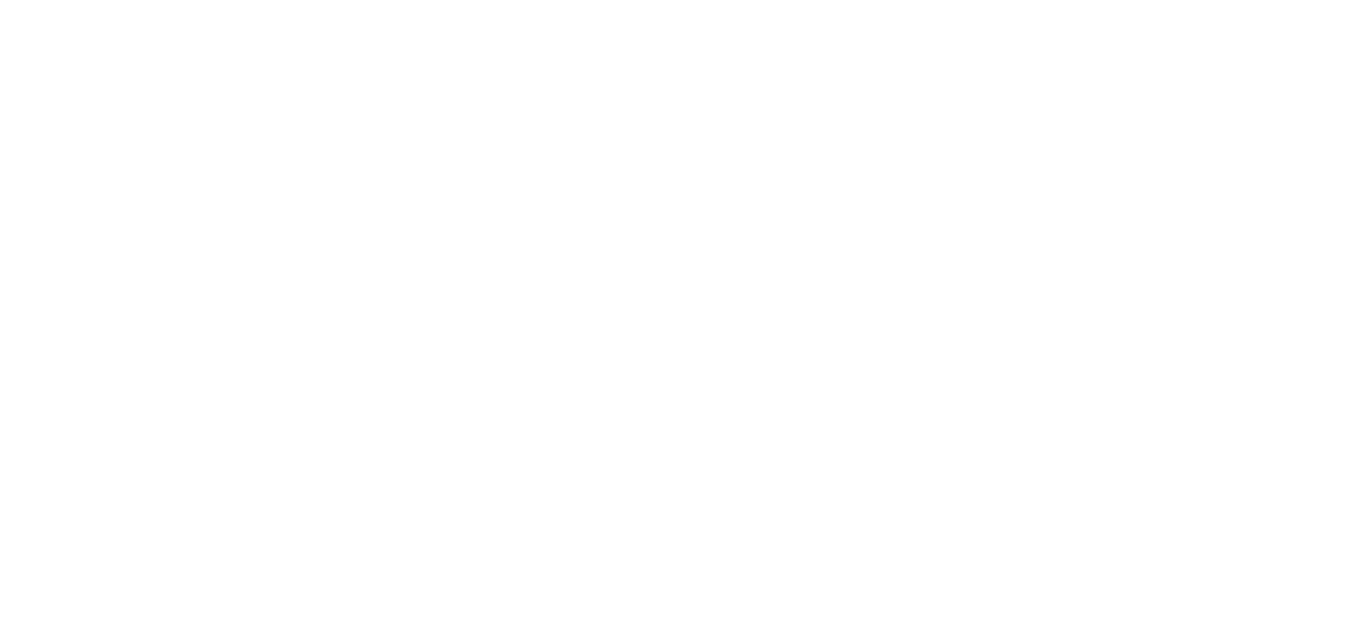 scroll, scrollTop: 0, scrollLeft: 0, axis: both 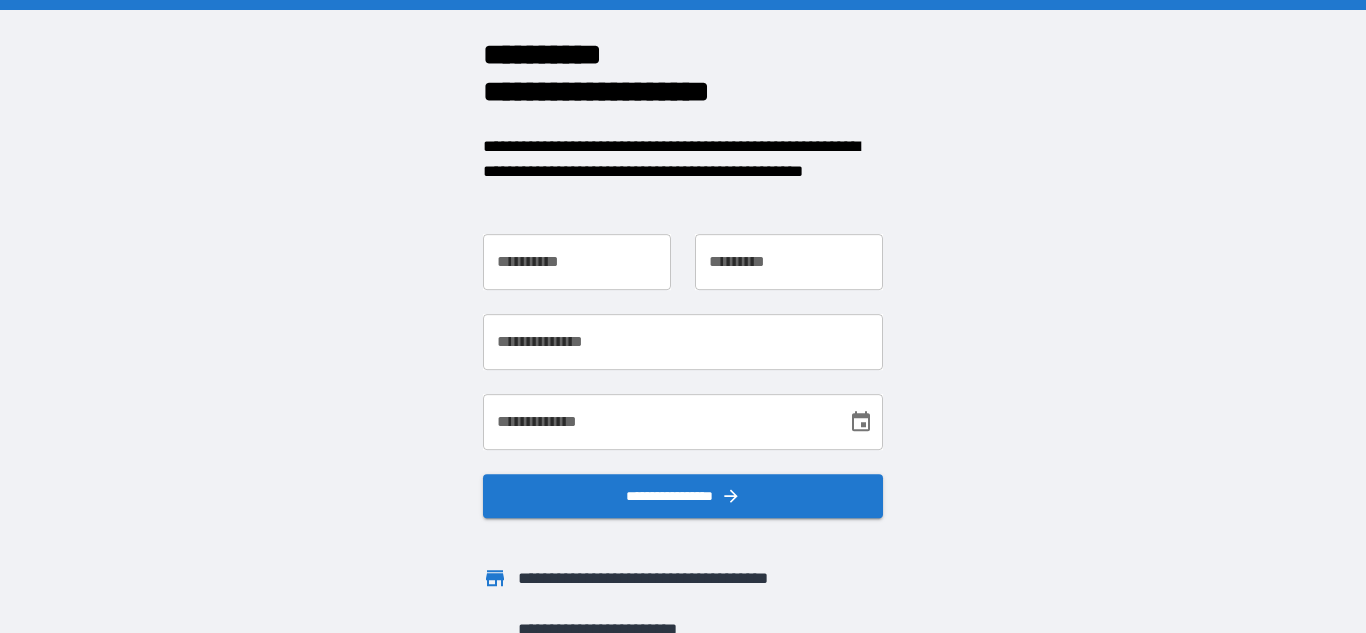click on "**********" at bounding box center [577, 262] 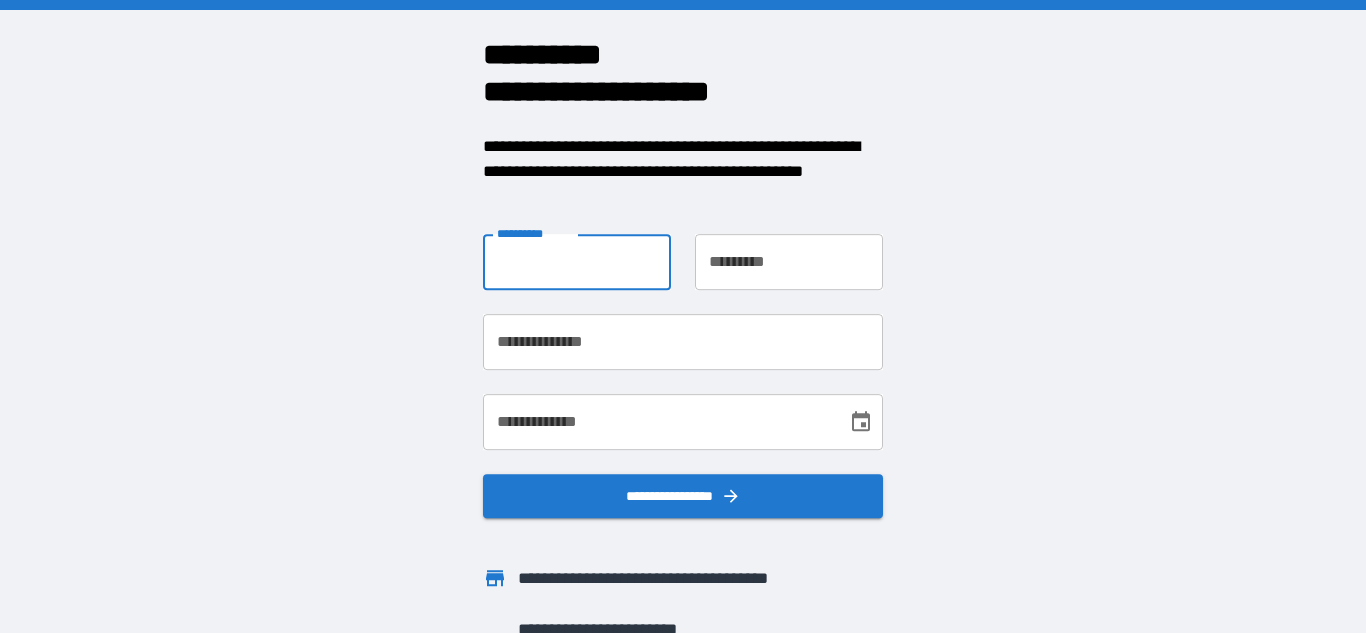 type on "********" 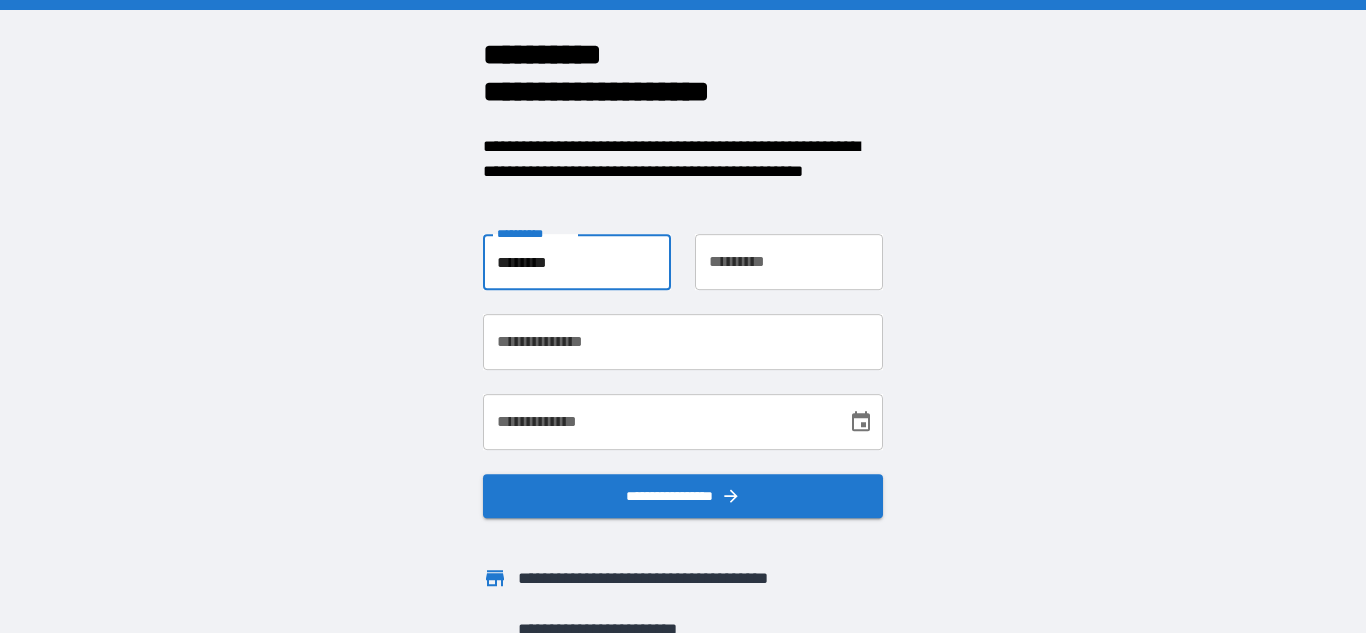 type on "*********" 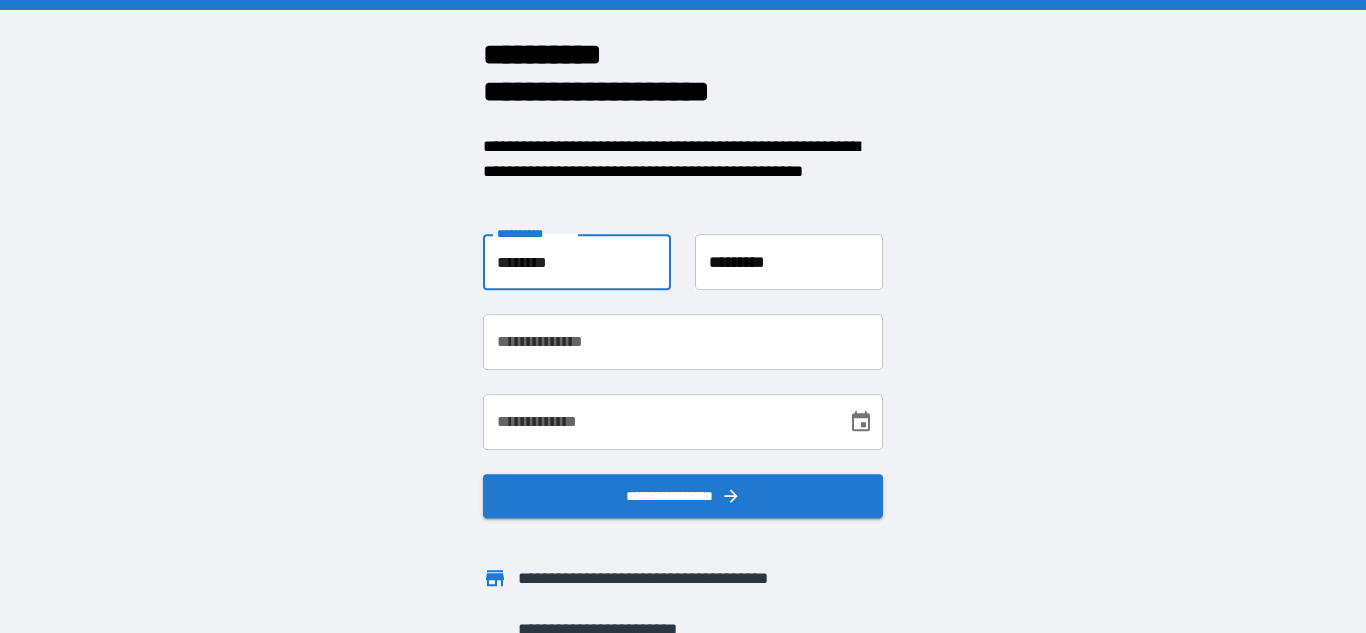 type on "**********" 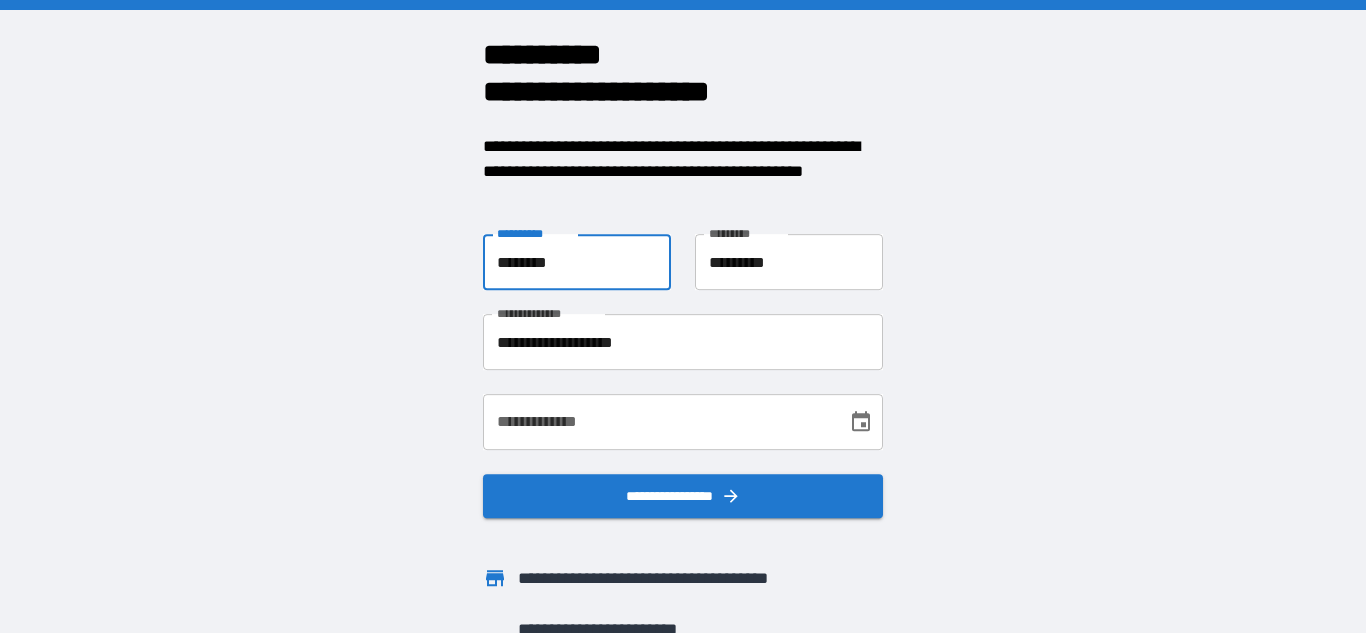 click on "**********" at bounding box center [658, 422] 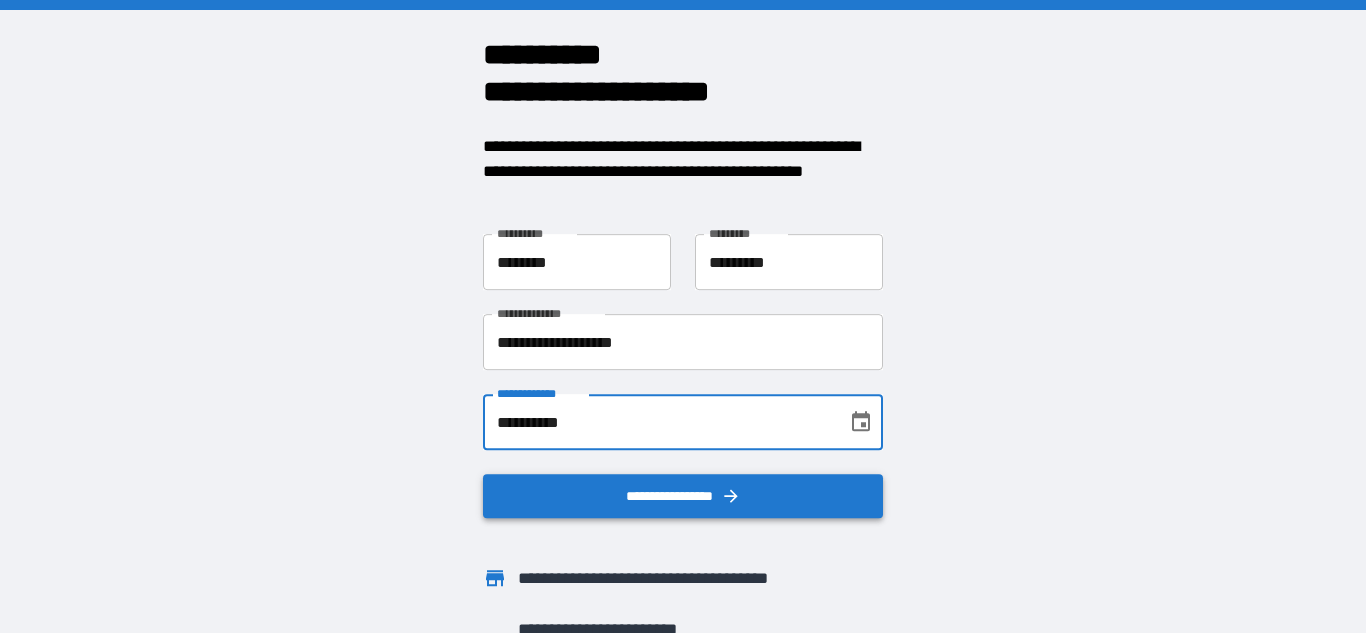 type on "**********" 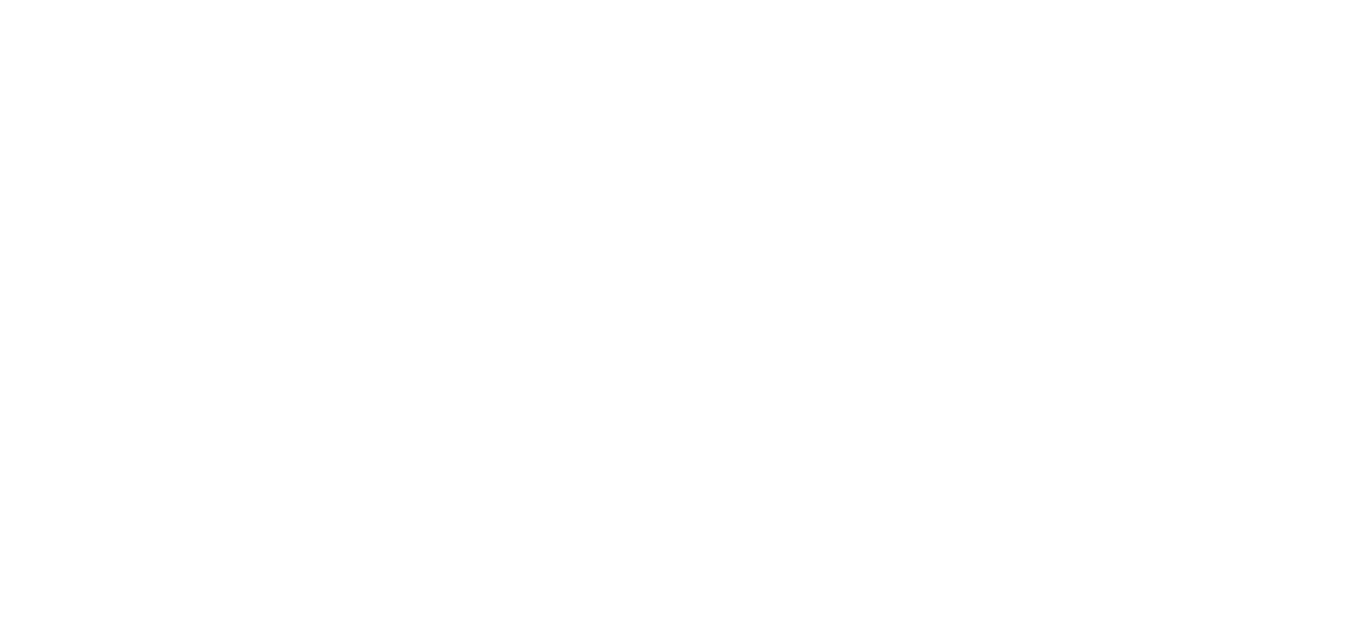 scroll, scrollTop: 0, scrollLeft: 0, axis: both 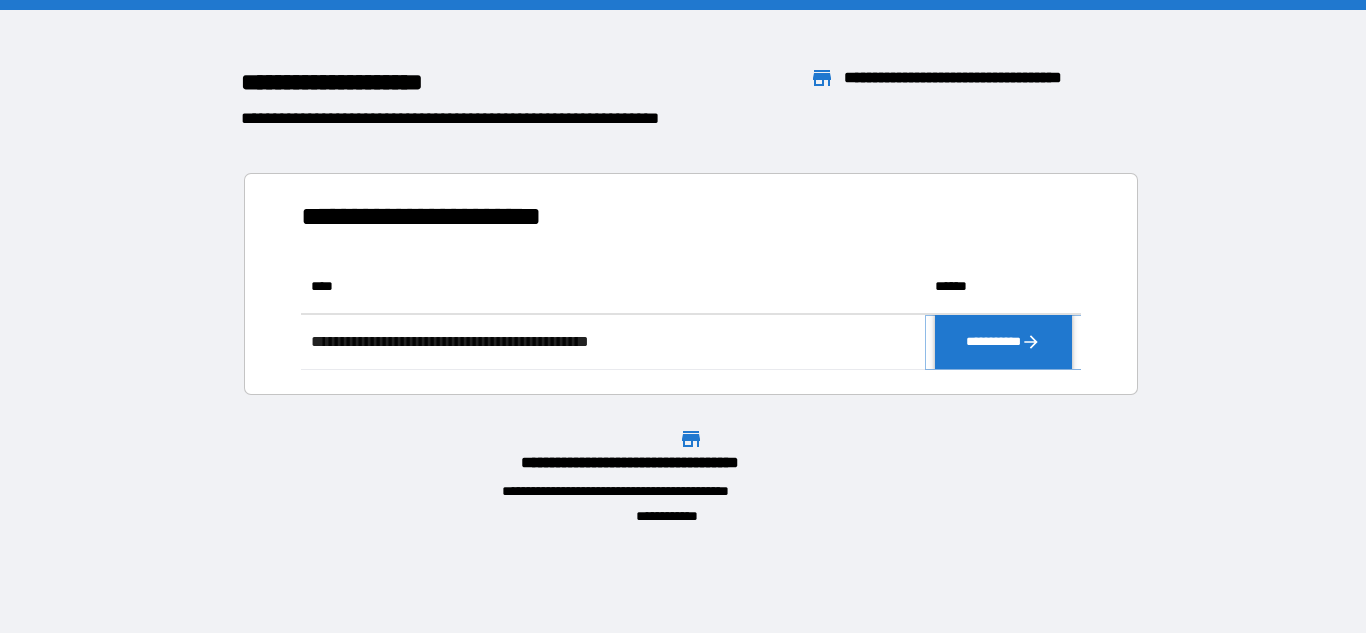click on "**********" at bounding box center (1003, 342) 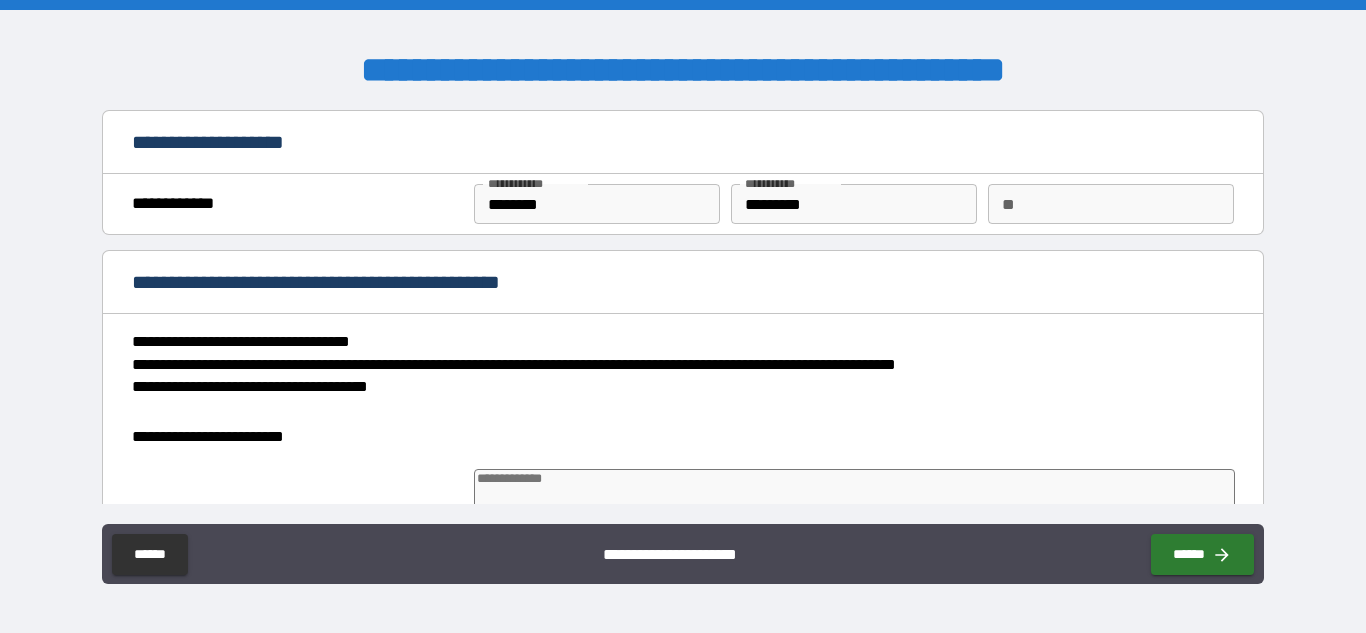 type on "*" 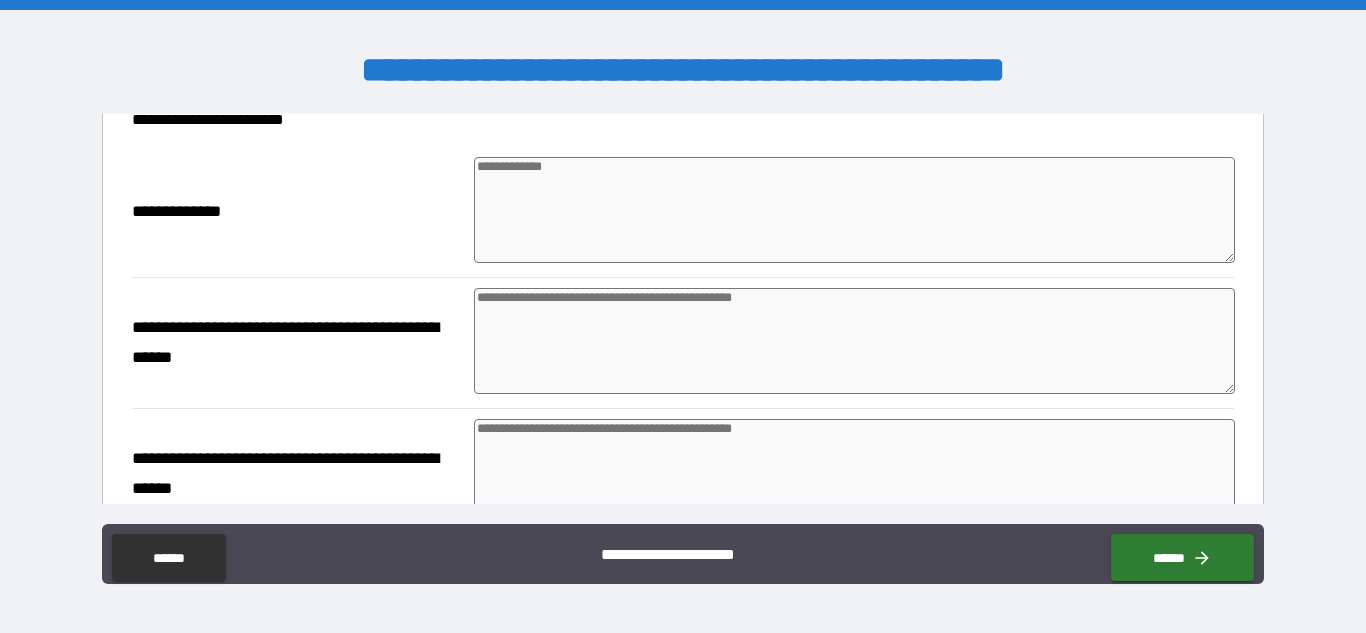 scroll, scrollTop: 378, scrollLeft: 0, axis: vertical 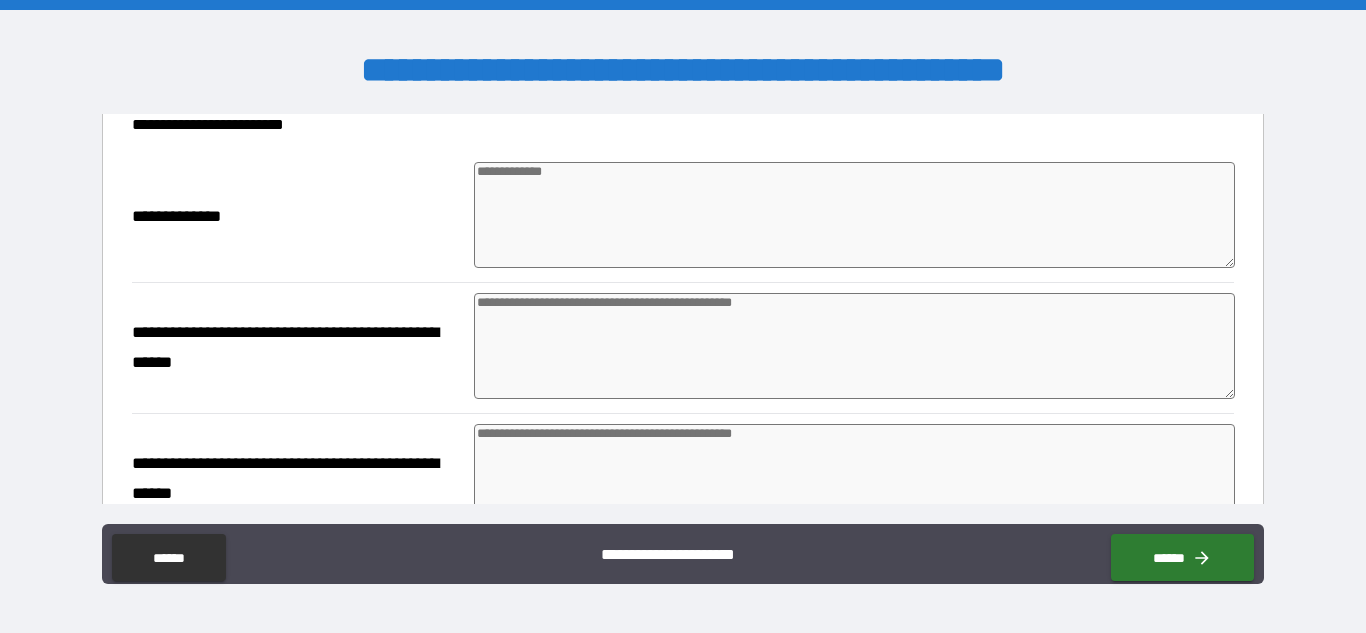 click at bounding box center [854, 215] 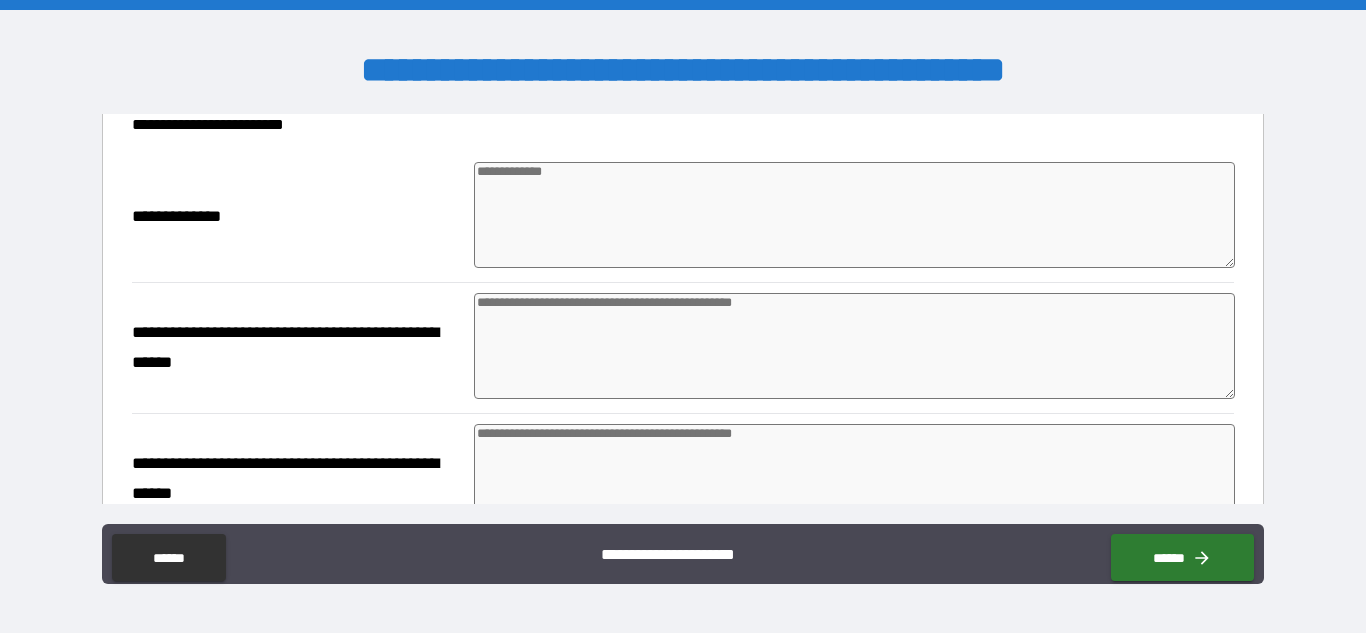 type on "*" 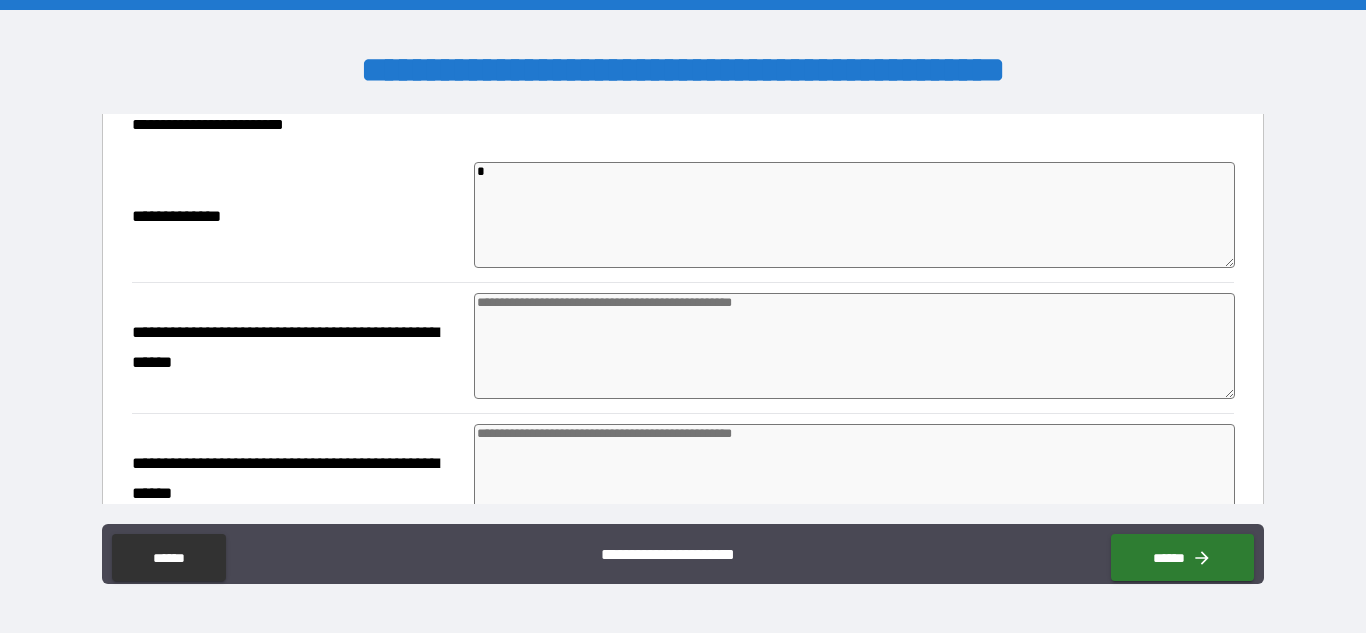 type on "*" 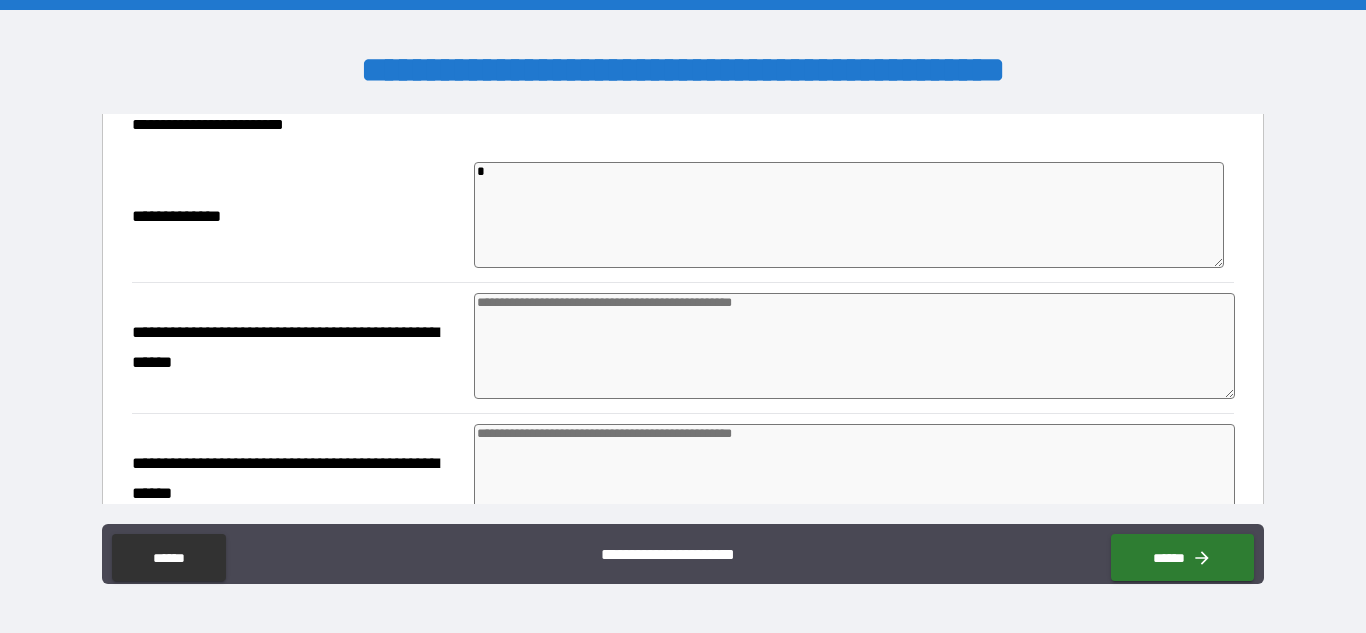 type on "*" 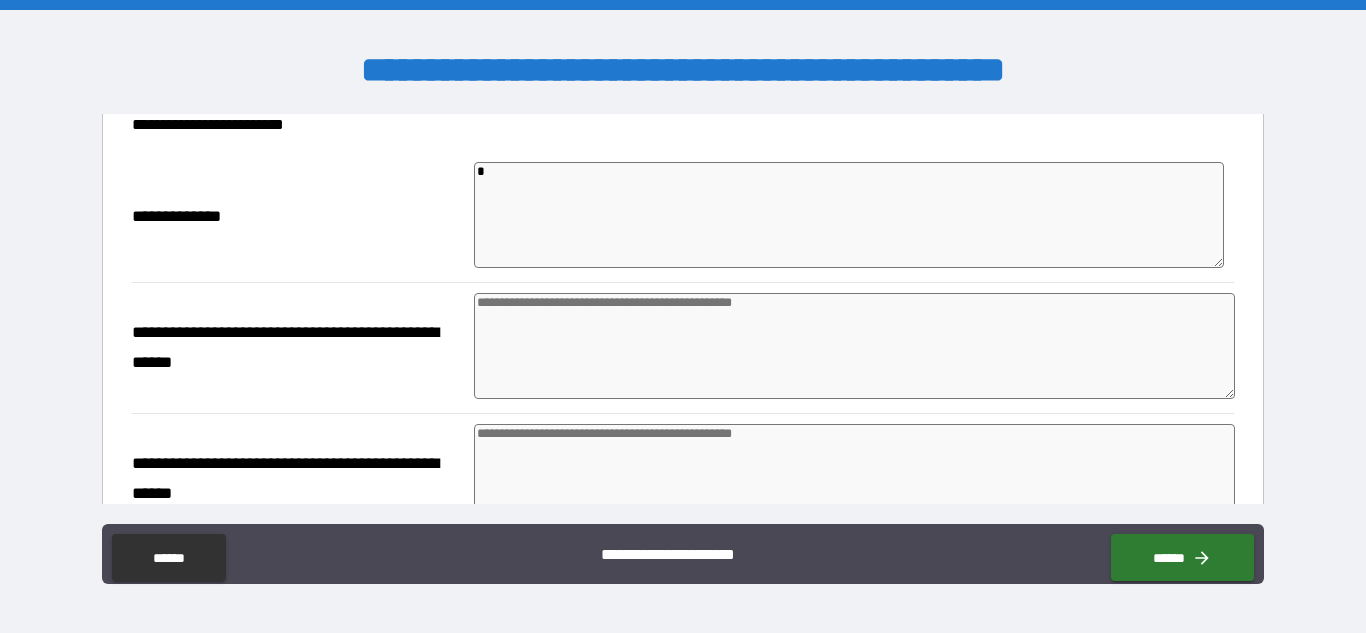 type on "*" 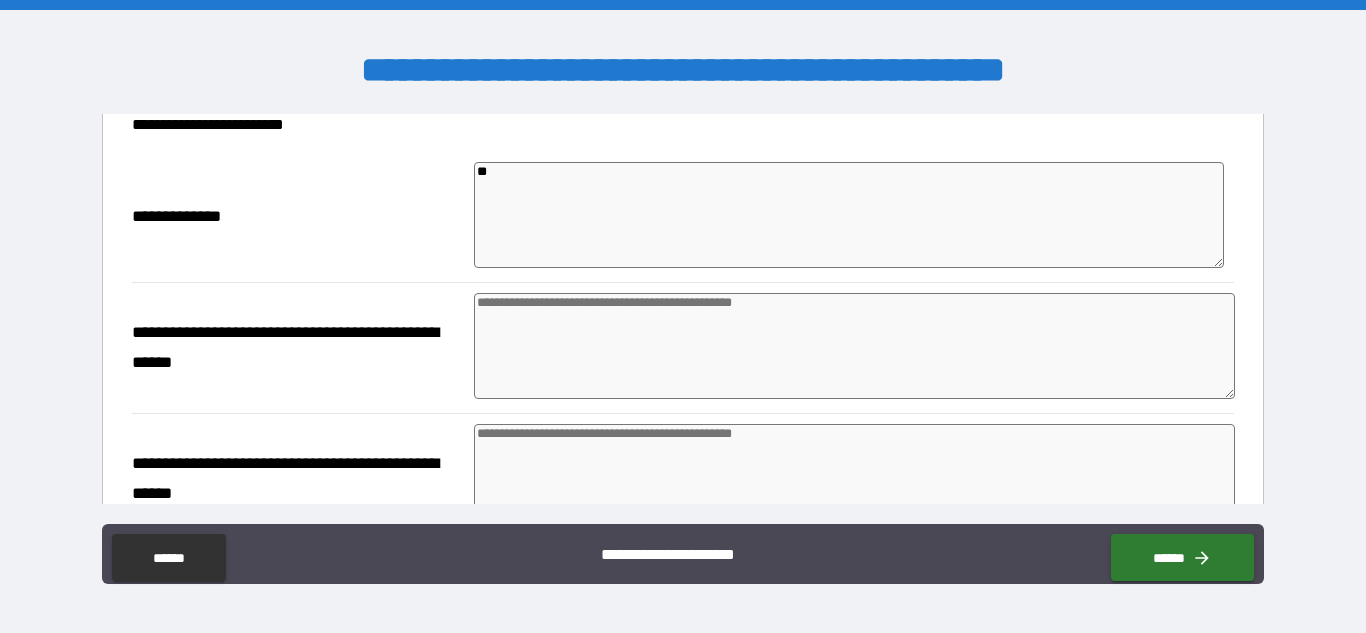 type on "*" 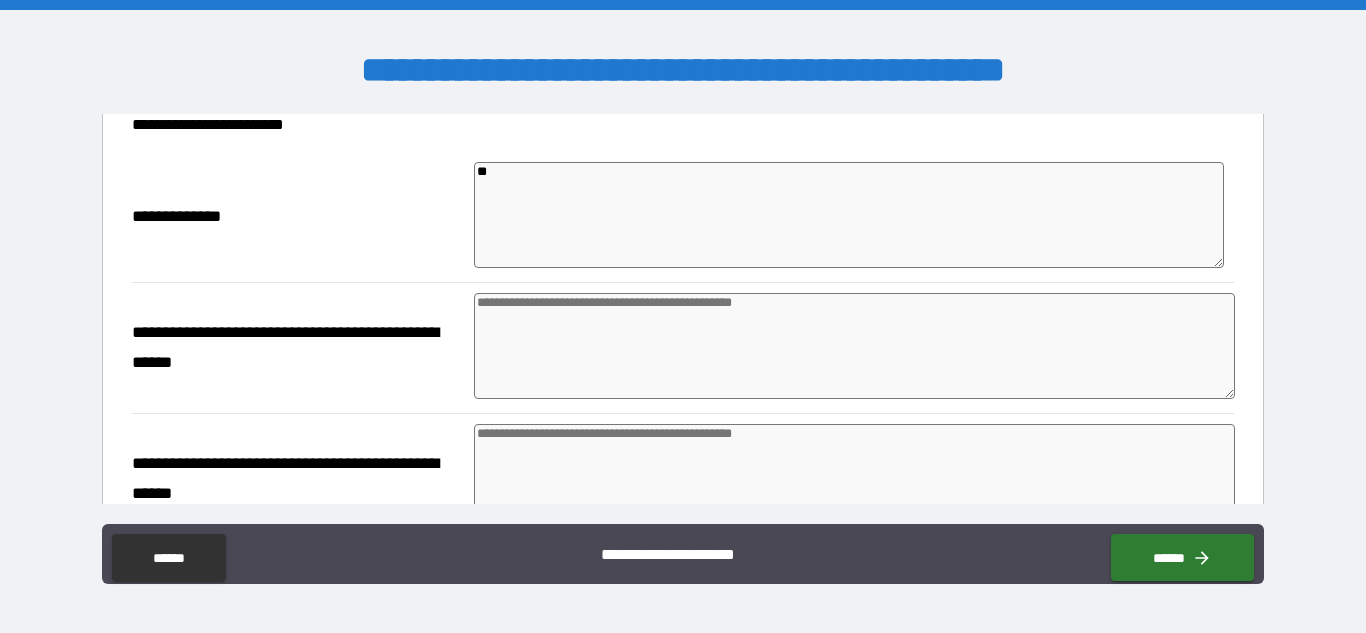 type on "*" 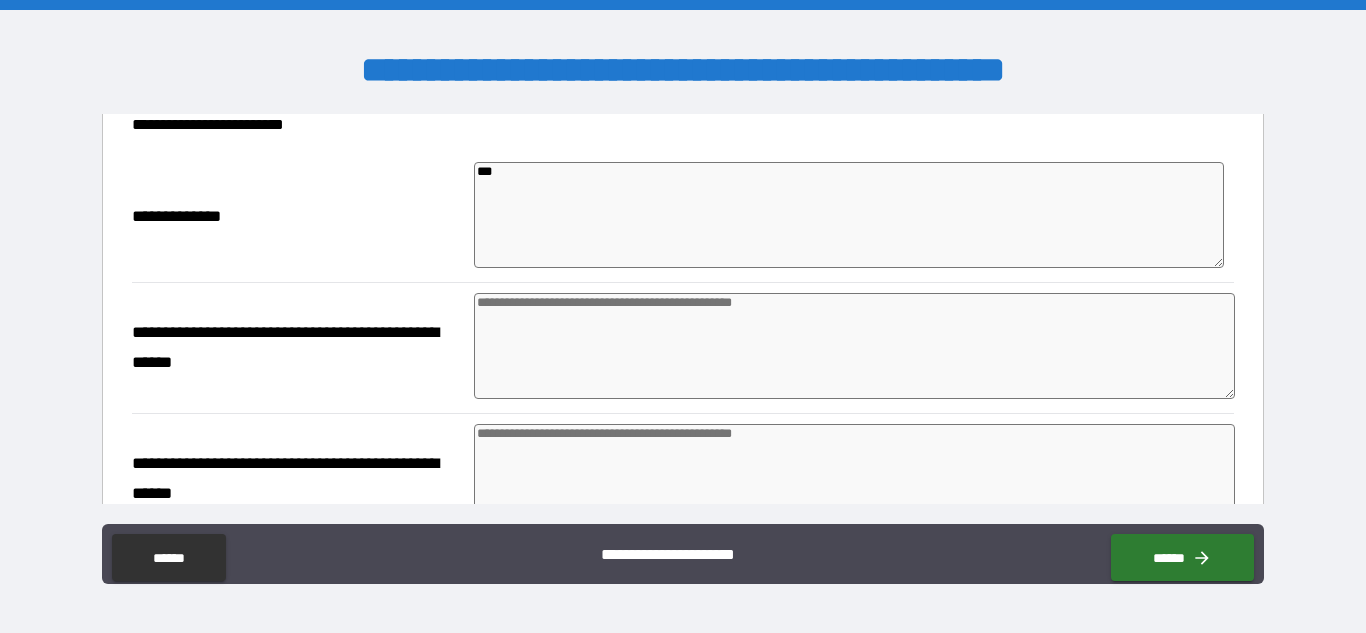 type on "****" 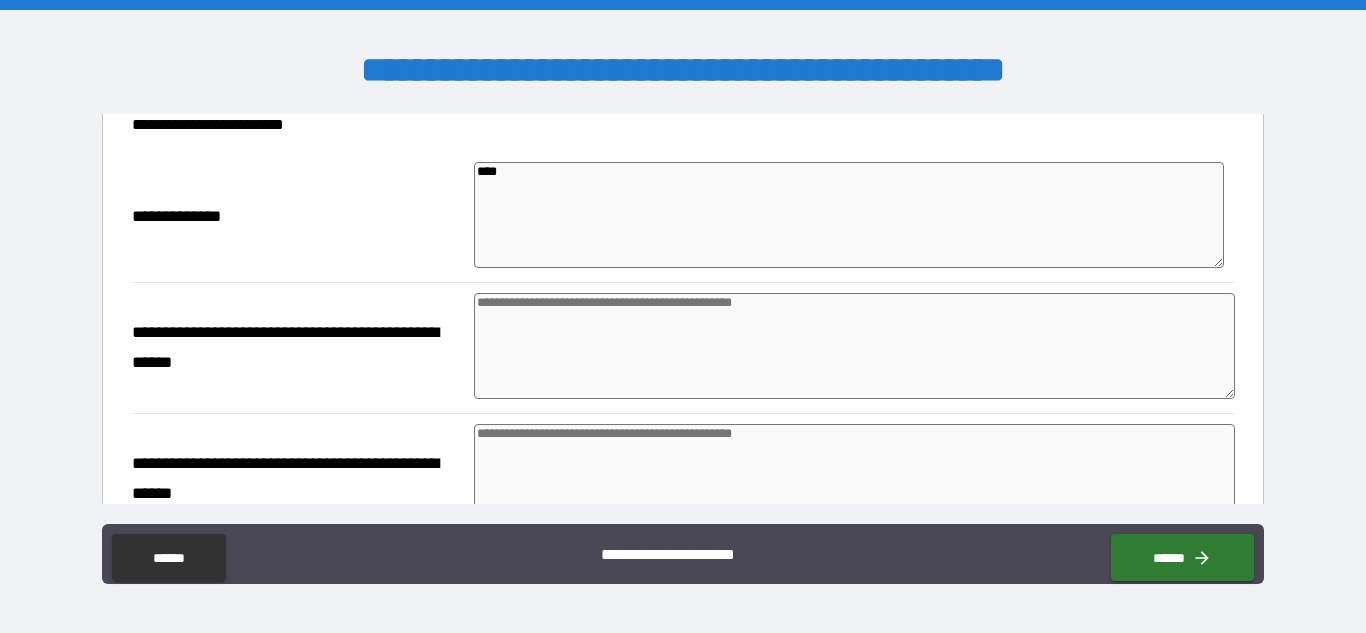 type on "*" 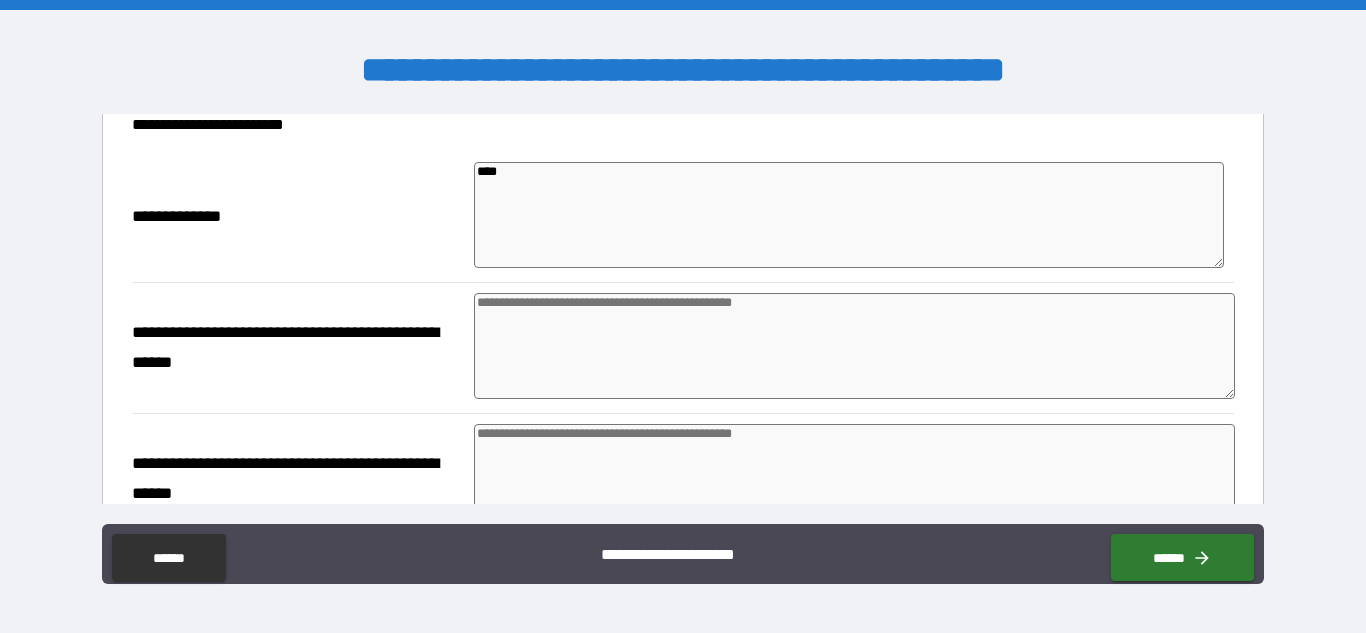type on "*" 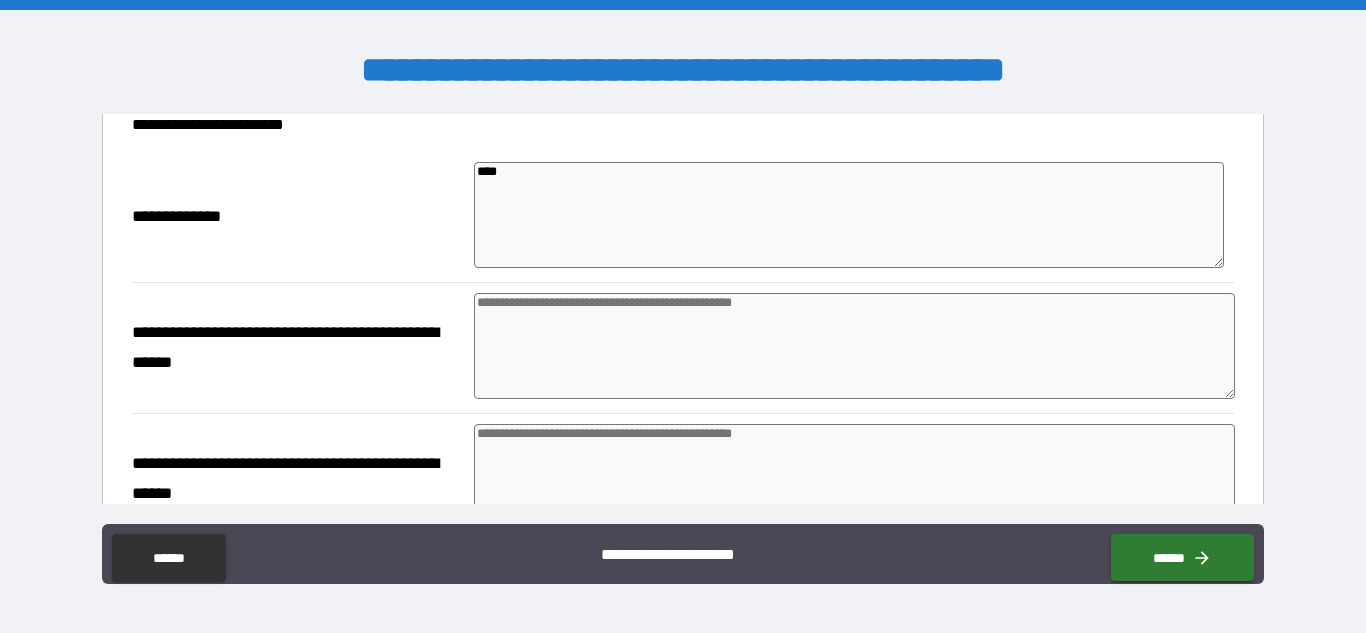 type on "*****" 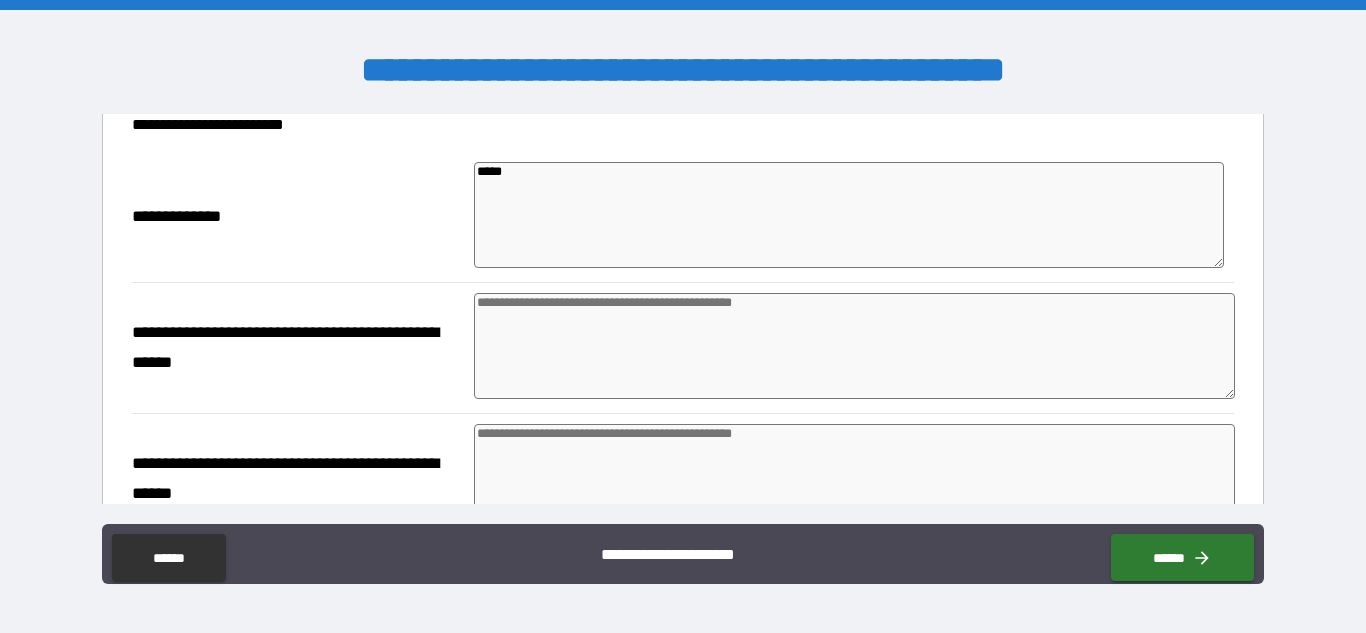 type on "*" 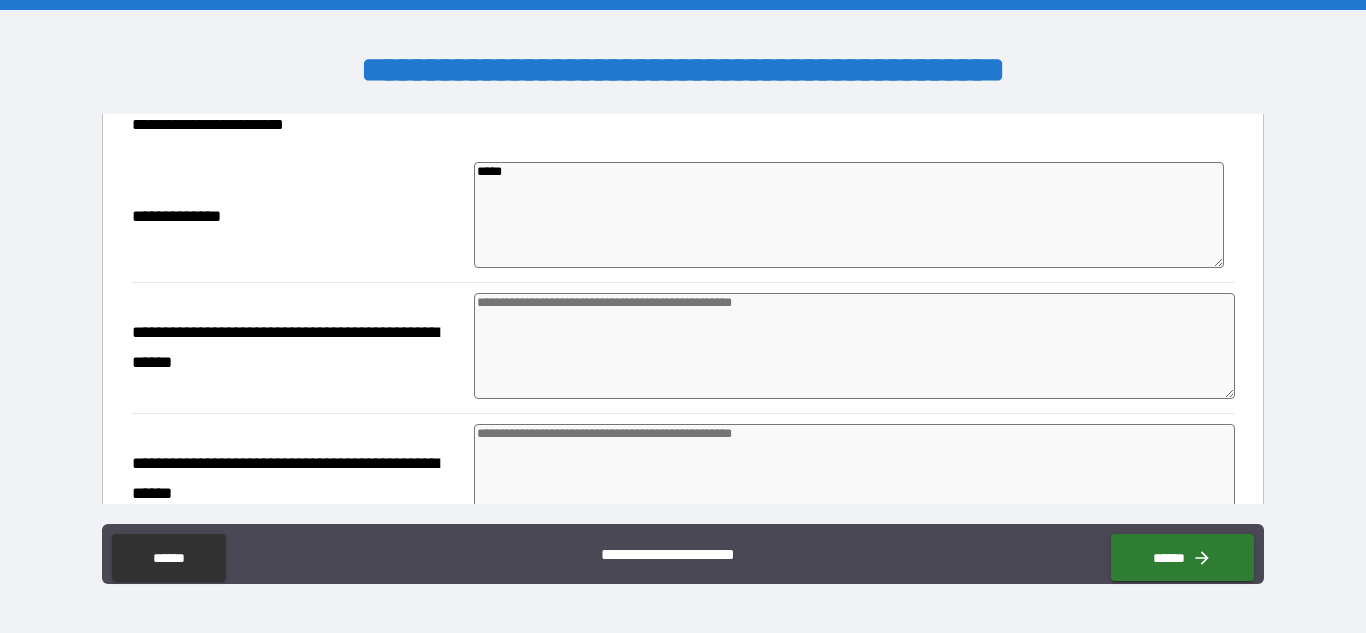type on "*" 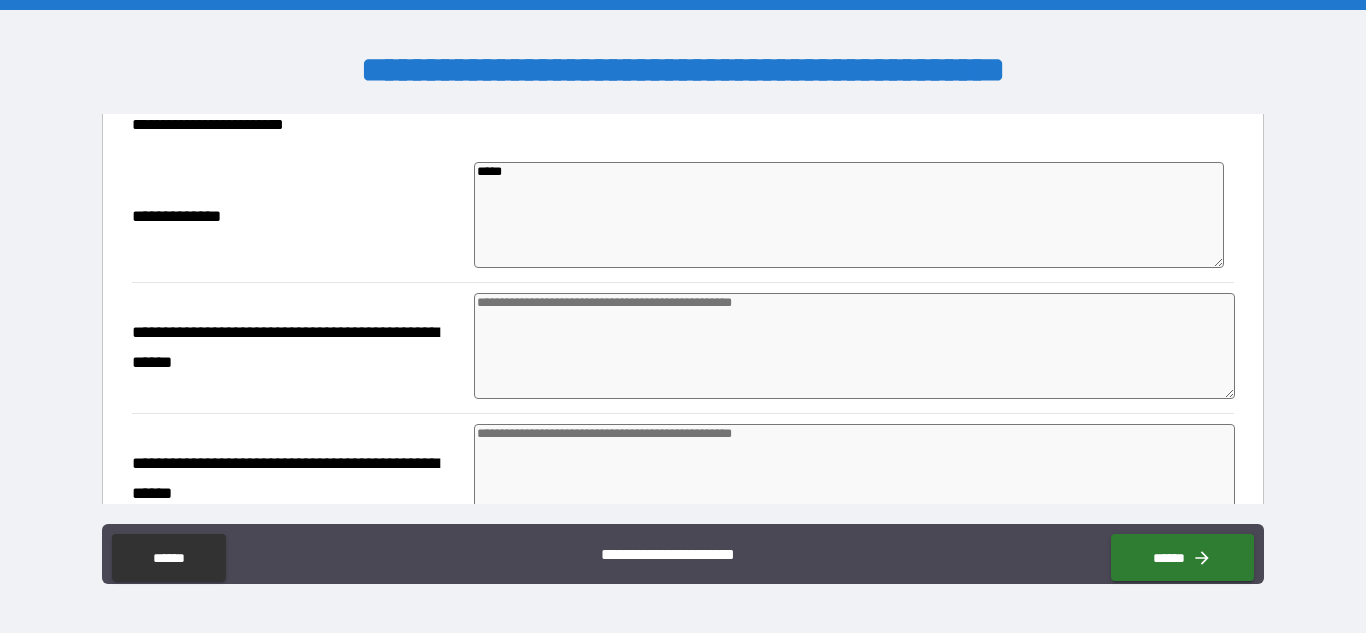 type on "*" 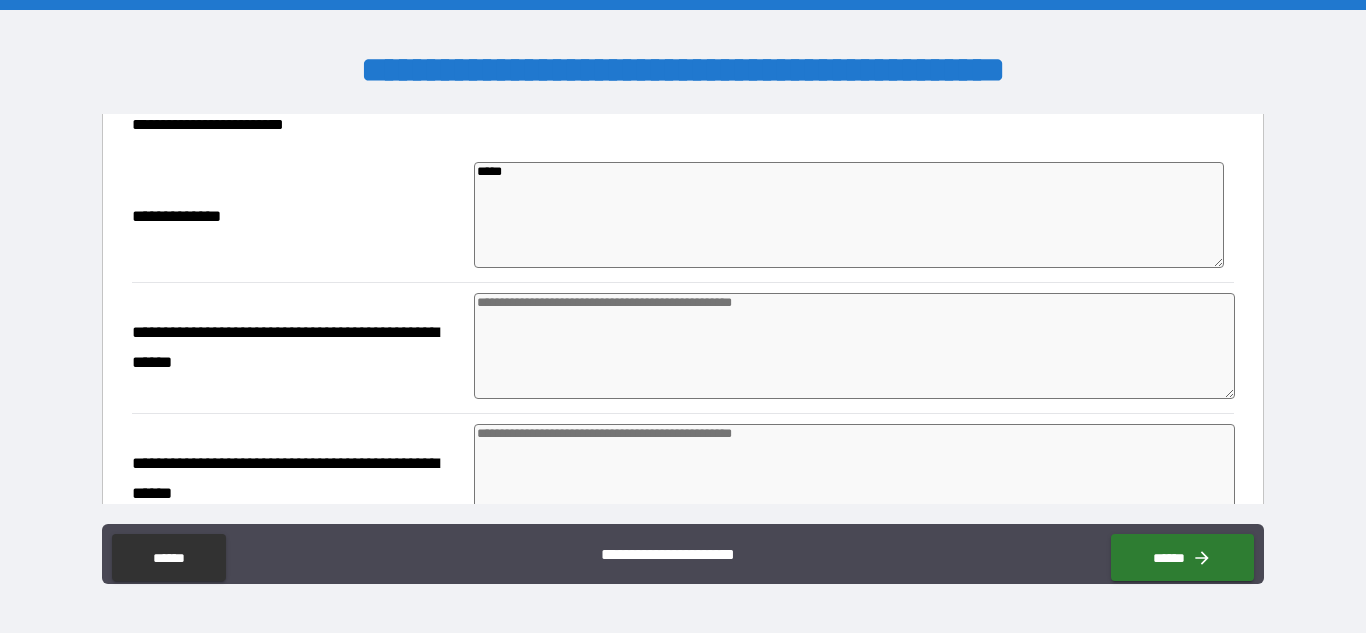 type on "*****" 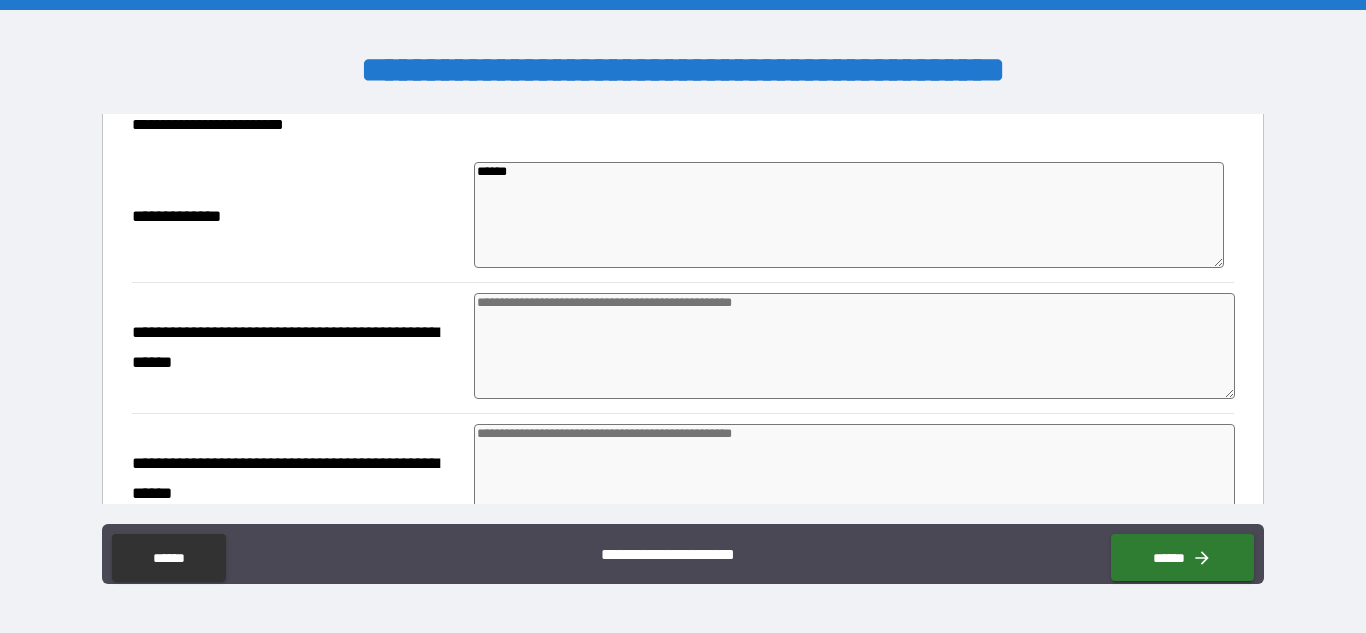 type on "*" 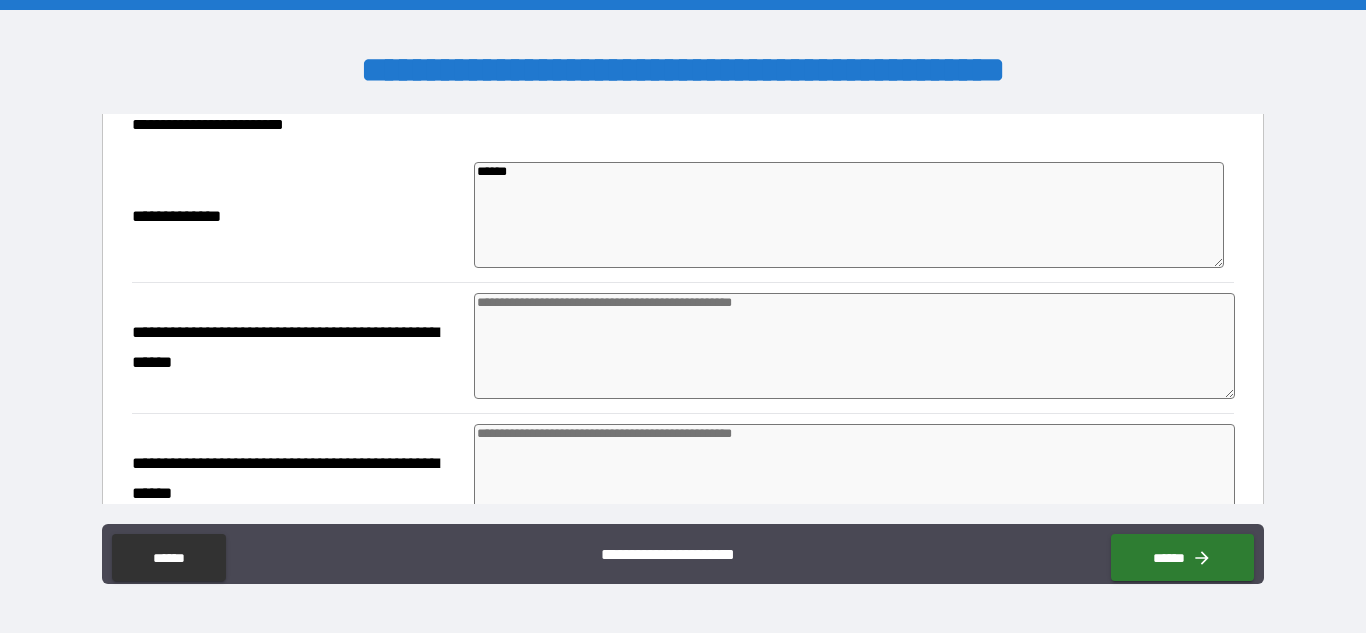 type on "*" 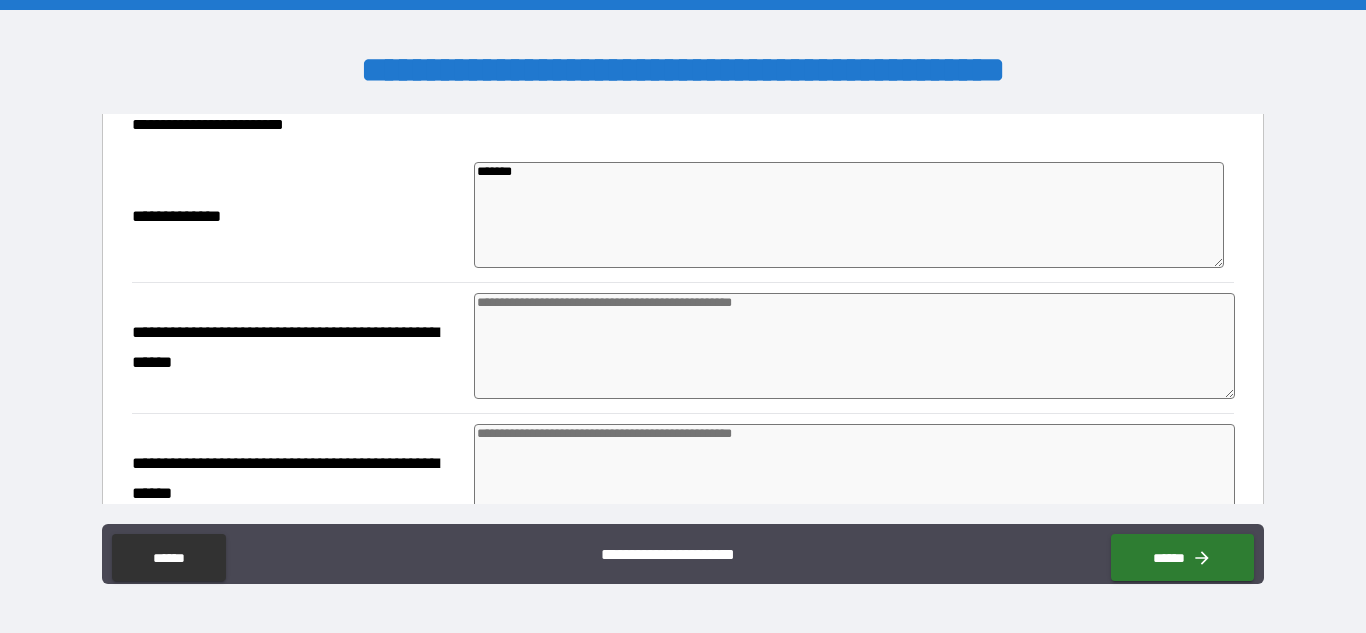 type 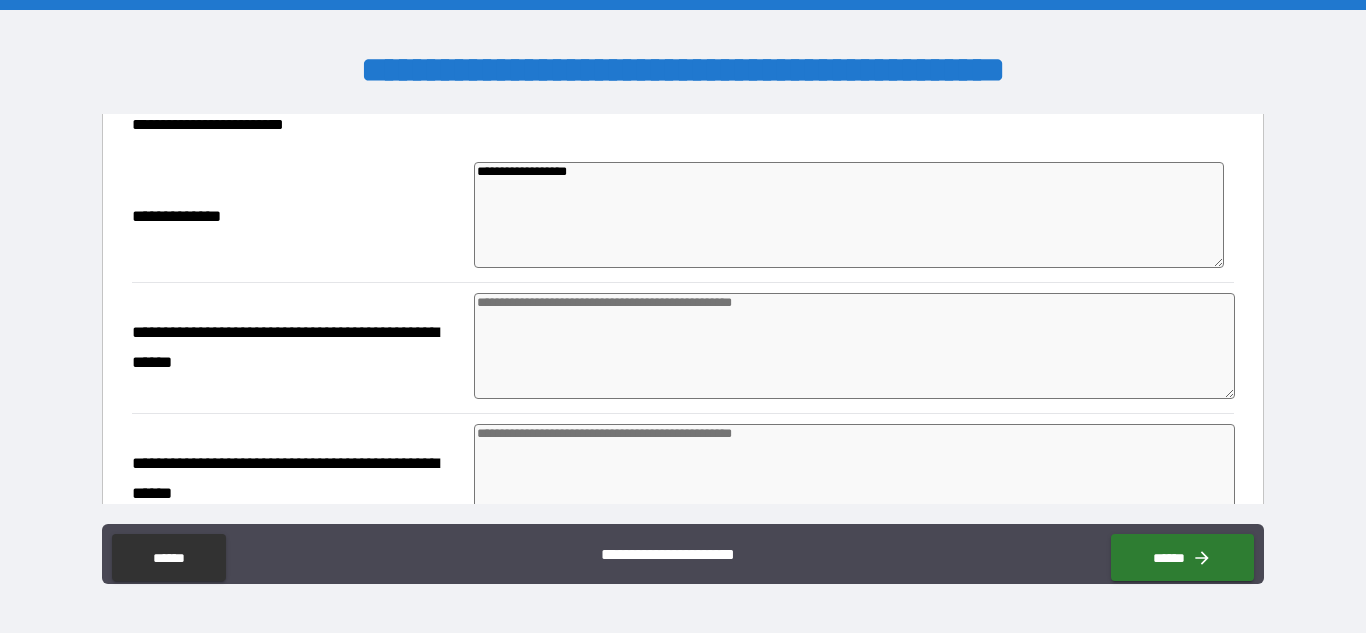 click on "**********" at bounding box center (849, 215) 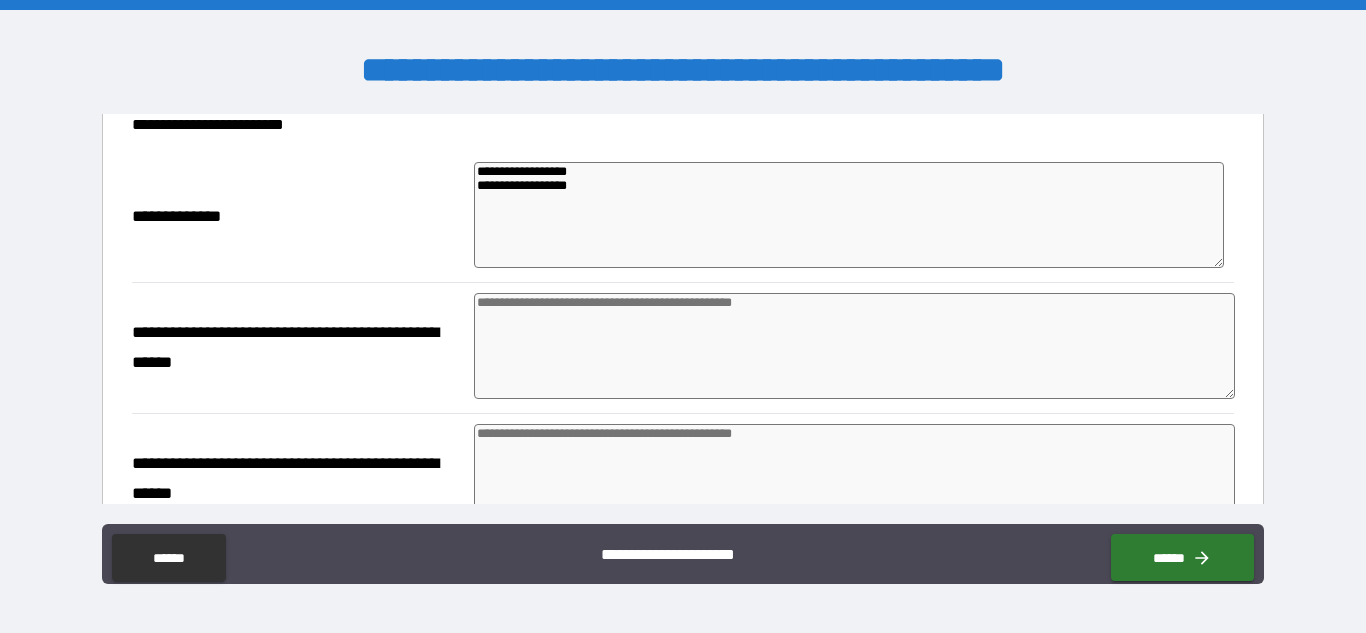 click at bounding box center (854, 346) 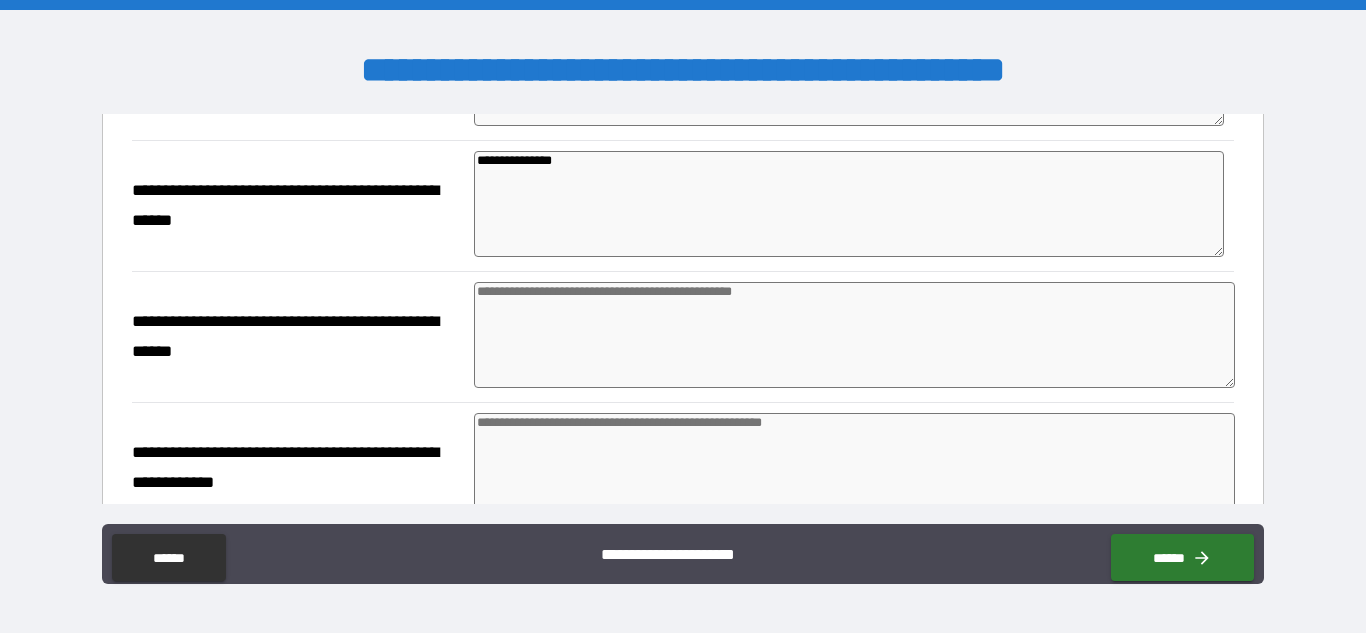scroll, scrollTop: 546, scrollLeft: 0, axis: vertical 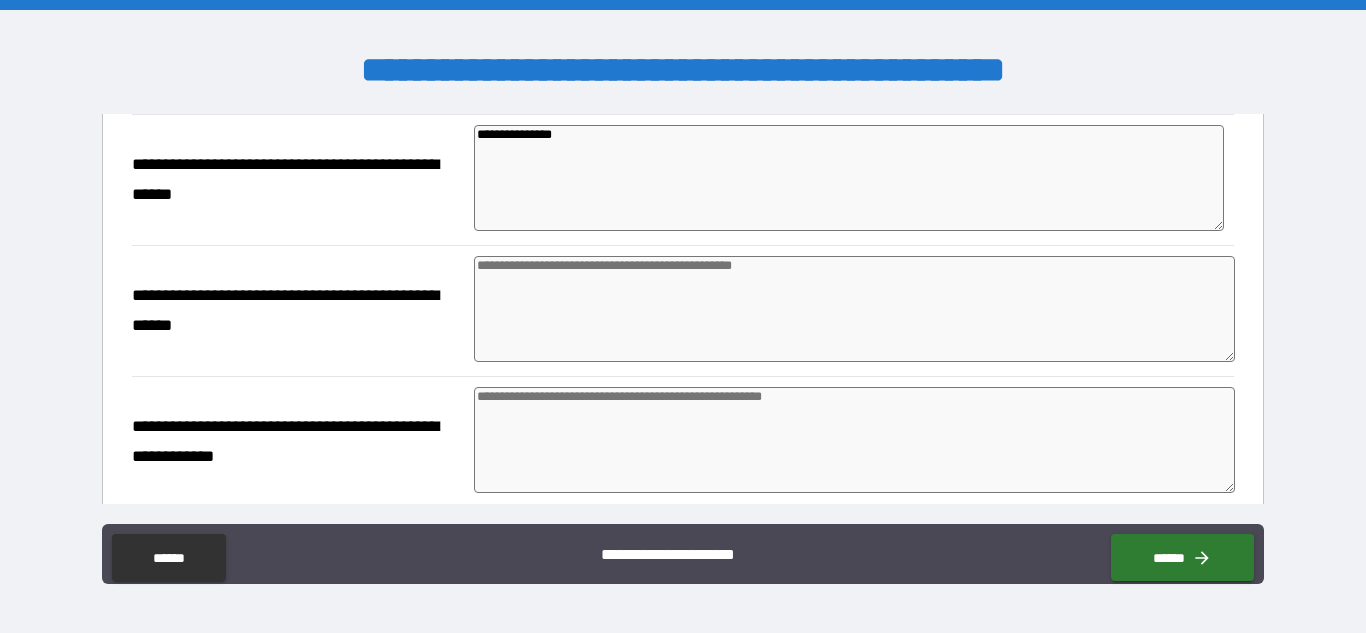click at bounding box center [854, 309] 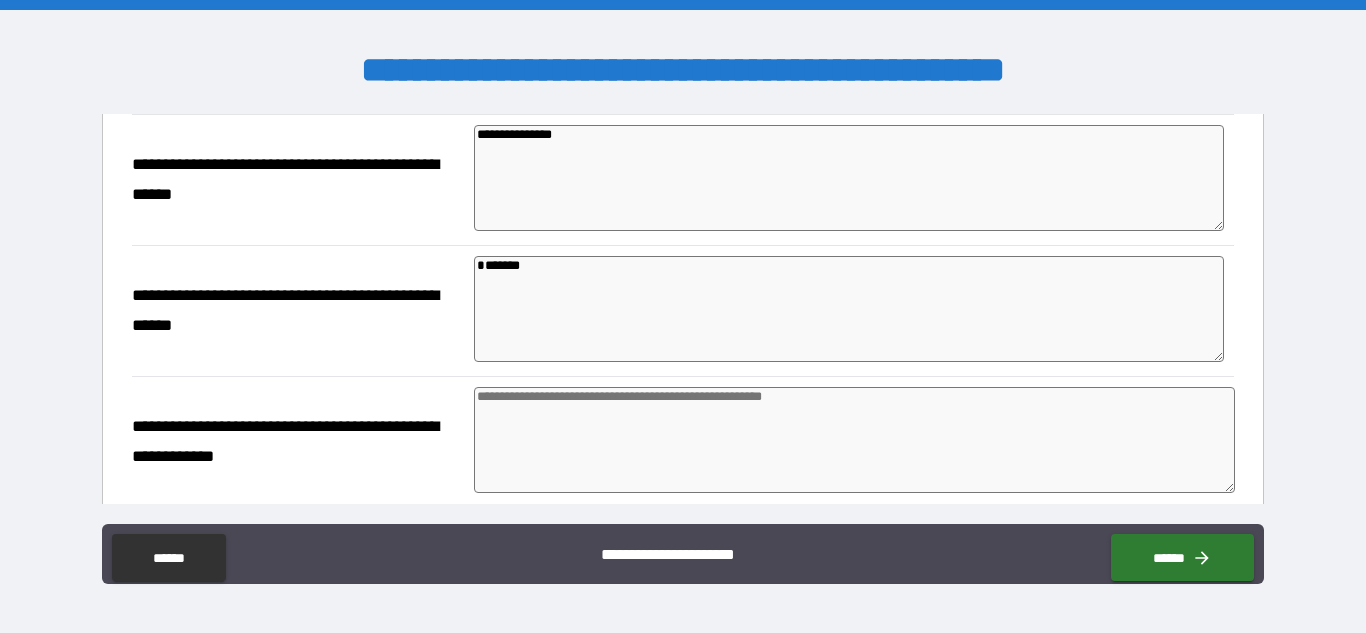 click at bounding box center (854, 440) 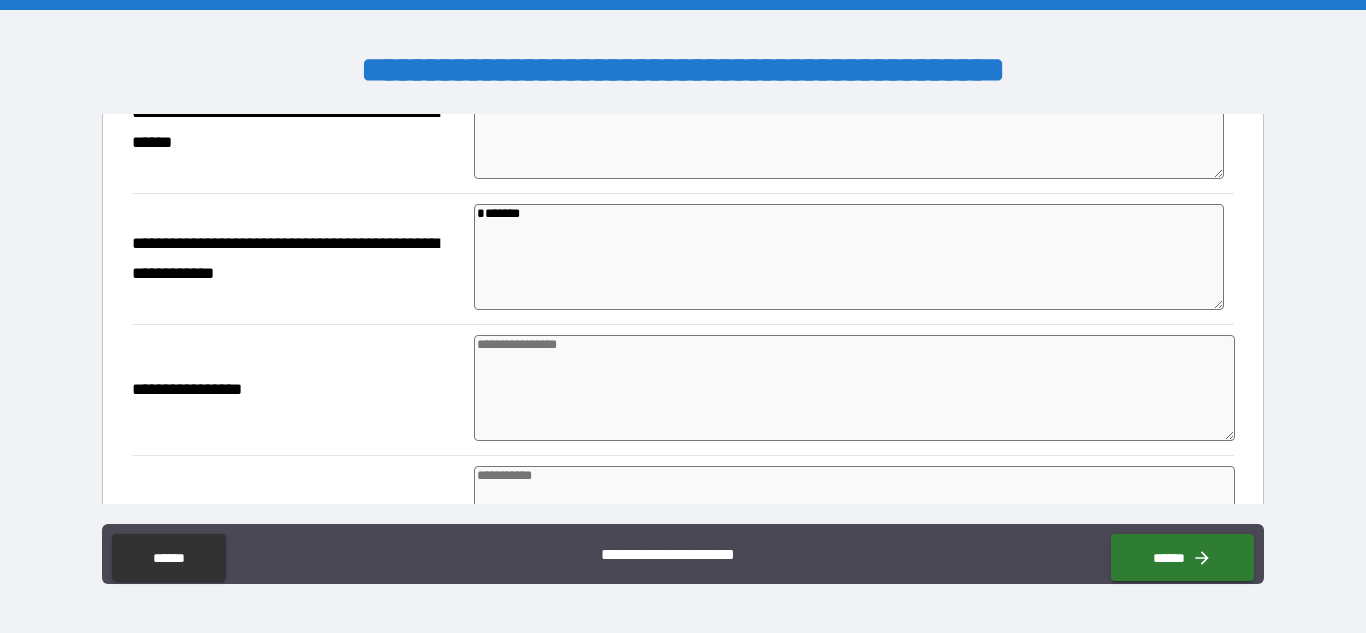 scroll, scrollTop: 738, scrollLeft: 0, axis: vertical 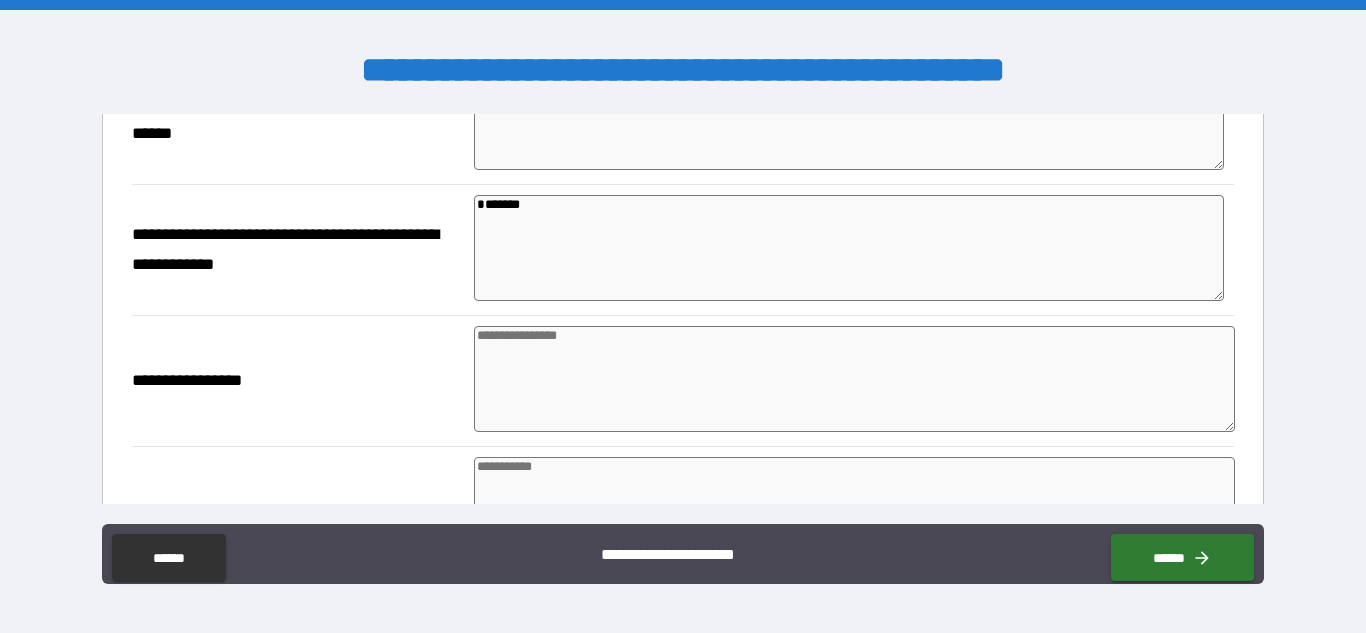click at bounding box center (854, 379) 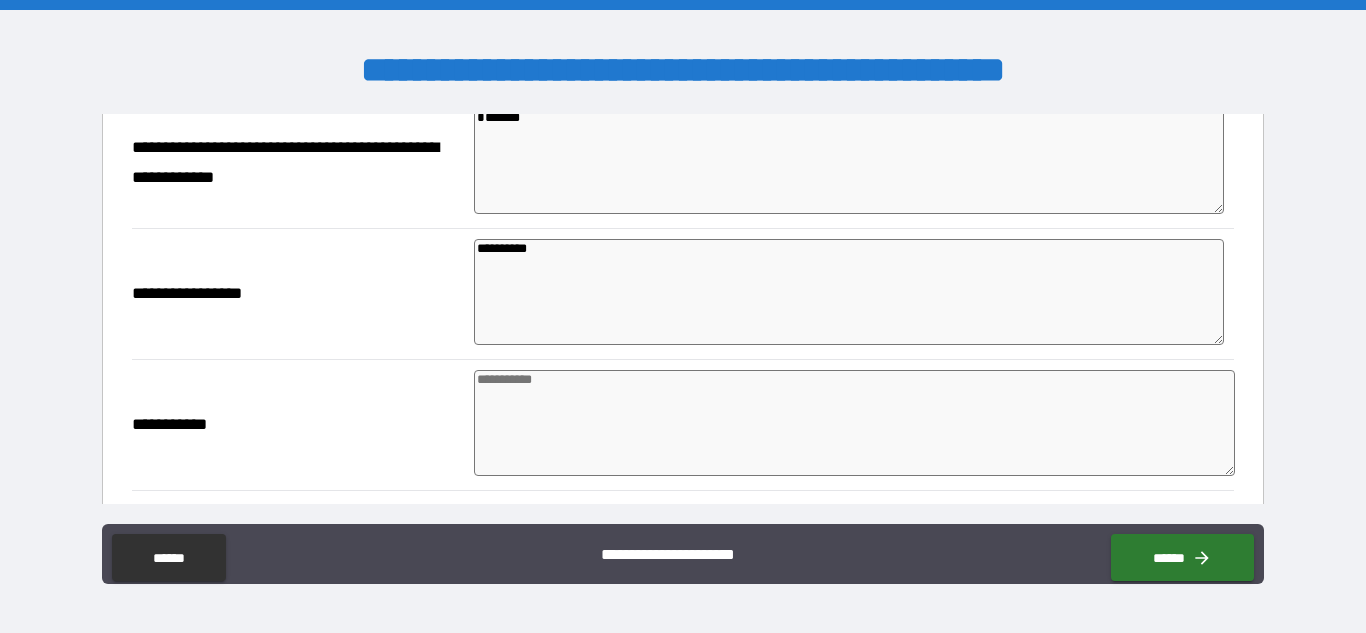 scroll, scrollTop: 831, scrollLeft: 0, axis: vertical 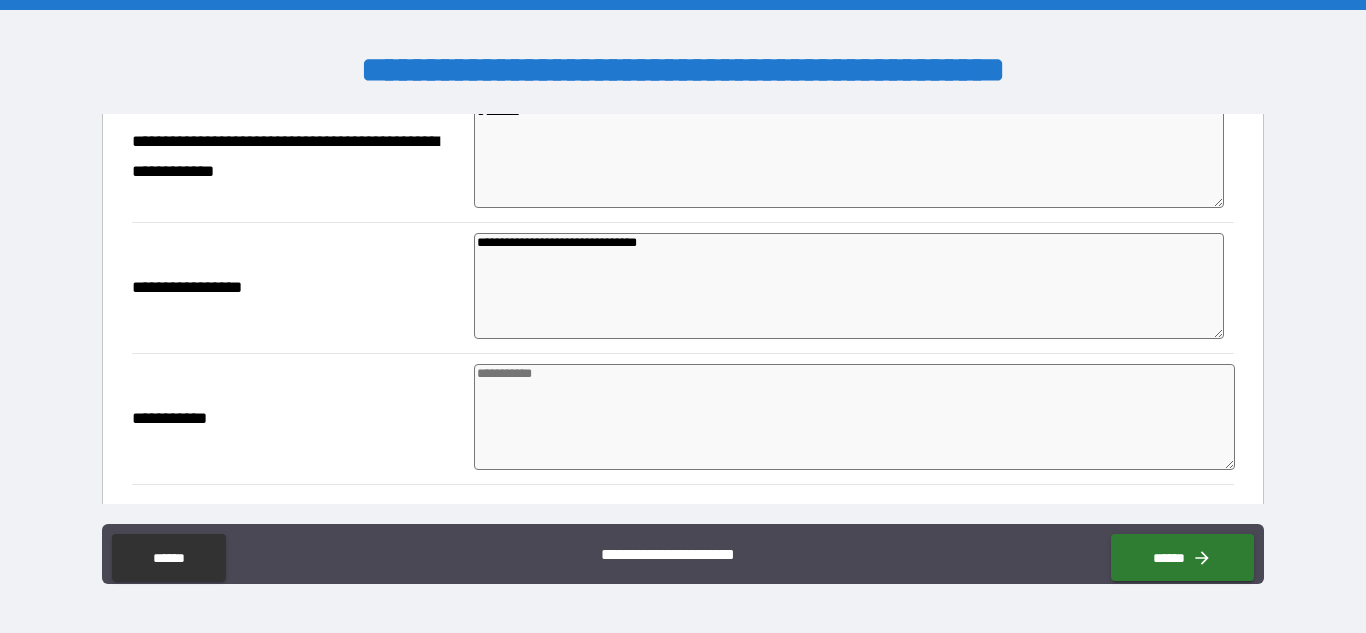 click at bounding box center (854, 417) 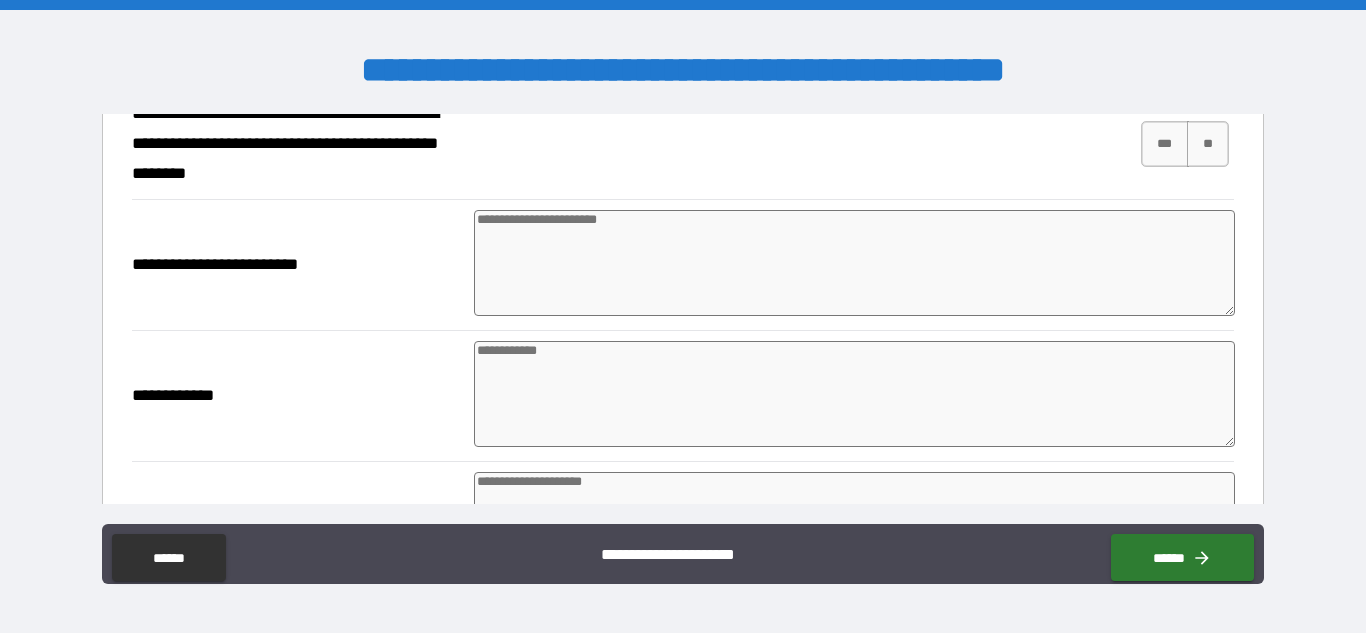 scroll, scrollTop: 1283, scrollLeft: 0, axis: vertical 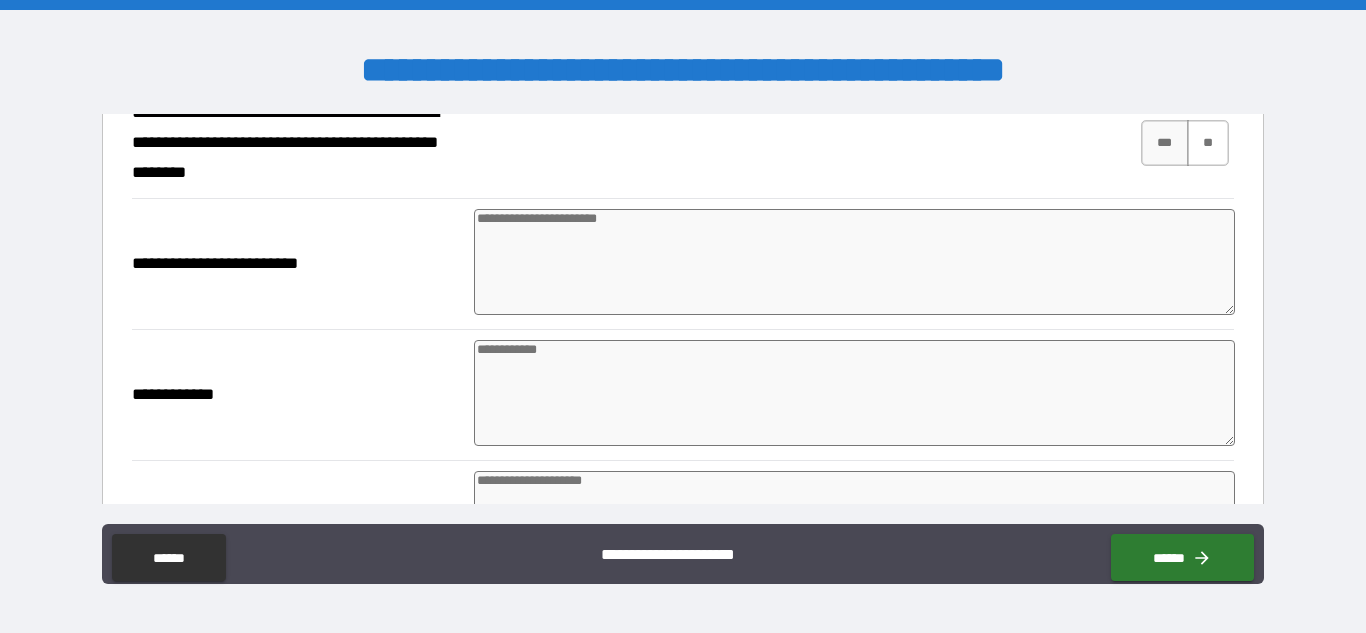 click on "**" at bounding box center [1208, 143] 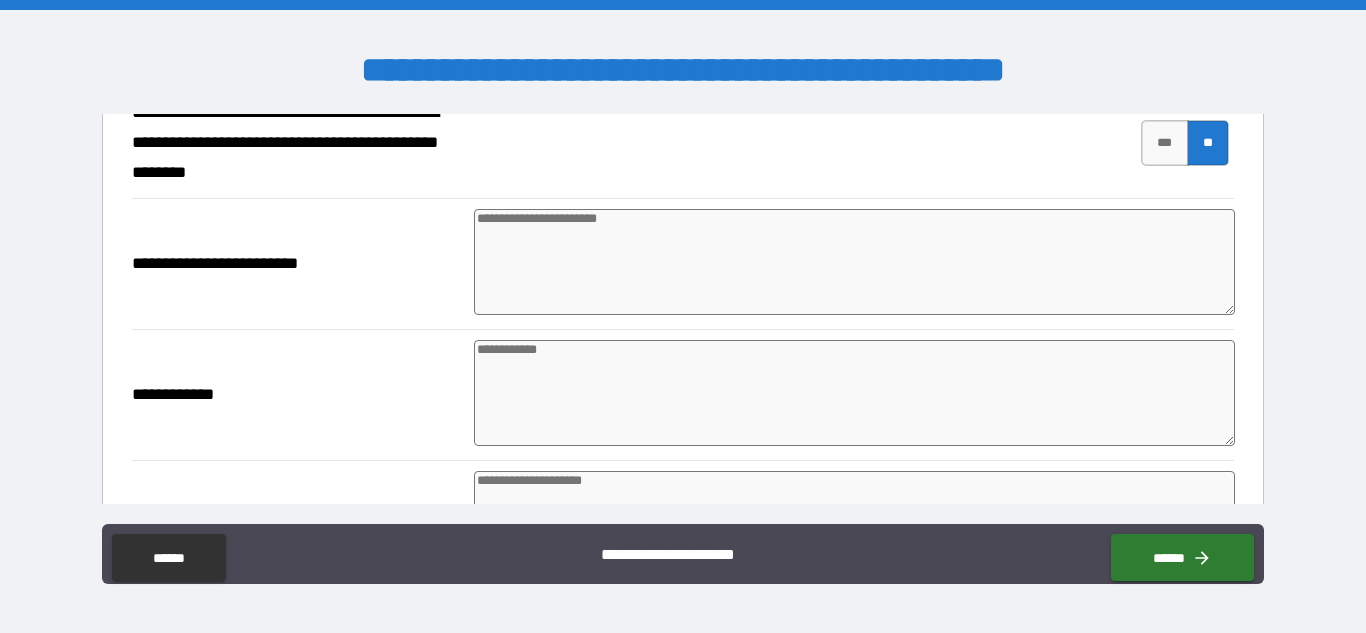 click at bounding box center (854, 262) 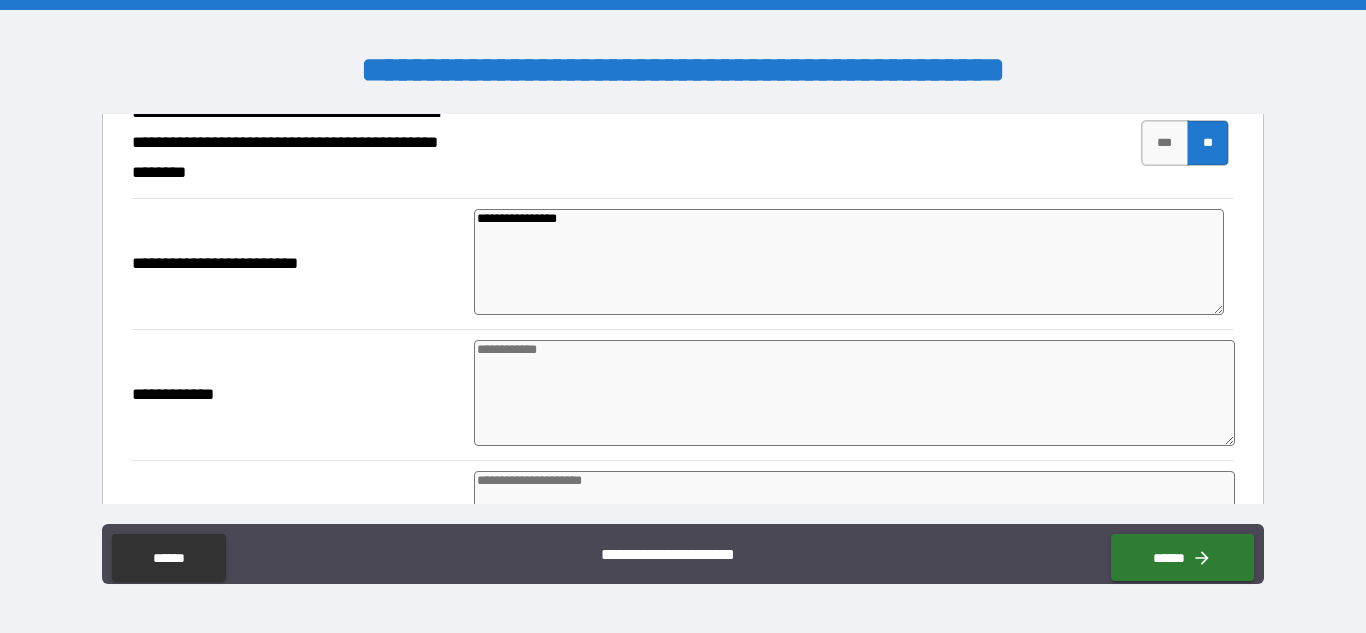click at bounding box center (854, 393) 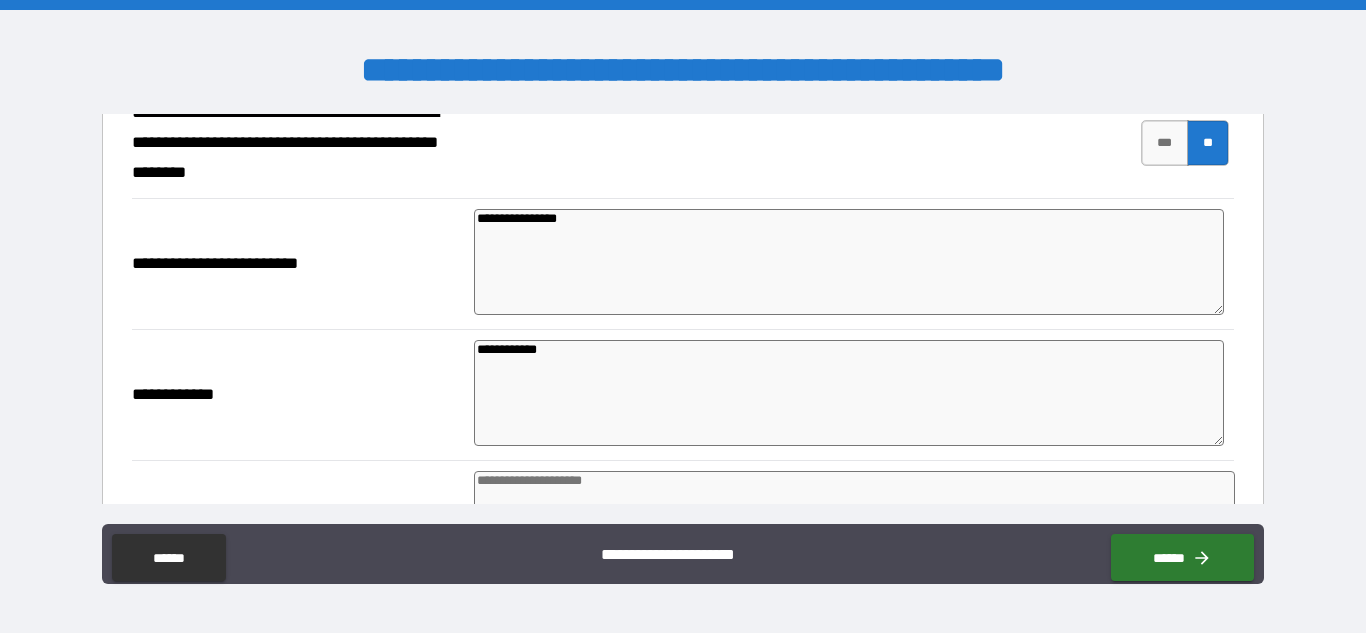 click on "**********" at bounding box center (849, 262) 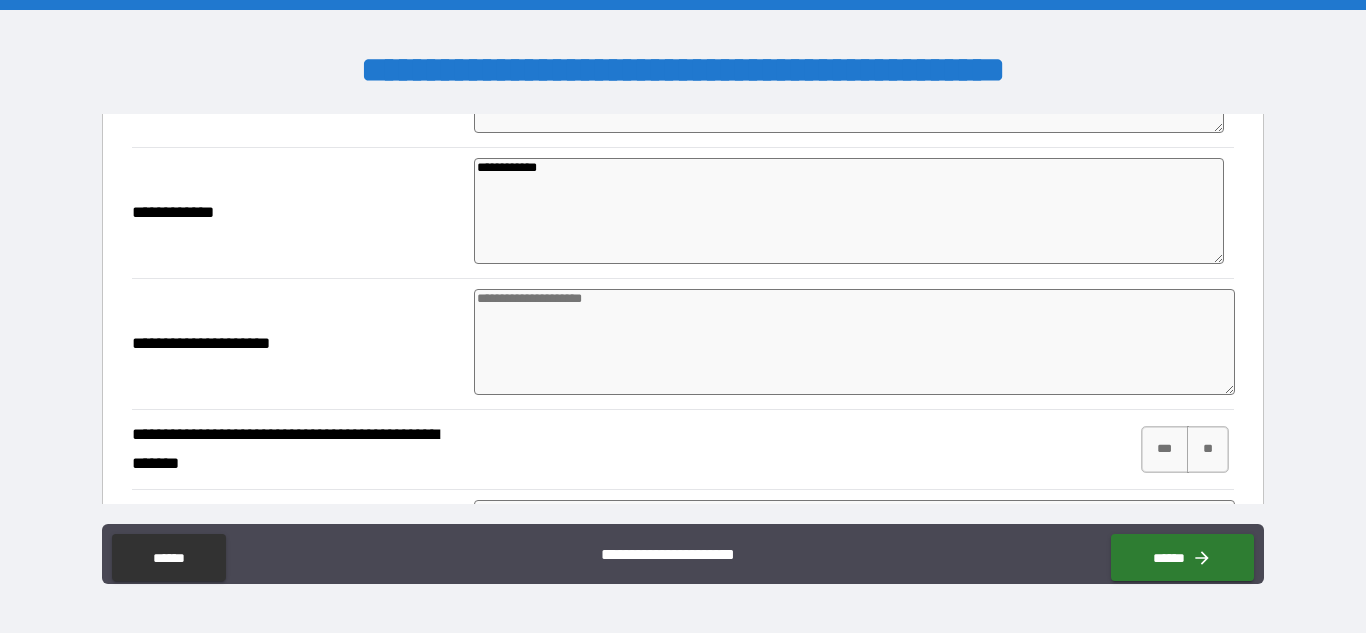 scroll, scrollTop: 1475, scrollLeft: 0, axis: vertical 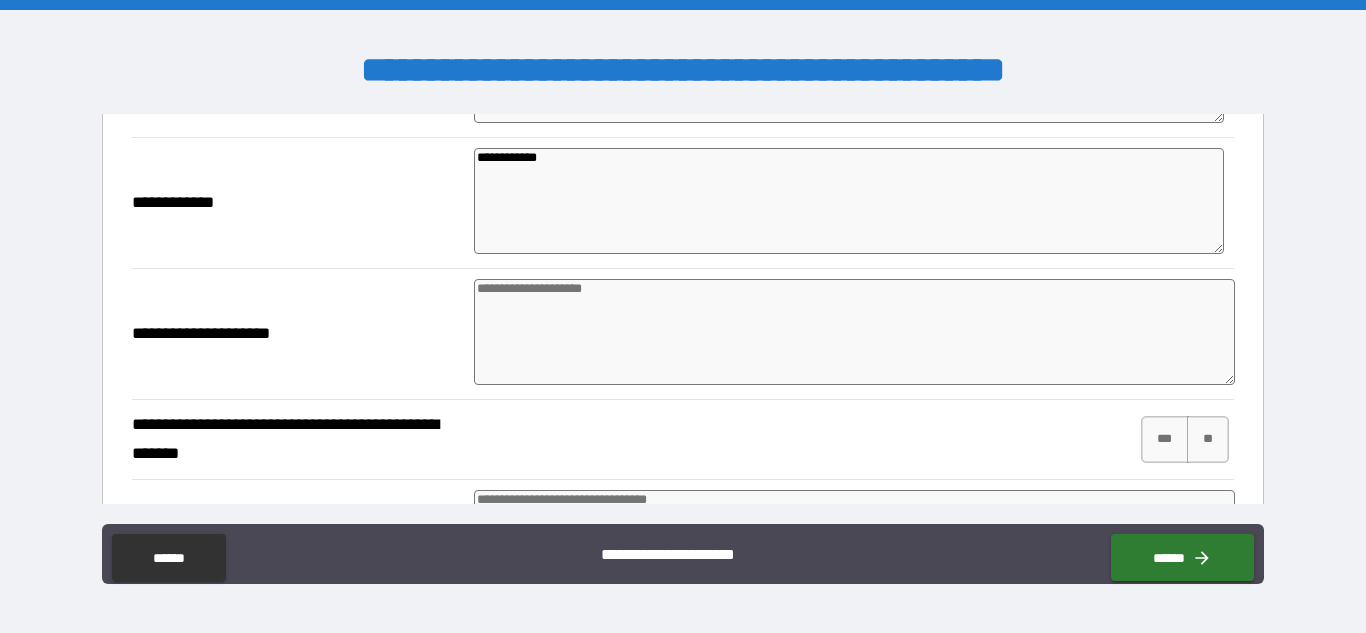 click at bounding box center (854, 332) 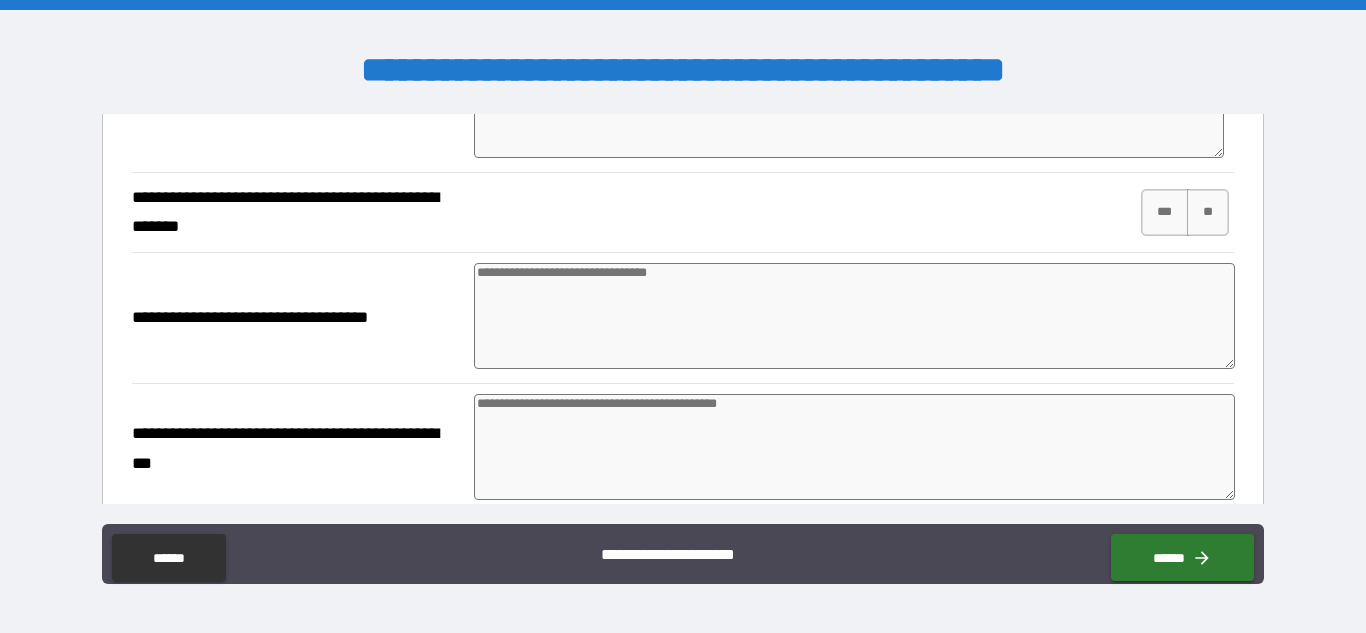 scroll, scrollTop: 1703, scrollLeft: 0, axis: vertical 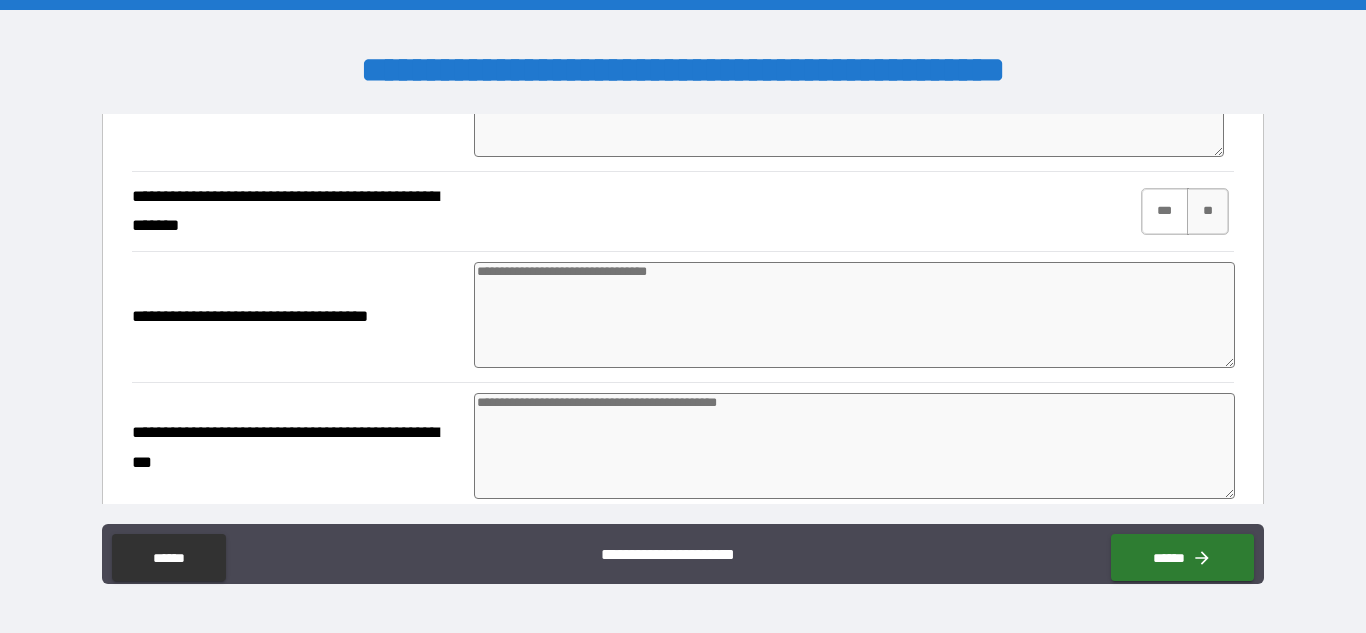 click on "***" at bounding box center (1165, 211) 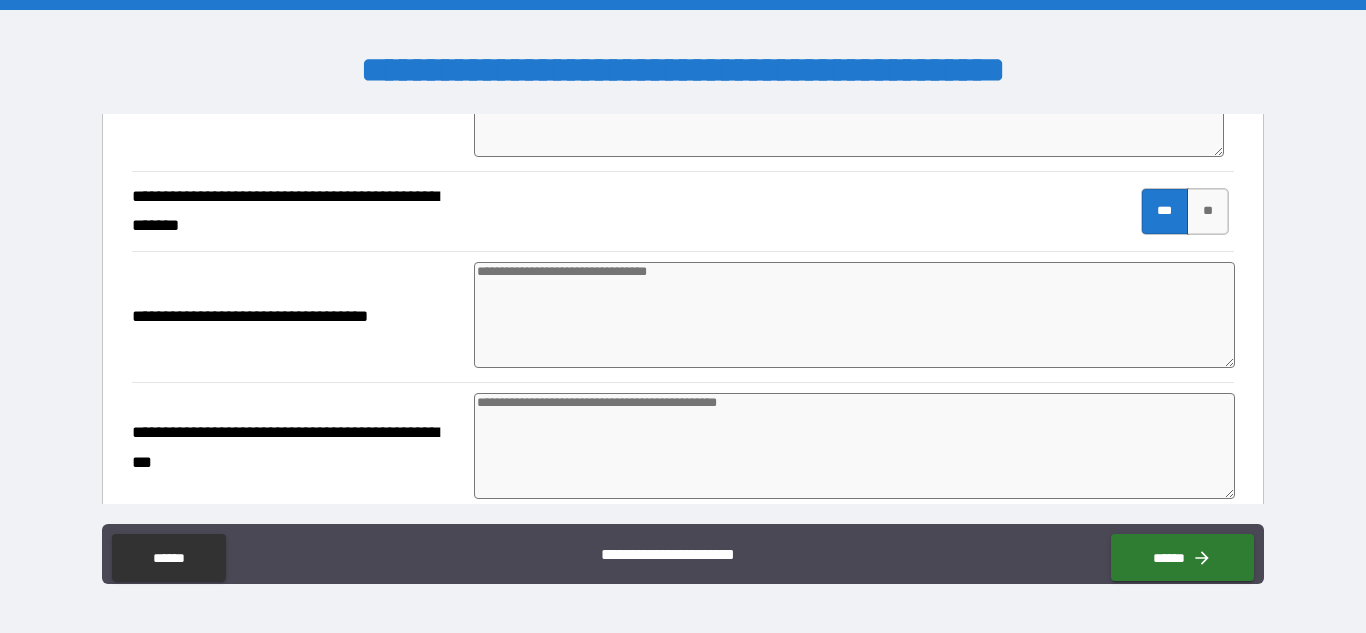 click at bounding box center (854, 315) 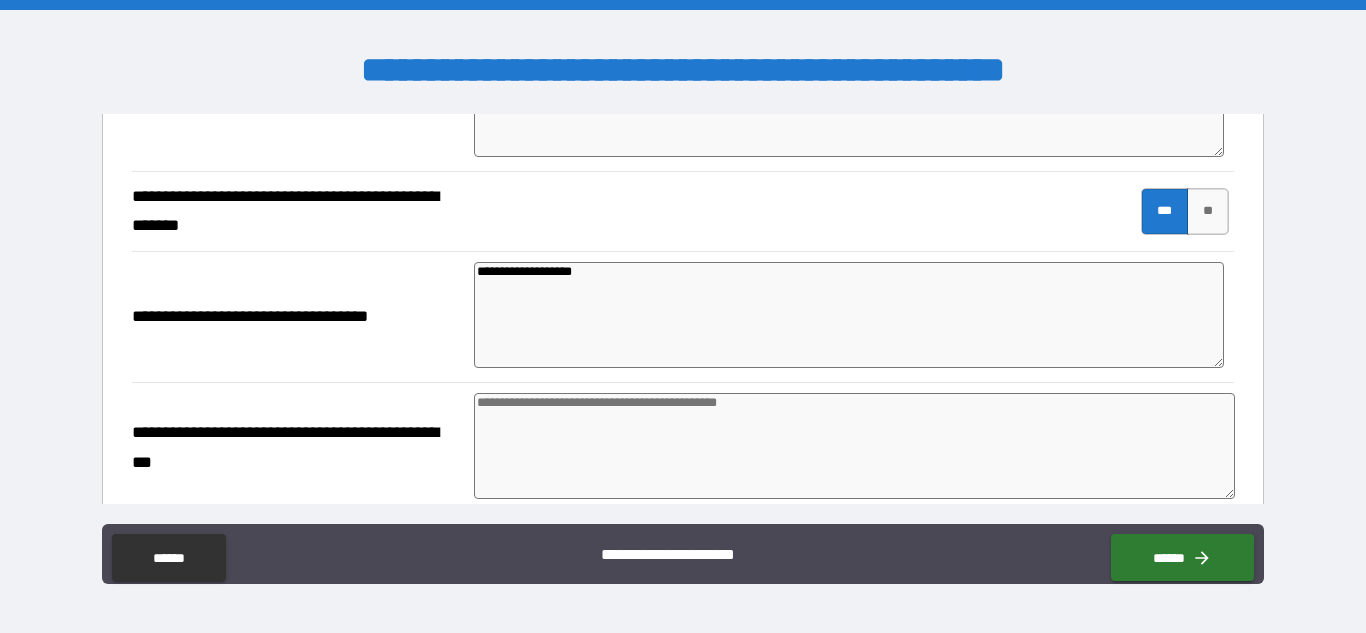 click at bounding box center [854, 446] 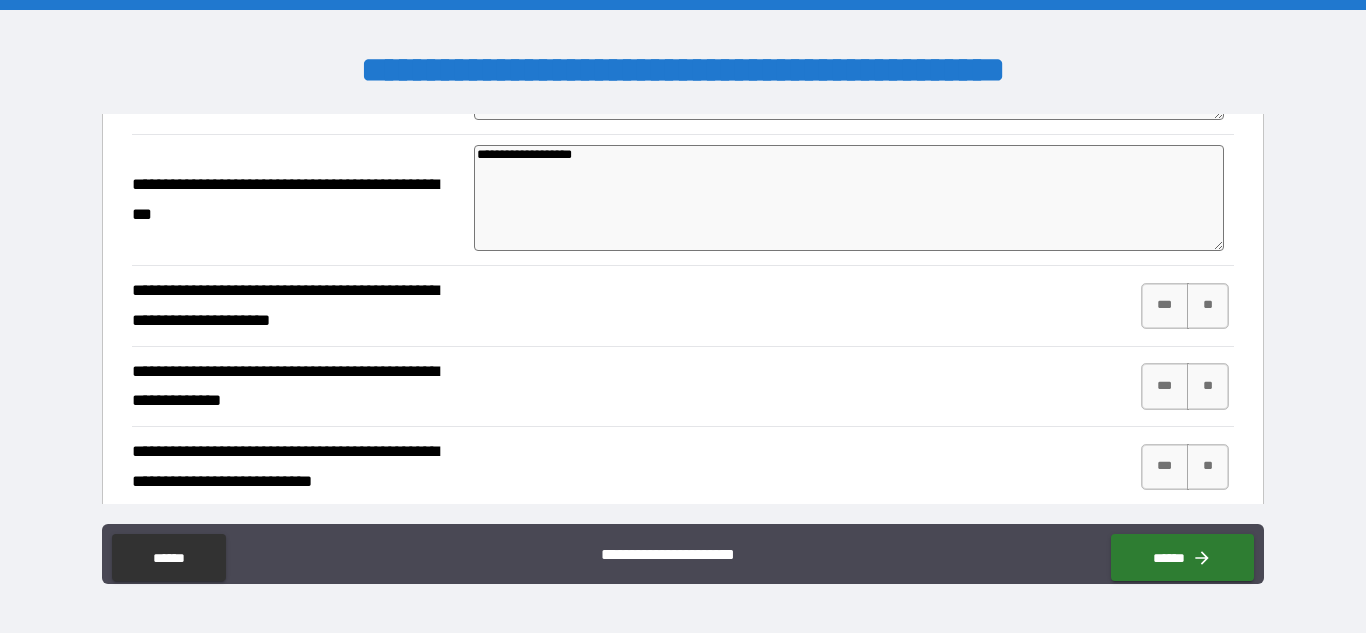 scroll, scrollTop: 1959, scrollLeft: 0, axis: vertical 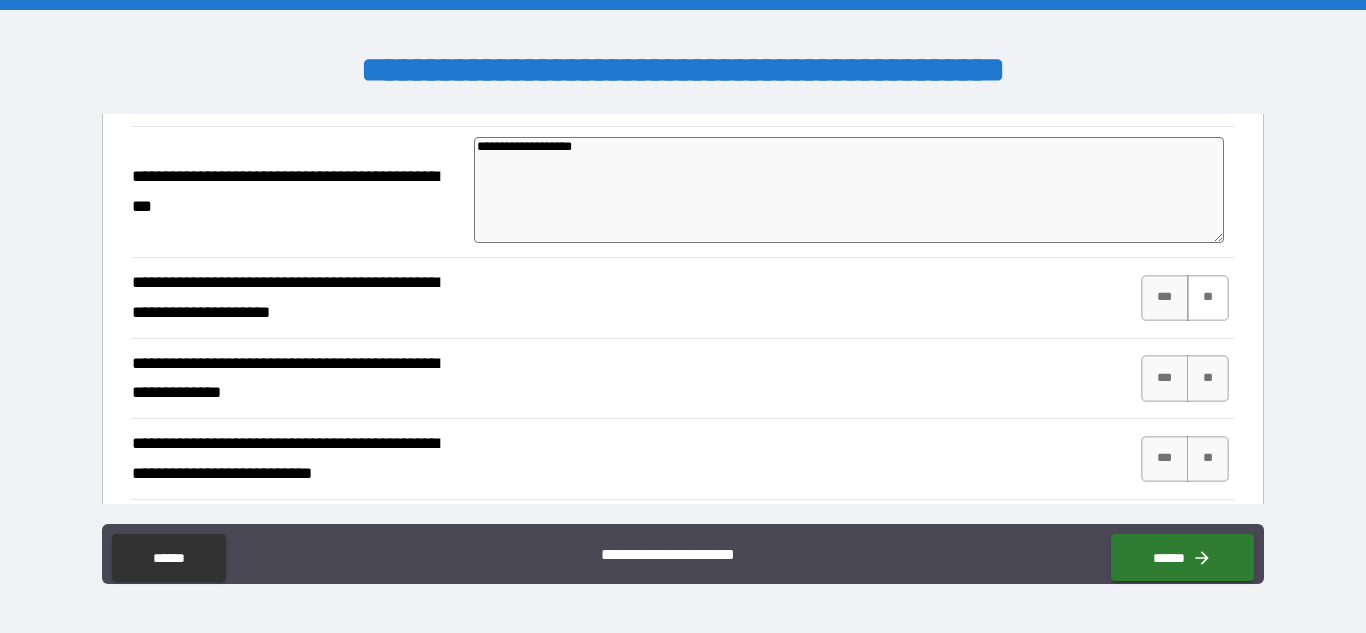 click on "**" at bounding box center (1208, 298) 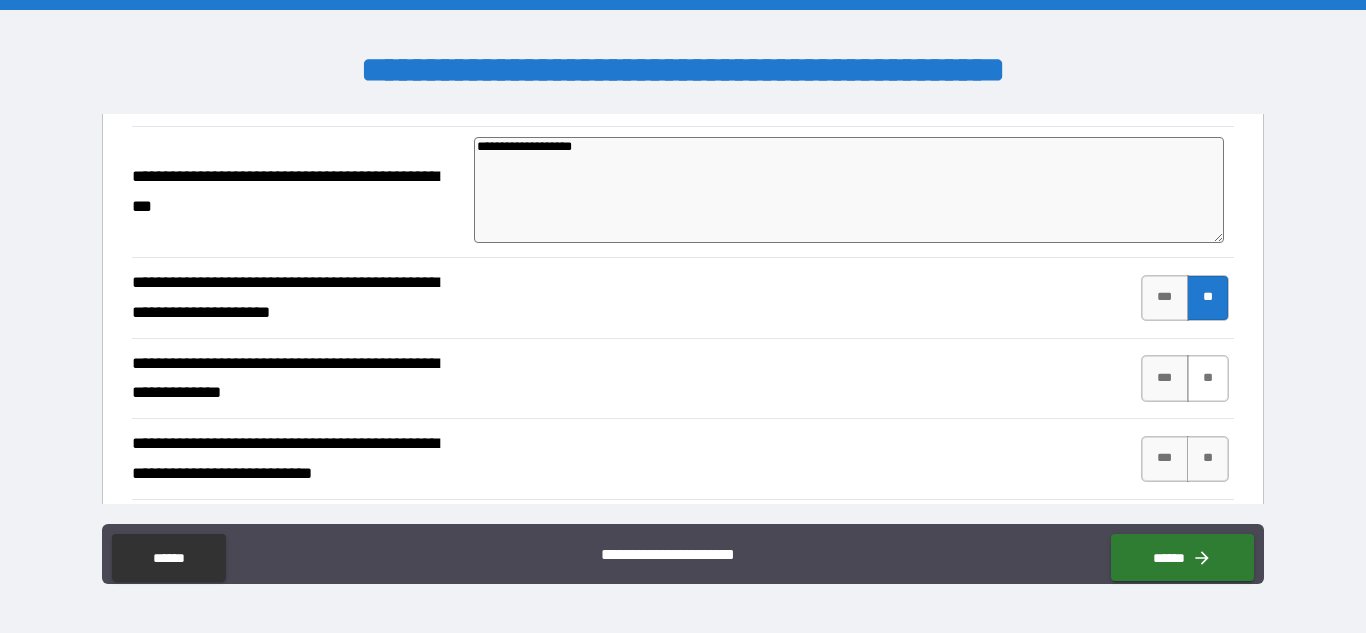 click on "**" at bounding box center (1208, 378) 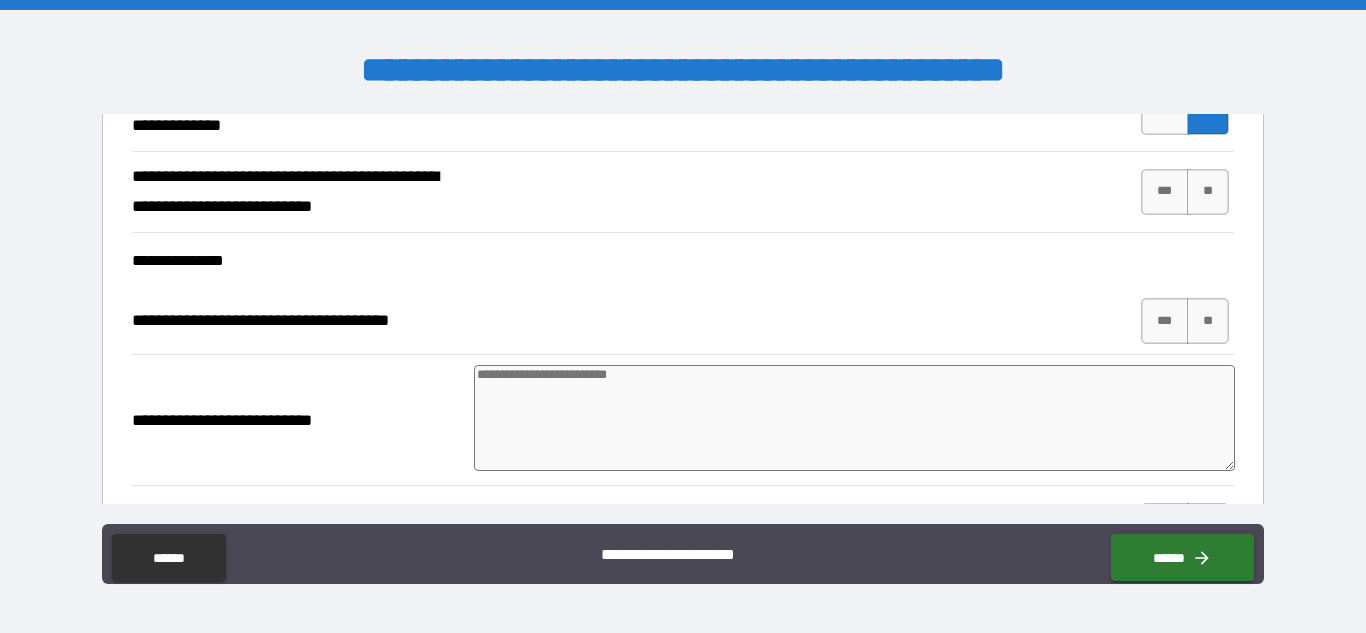 scroll, scrollTop: 2230, scrollLeft: 0, axis: vertical 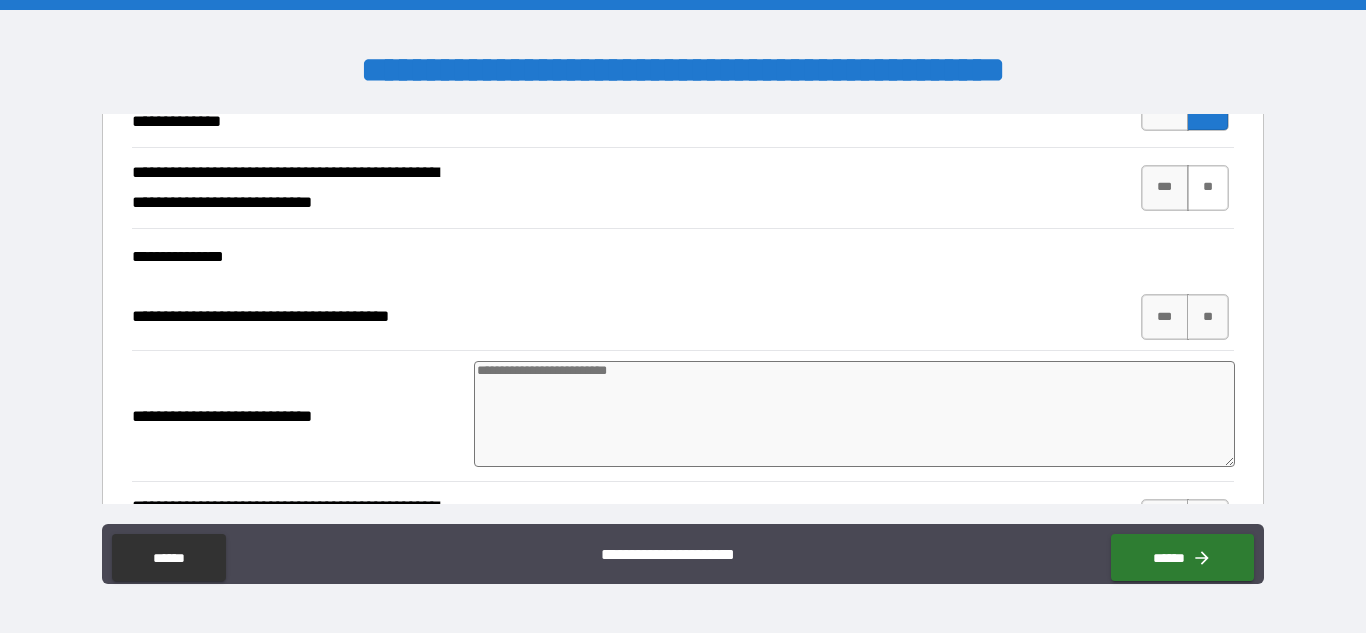 click on "**" at bounding box center (1208, 188) 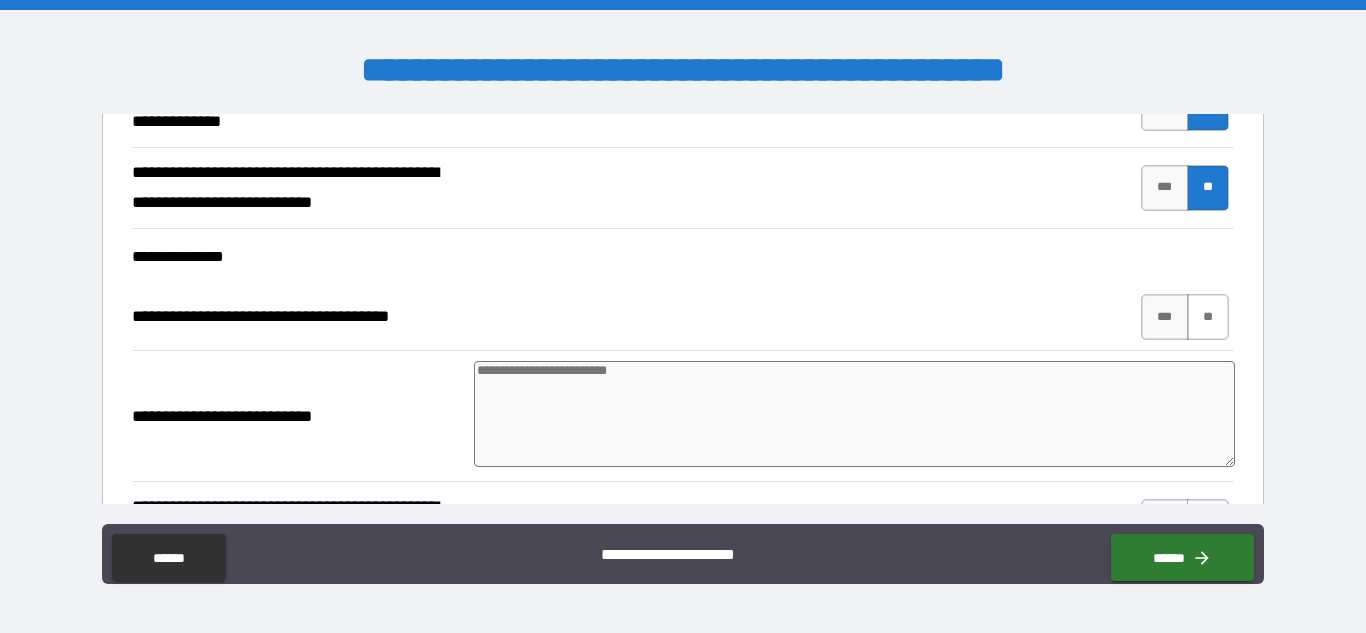 click on "**" at bounding box center (1208, 317) 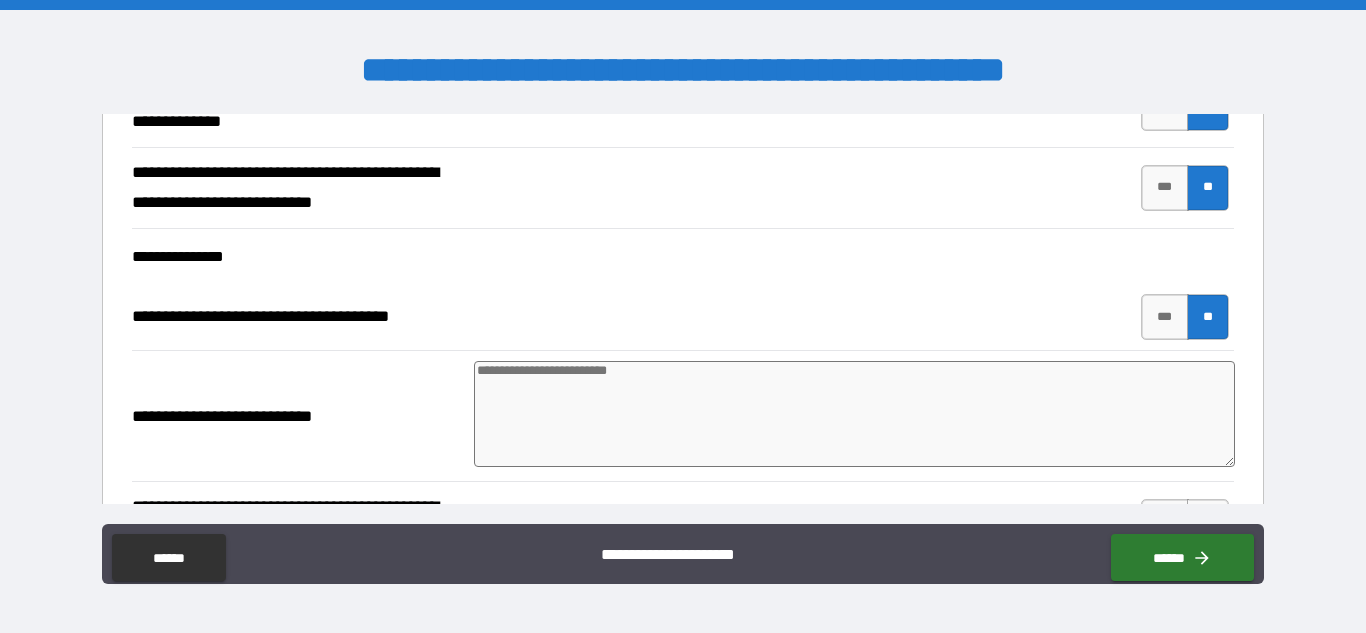 click at bounding box center [854, 414] 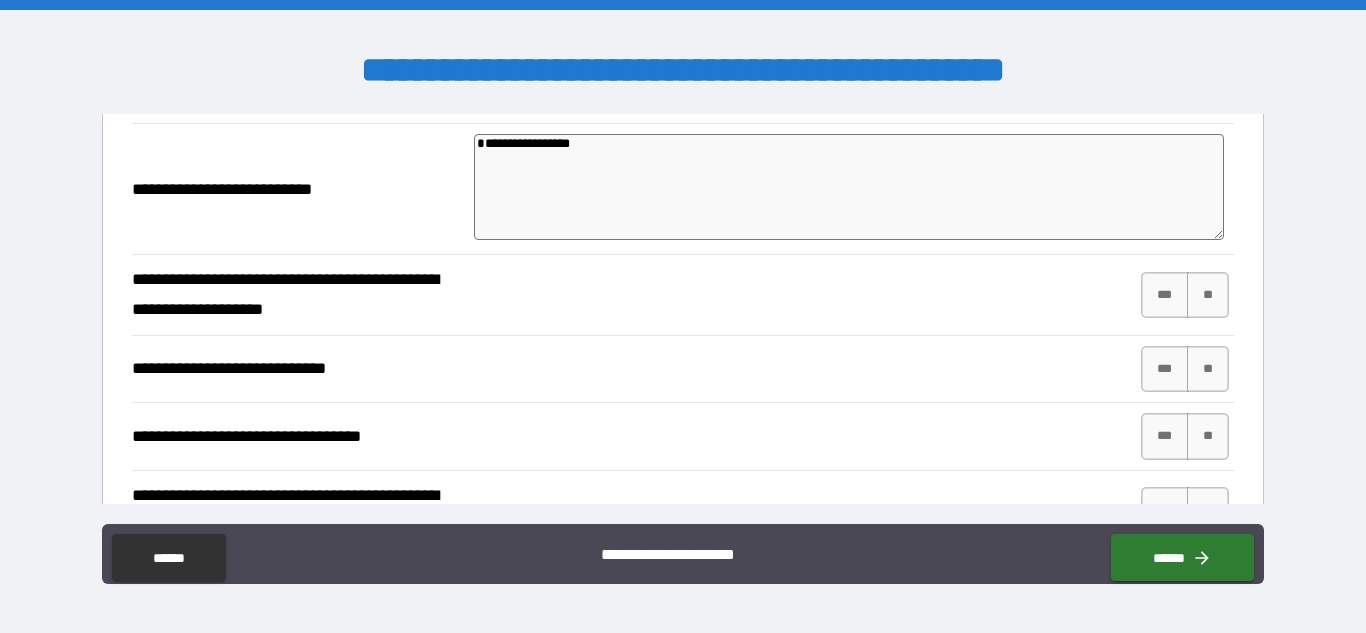 scroll, scrollTop: 2482, scrollLeft: 0, axis: vertical 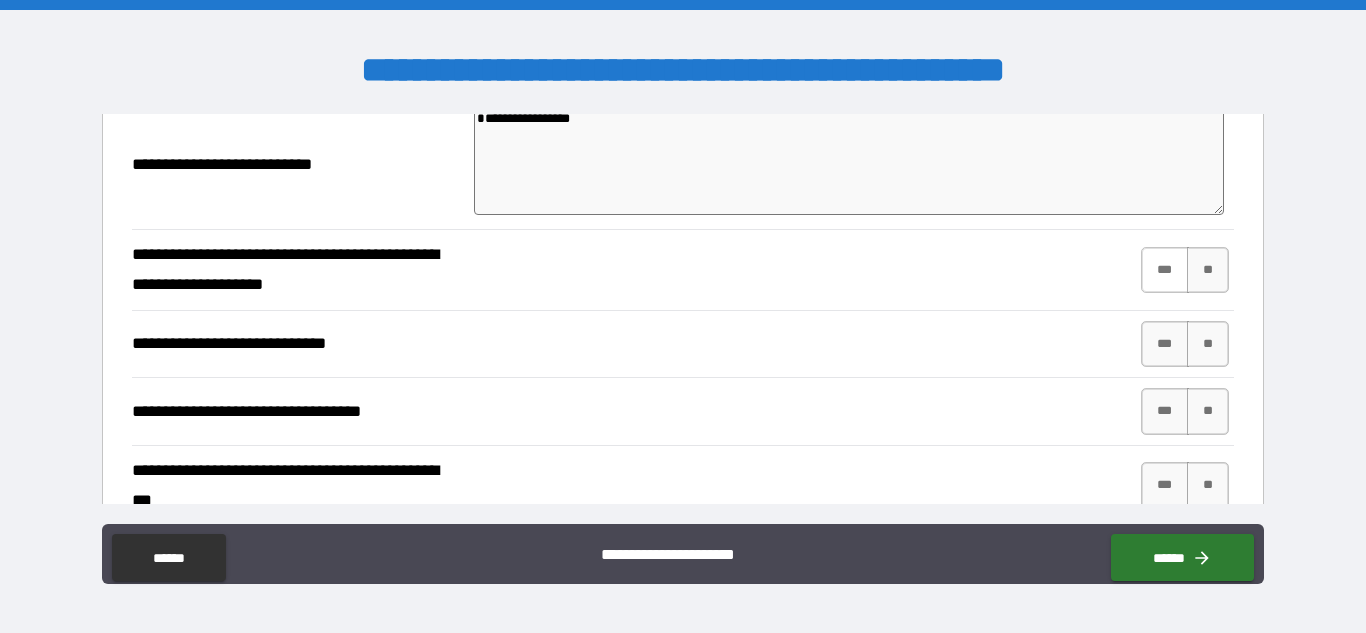 click on "***" at bounding box center (1165, 270) 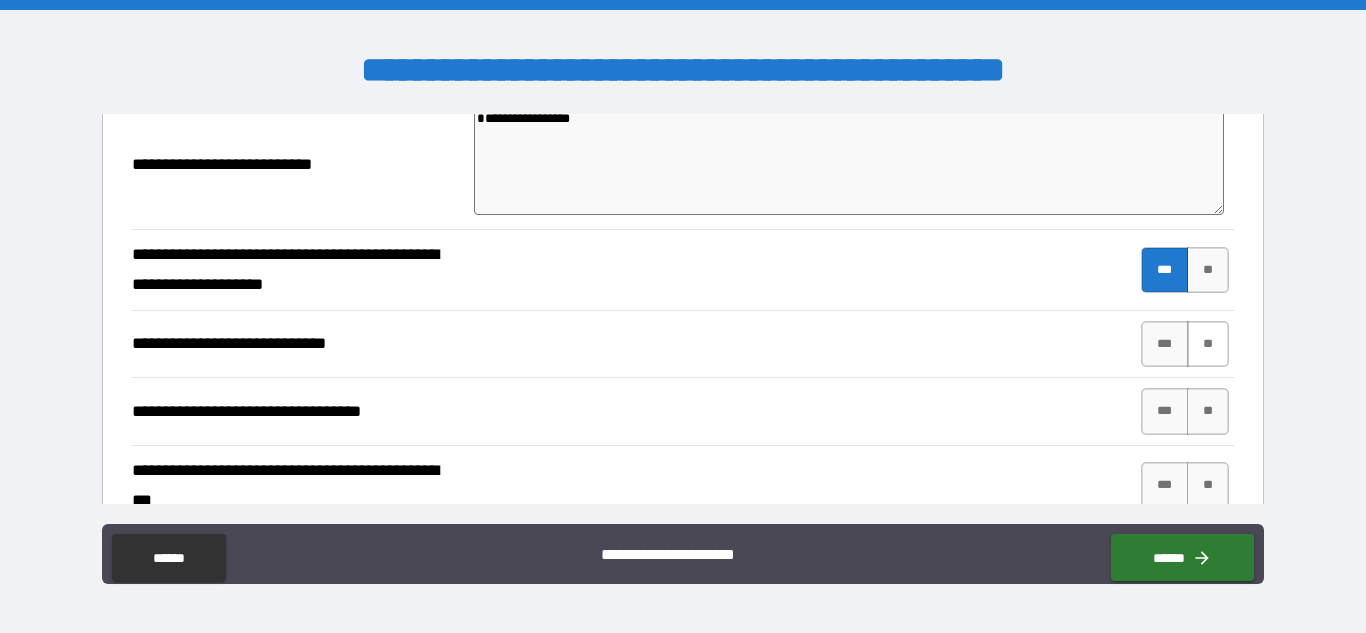 click on "**" at bounding box center [1208, 344] 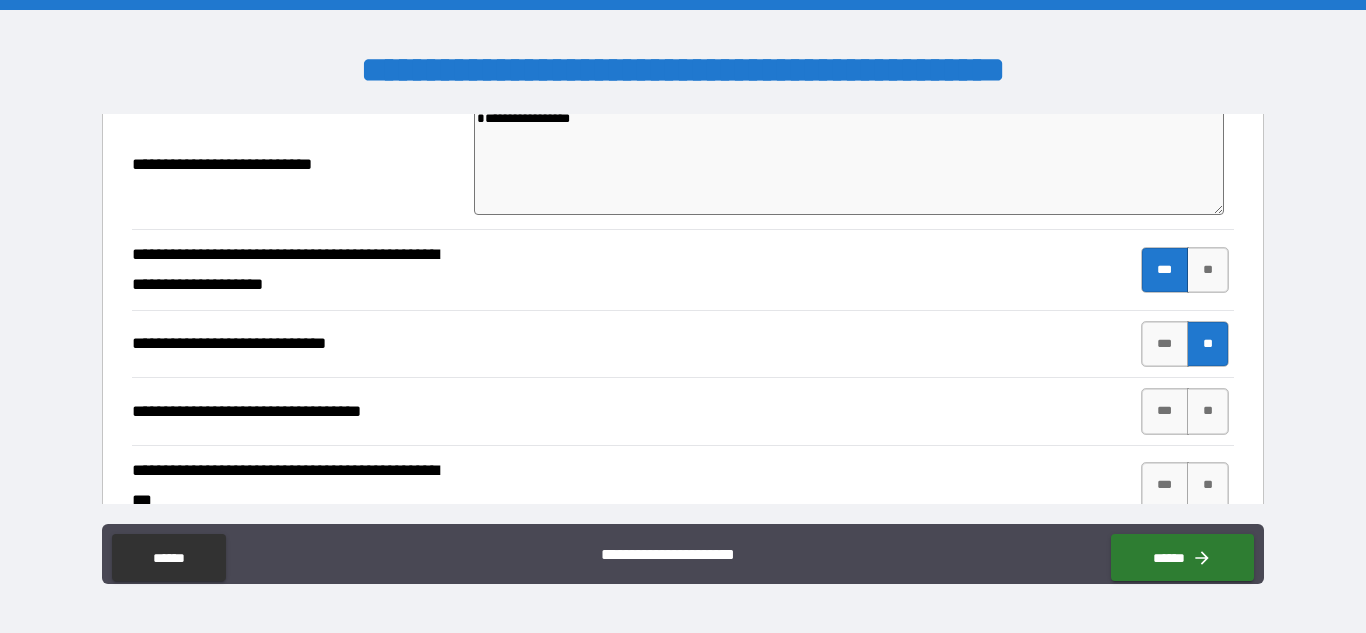 click on "**********" at bounding box center (849, 162) 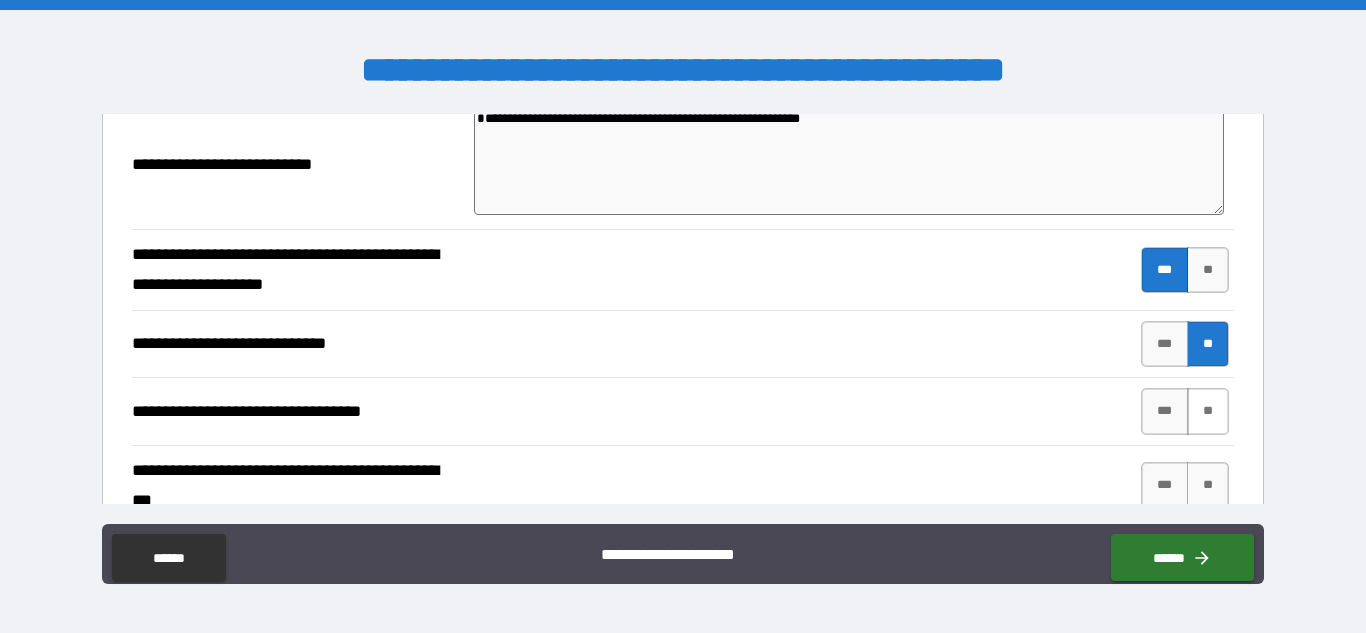 click on "**" at bounding box center [1208, 411] 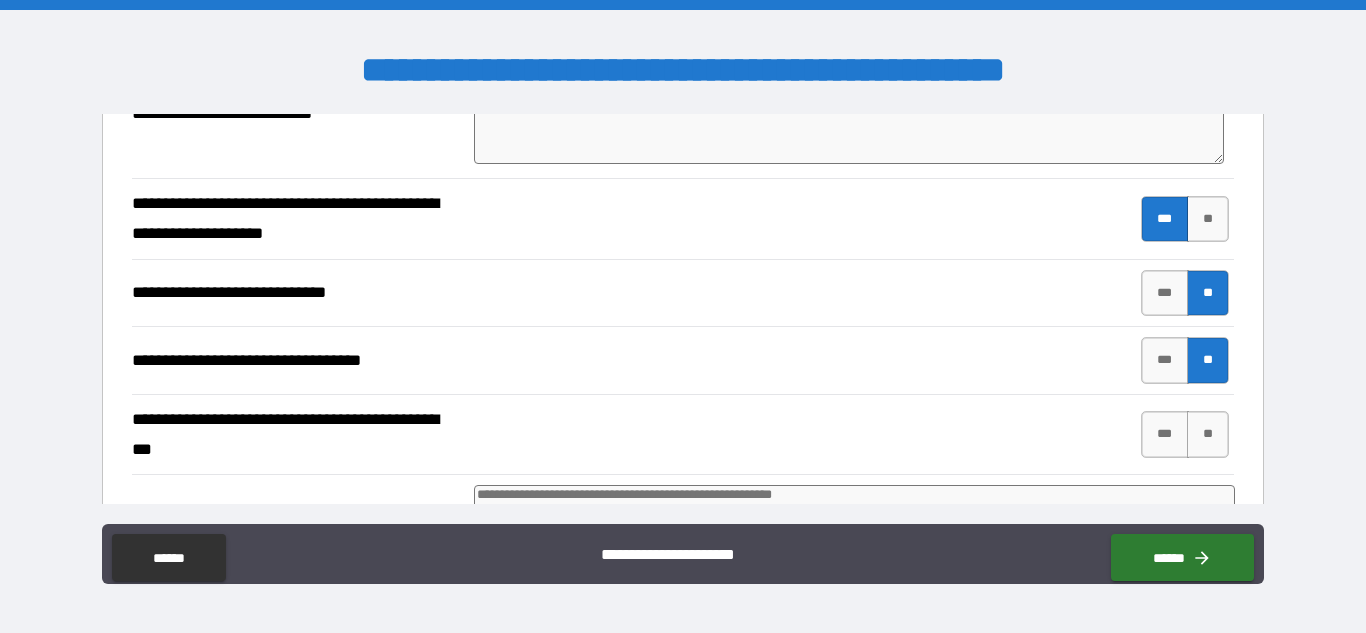 scroll, scrollTop: 2566, scrollLeft: 0, axis: vertical 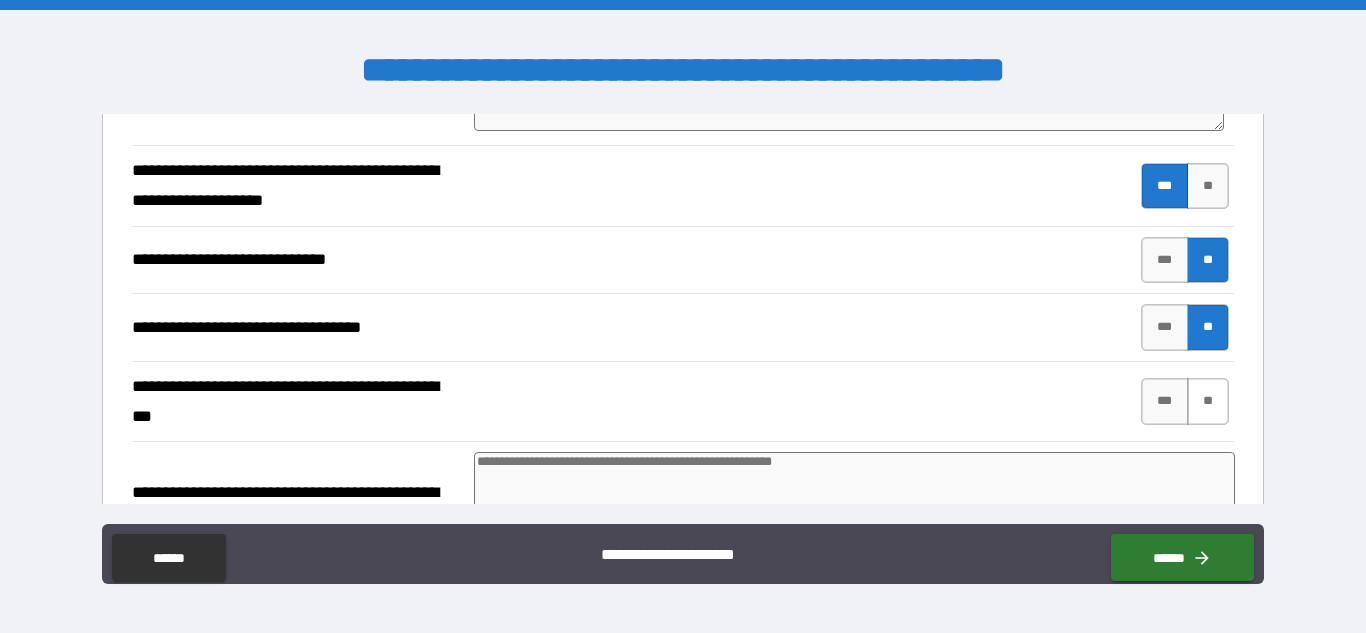 click on "**" at bounding box center [1208, 401] 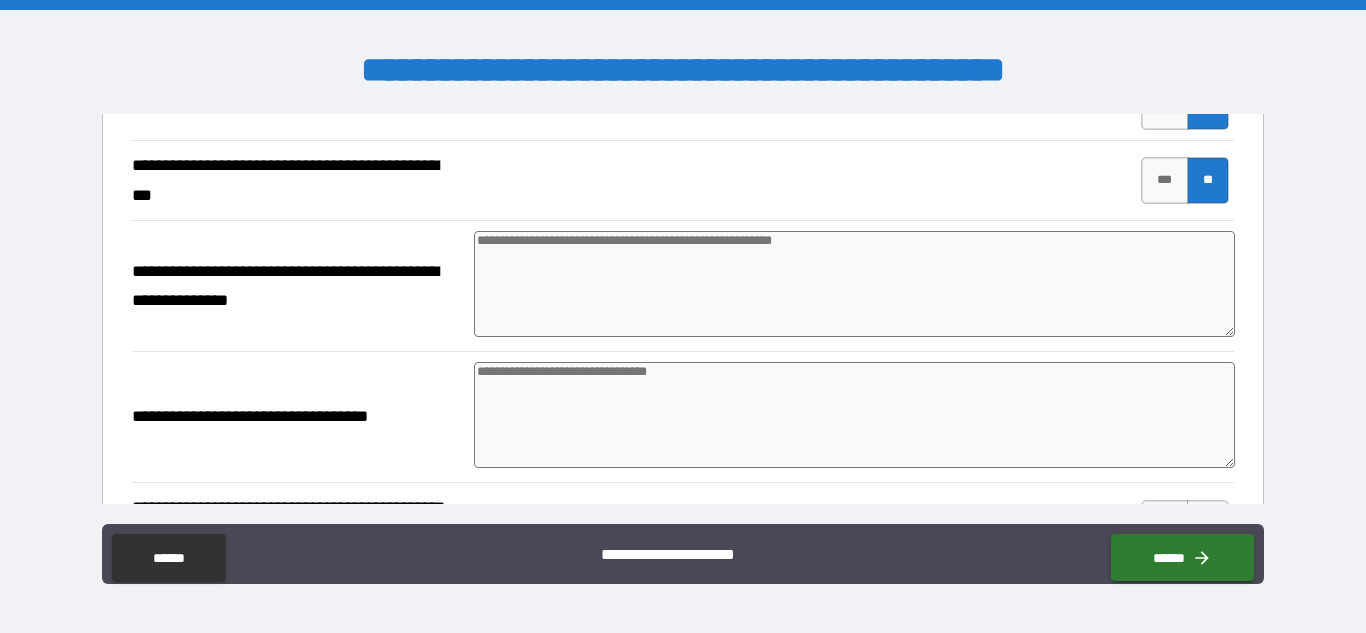 scroll, scrollTop: 2795, scrollLeft: 0, axis: vertical 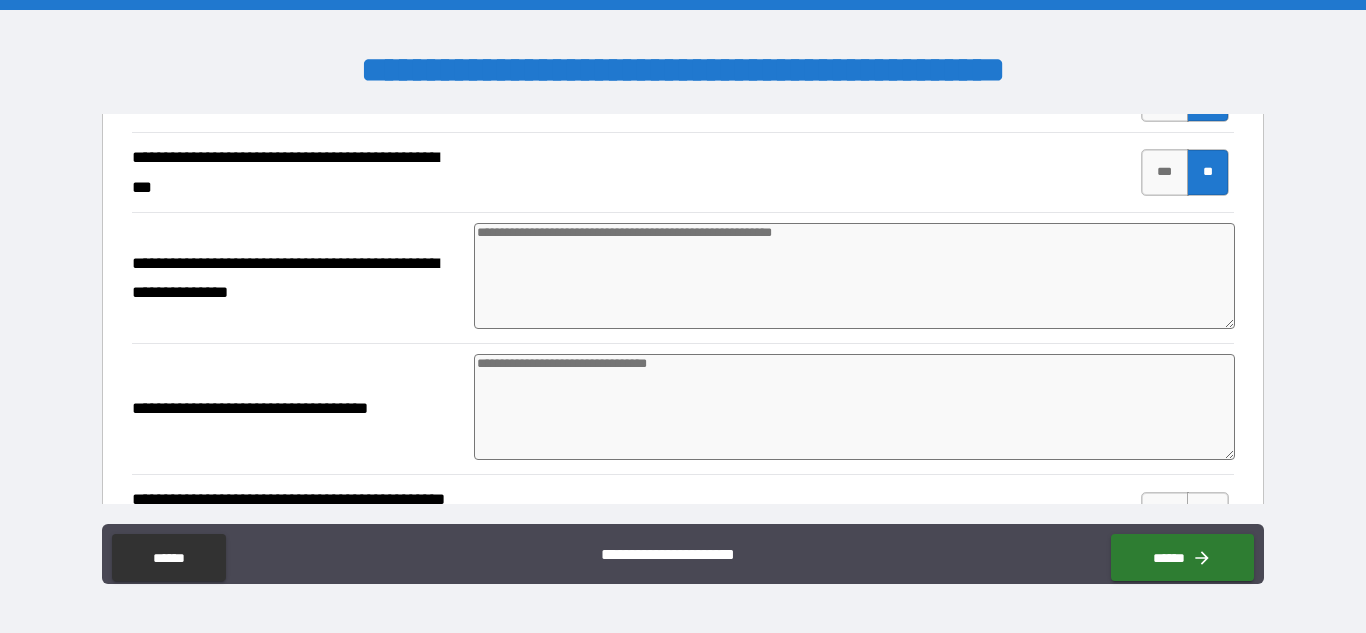 click at bounding box center (854, 276) 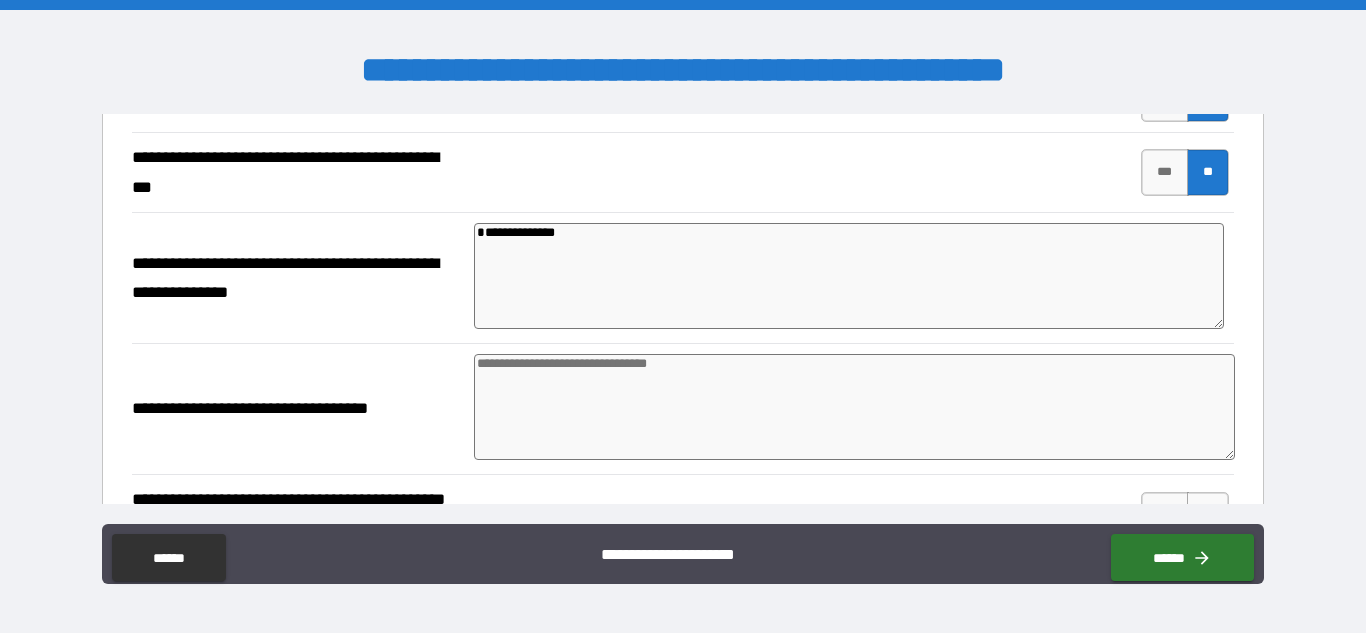 click at bounding box center [854, 407] 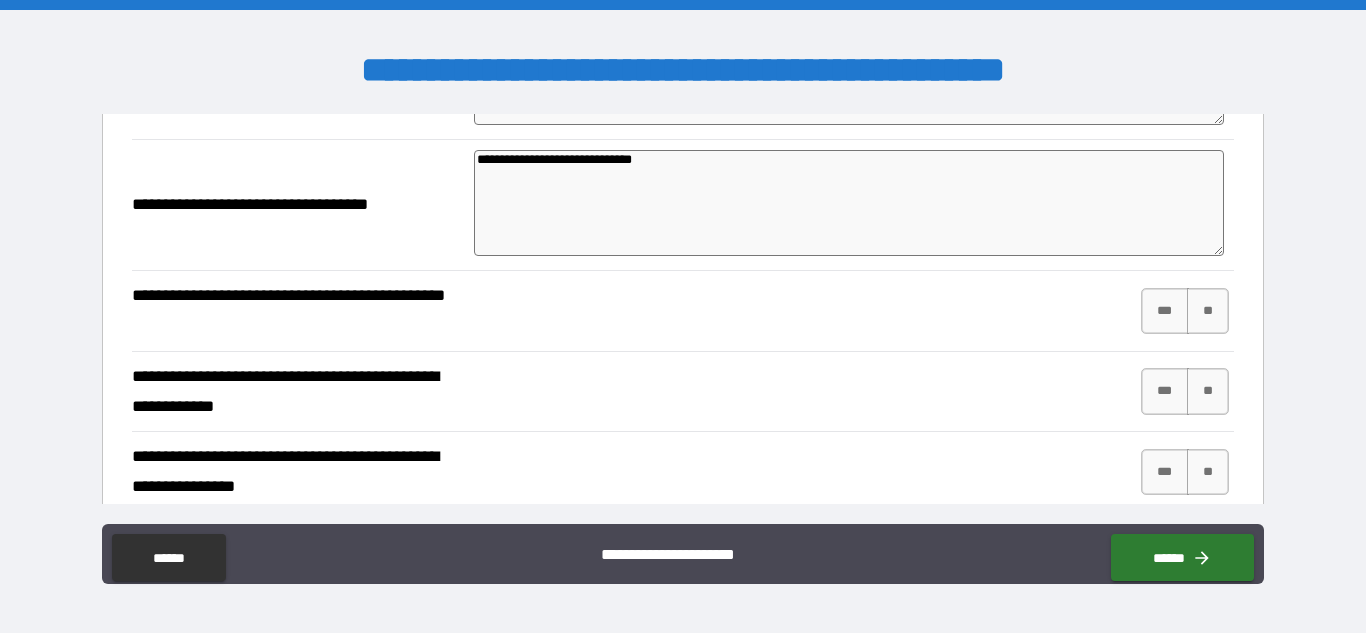 scroll, scrollTop: 3023, scrollLeft: 0, axis: vertical 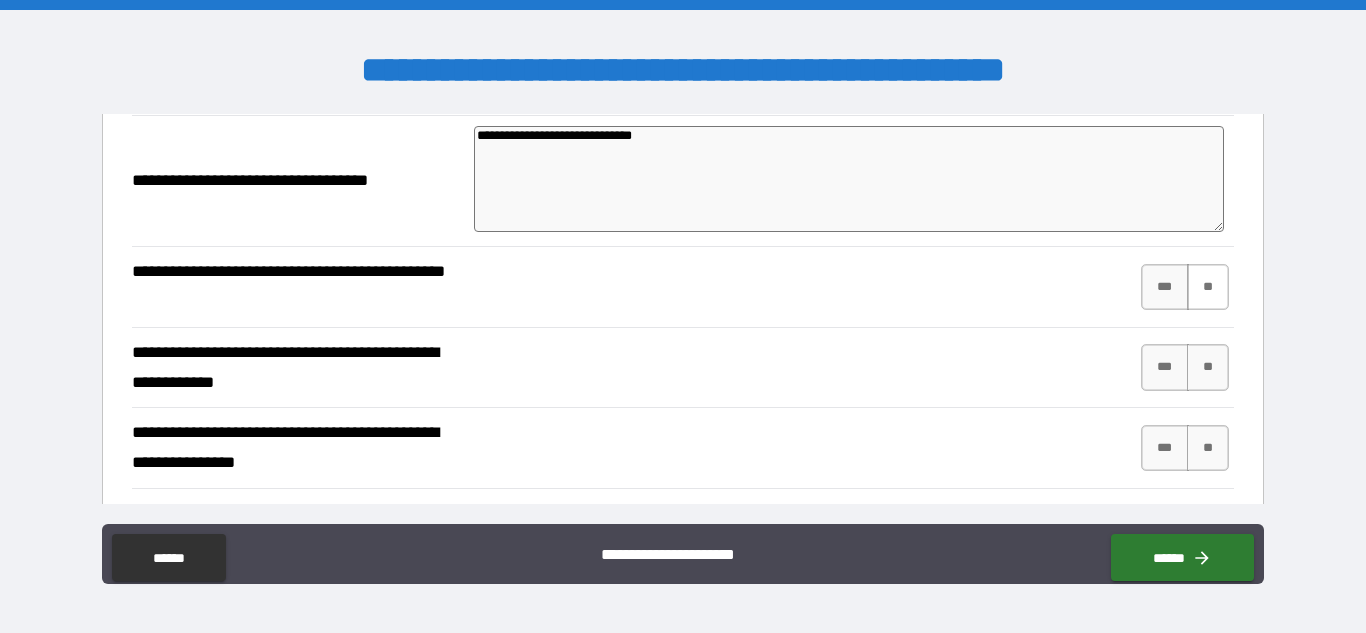 click on "**" at bounding box center (1208, 287) 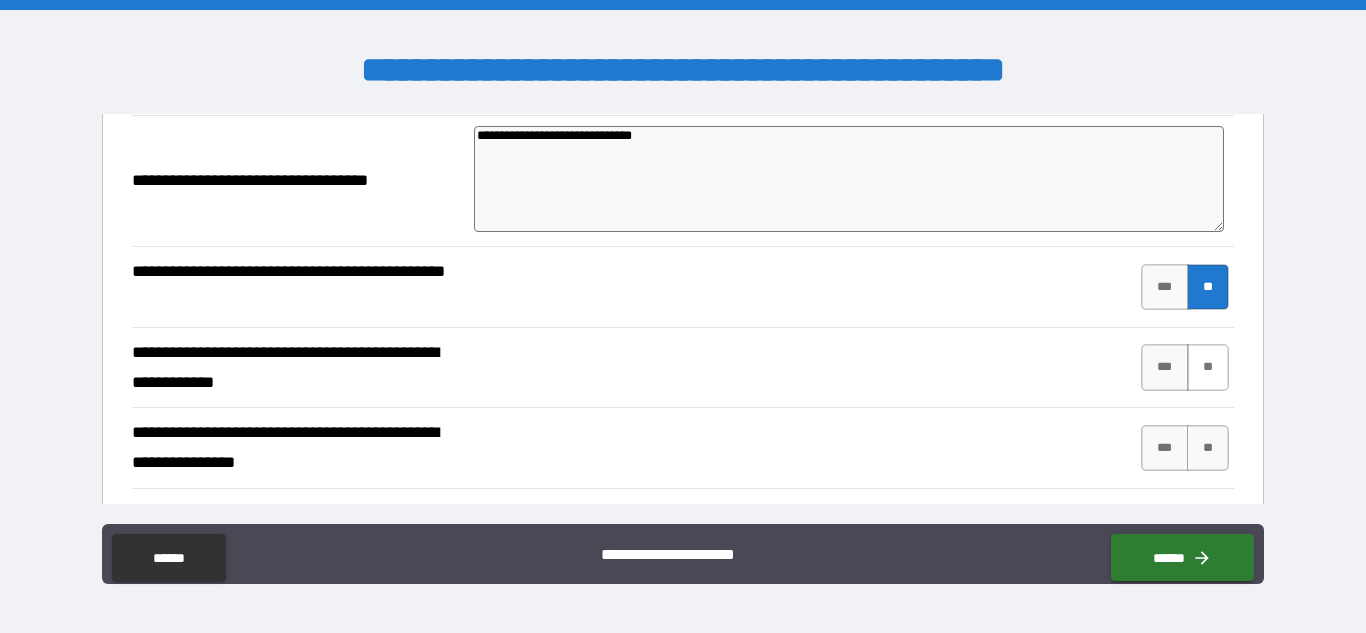 click on "**" at bounding box center (1208, 367) 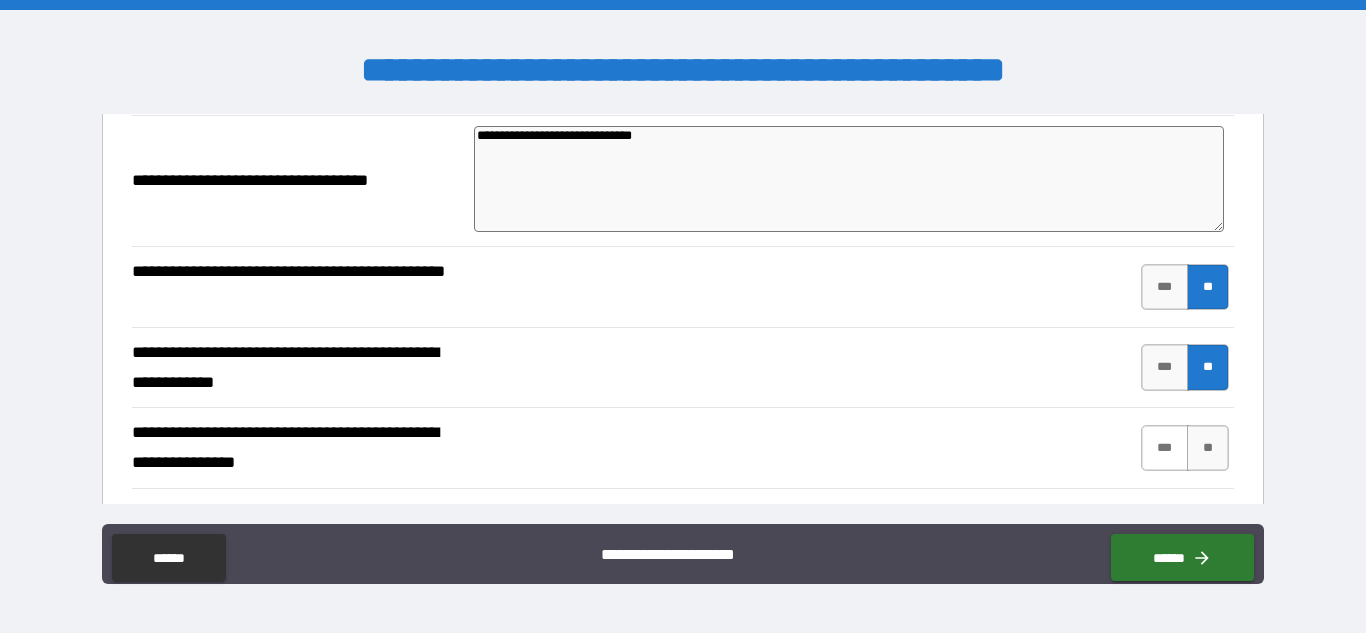click on "***" at bounding box center (1165, 448) 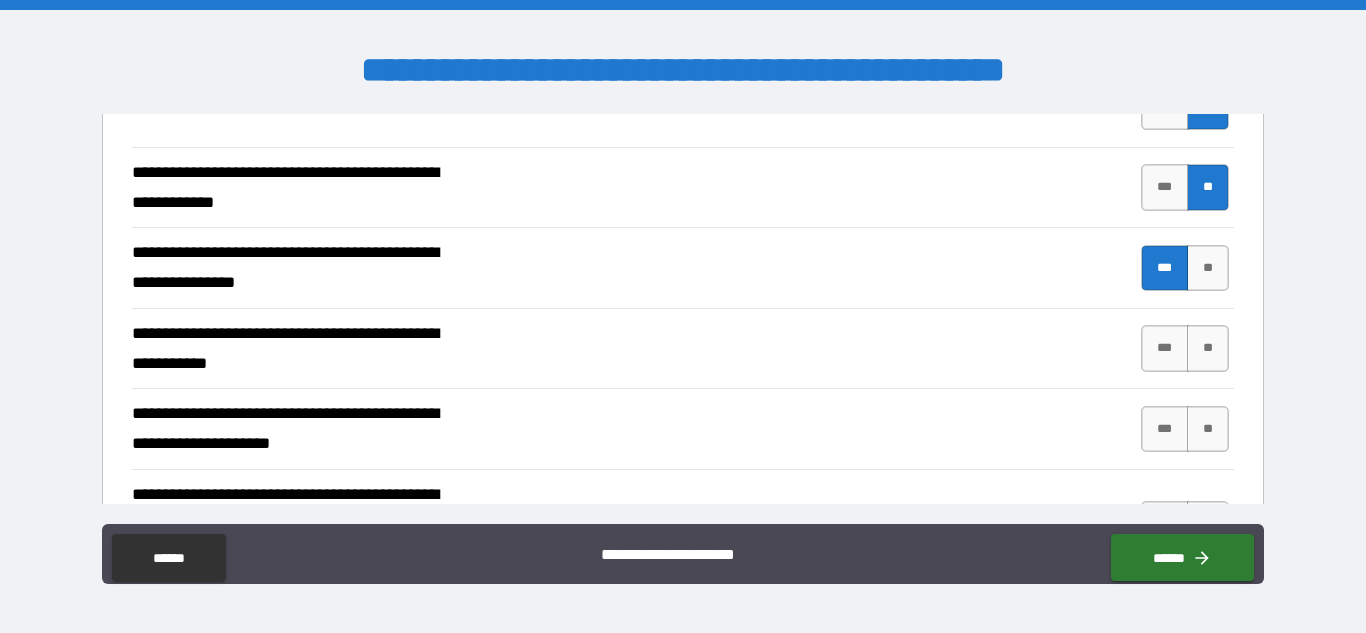 scroll, scrollTop: 3206, scrollLeft: 0, axis: vertical 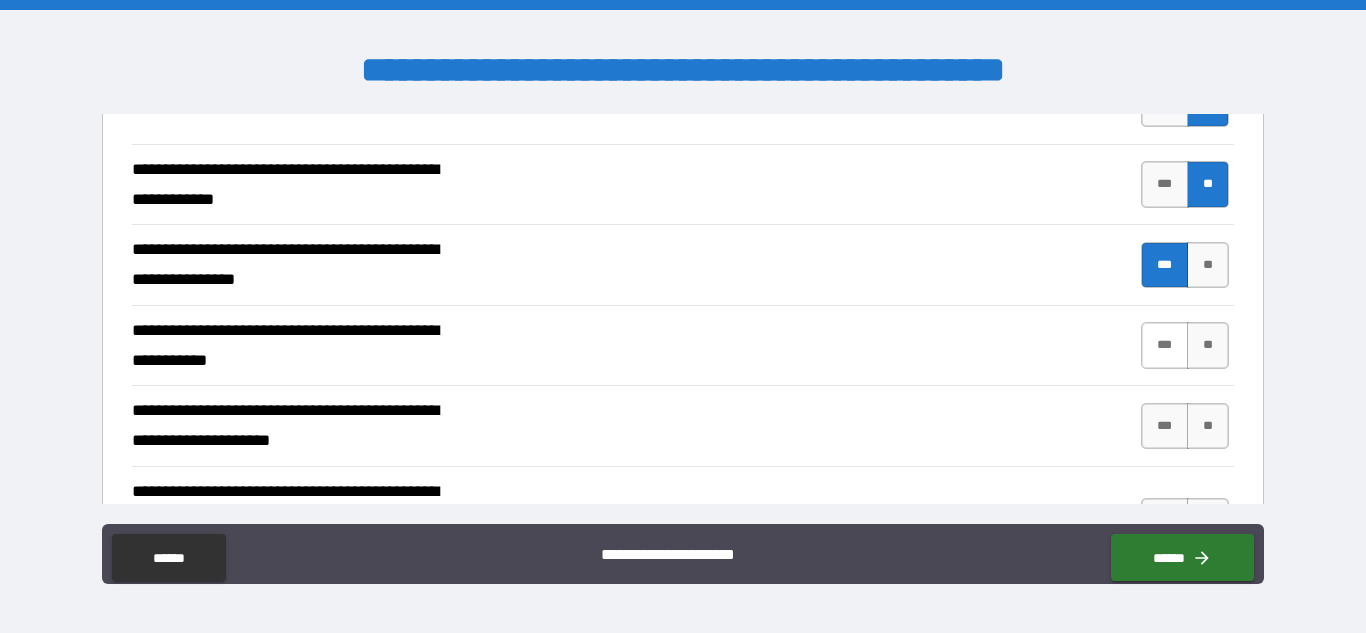 click on "***" at bounding box center (1165, 345) 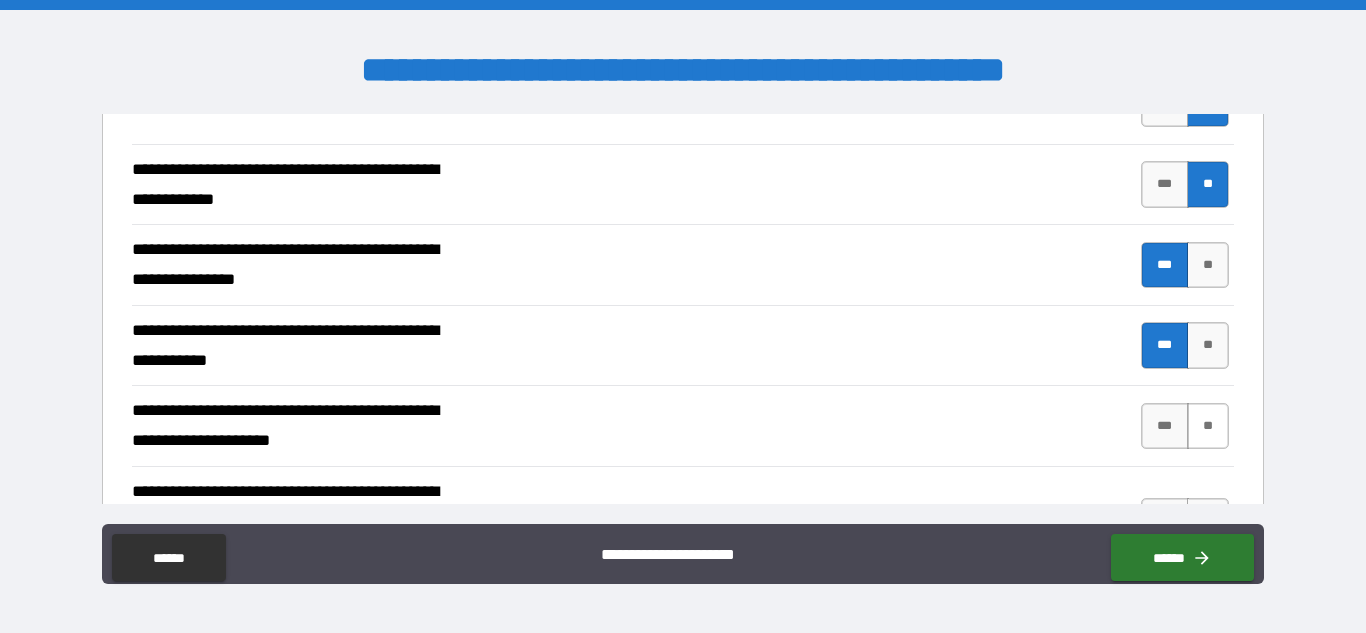click on "**" at bounding box center (1208, 426) 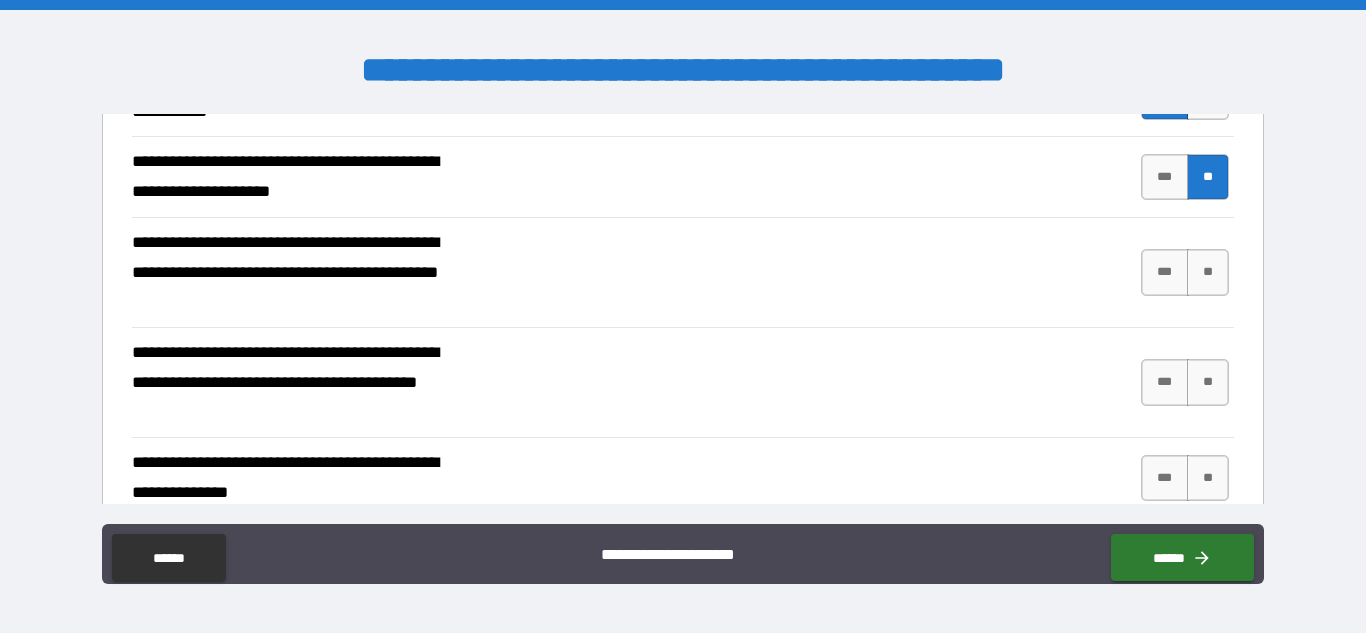 scroll, scrollTop: 3458, scrollLeft: 0, axis: vertical 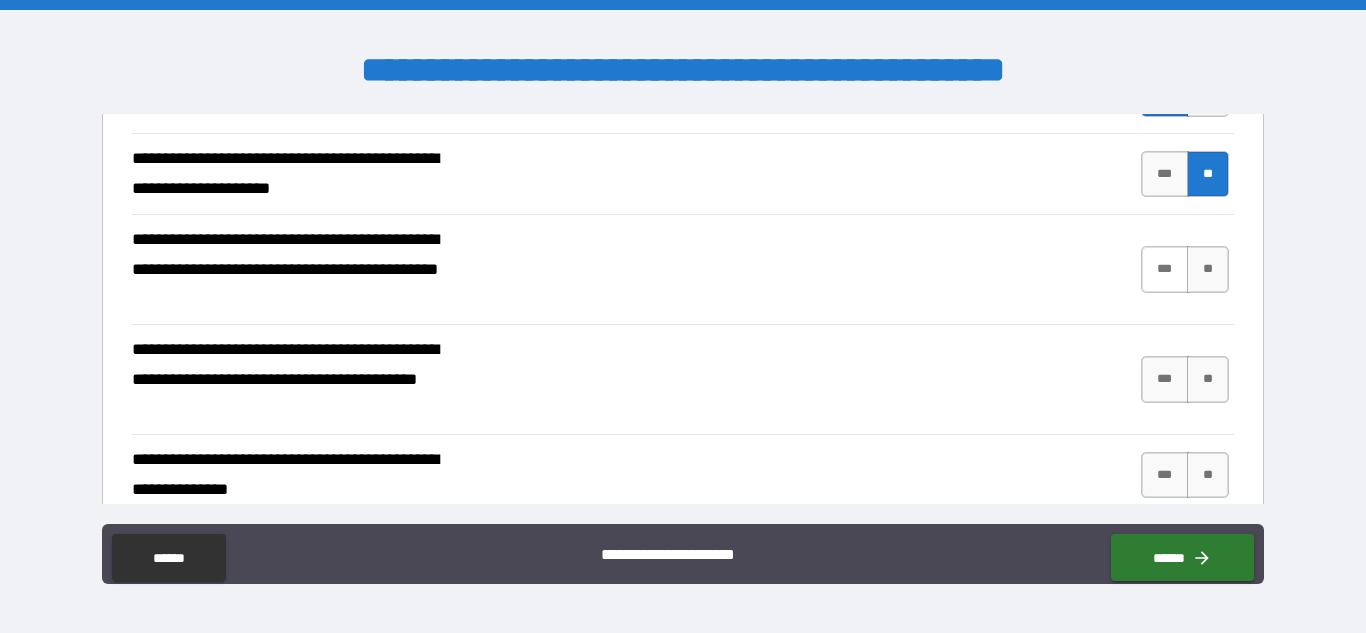 click on "***" at bounding box center (1165, 269) 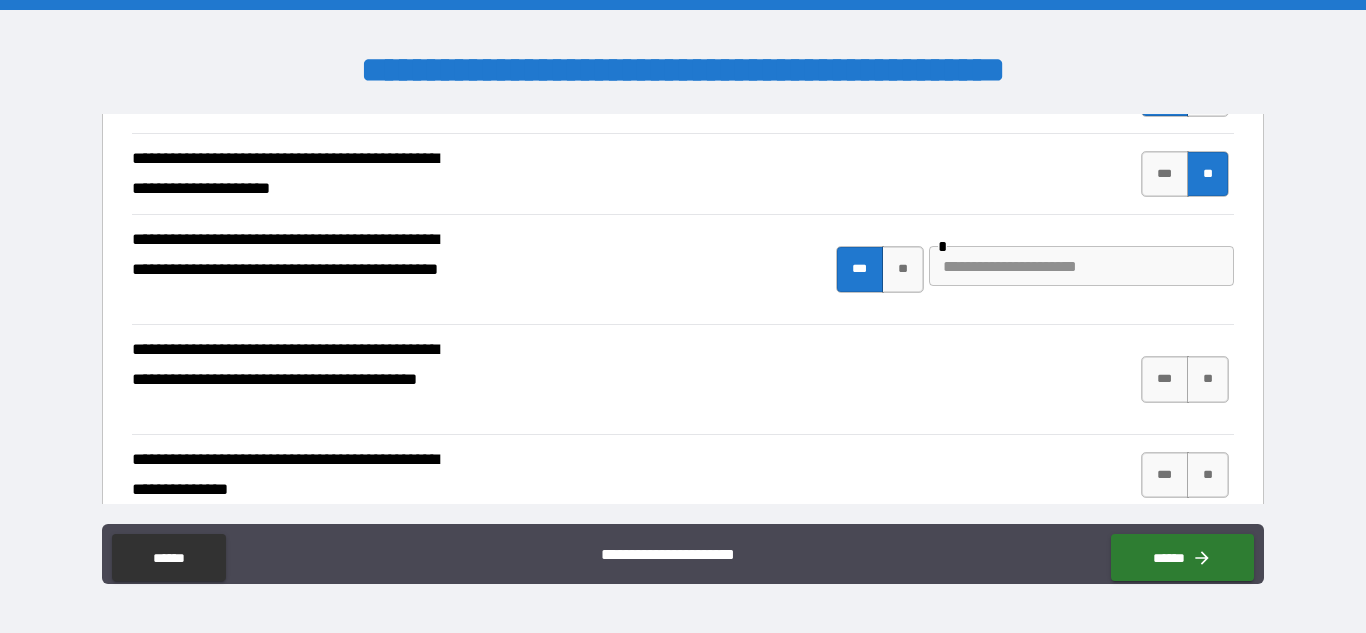 click at bounding box center (1081, 266) 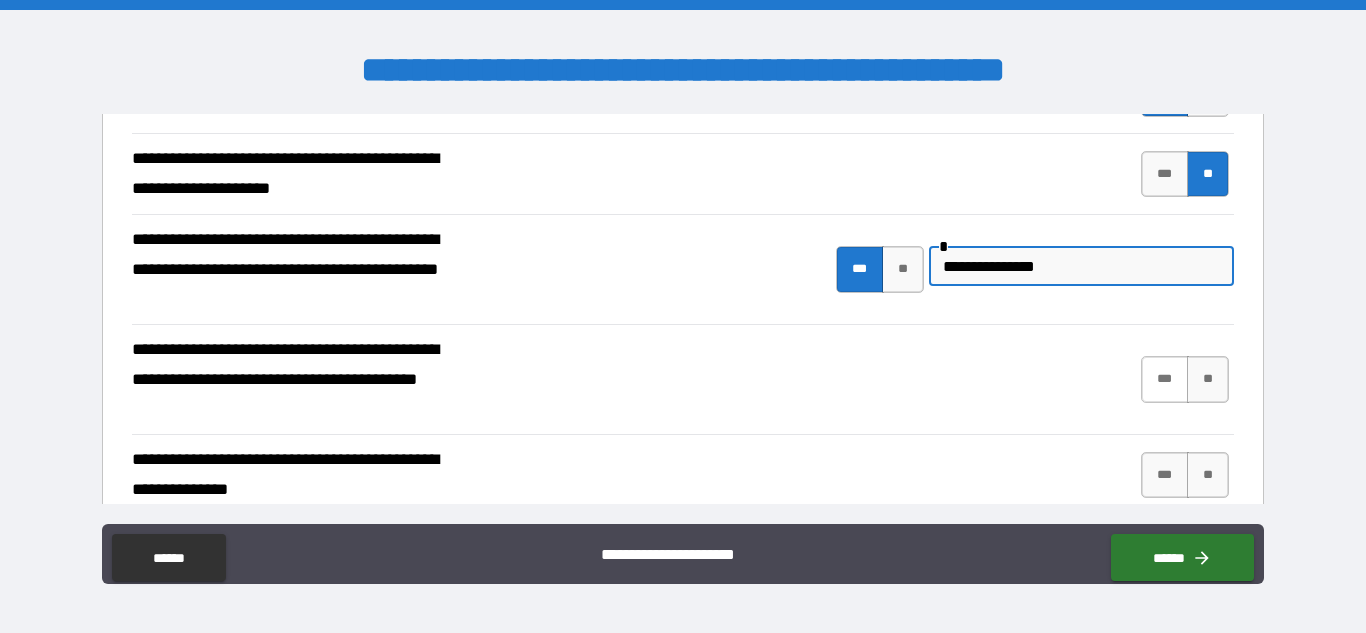 click on "***" at bounding box center (1165, 379) 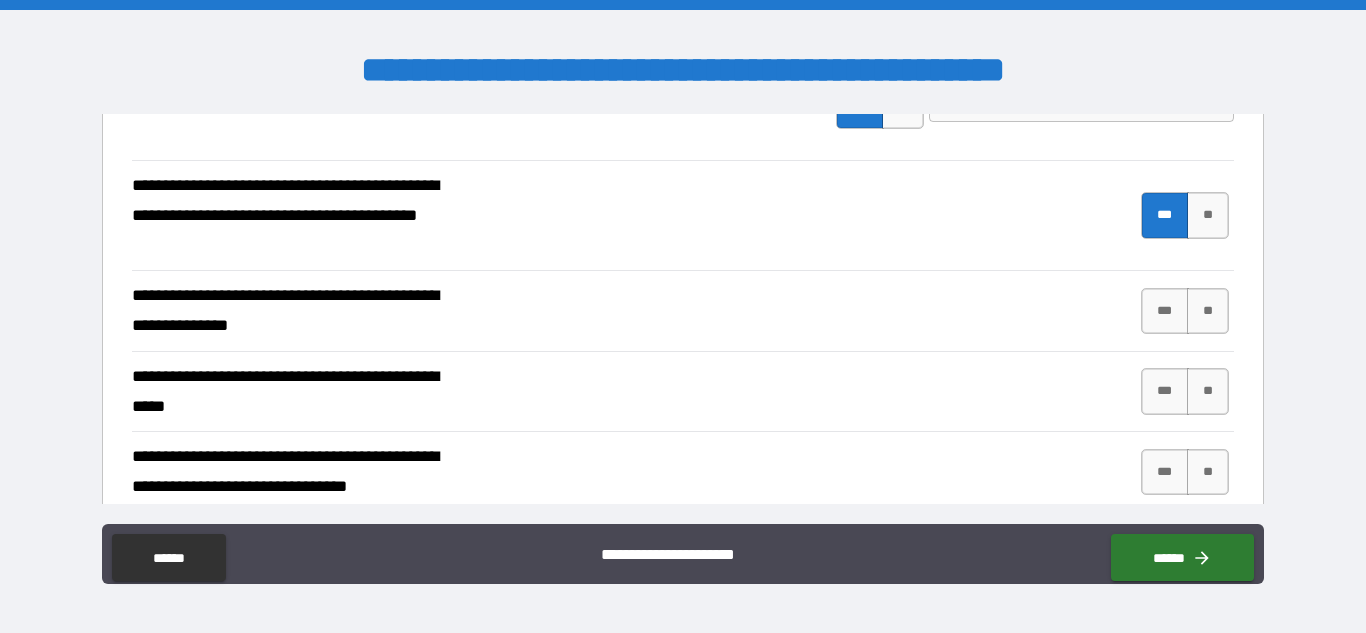 scroll, scrollTop: 3627, scrollLeft: 0, axis: vertical 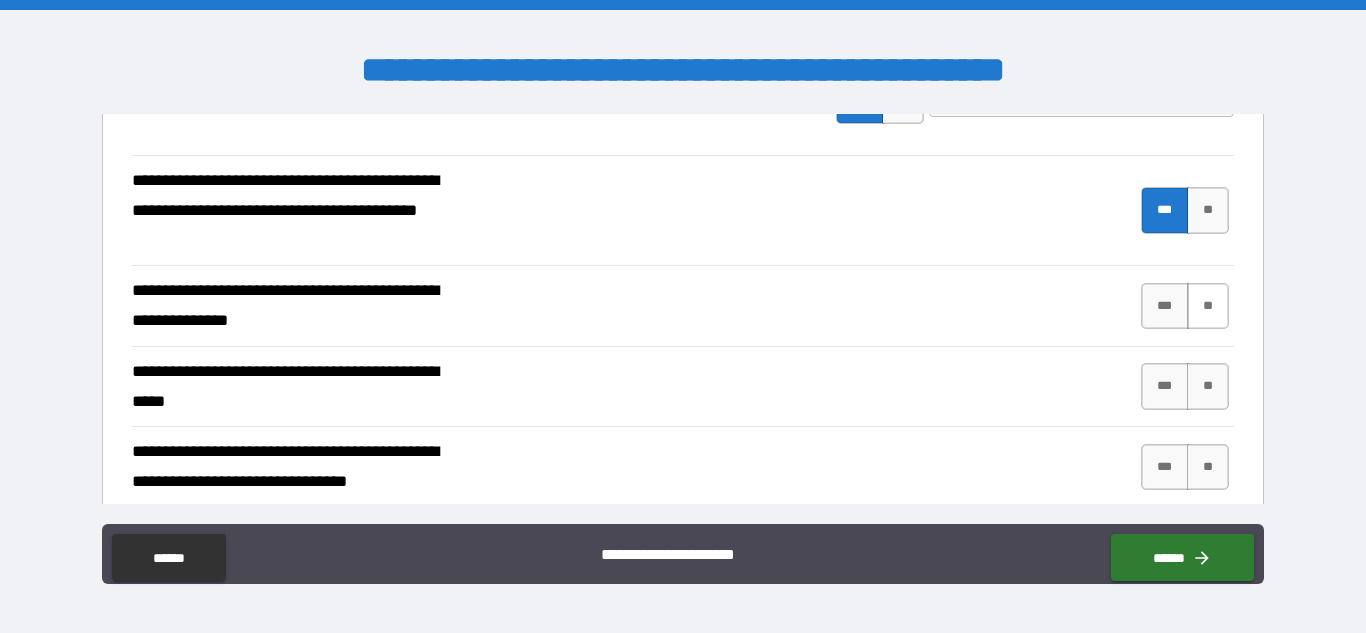 click on "**" at bounding box center [1208, 306] 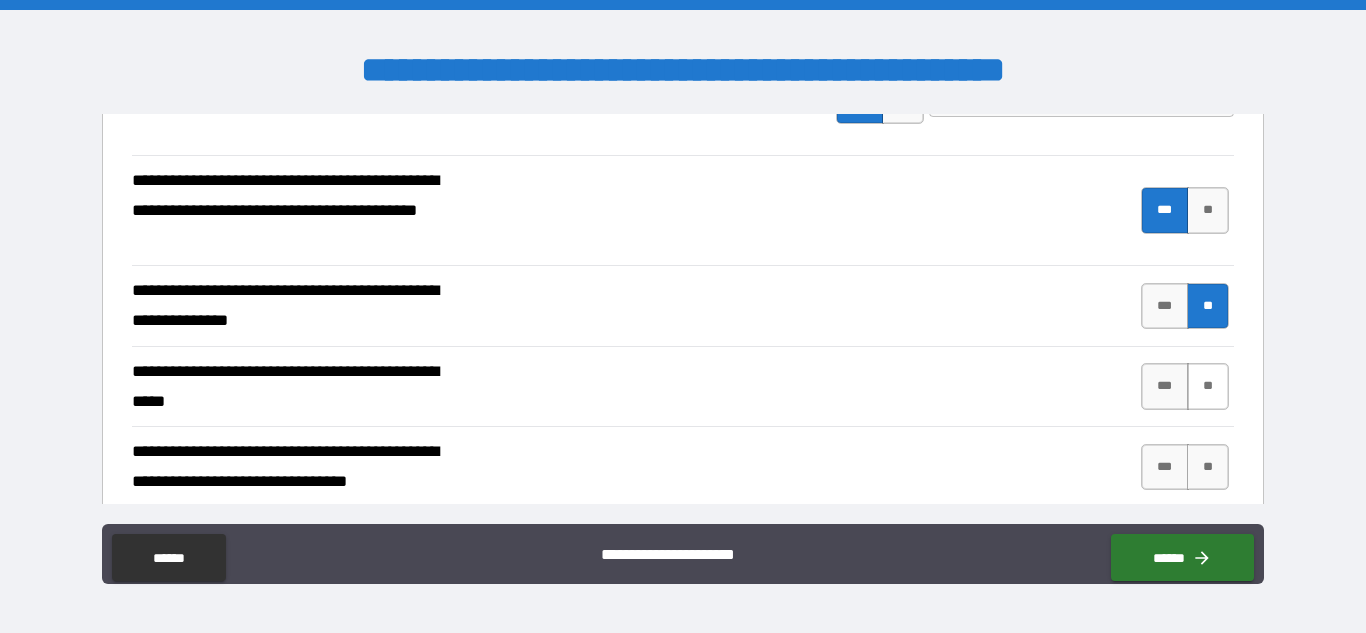 click on "**" at bounding box center (1208, 386) 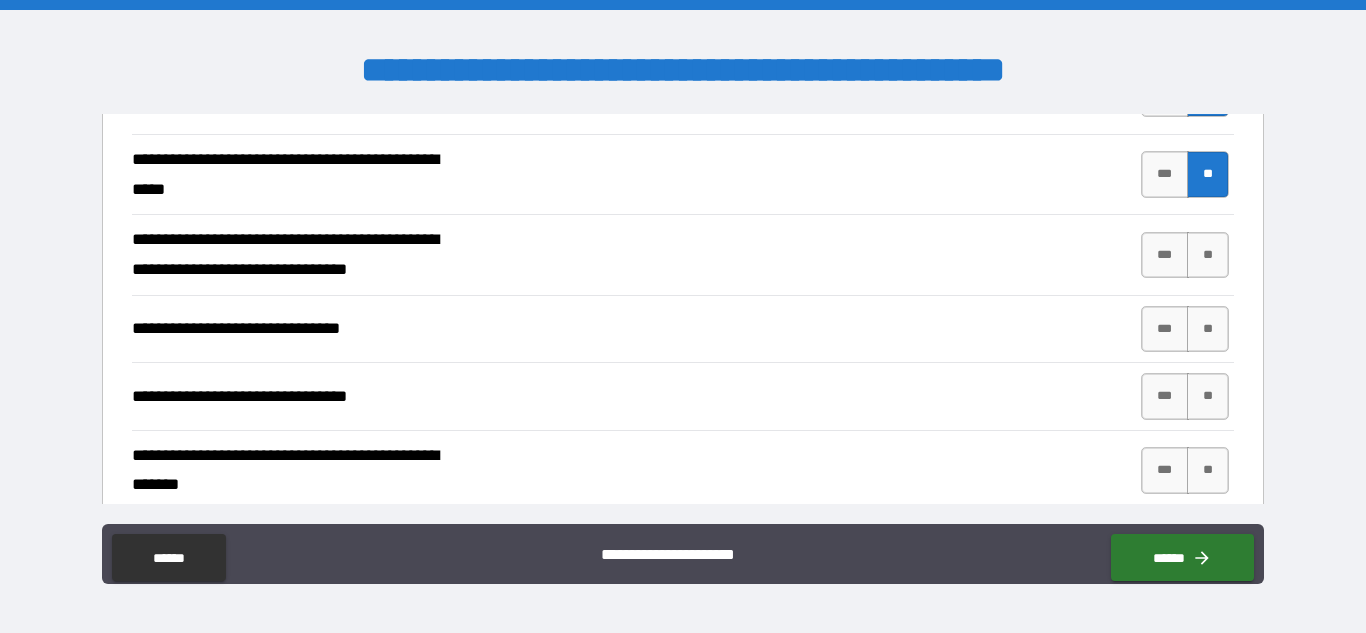 scroll, scrollTop: 3841, scrollLeft: 0, axis: vertical 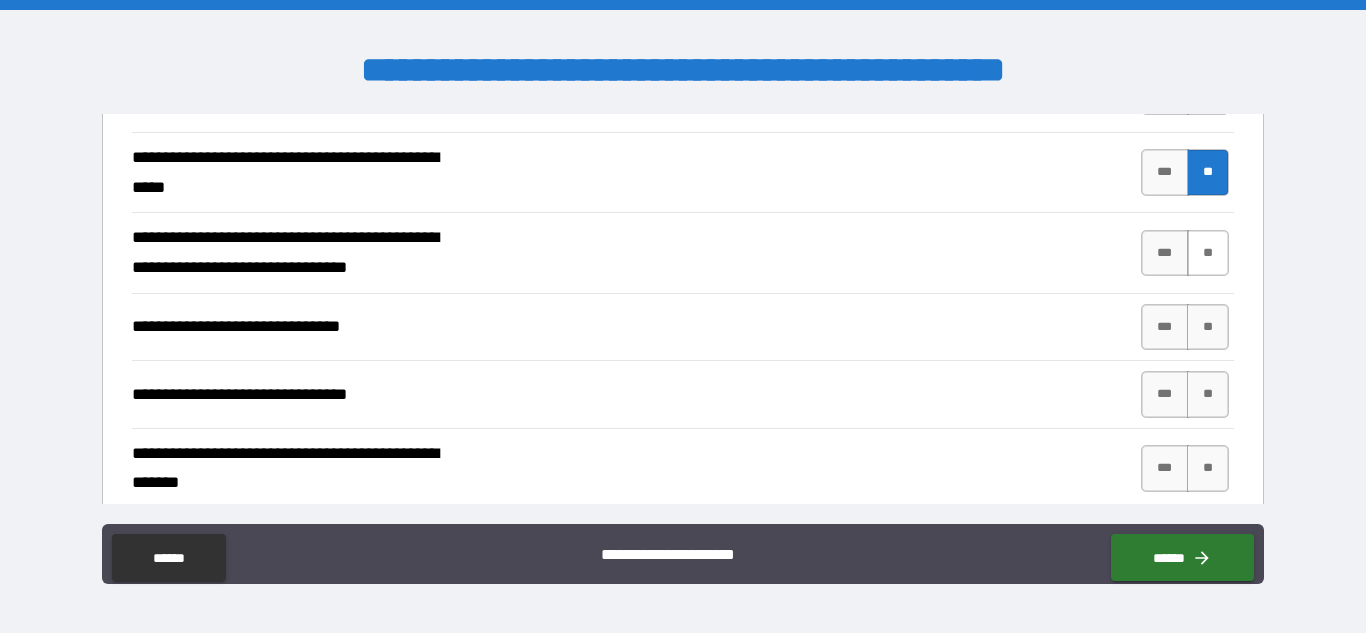 click on "**" at bounding box center [1208, 253] 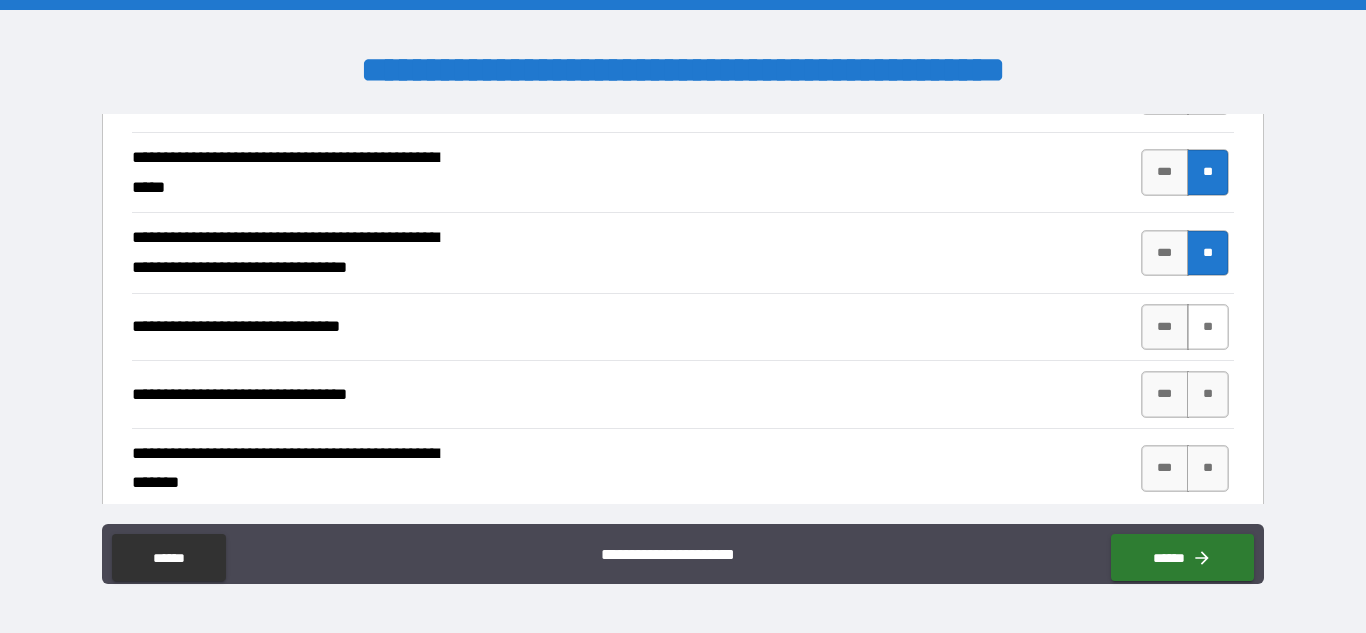 click on "**" at bounding box center [1208, 327] 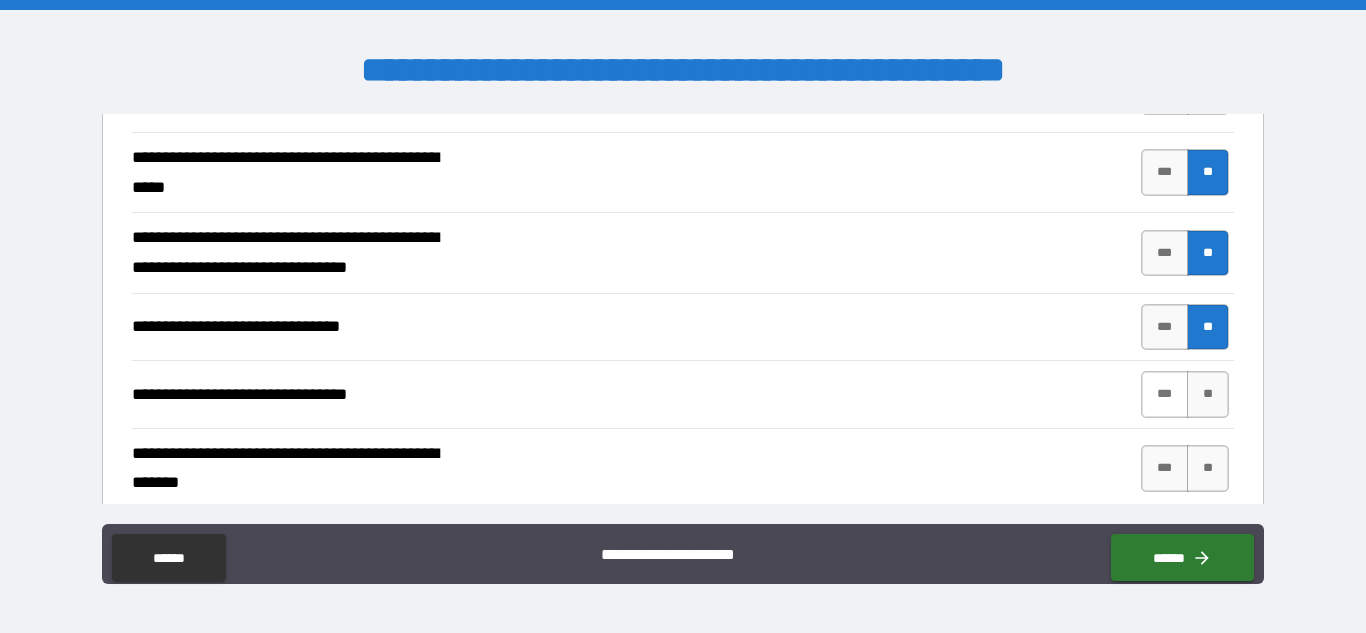 click on "***" at bounding box center [1165, 394] 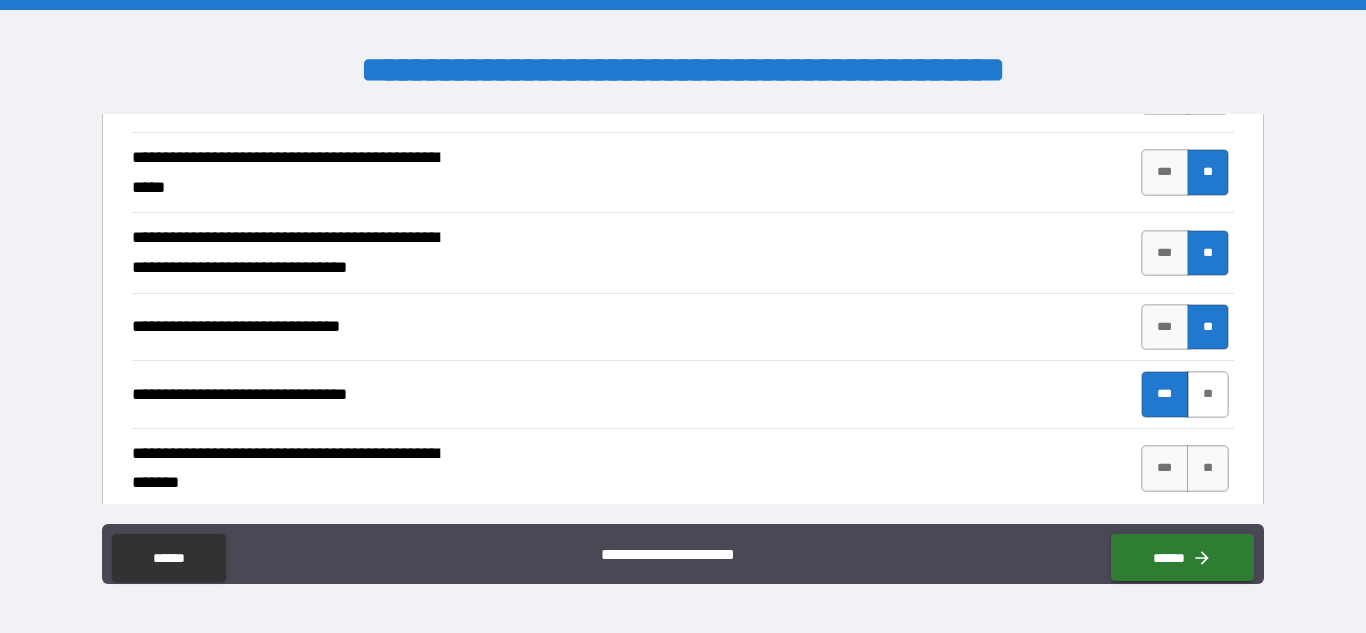 click on "**" at bounding box center (1208, 394) 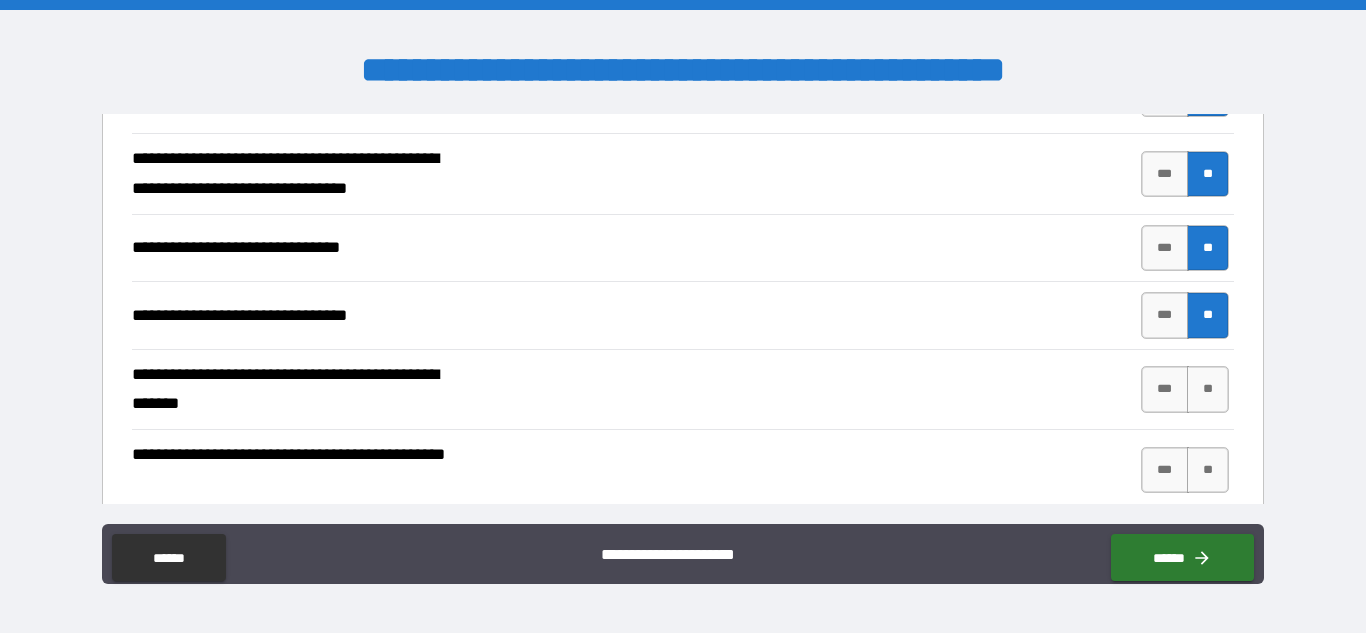 scroll, scrollTop: 3956, scrollLeft: 0, axis: vertical 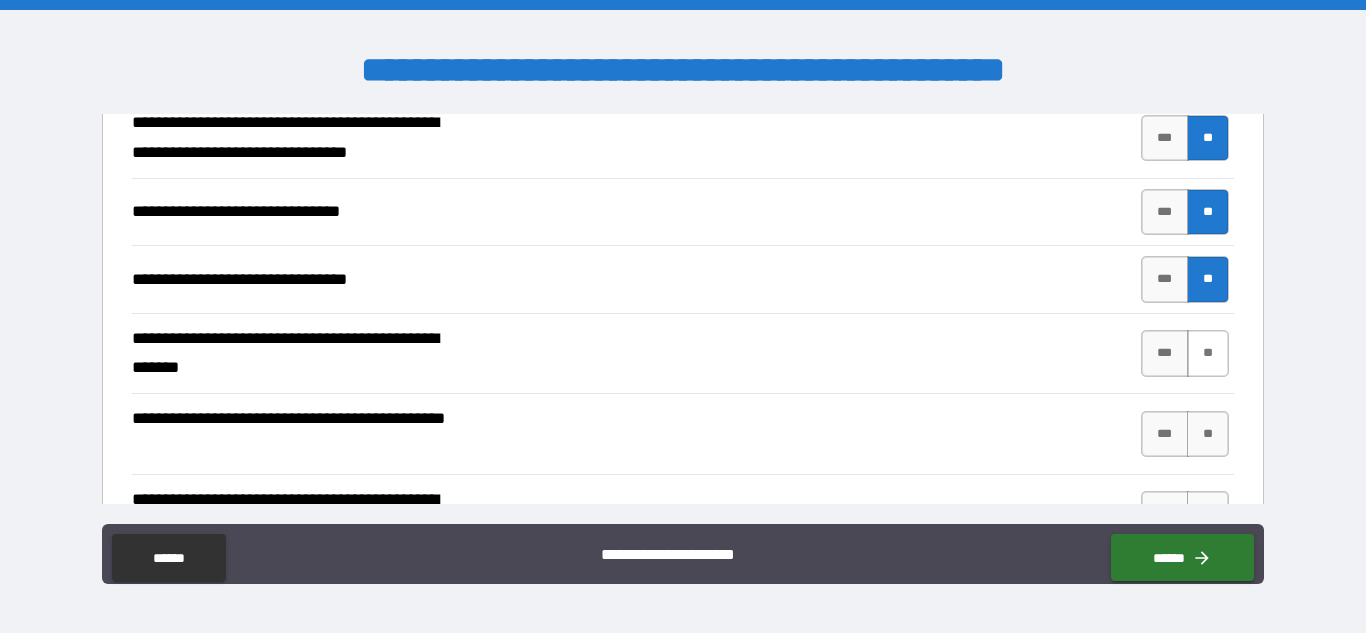 click on "**" at bounding box center [1208, 353] 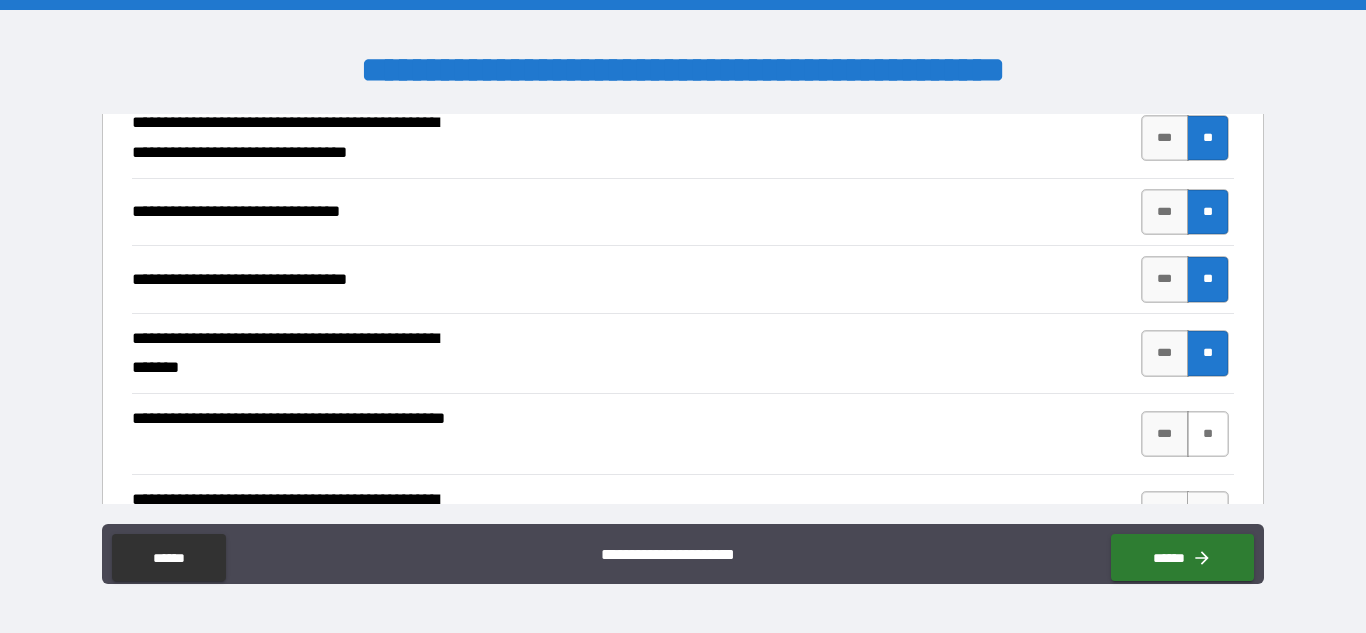 click on "**" at bounding box center (1208, 434) 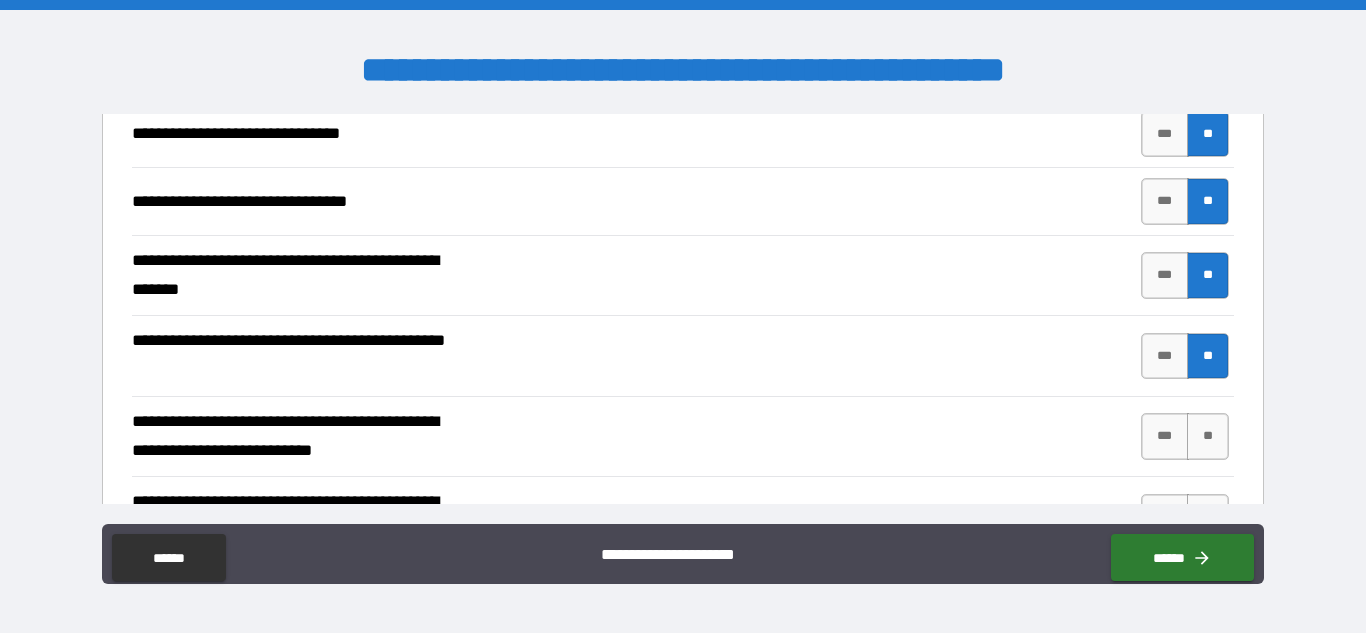 scroll, scrollTop: 4036, scrollLeft: 0, axis: vertical 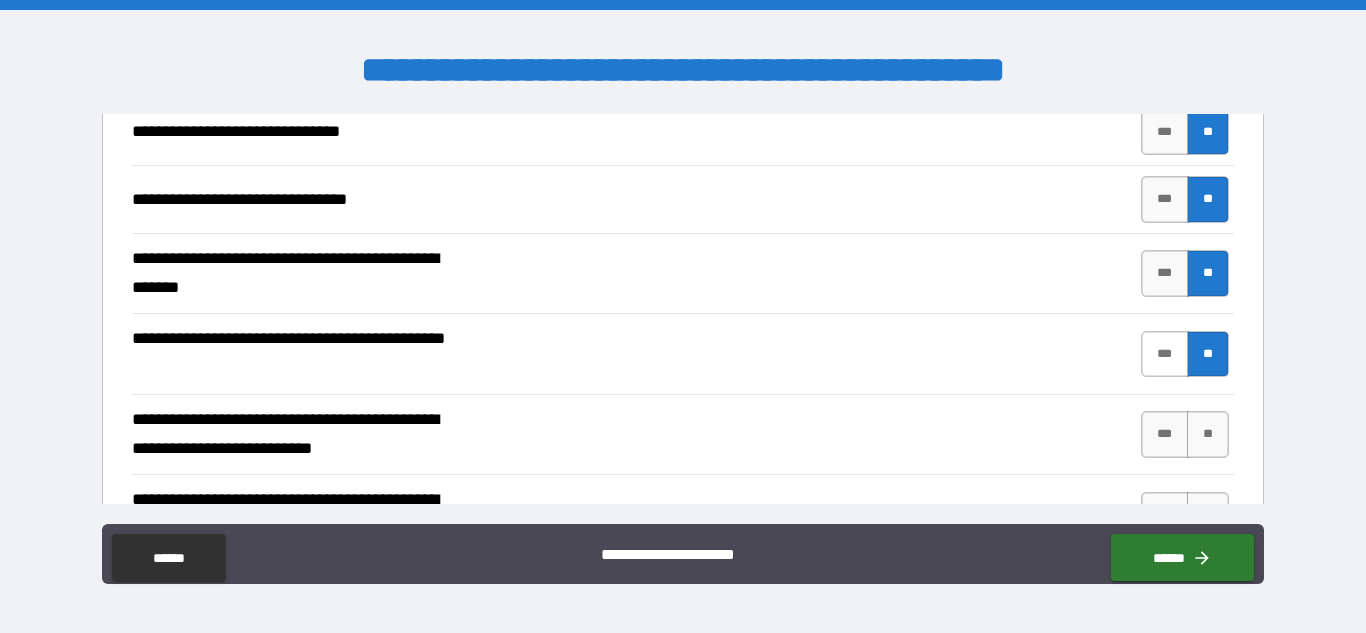 click on "***" at bounding box center (1165, 354) 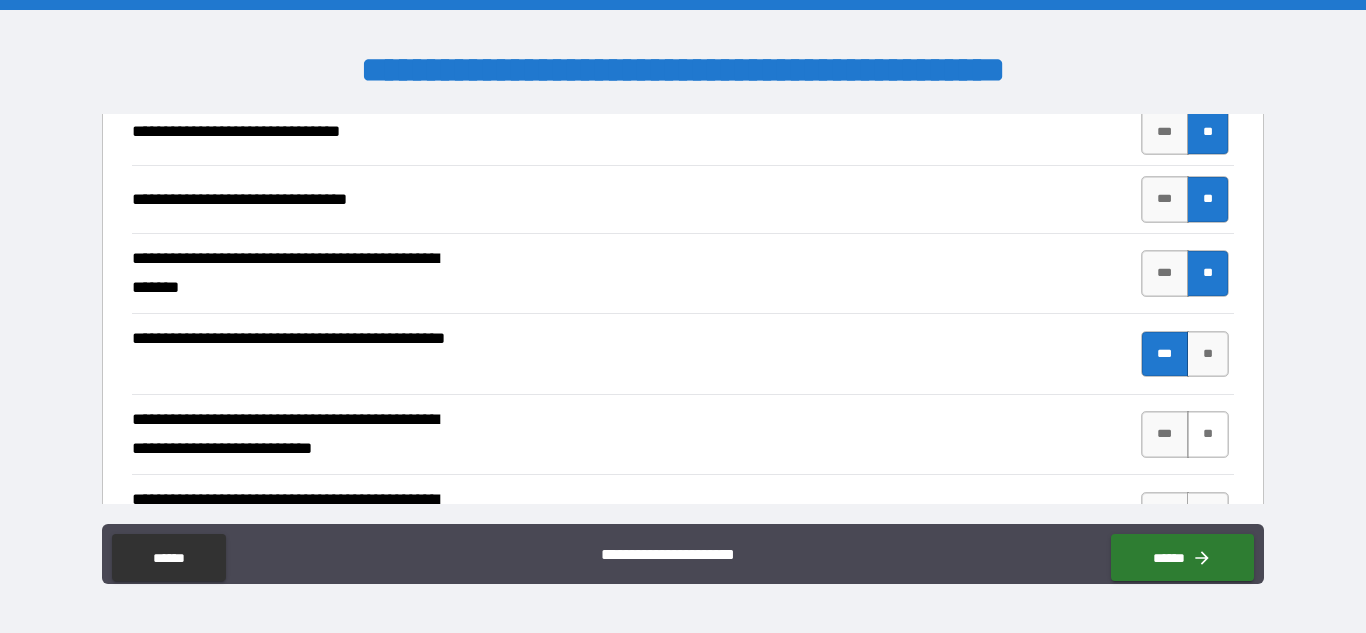 click on "**" at bounding box center [1208, 434] 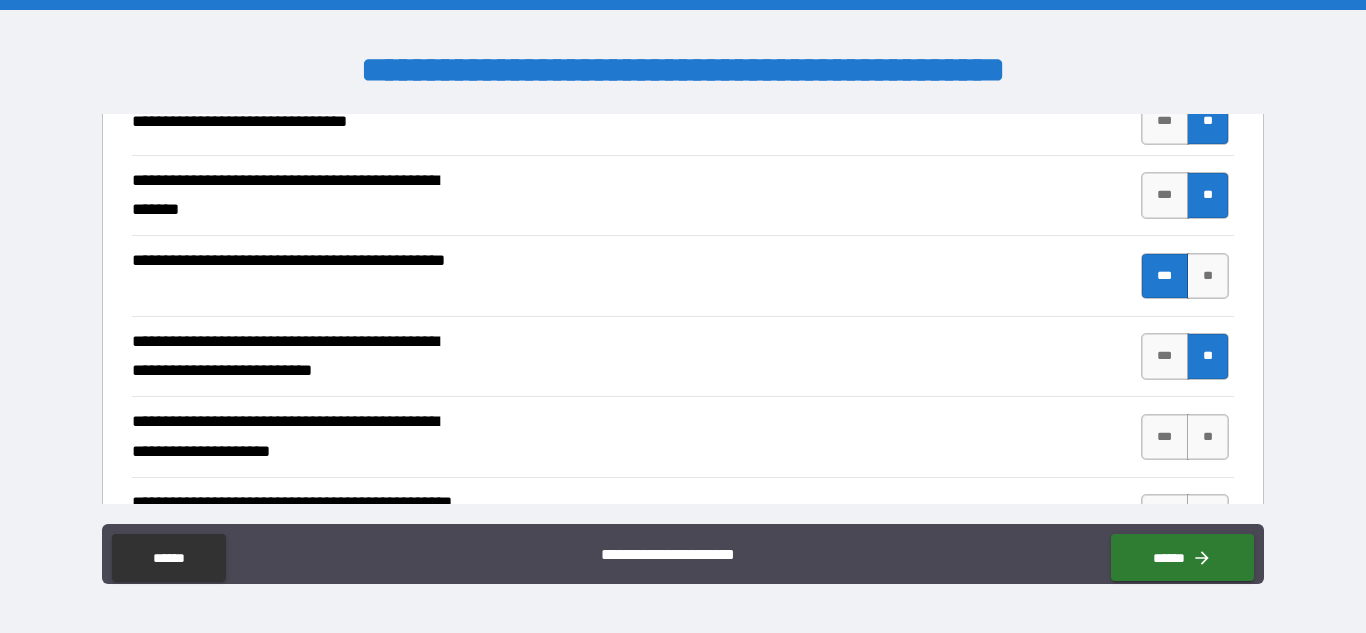 scroll, scrollTop: 4115, scrollLeft: 0, axis: vertical 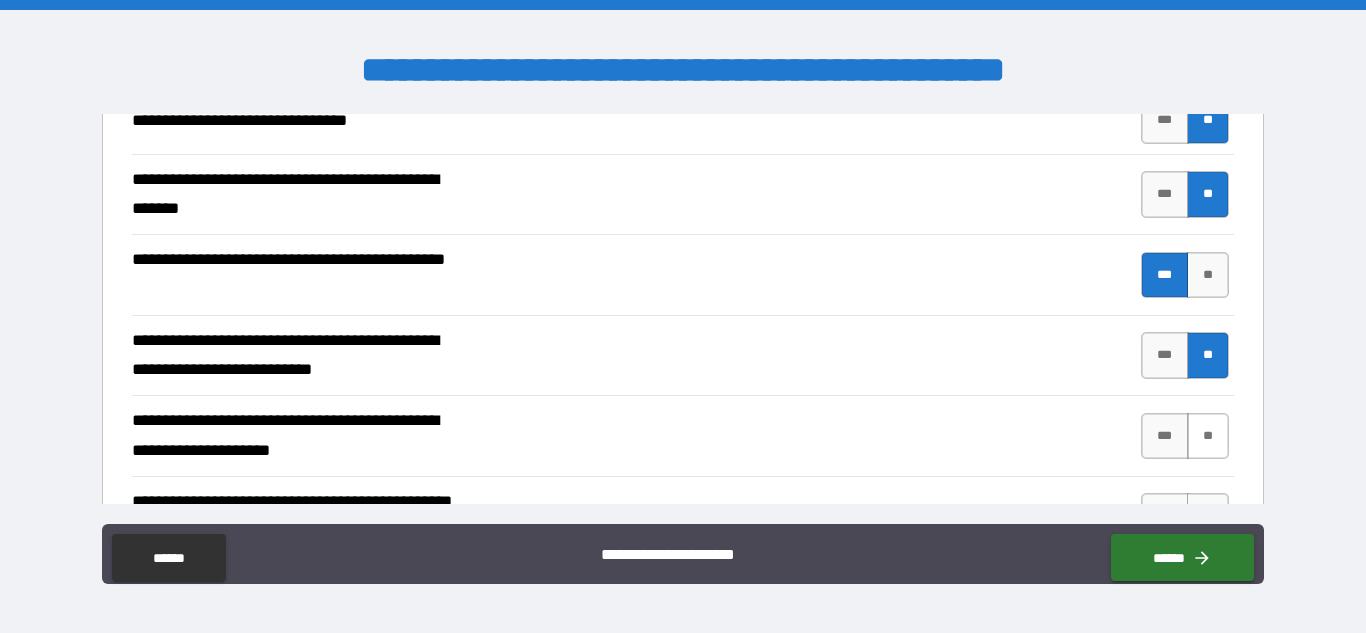 click on "**" at bounding box center (1208, 436) 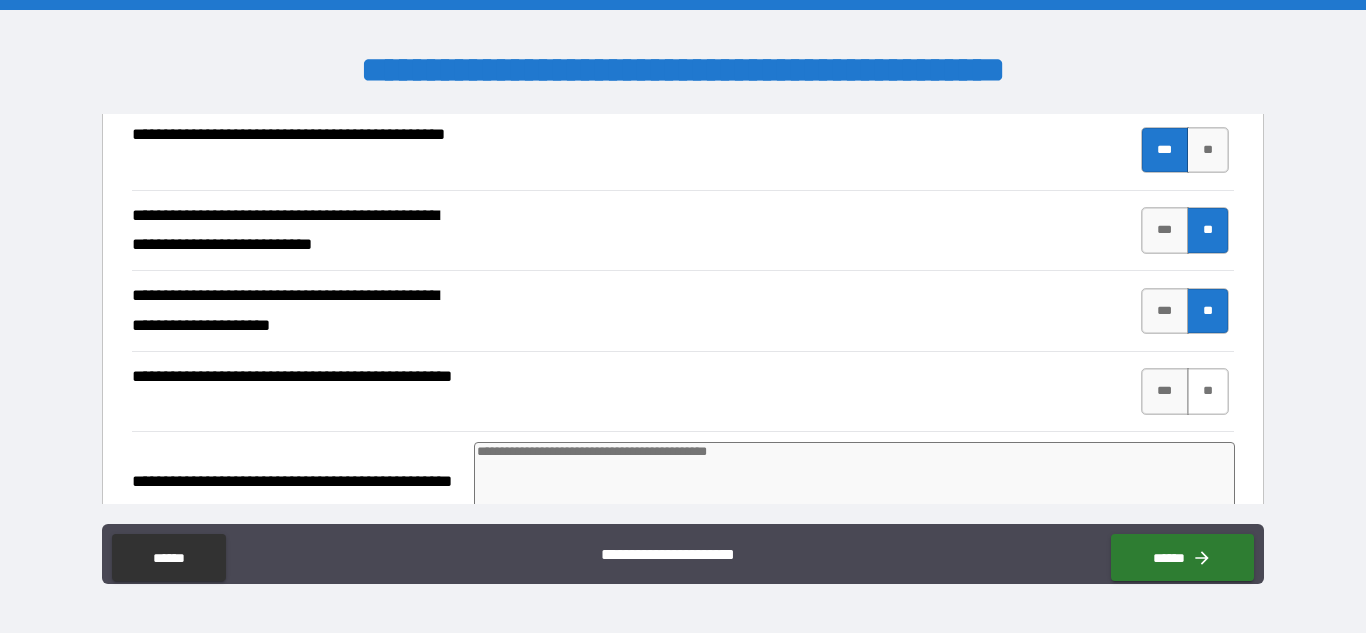 scroll, scrollTop: 4245, scrollLeft: 0, axis: vertical 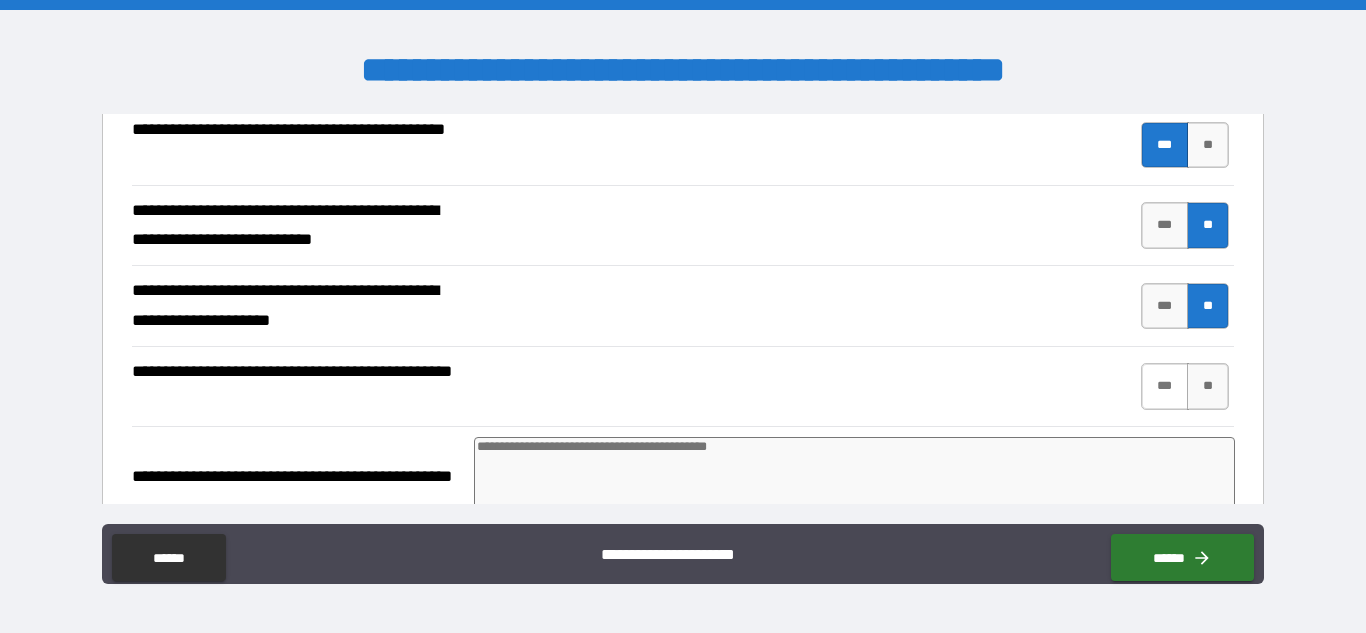 click on "***" at bounding box center (1165, 386) 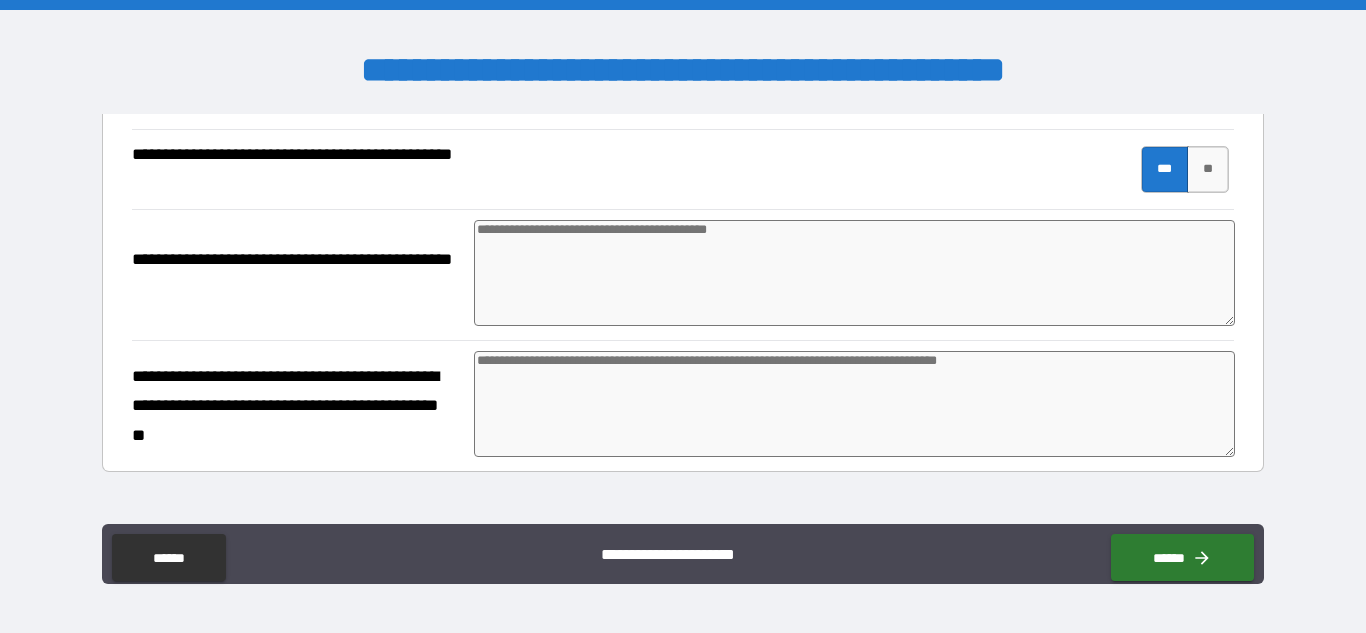 scroll, scrollTop: 4463, scrollLeft: 0, axis: vertical 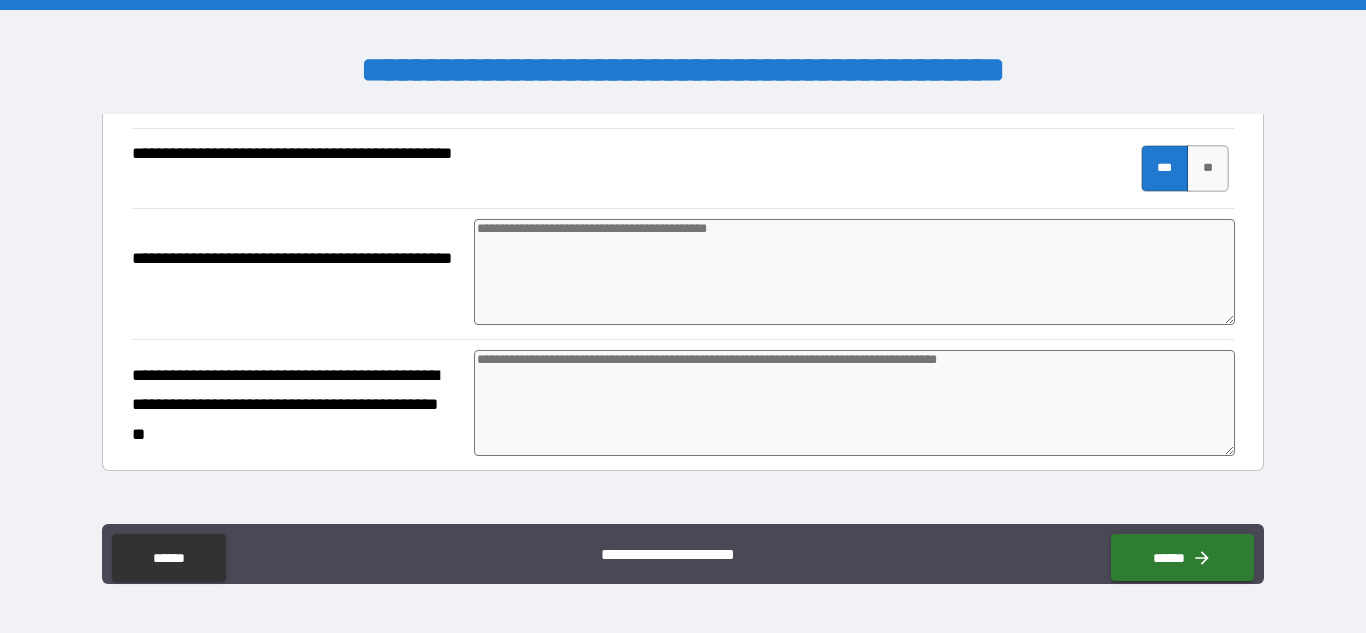 click at bounding box center (854, 272) 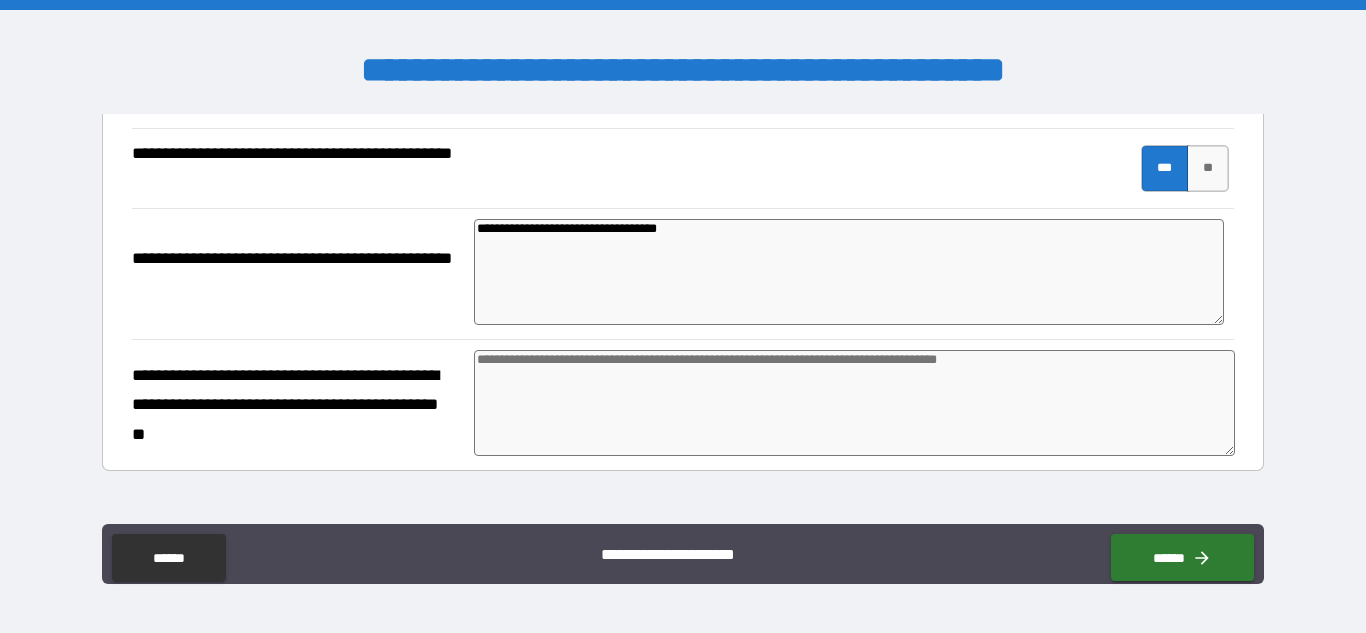 click at bounding box center [854, 403] 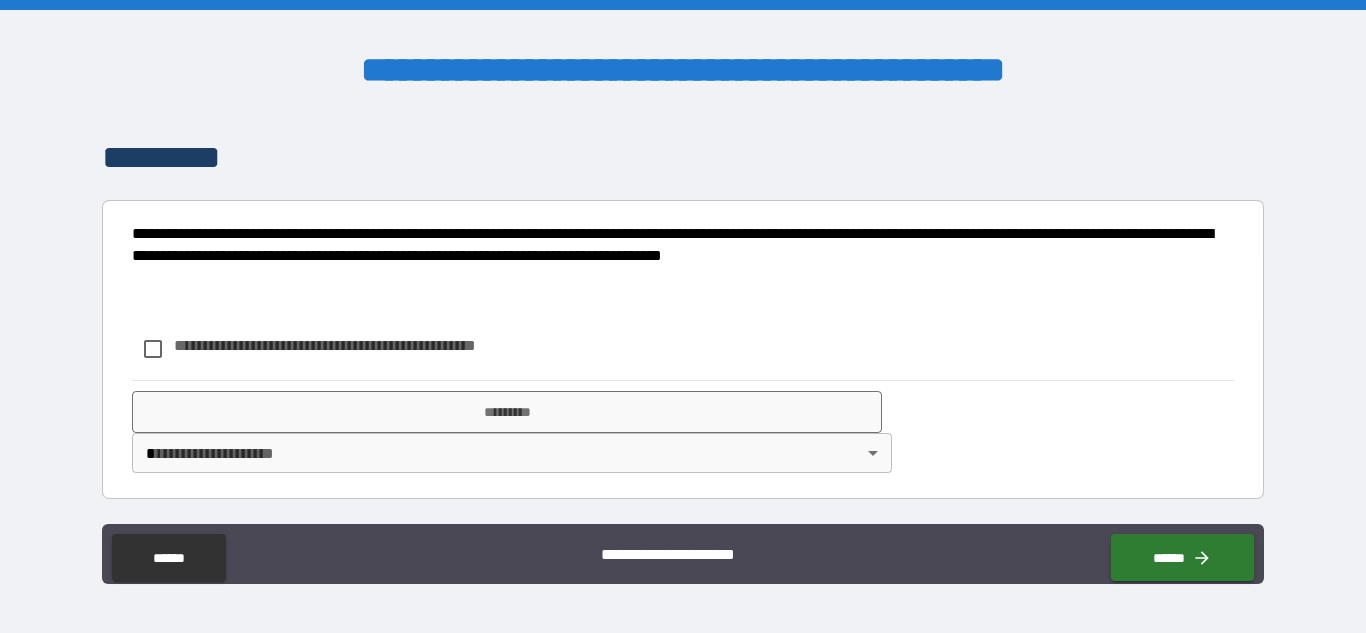 scroll, scrollTop: 4845, scrollLeft: 0, axis: vertical 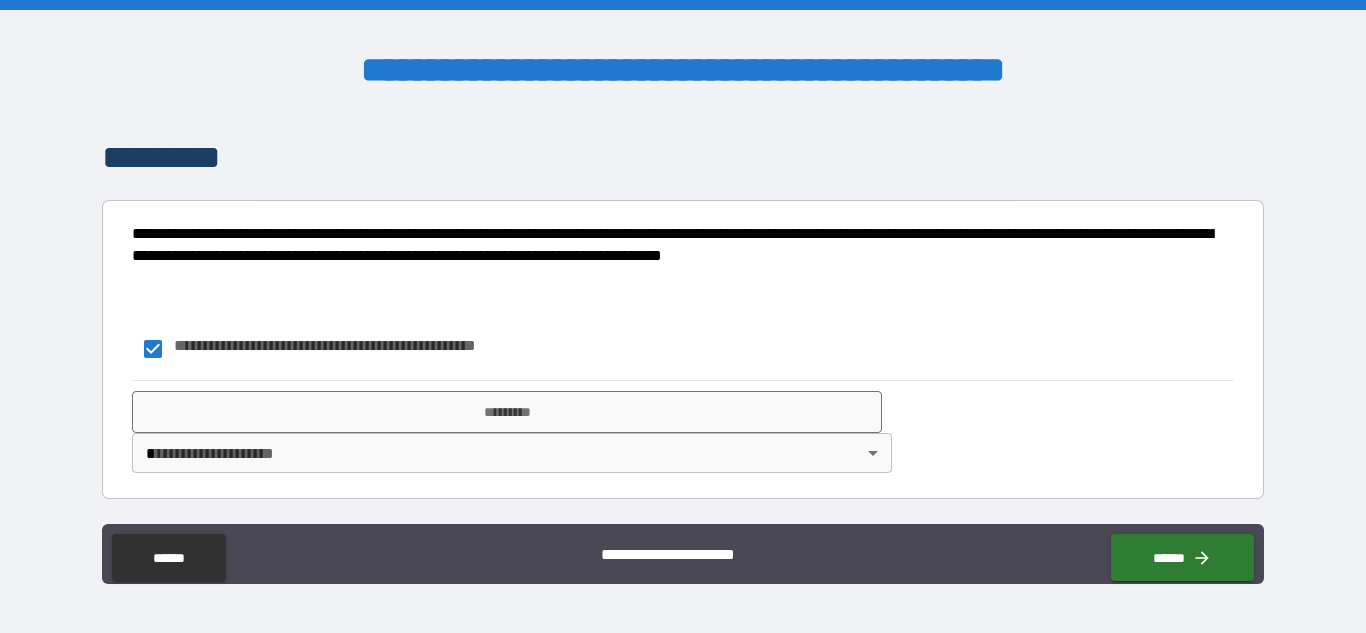 click on "**********" at bounding box center [683, 316] 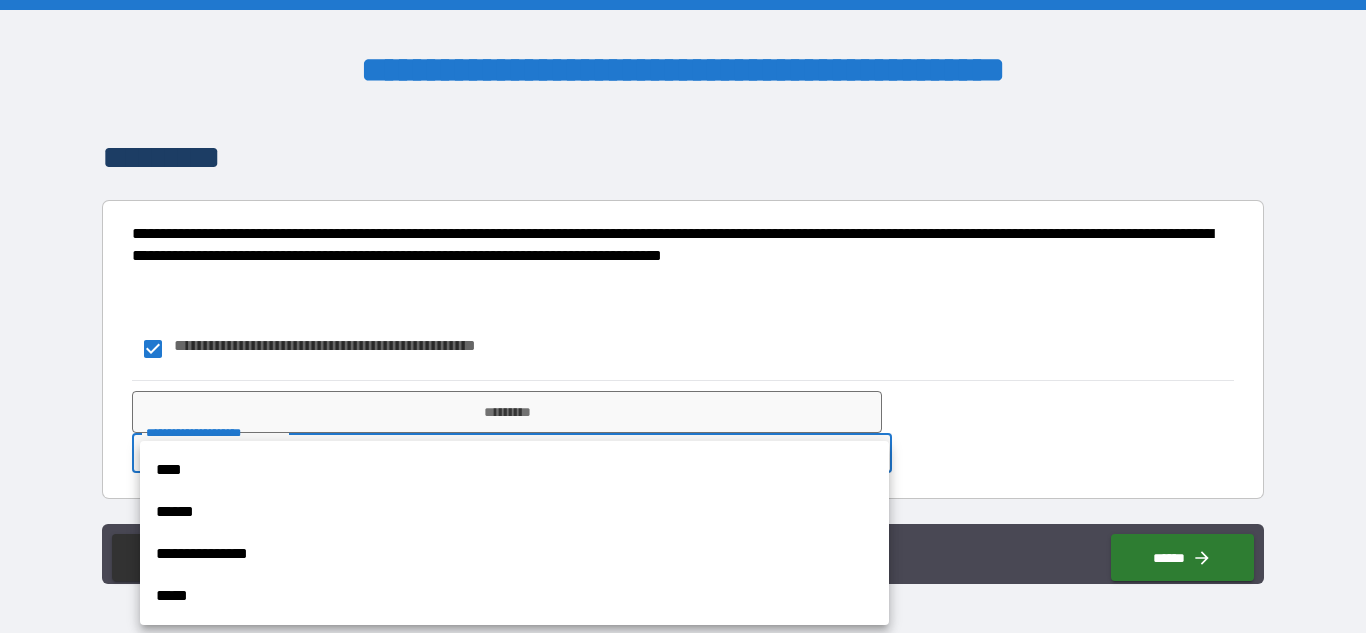 click on "****" at bounding box center [514, 470] 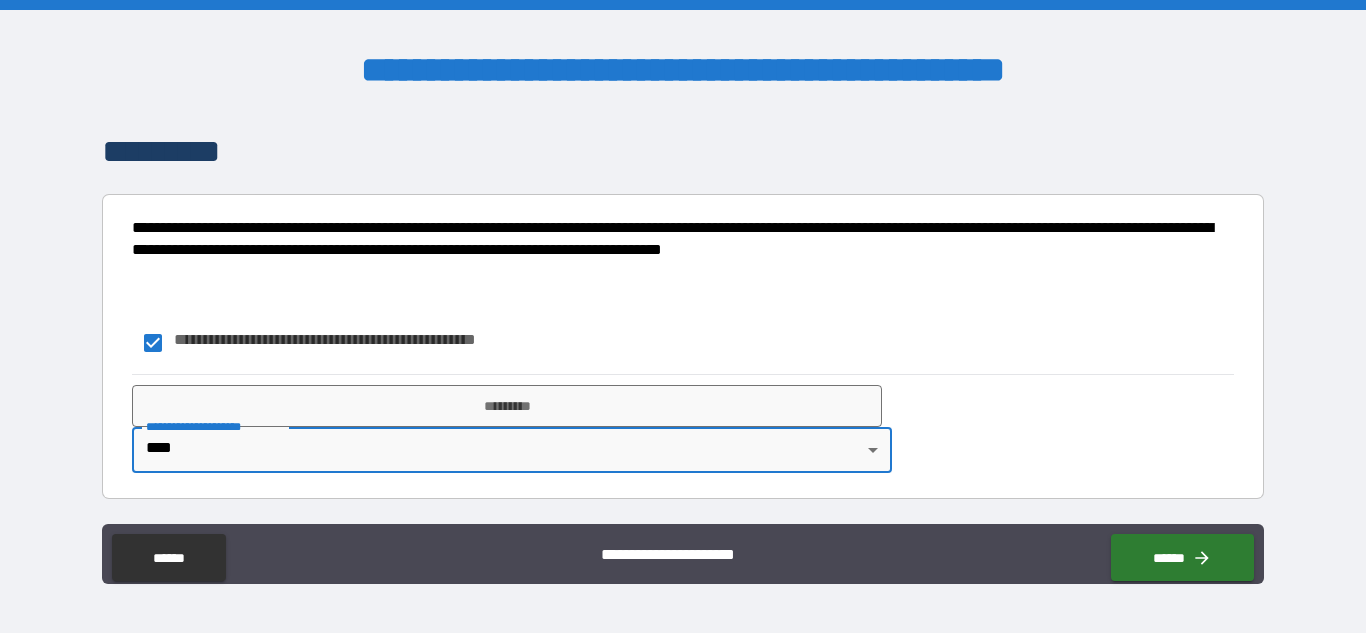 scroll, scrollTop: 4871, scrollLeft: 0, axis: vertical 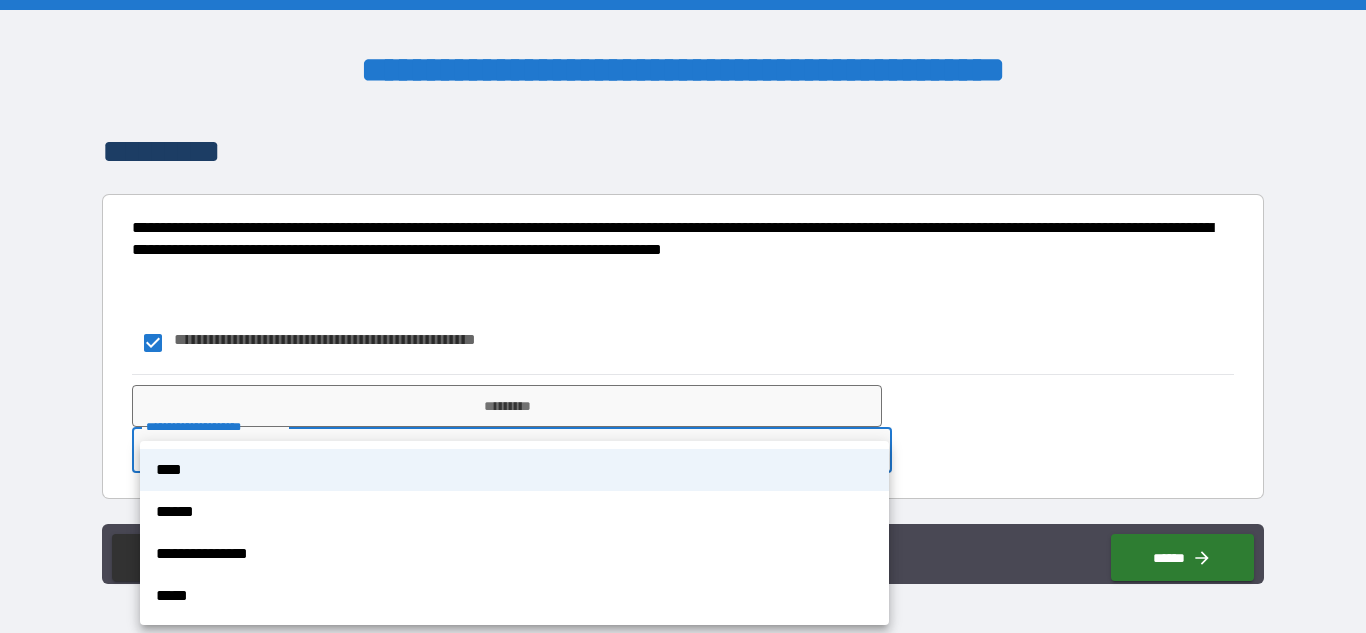 click on "****" at bounding box center [514, 470] 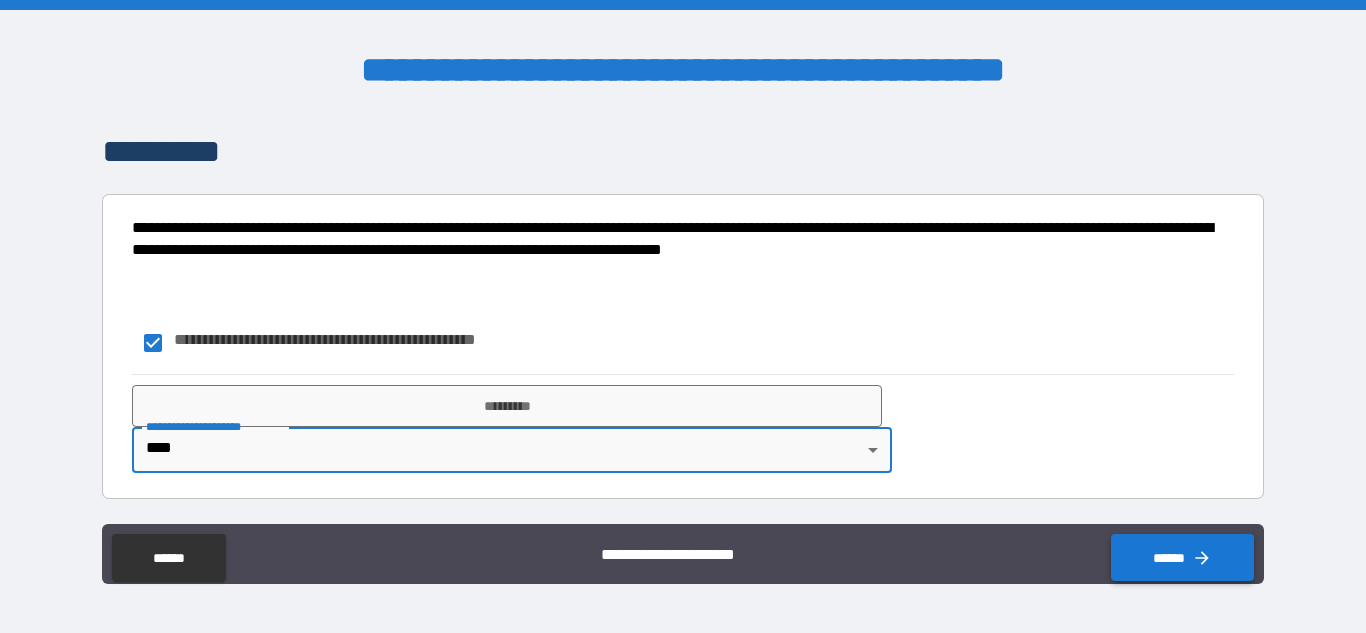 click on "******" at bounding box center [1182, 557] 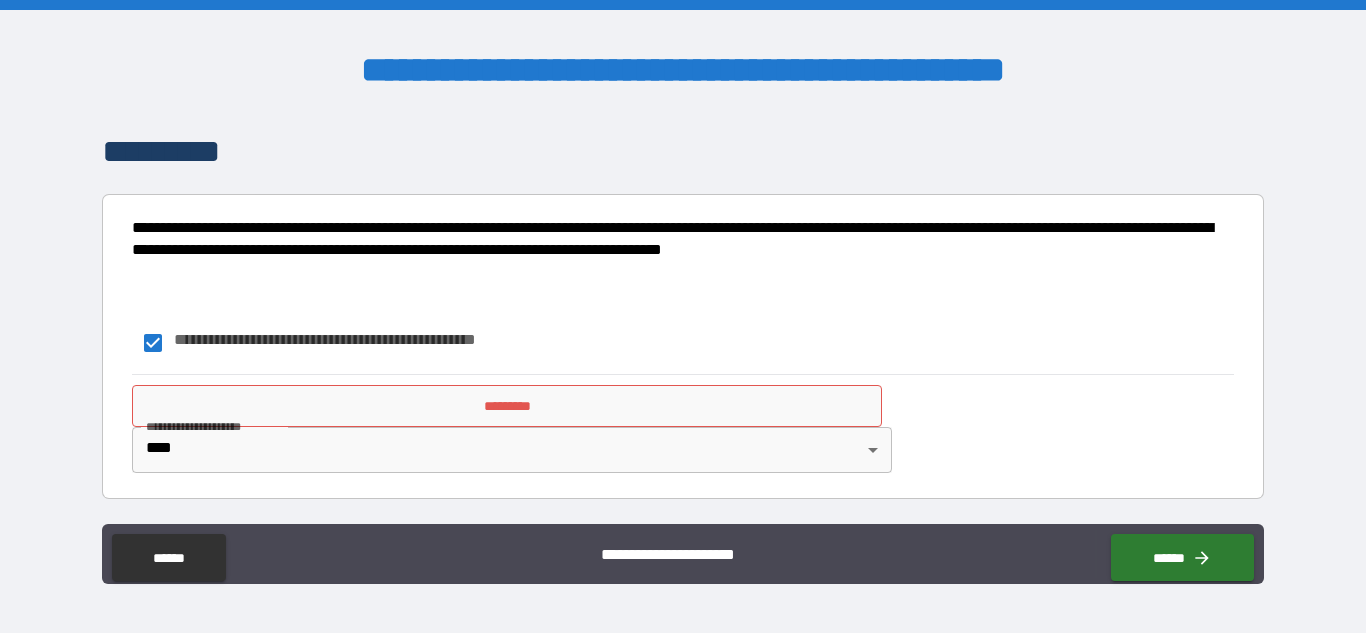 scroll, scrollTop: 4871, scrollLeft: 0, axis: vertical 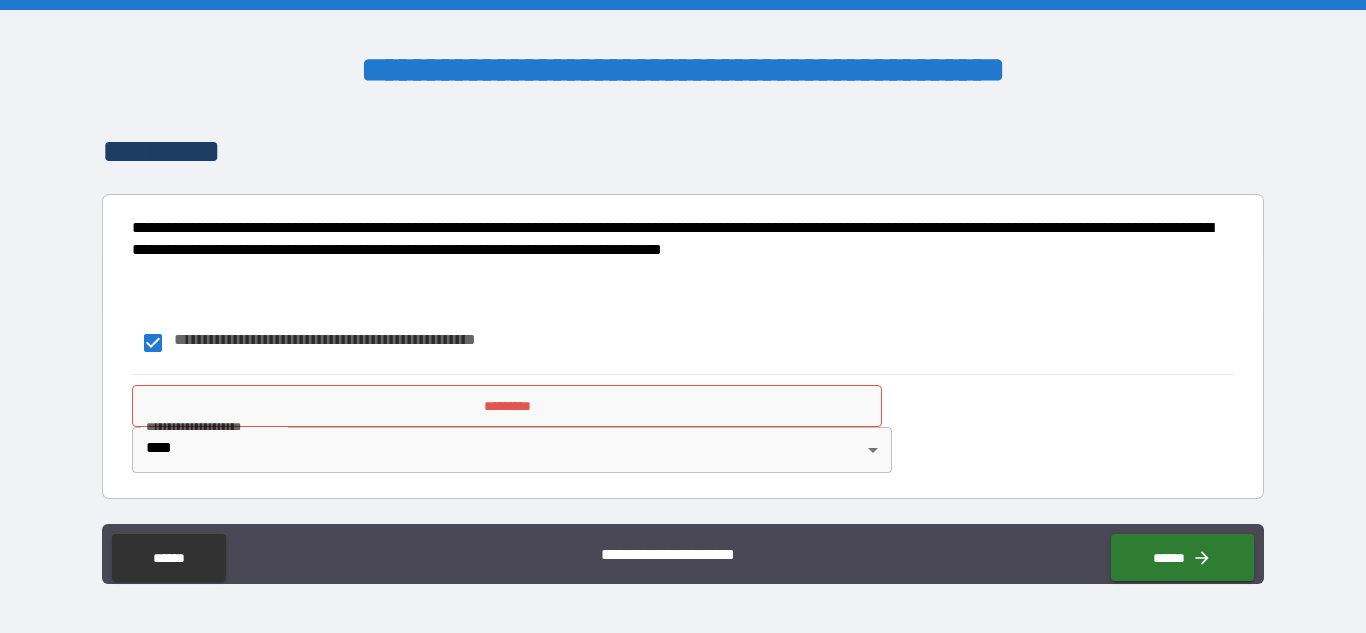 click on "**********" at bounding box center (683, 316) 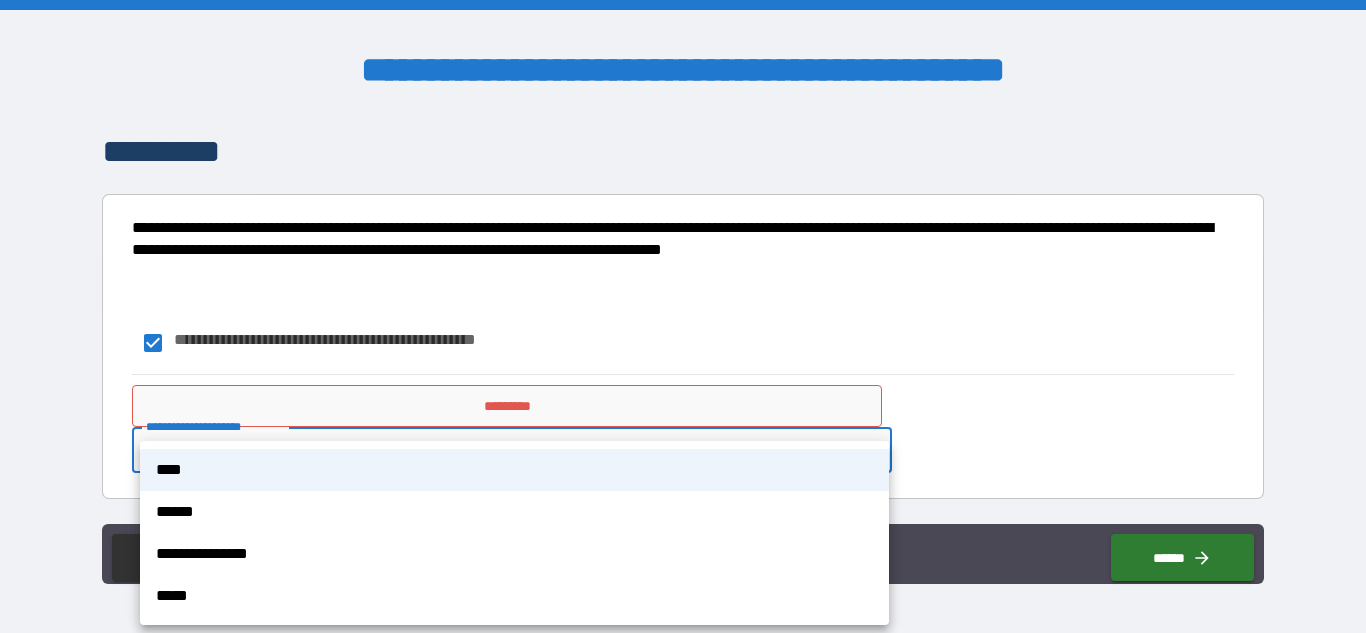 click at bounding box center (683, 316) 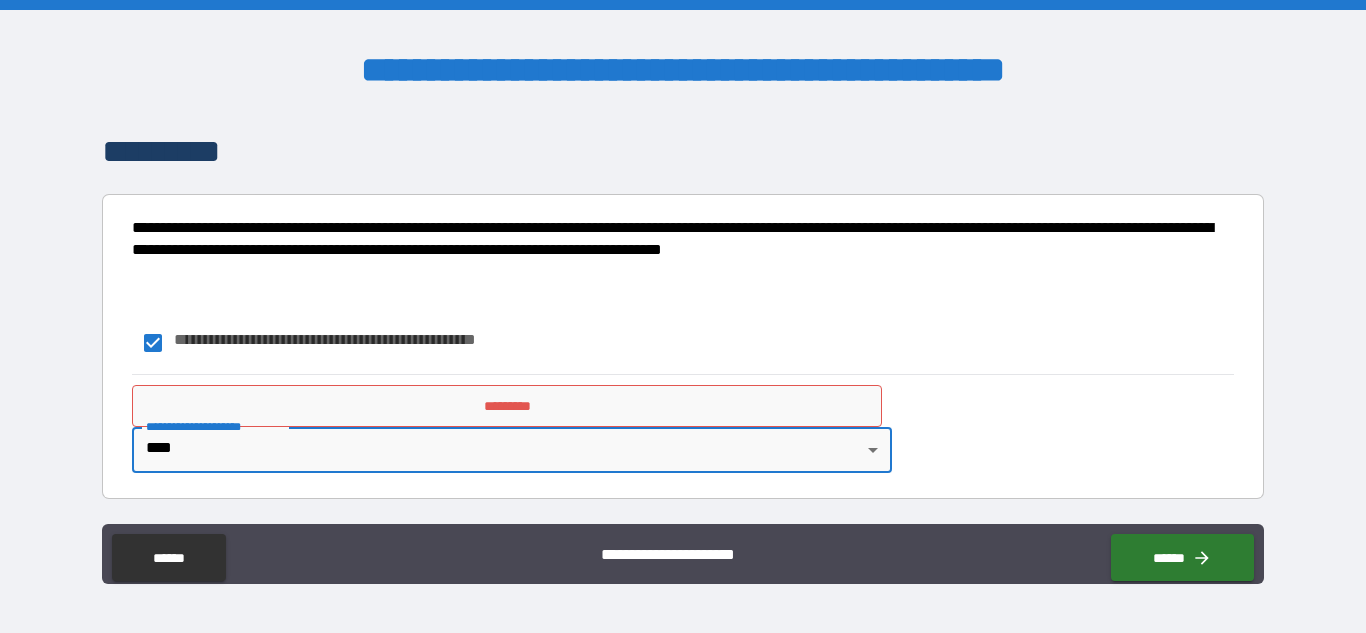 click on "**********" at bounding box center [683, 316] 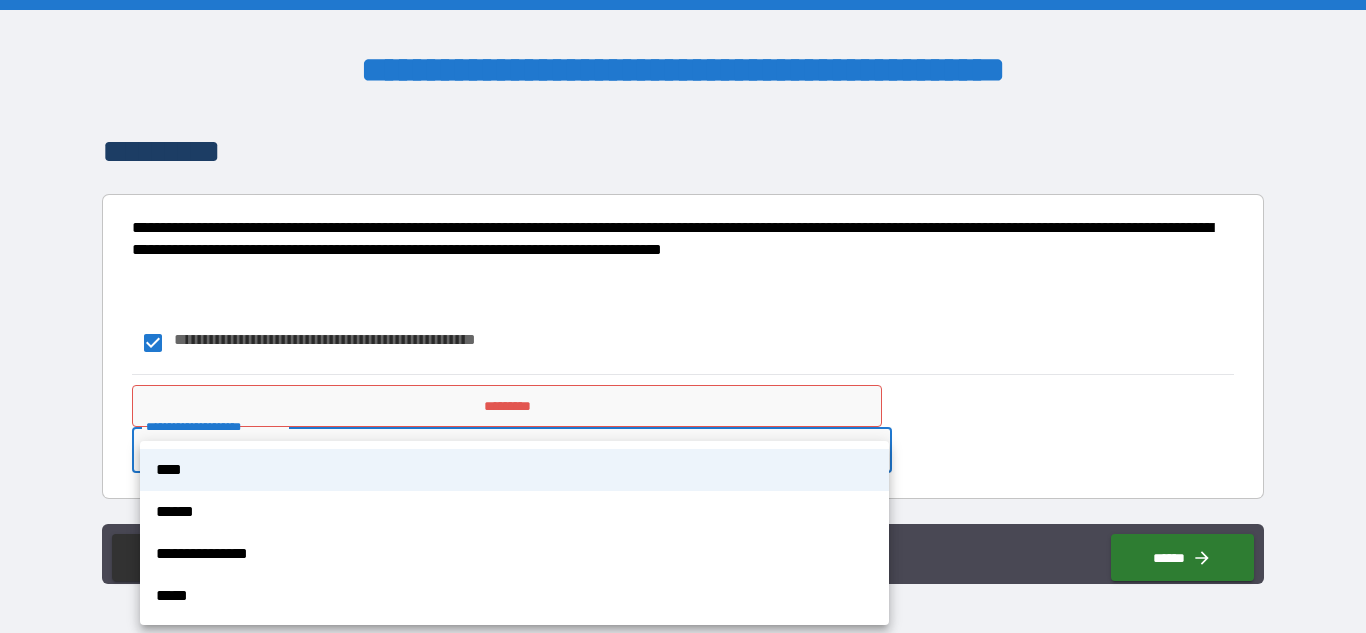 click on "****" at bounding box center [514, 470] 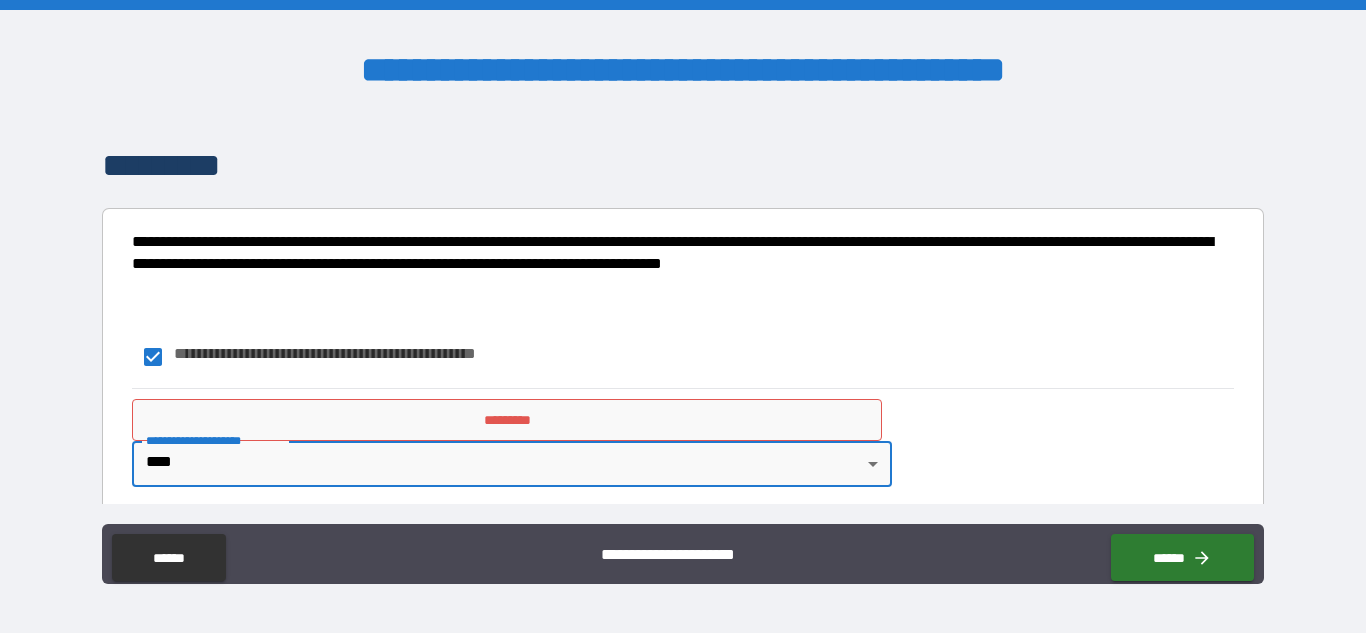 scroll, scrollTop: 4871, scrollLeft: 0, axis: vertical 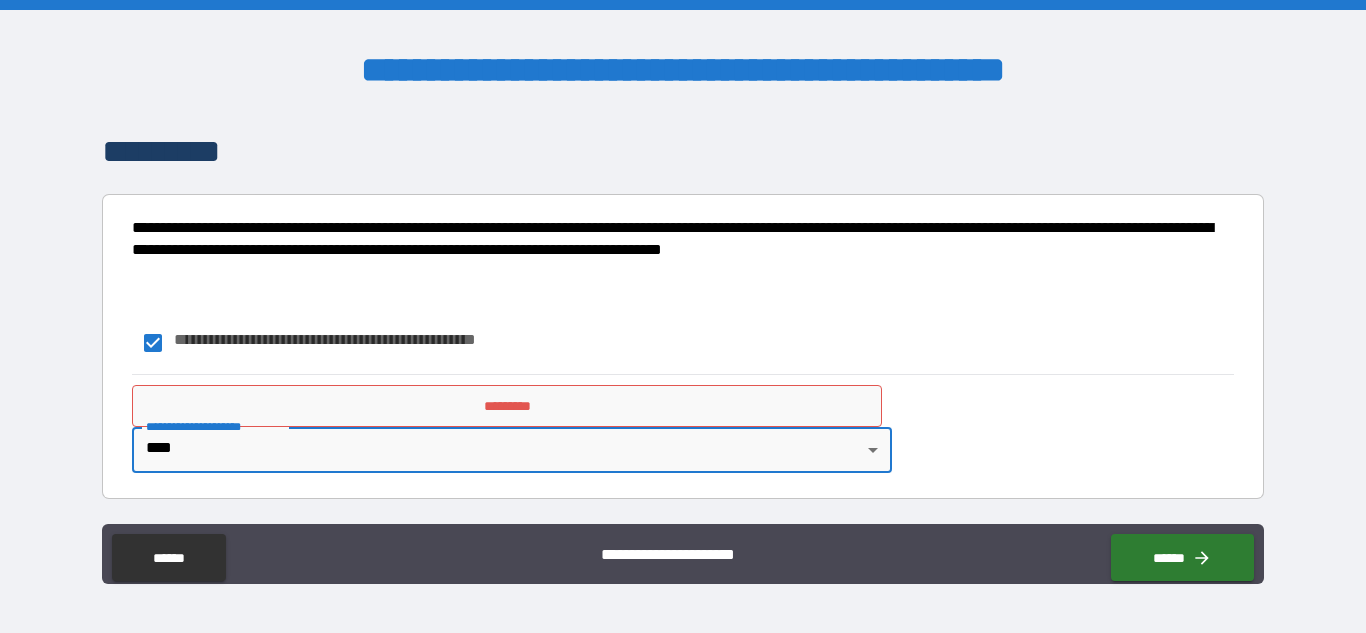 click on "**********" at bounding box center (683, 316) 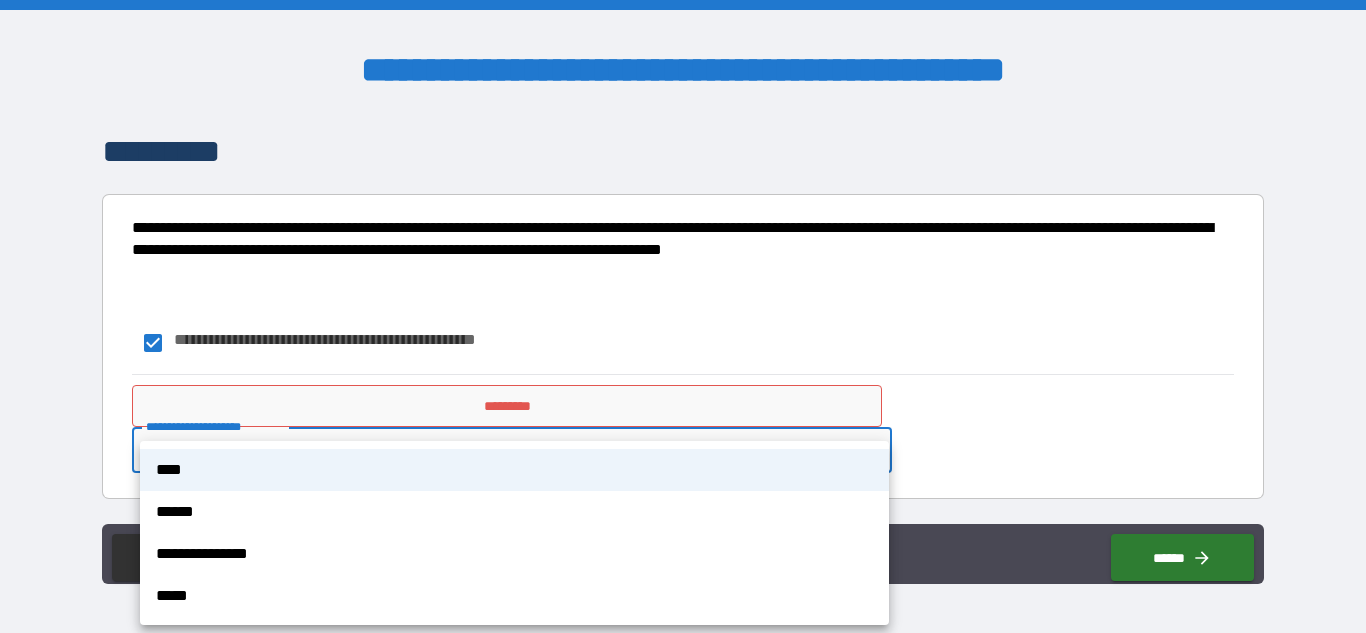 click at bounding box center [683, 316] 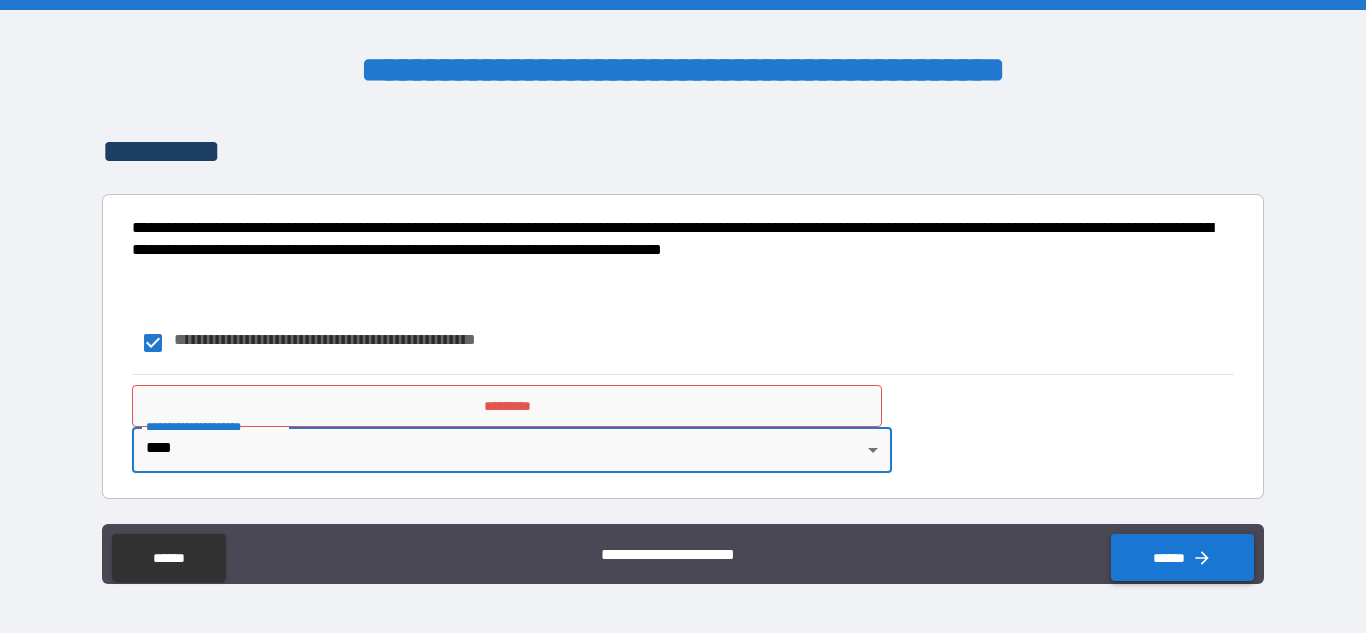 click 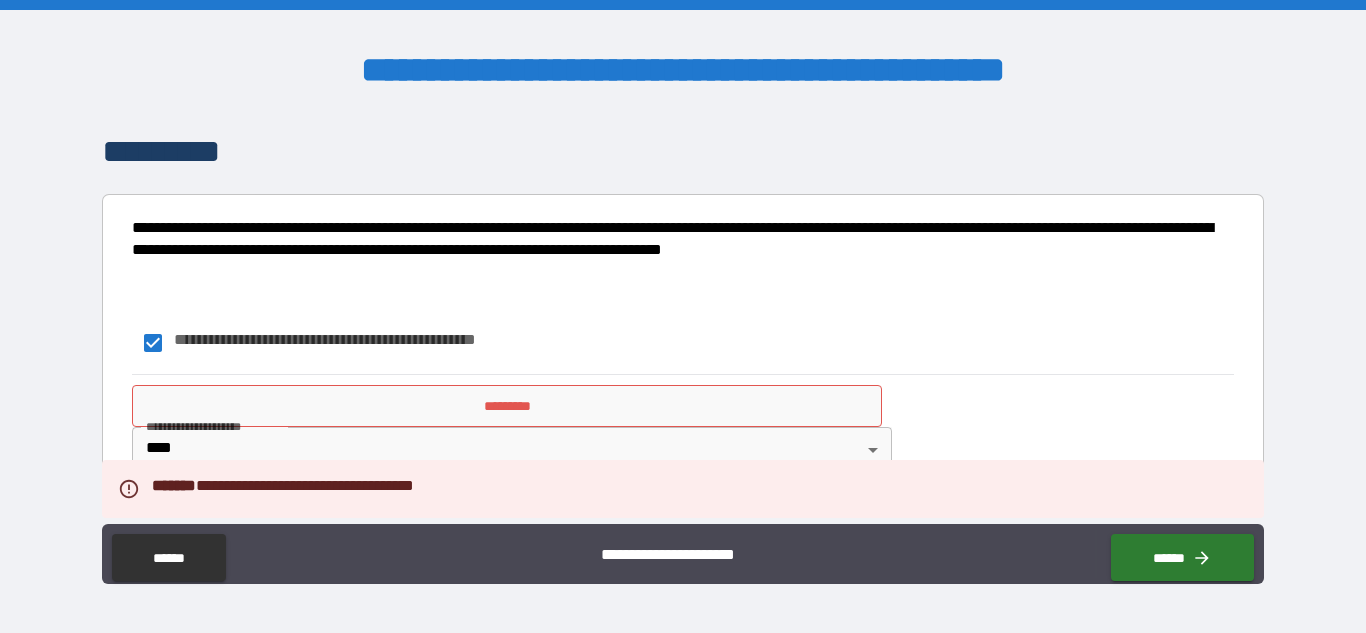 click on "**********" at bounding box center (682, 428) 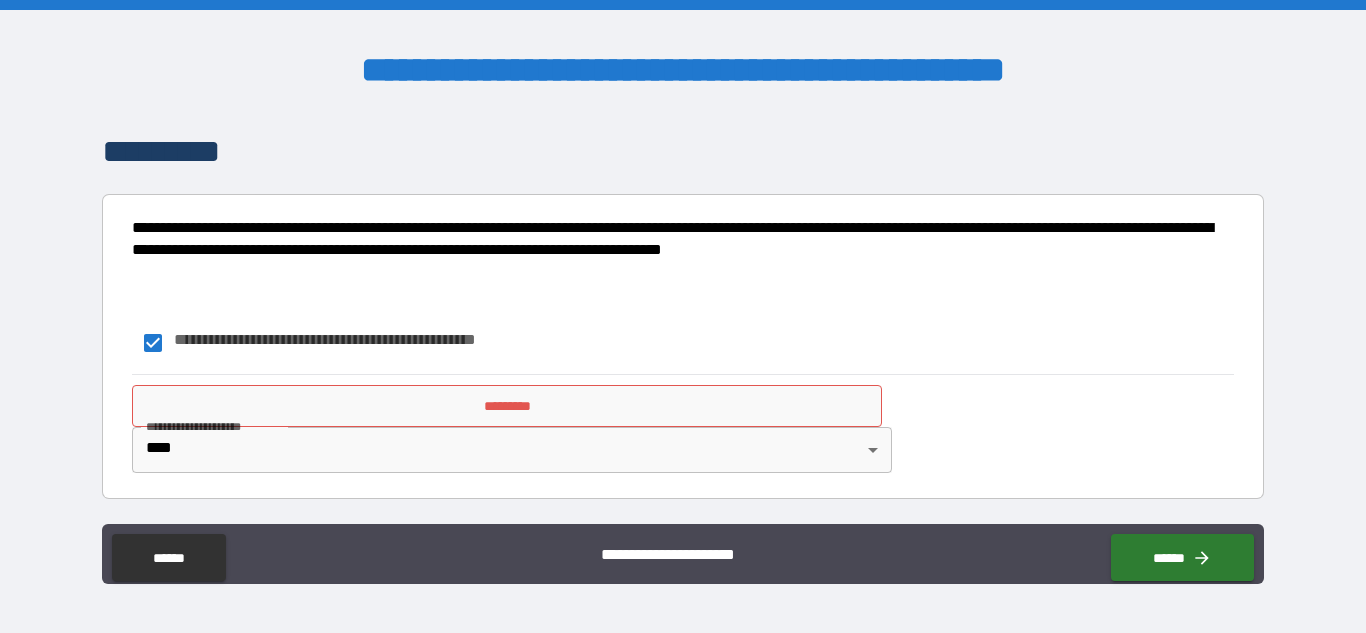 click on "**********" at bounding box center (683, 316) 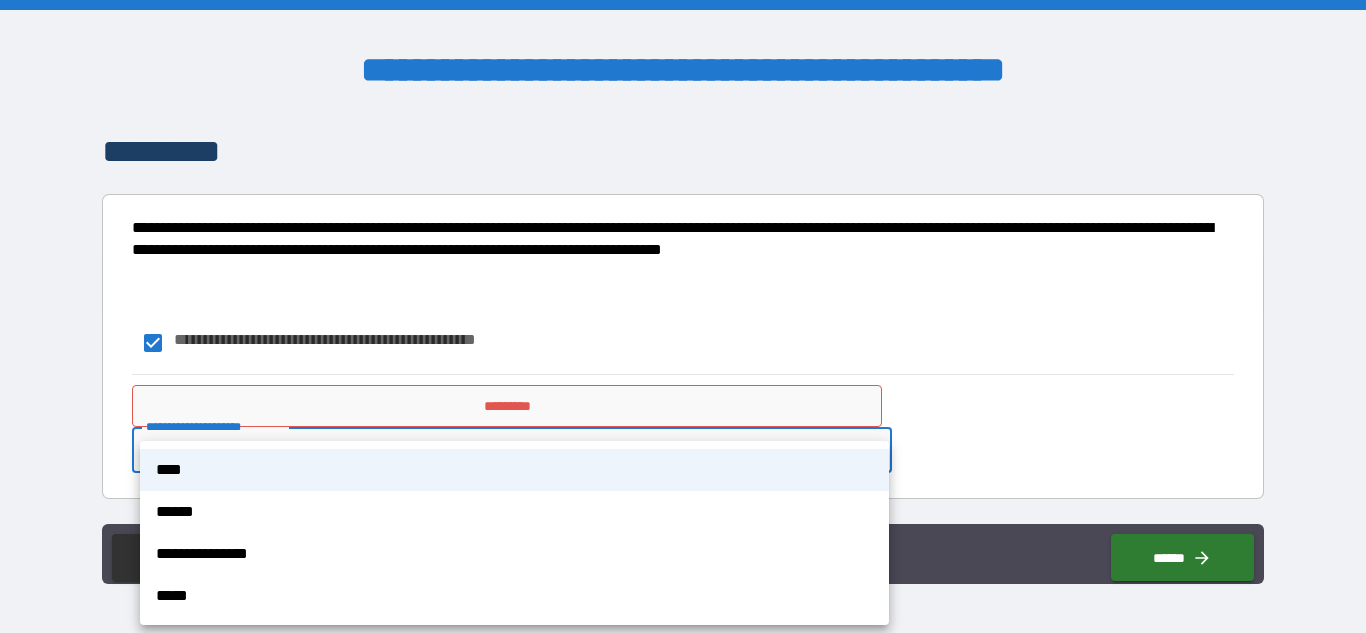 click at bounding box center (683, 316) 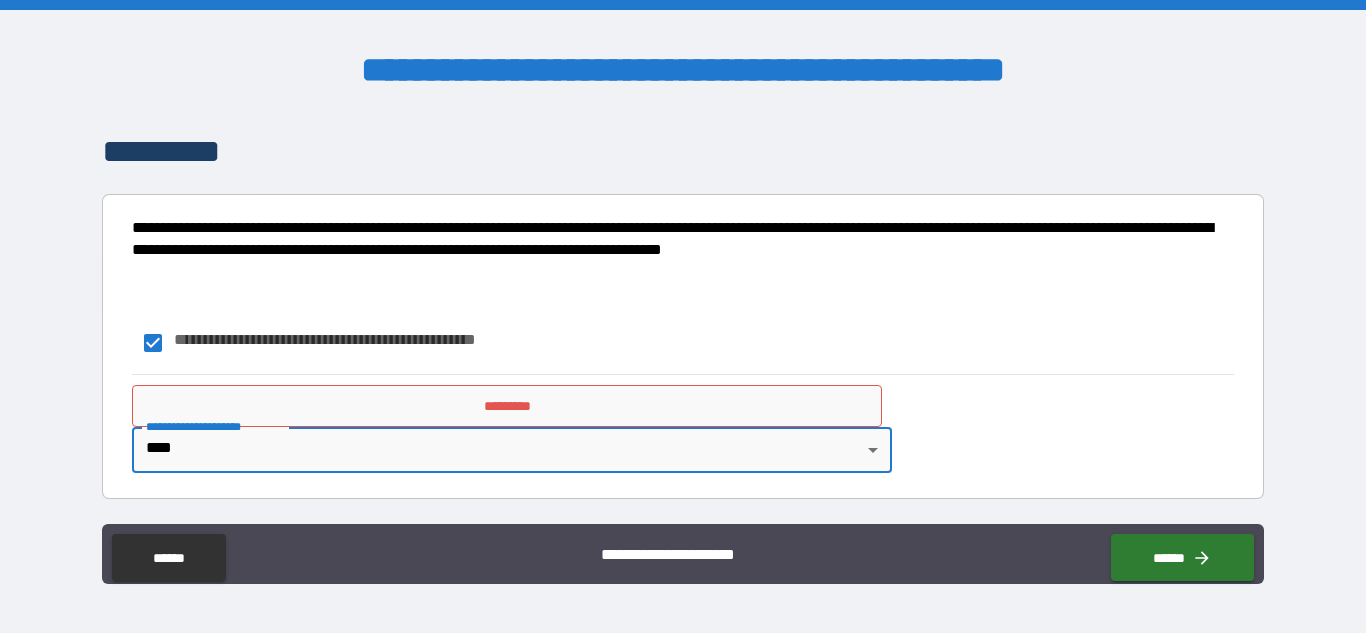 click on "**********" at bounding box center (683, 316) 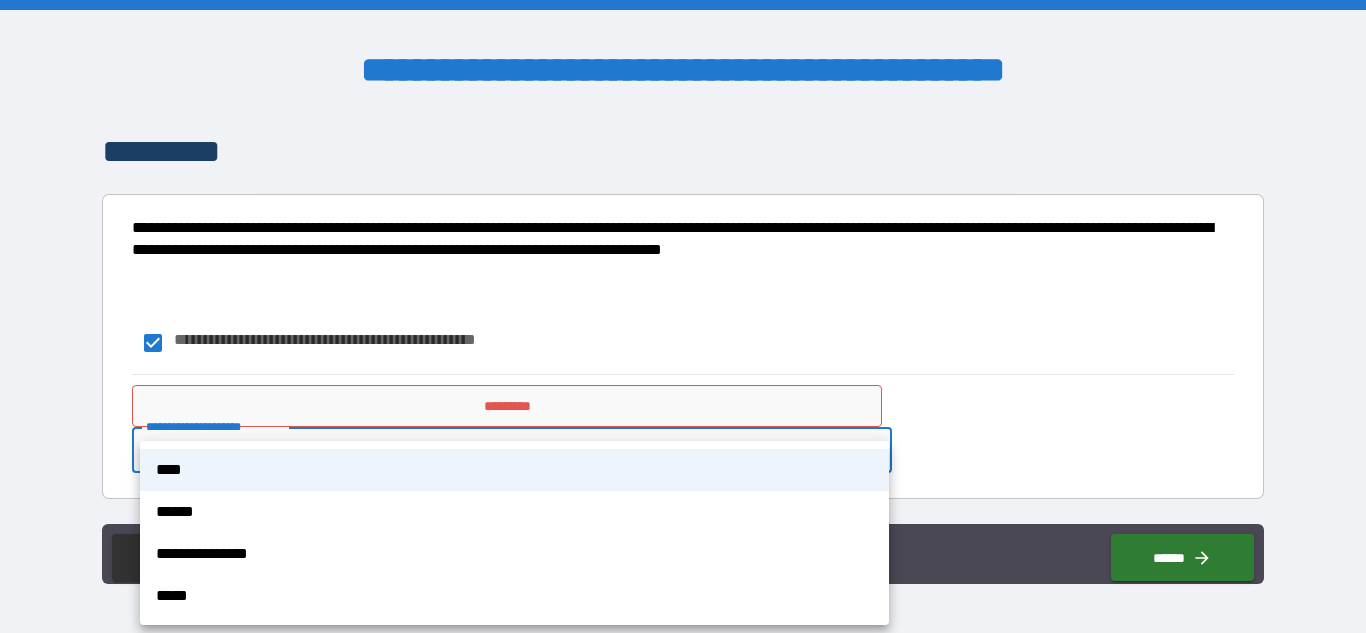 click on "****" at bounding box center (514, 470) 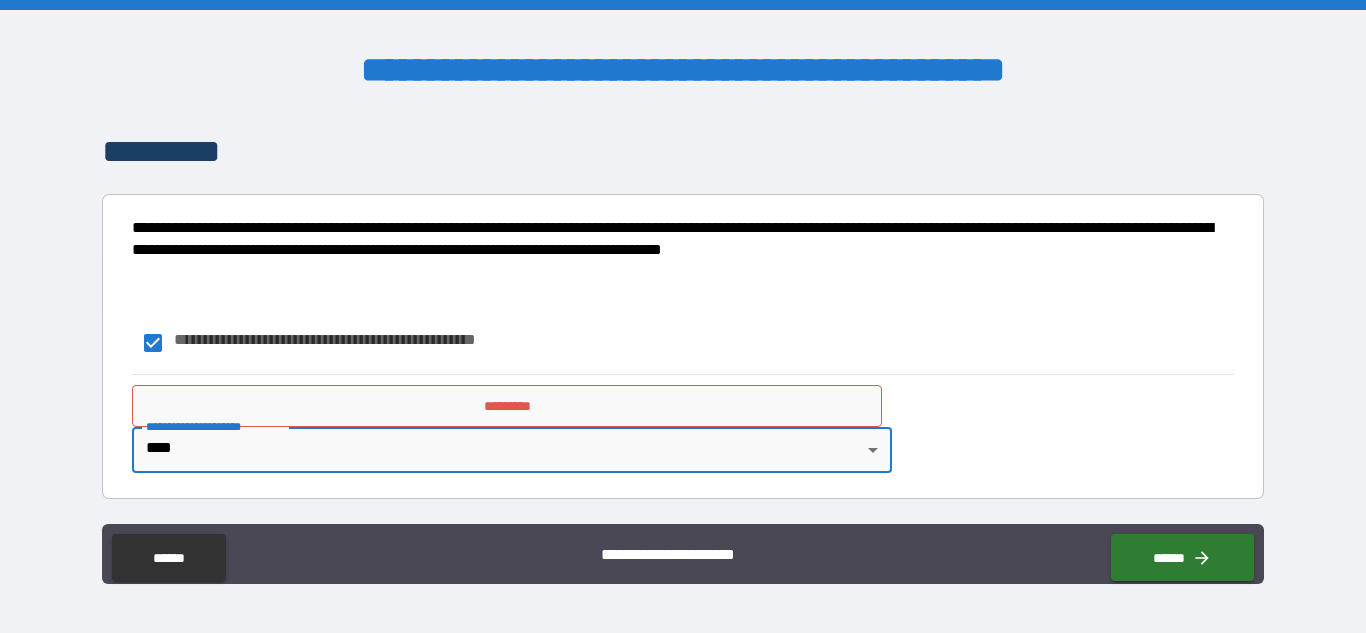 click on "**********" at bounding box center (683, 316) 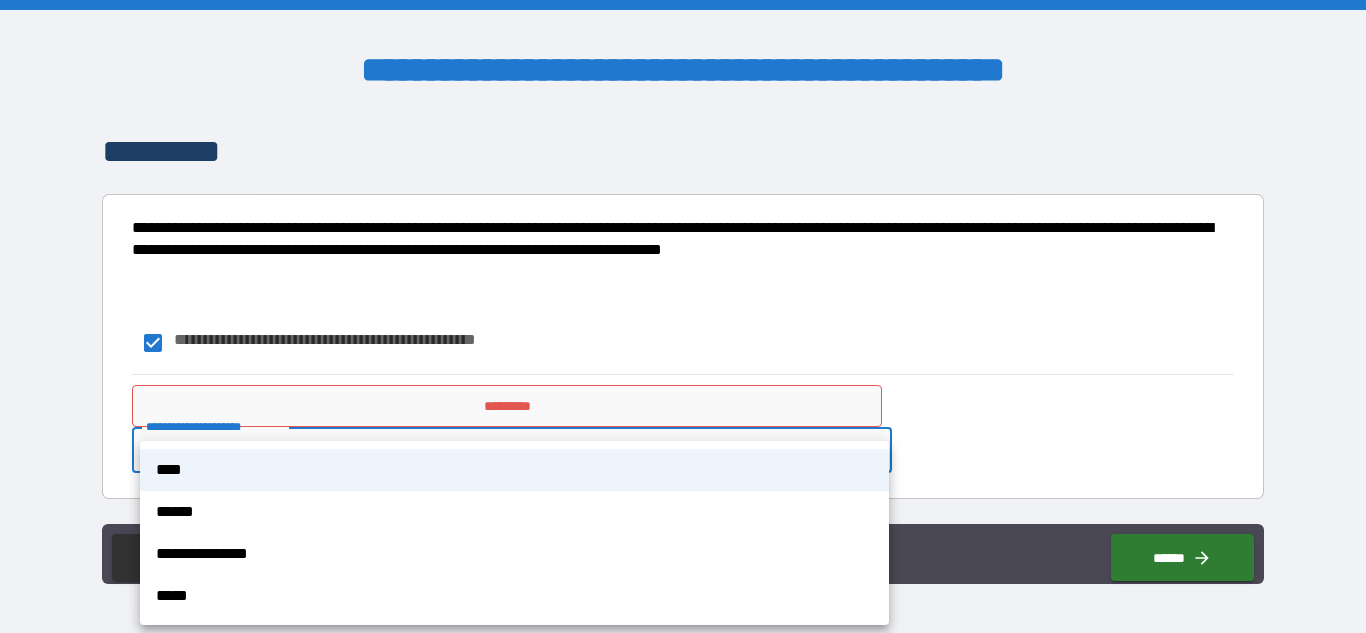 click at bounding box center (683, 316) 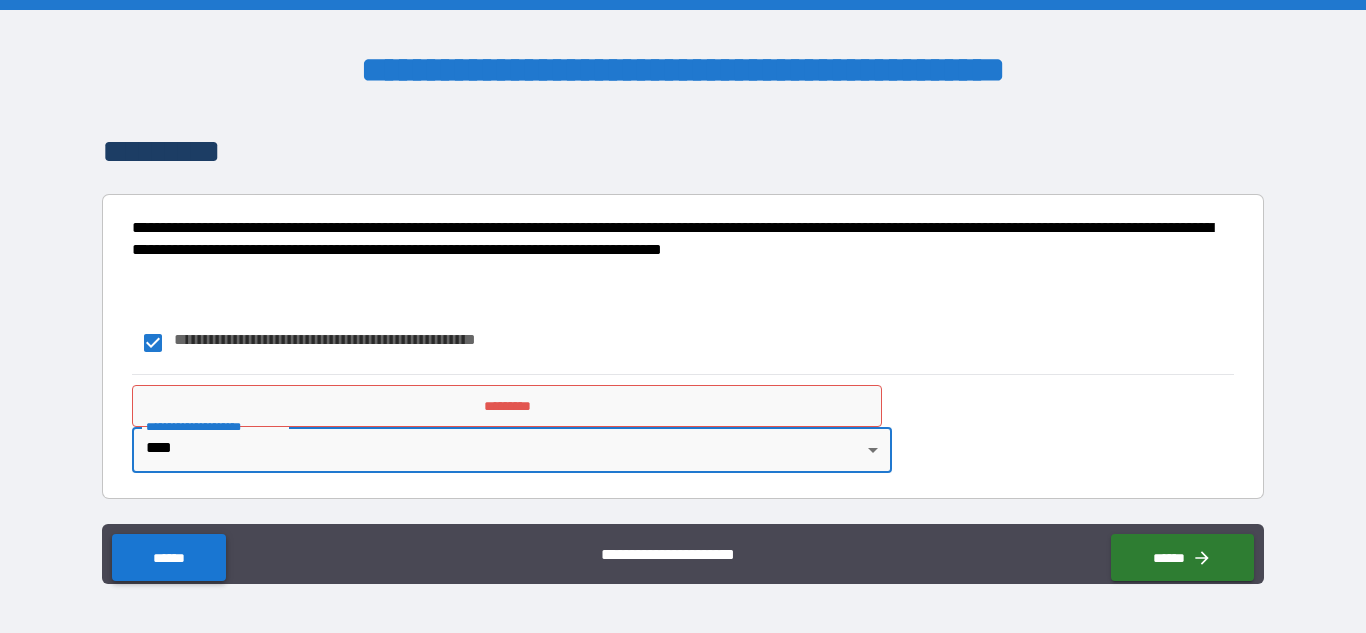 click on "******" at bounding box center [168, 557] 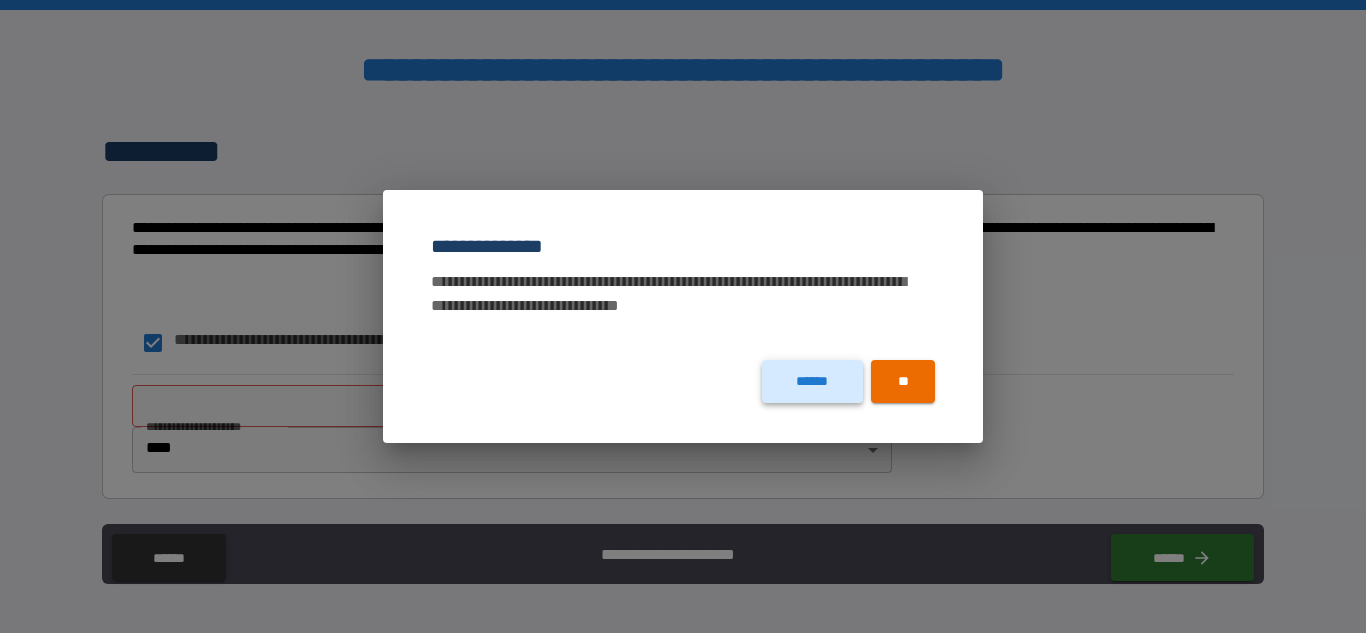 click on "******" at bounding box center (812, 381) 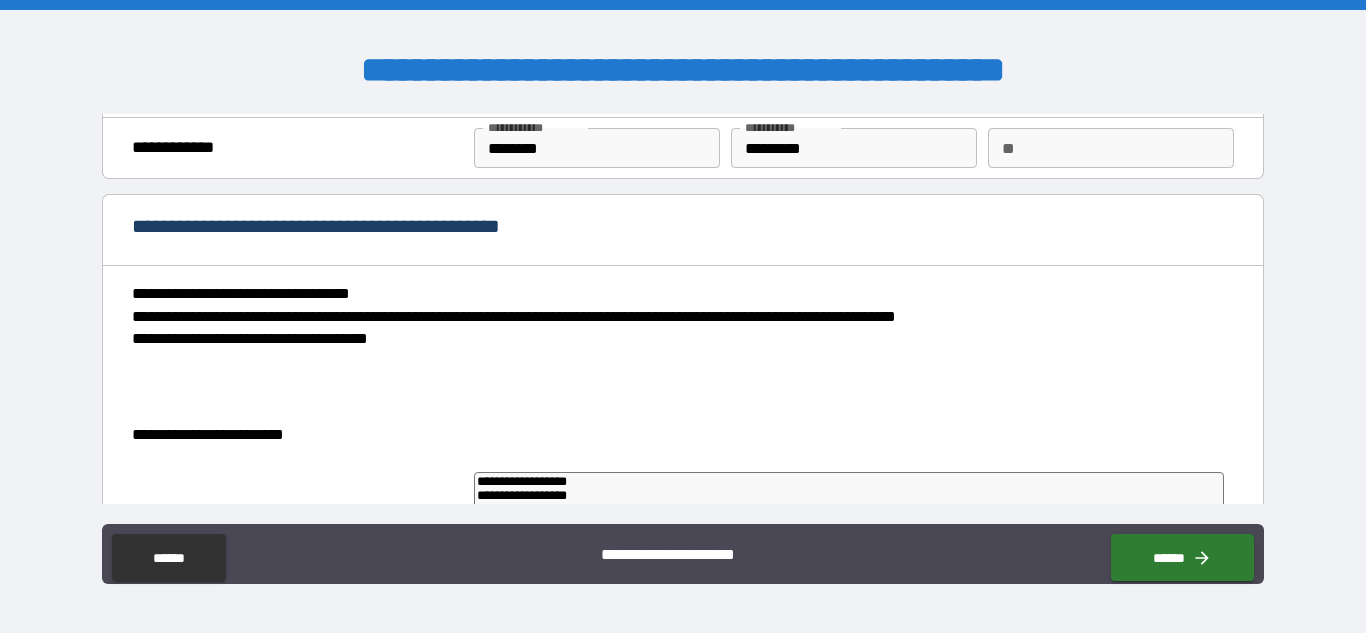 scroll, scrollTop: 0, scrollLeft: 0, axis: both 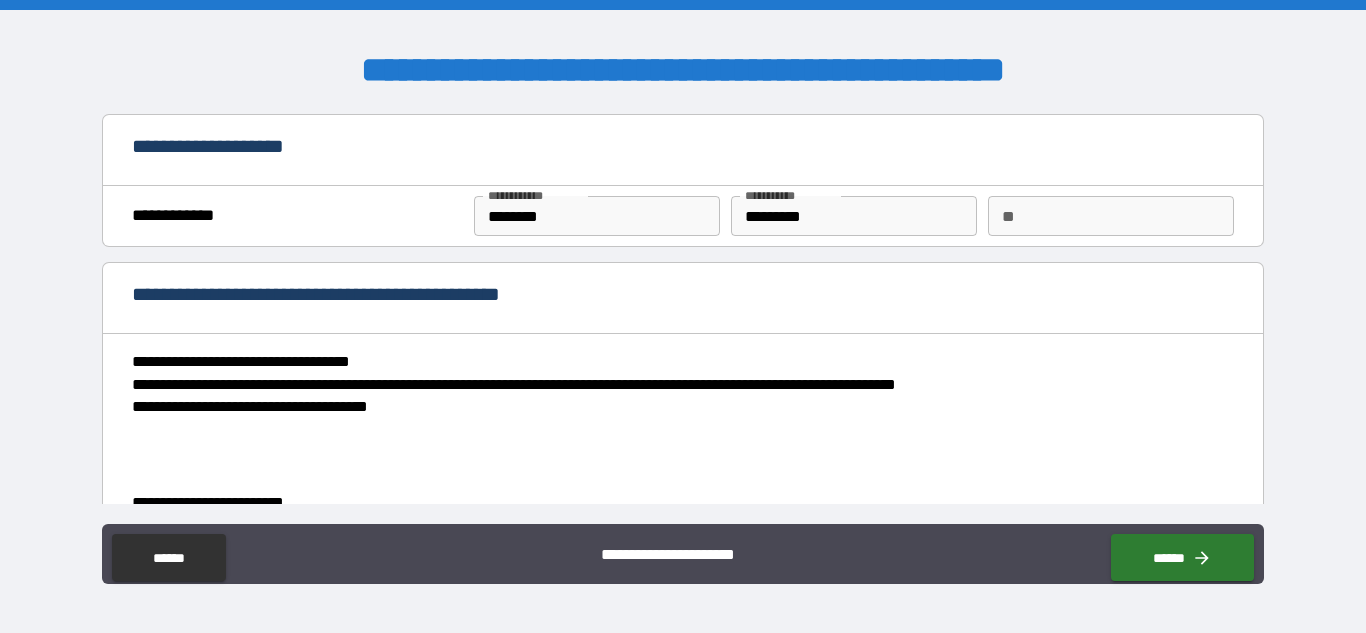 click on "**" at bounding box center (1111, 216) 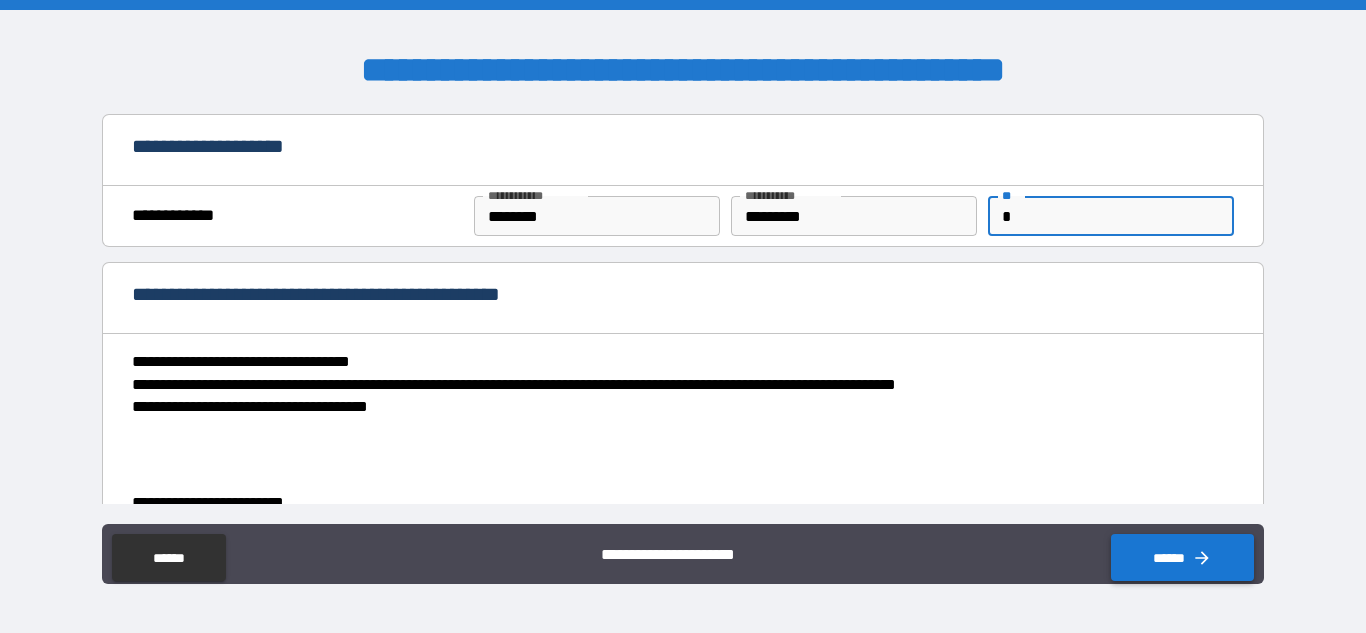 click on "******" at bounding box center (1182, 557) 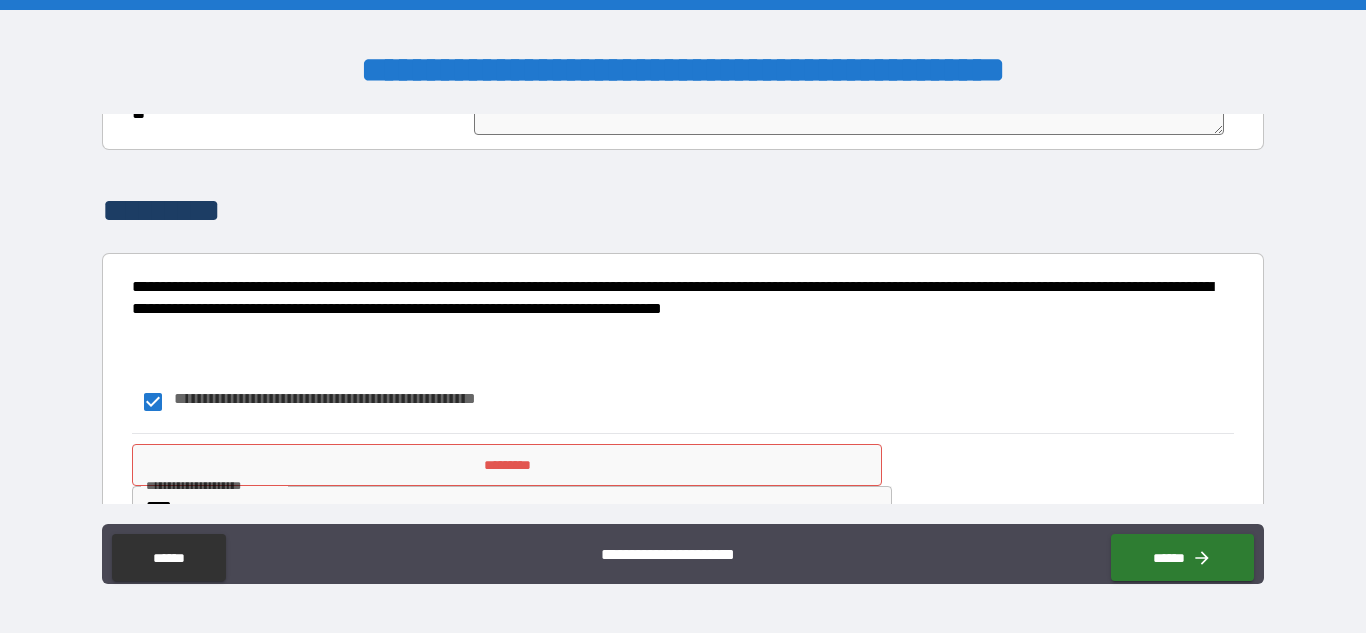 scroll, scrollTop: 4871, scrollLeft: 0, axis: vertical 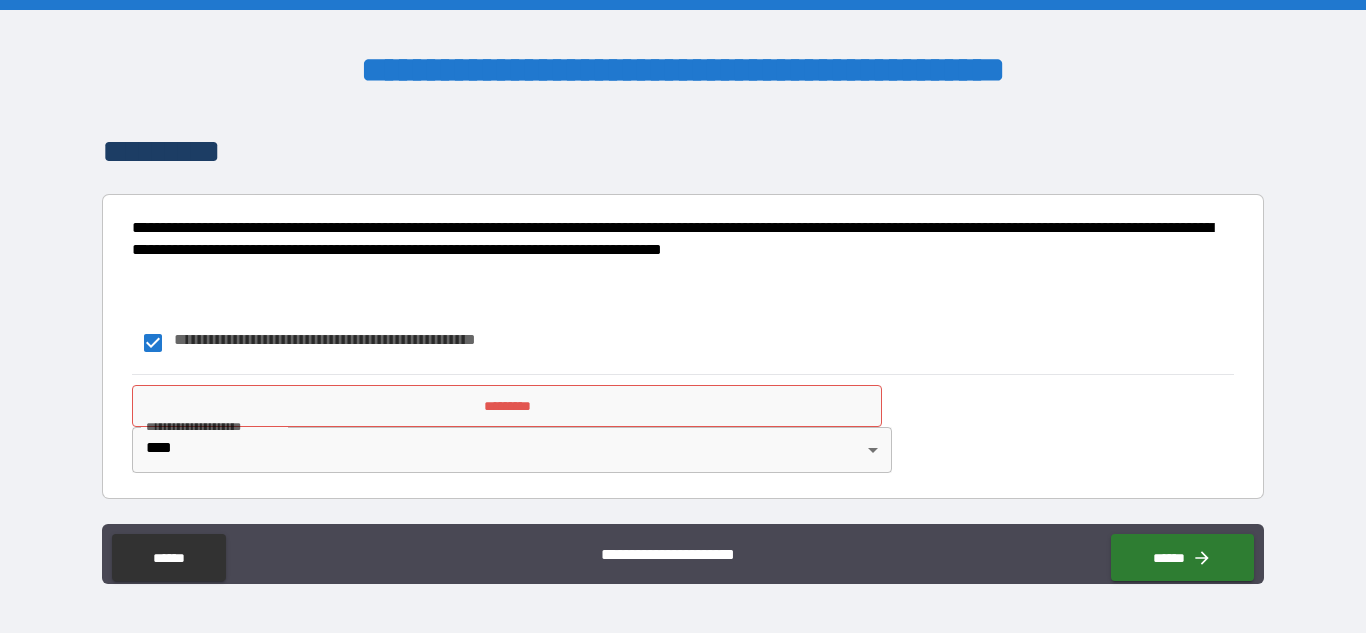 click on "**********" at bounding box center (683, 316) 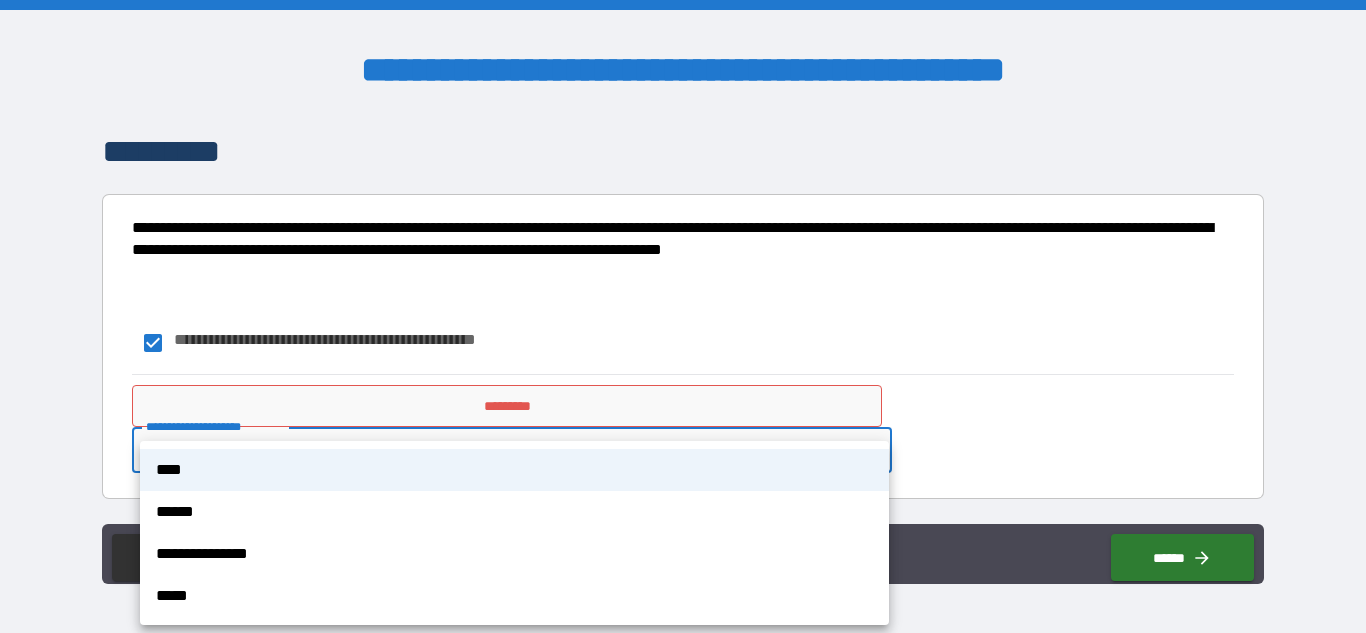 click on "****" at bounding box center [514, 470] 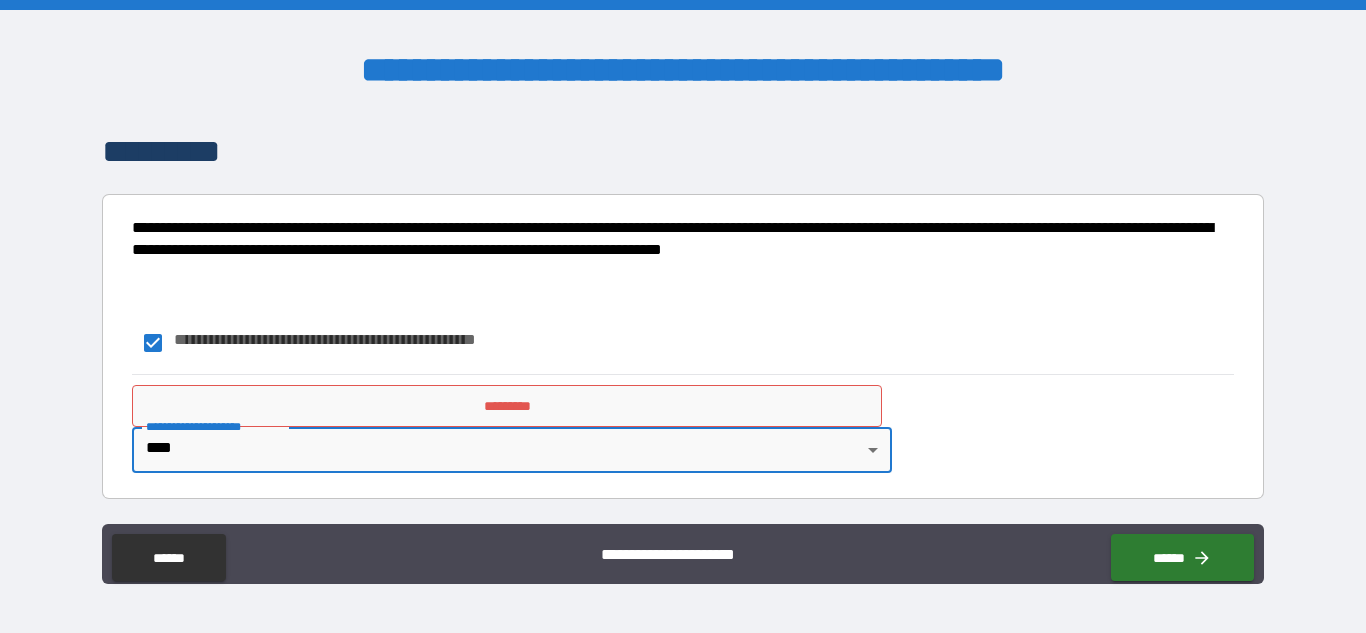 click on "****" at bounding box center (515, 475) 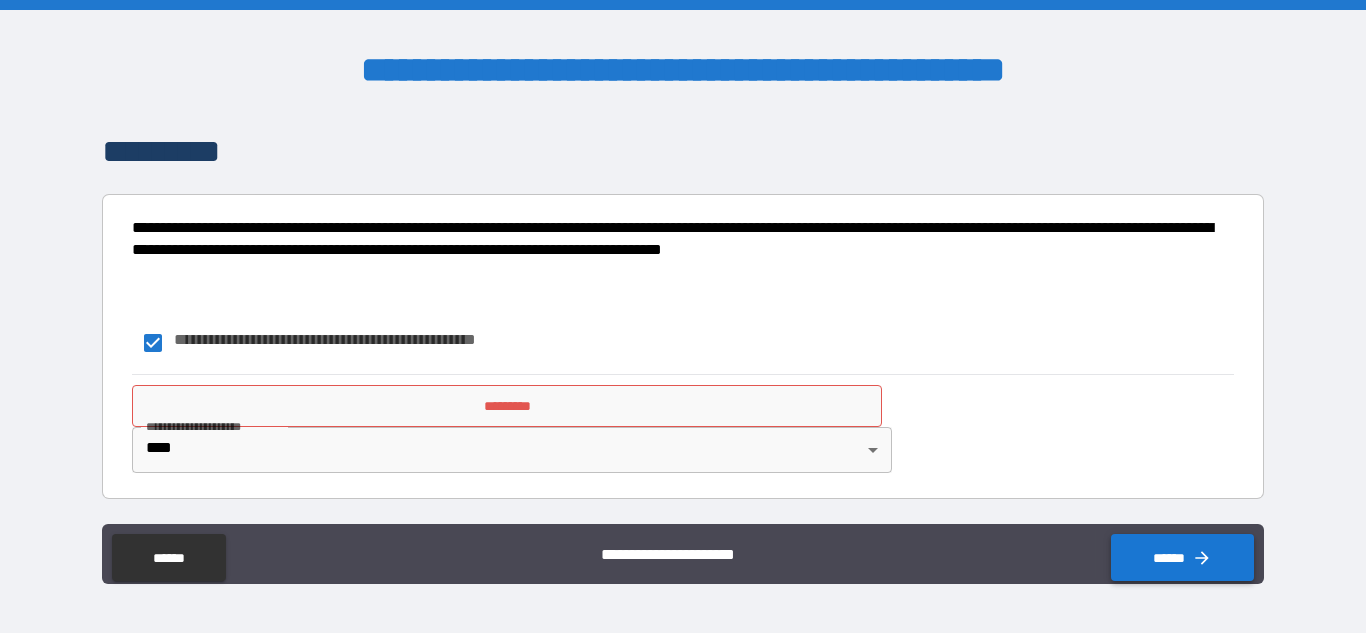 click 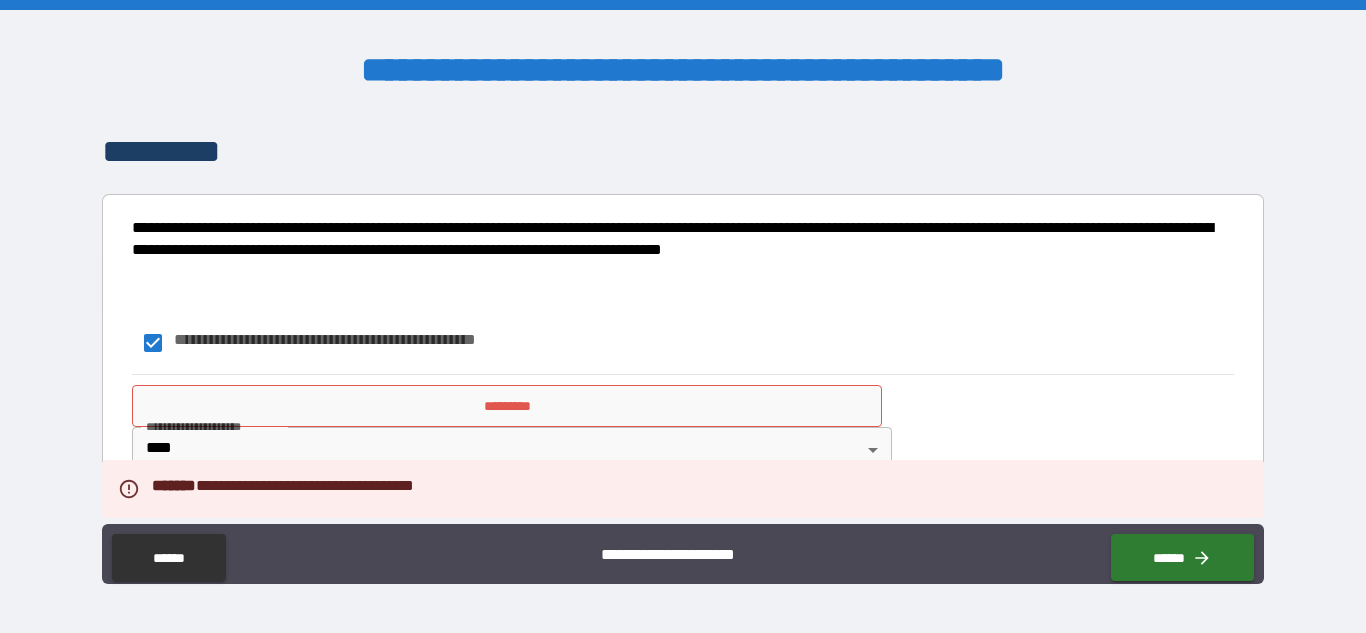 click on "**********" at bounding box center [682, 343] 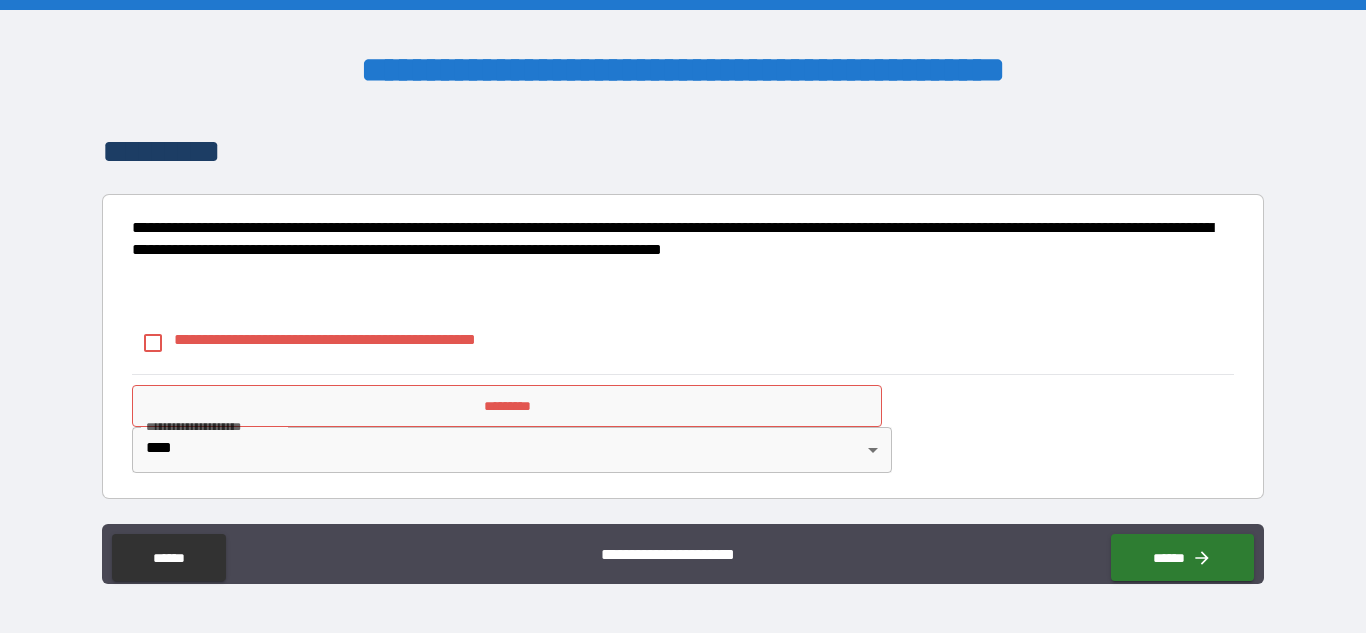 click on "**********" at bounding box center (683, 316) 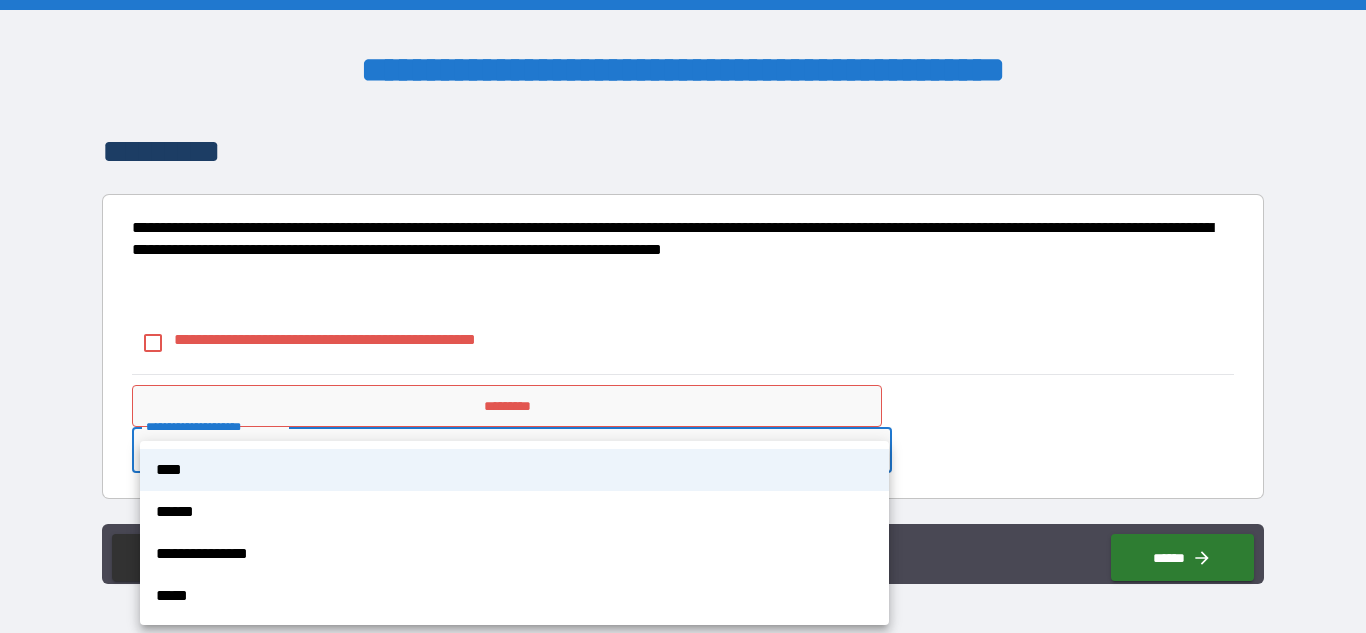 click on "****" at bounding box center [514, 470] 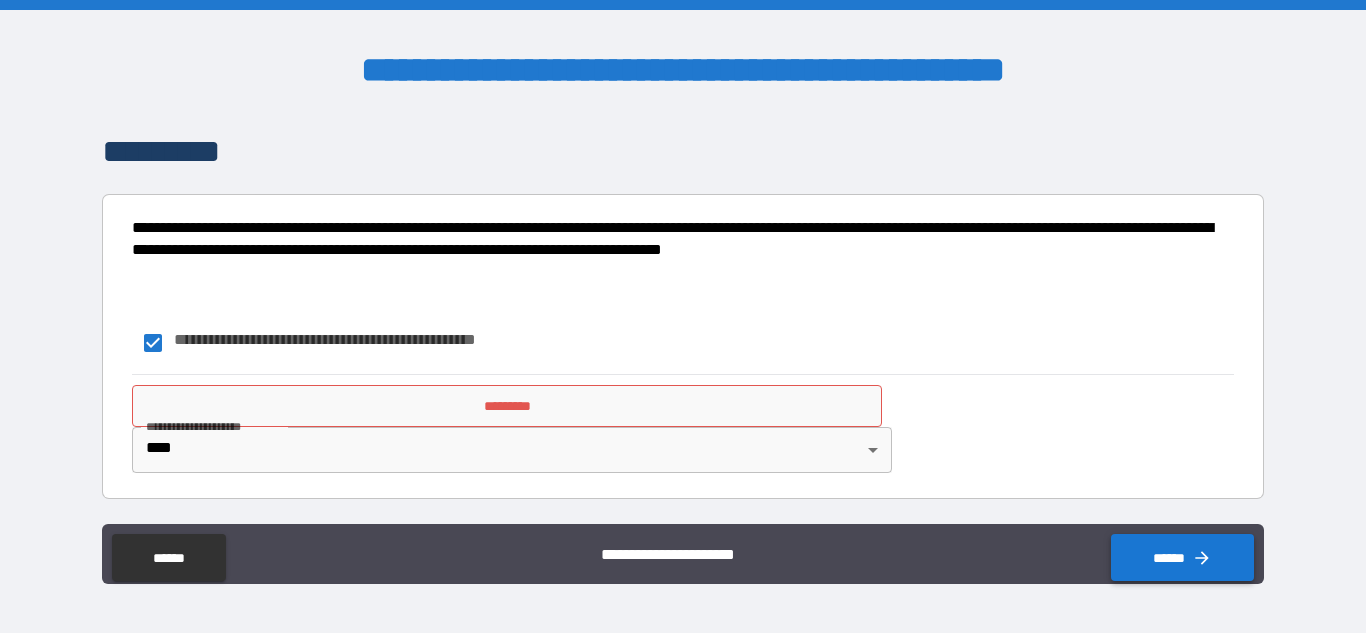 click on "******" at bounding box center (1182, 557) 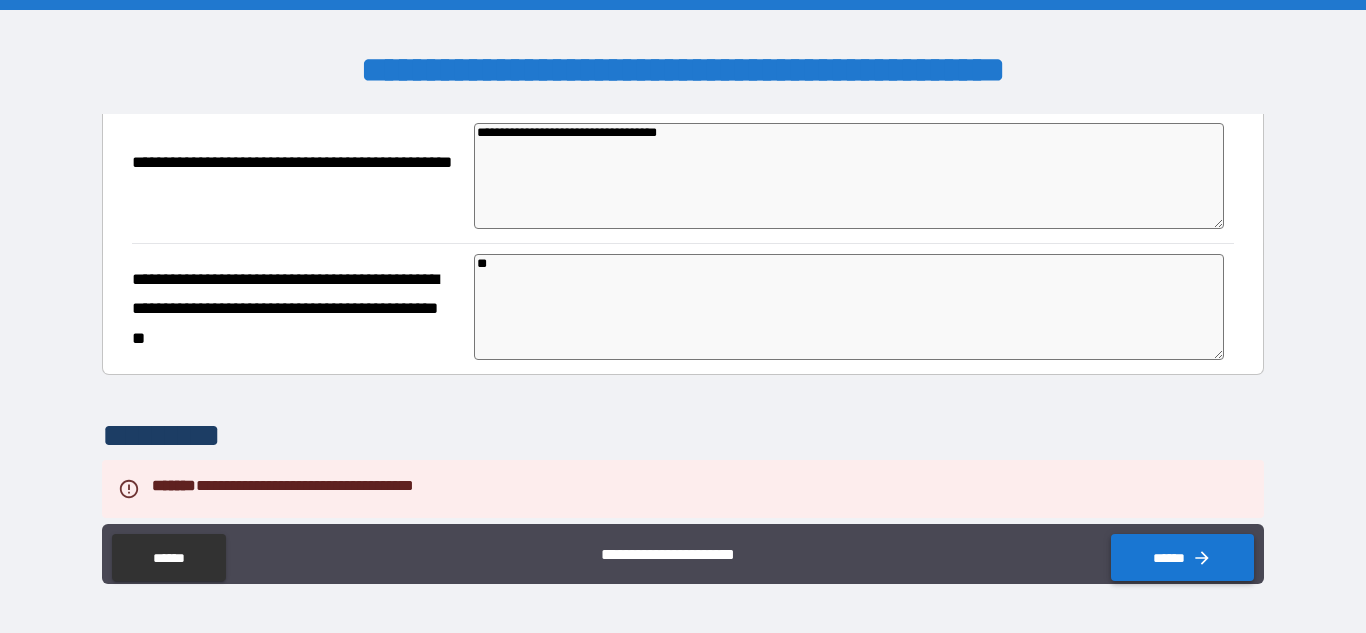 scroll, scrollTop: 4871, scrollLeft: 0, axis: vertical 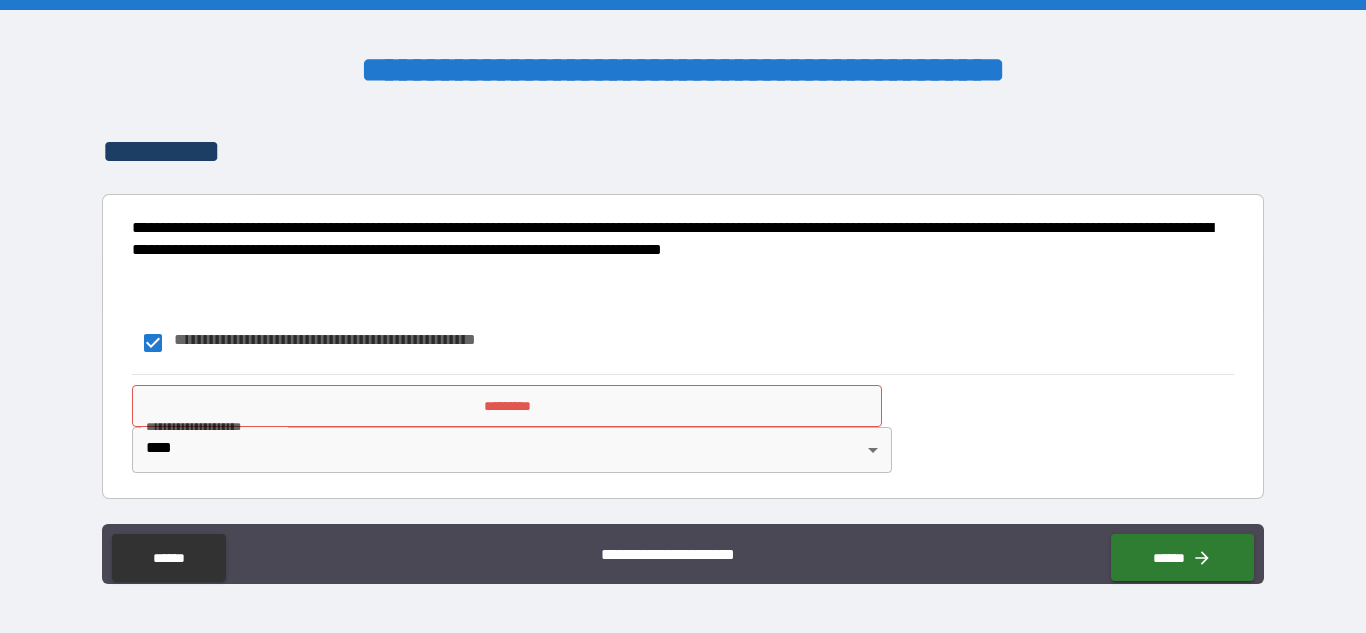 click on "*********" at bounding box center [506, 406] 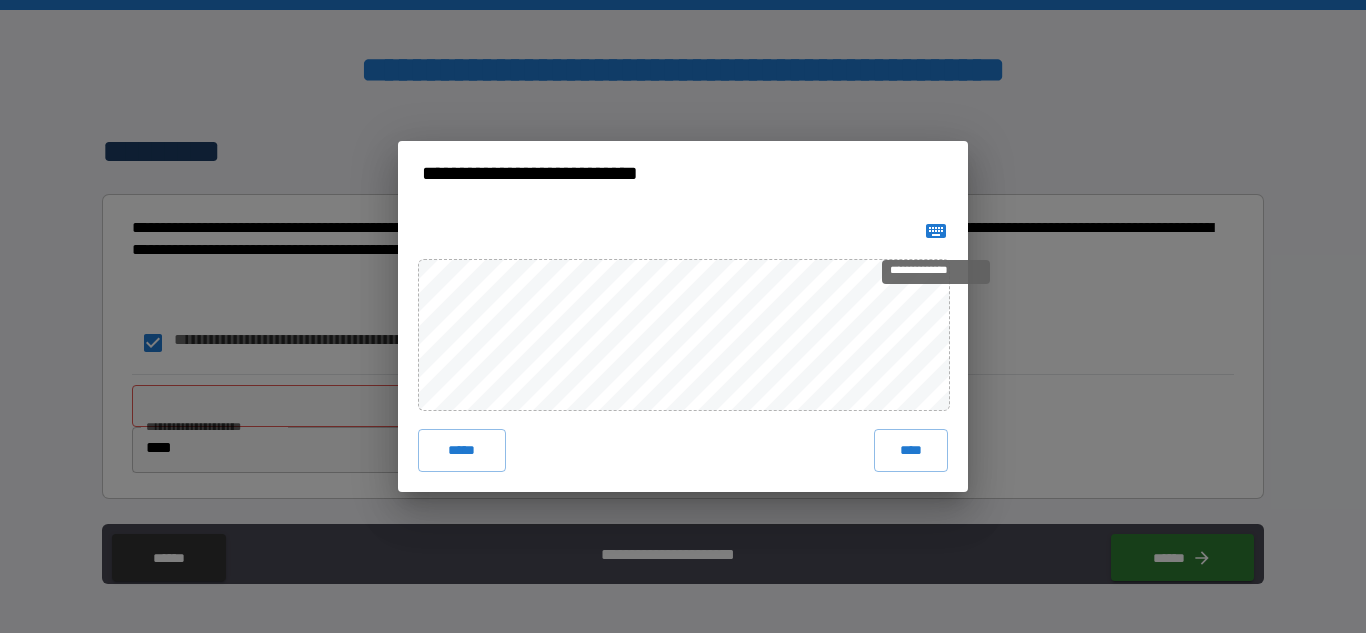 click 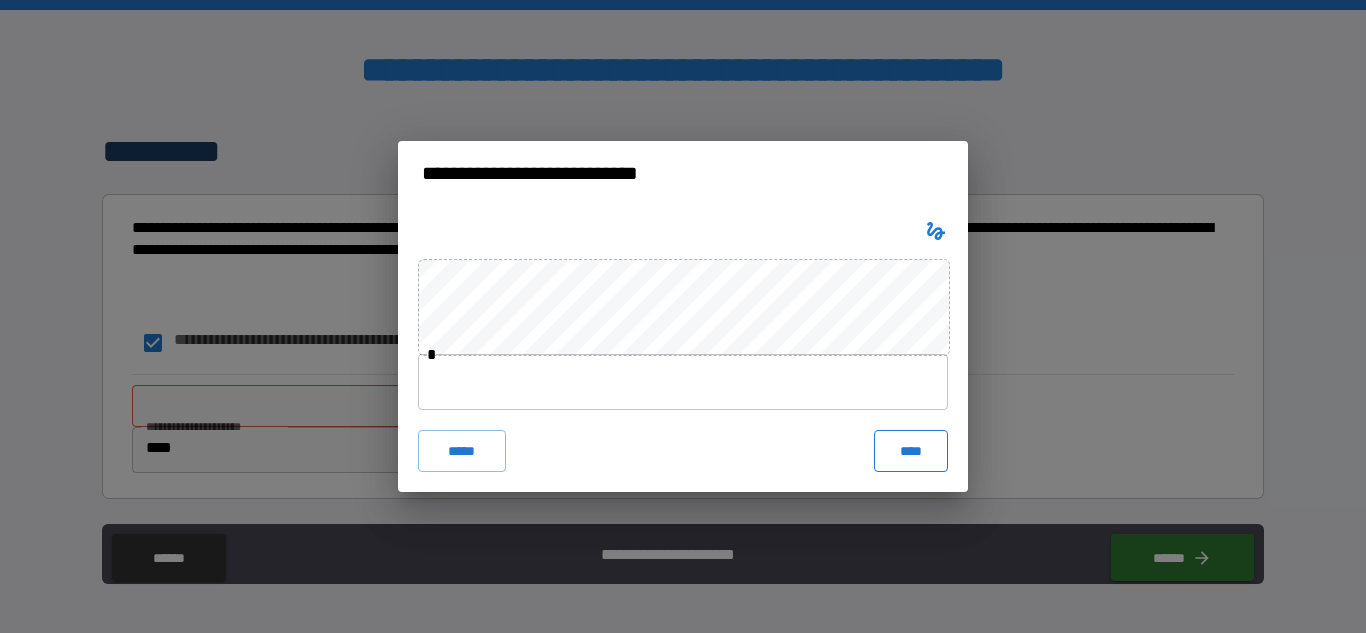 click on "****" at bounding box center [911, 451] 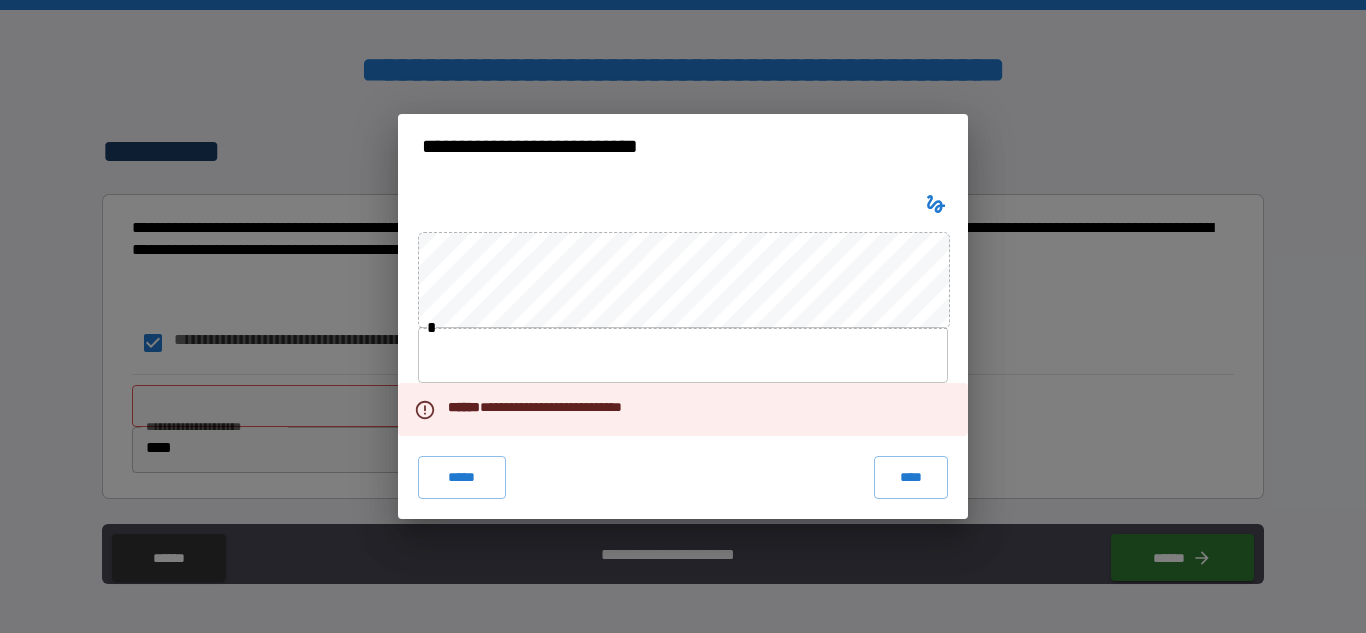 click at bounding box center (683, 355) 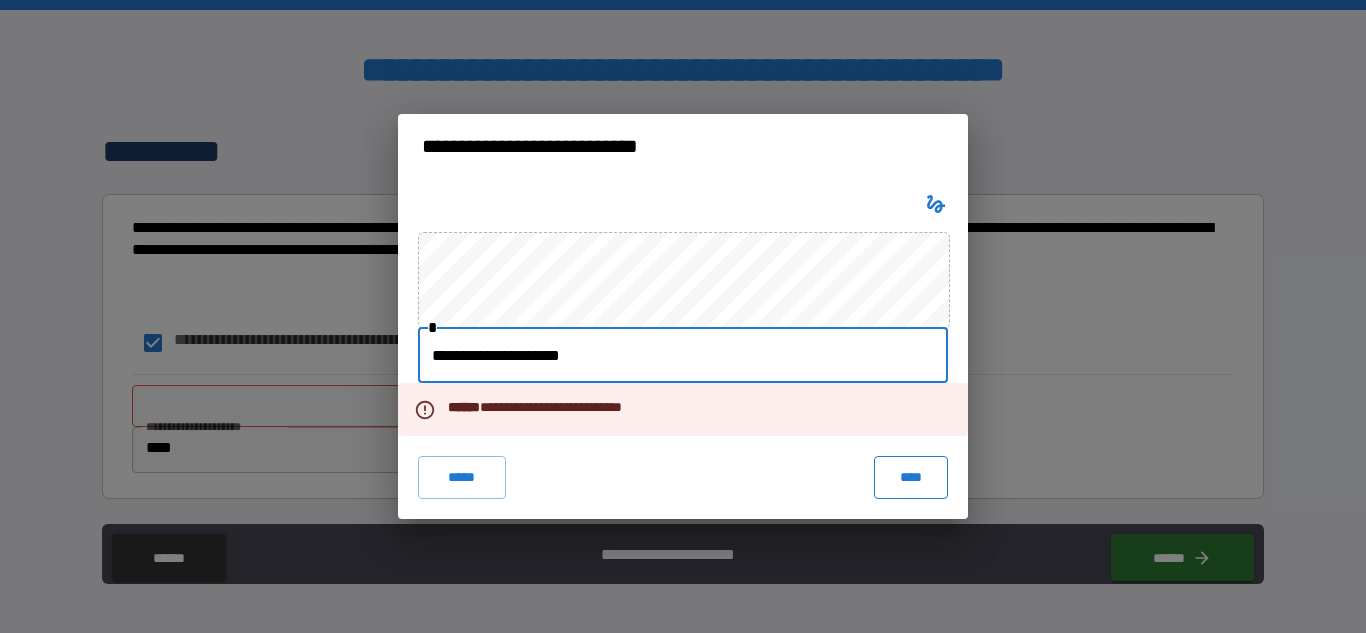 click on "****" at bounding box center [911, 477] 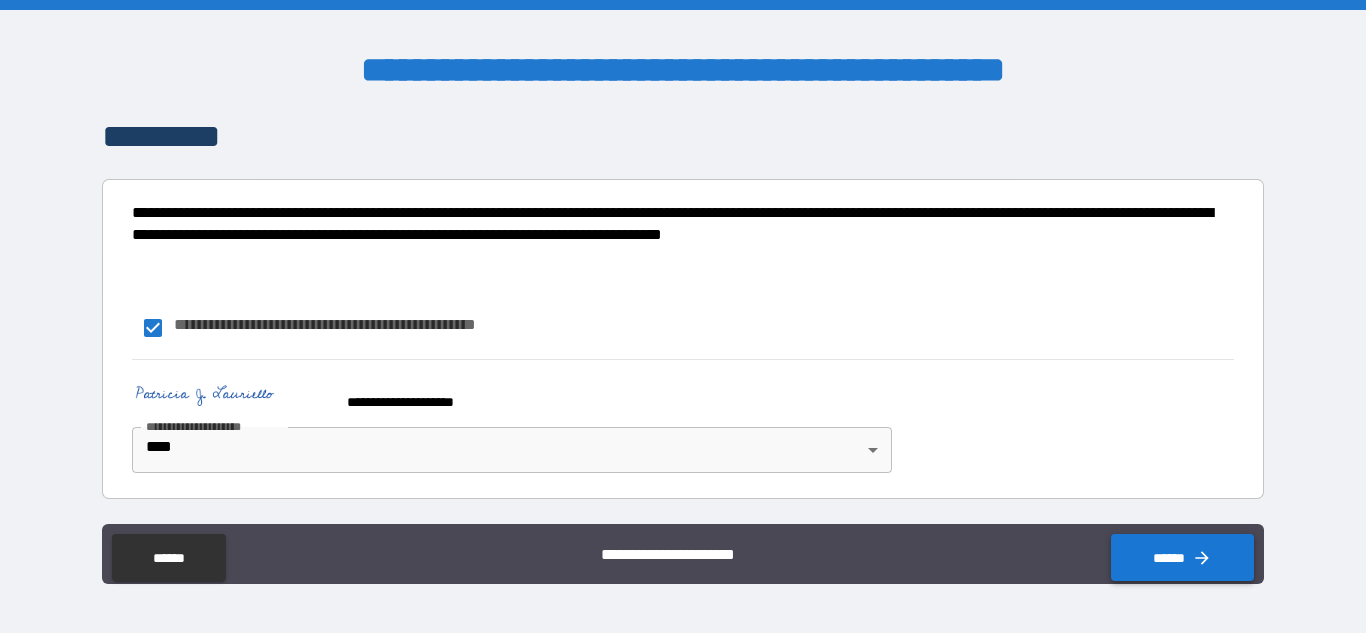 click 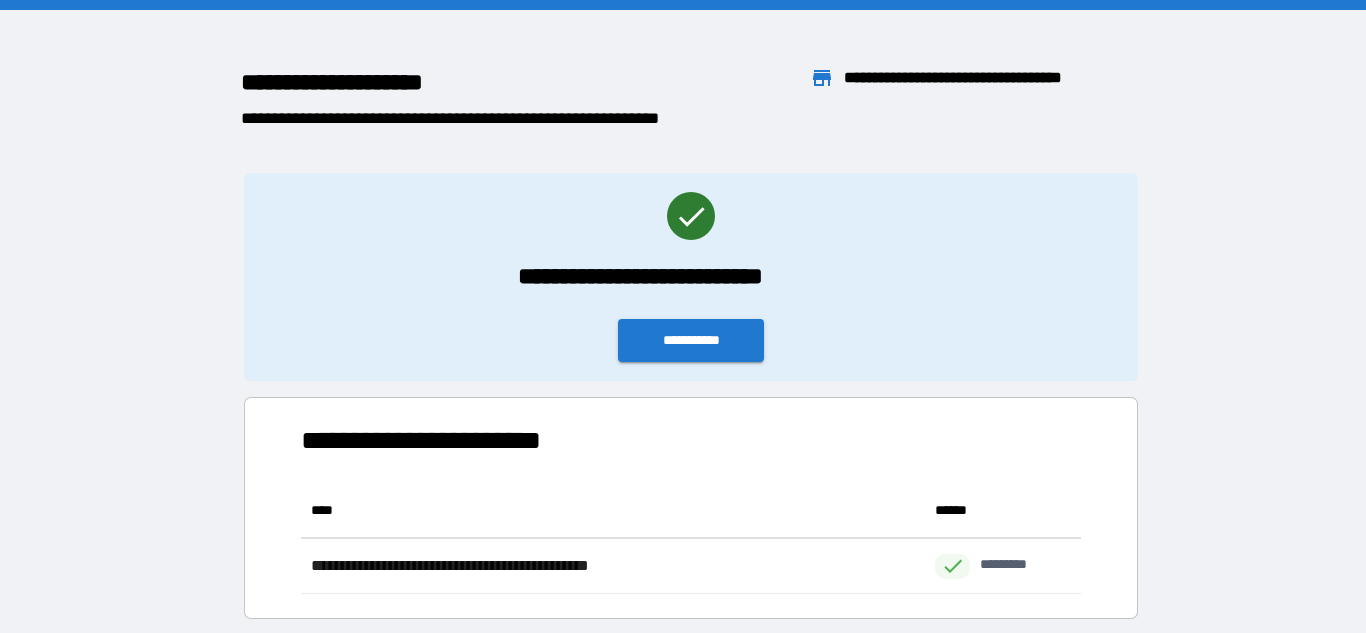 scroll, scrollTop: 1, scrollLeft: 1, axis: both 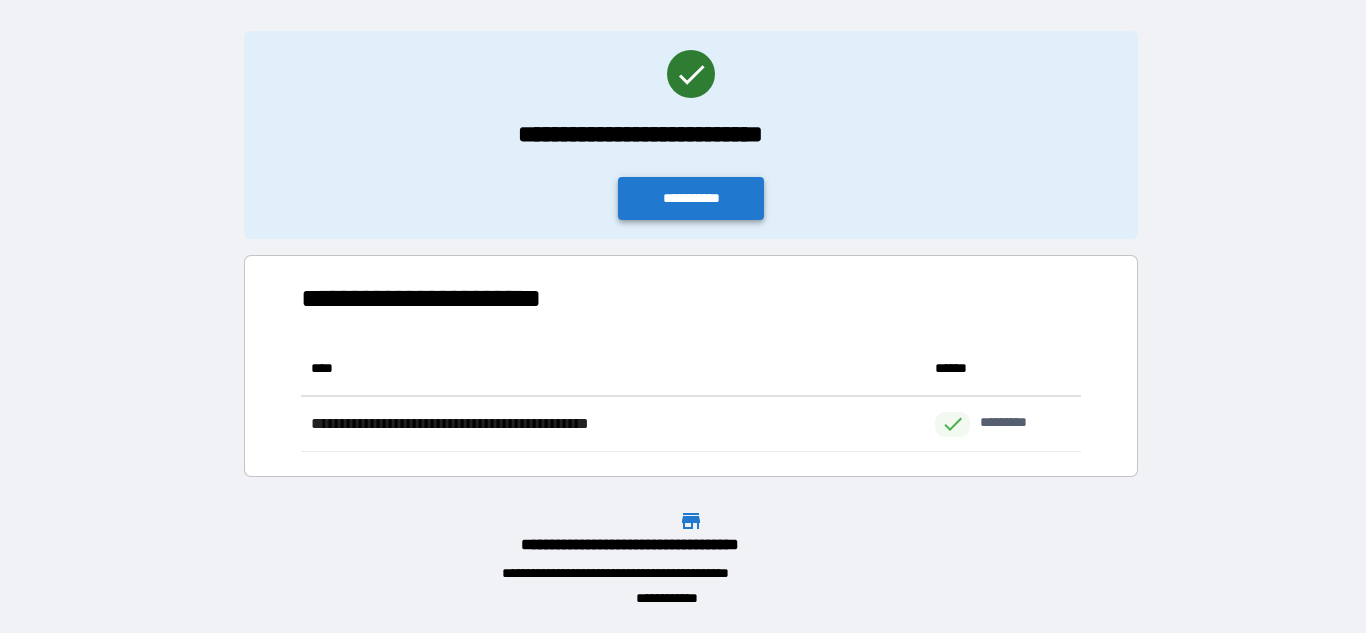 click on "**********" at bounding box center (691, 198) 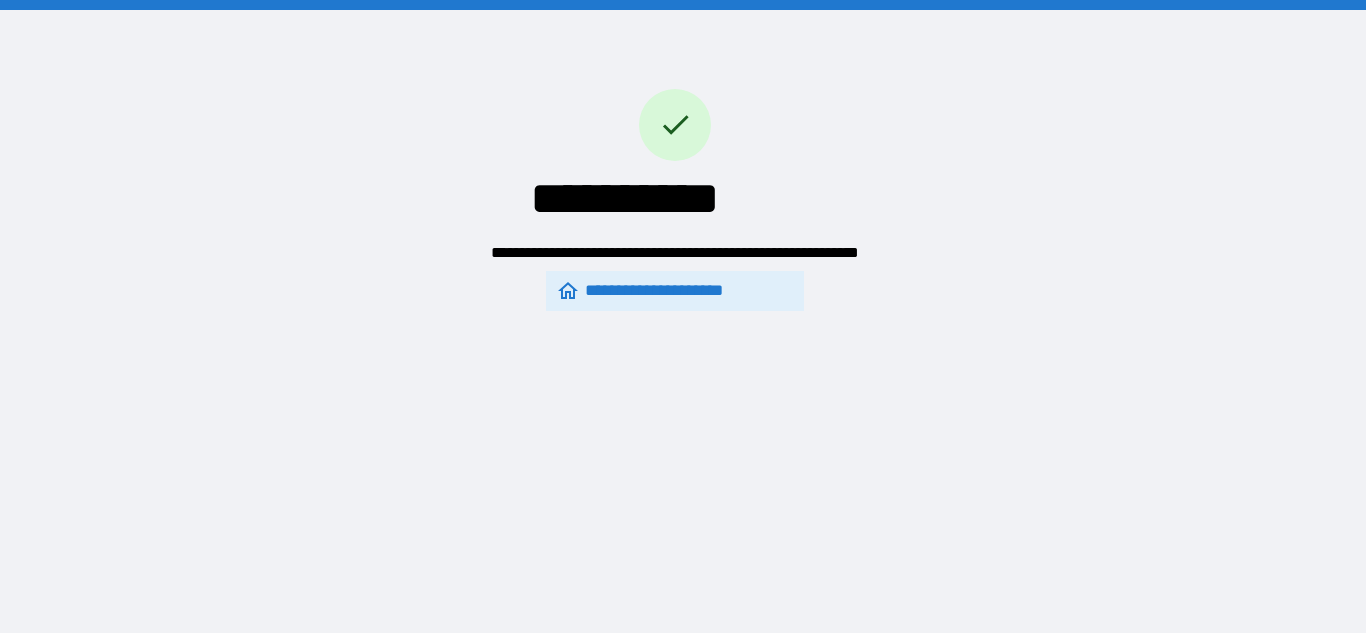 scroll, scrollTop: 0, scrollLeft: 0, axis: both 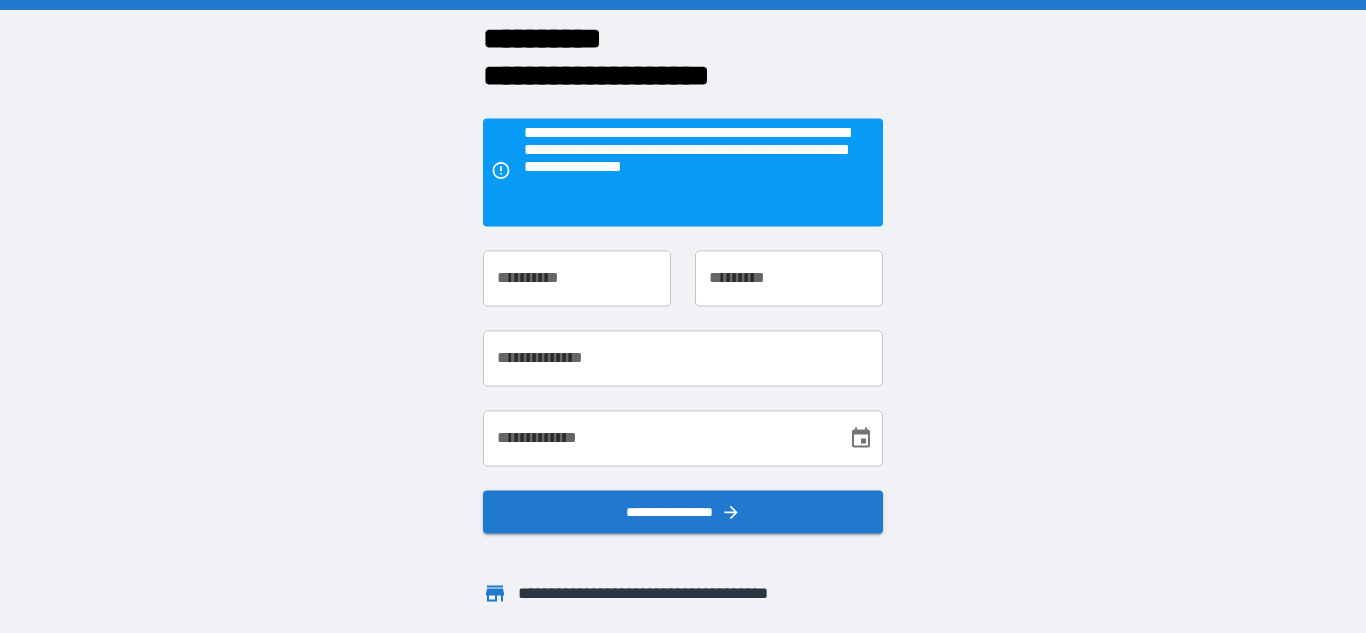 click on "**********" at bounding box center [577, 278] 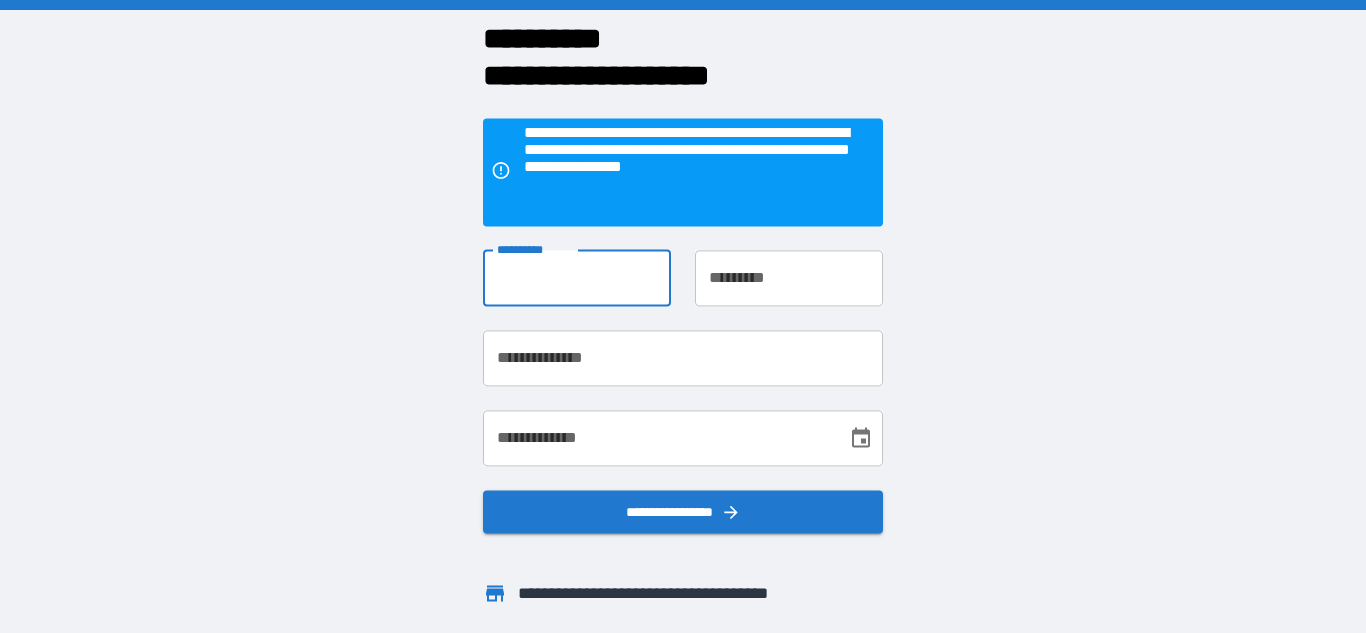 type on "********" 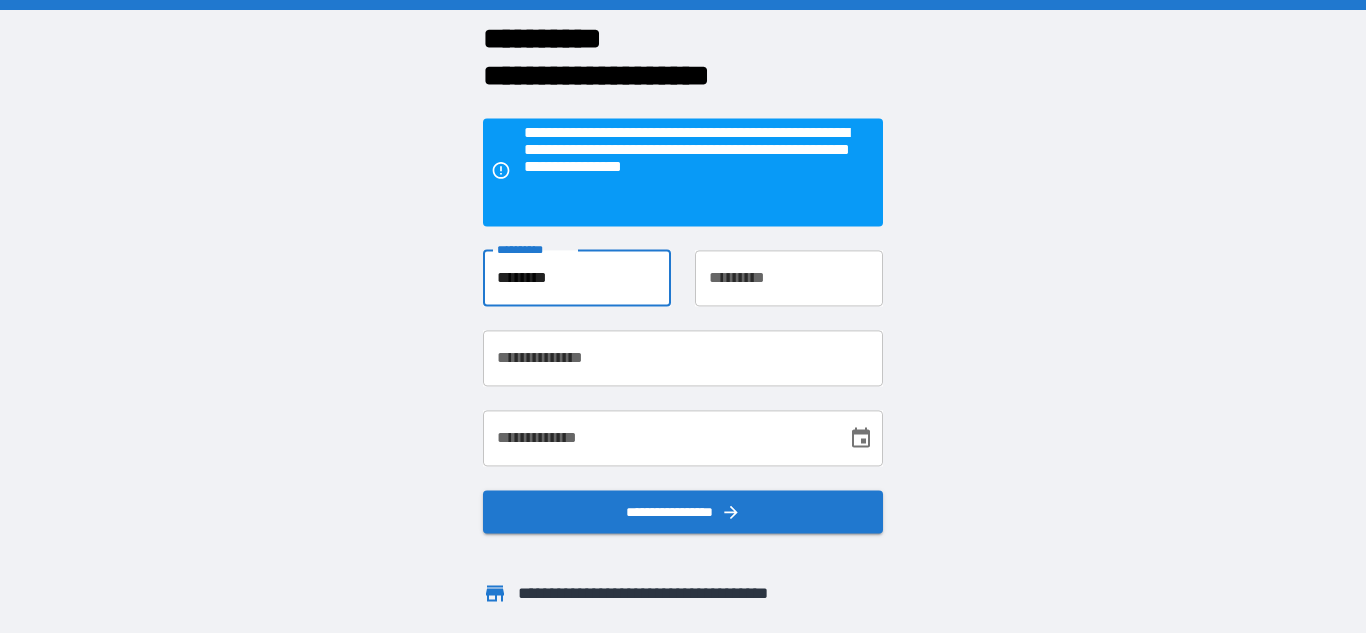 type on "*********" 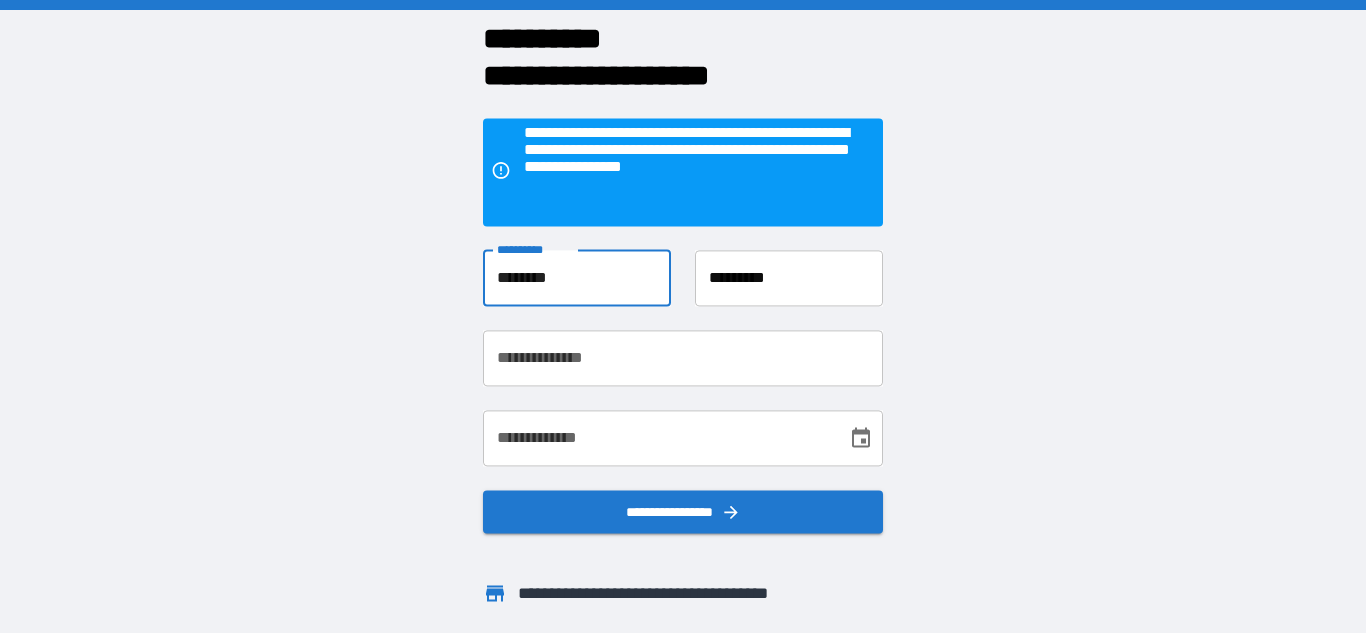 type on "**********" 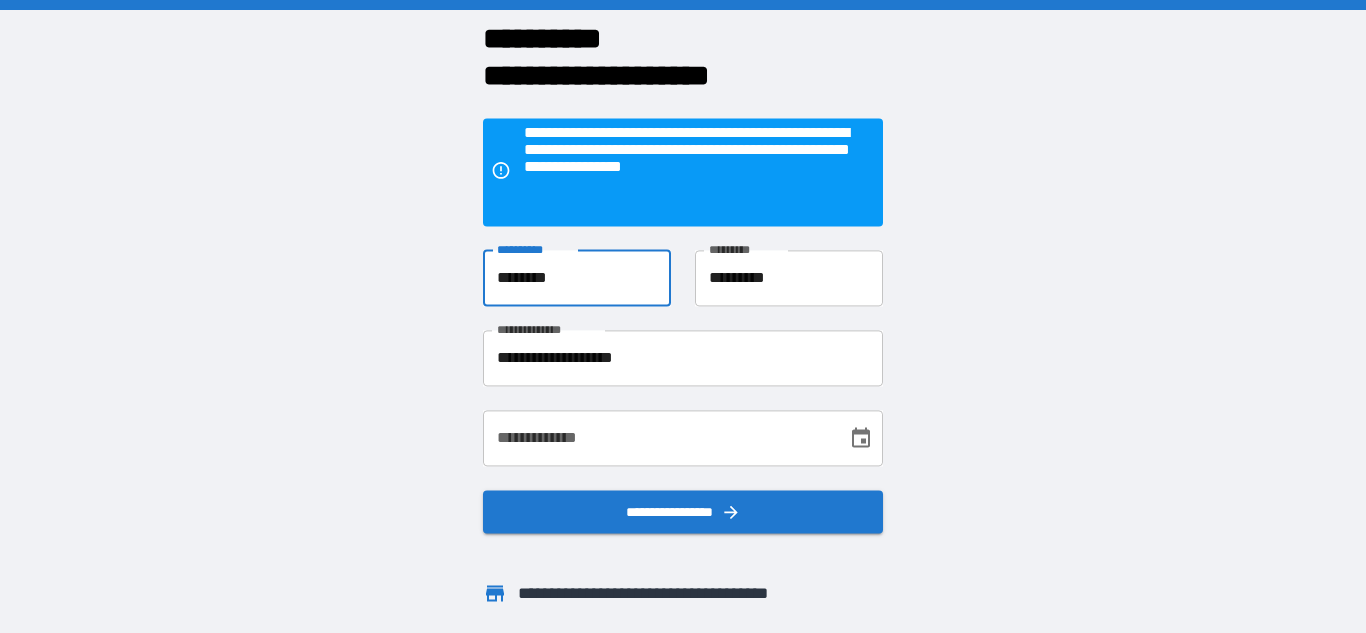 click on "**********" at bounding box center [658, 438] 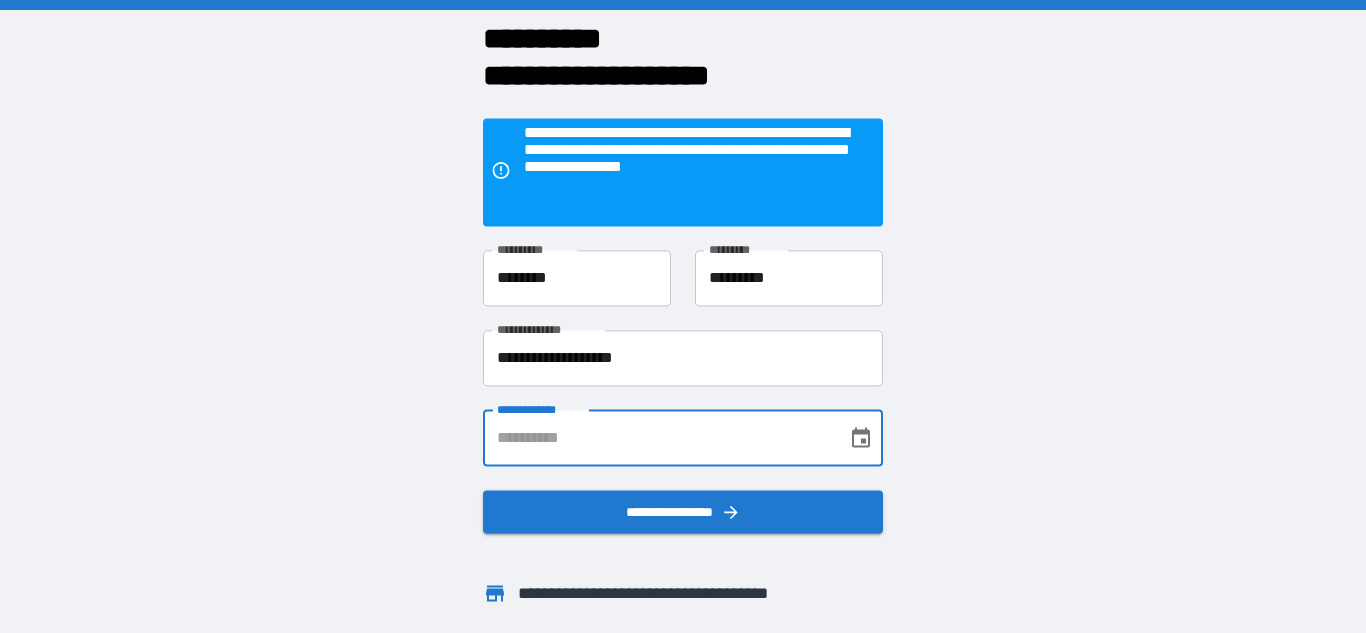 type on "**********" 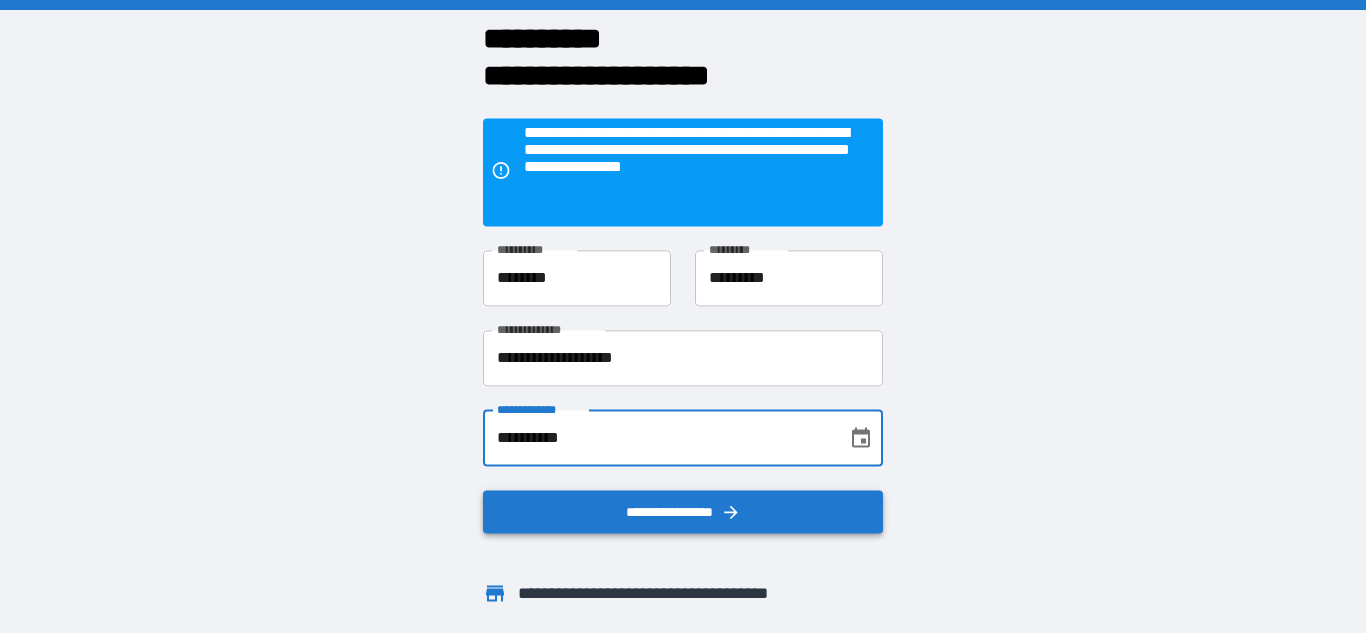 click on "**********" at bounding box center [683, 512] 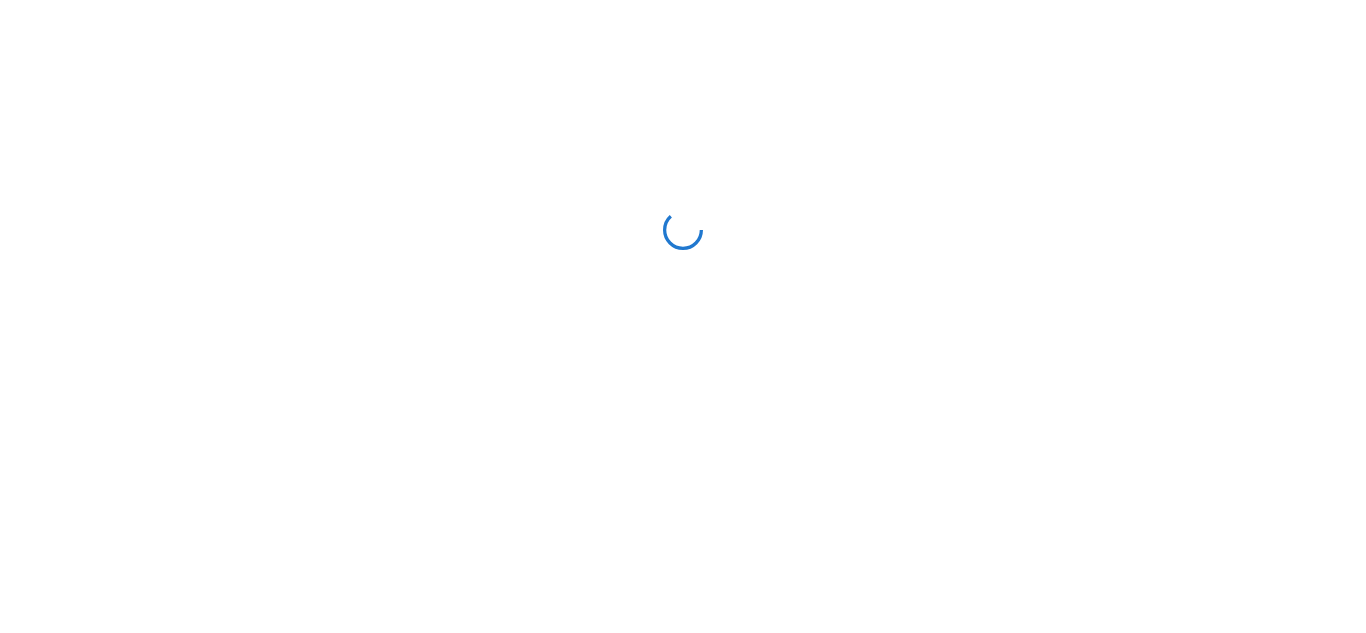 scroll, scrollTop: 0, scrollLeft: 0, axis: both 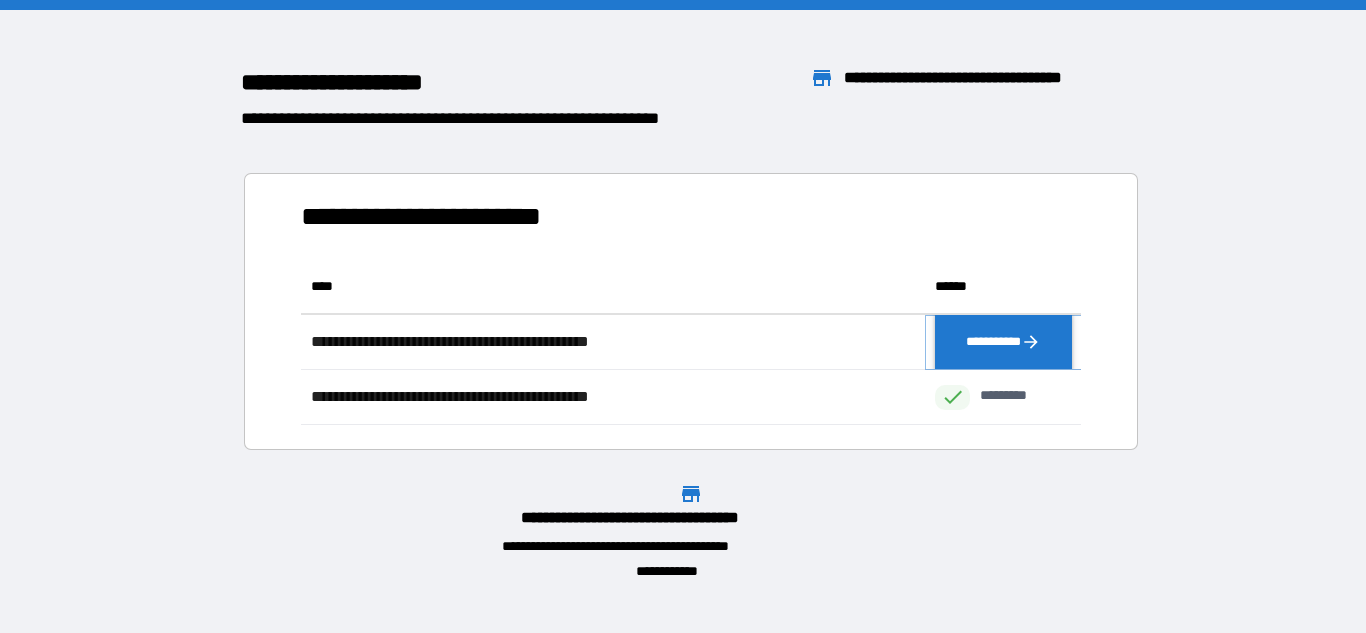 click on "**********" at bounding box center [1003, 342] 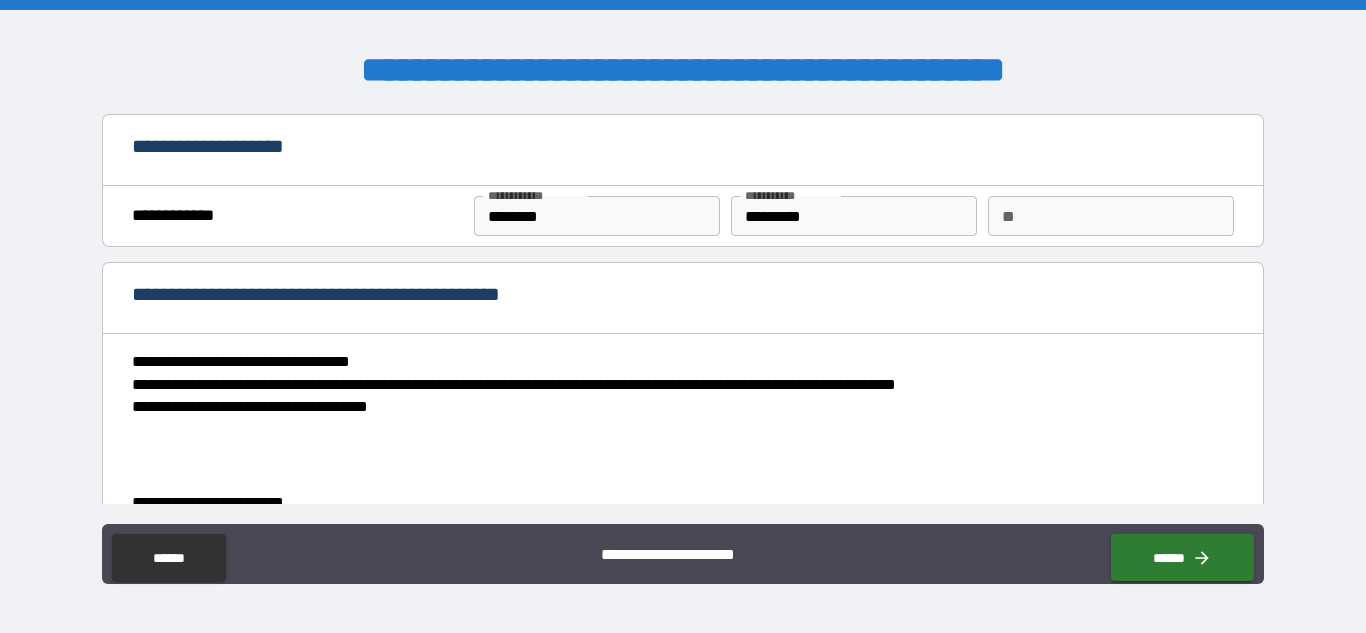 type on "*" 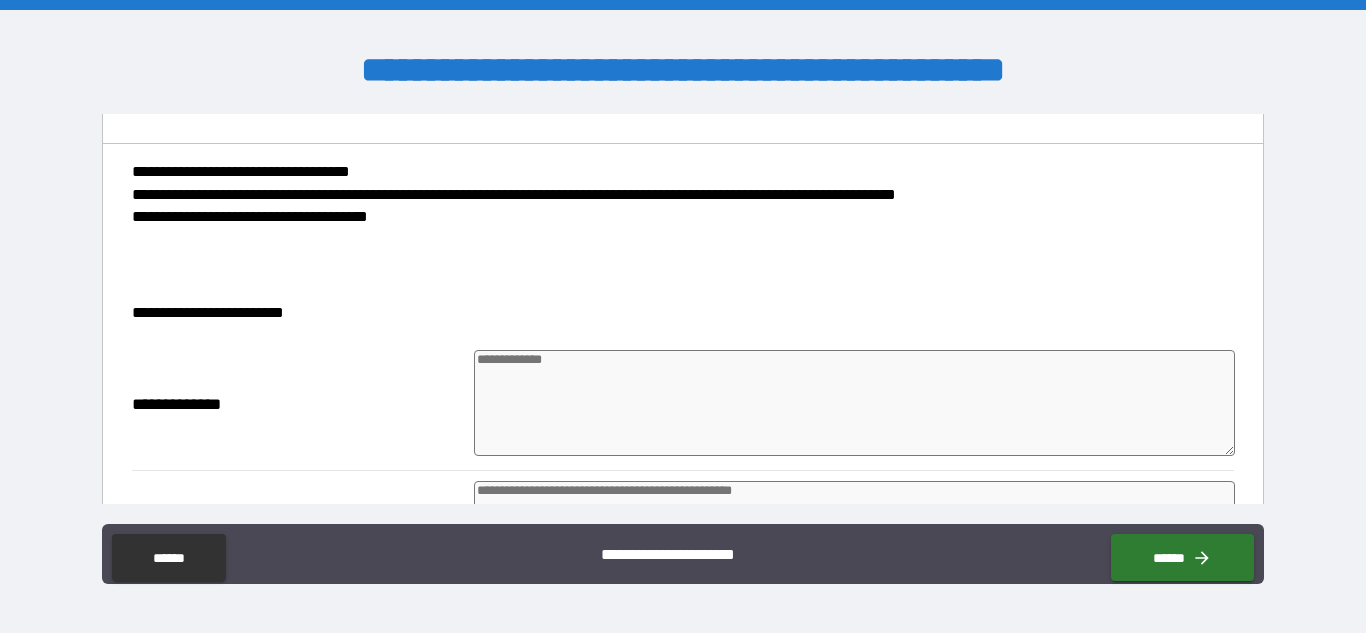 scroll, scrollTop: 189, scrollLeft: 0, axis: vertical 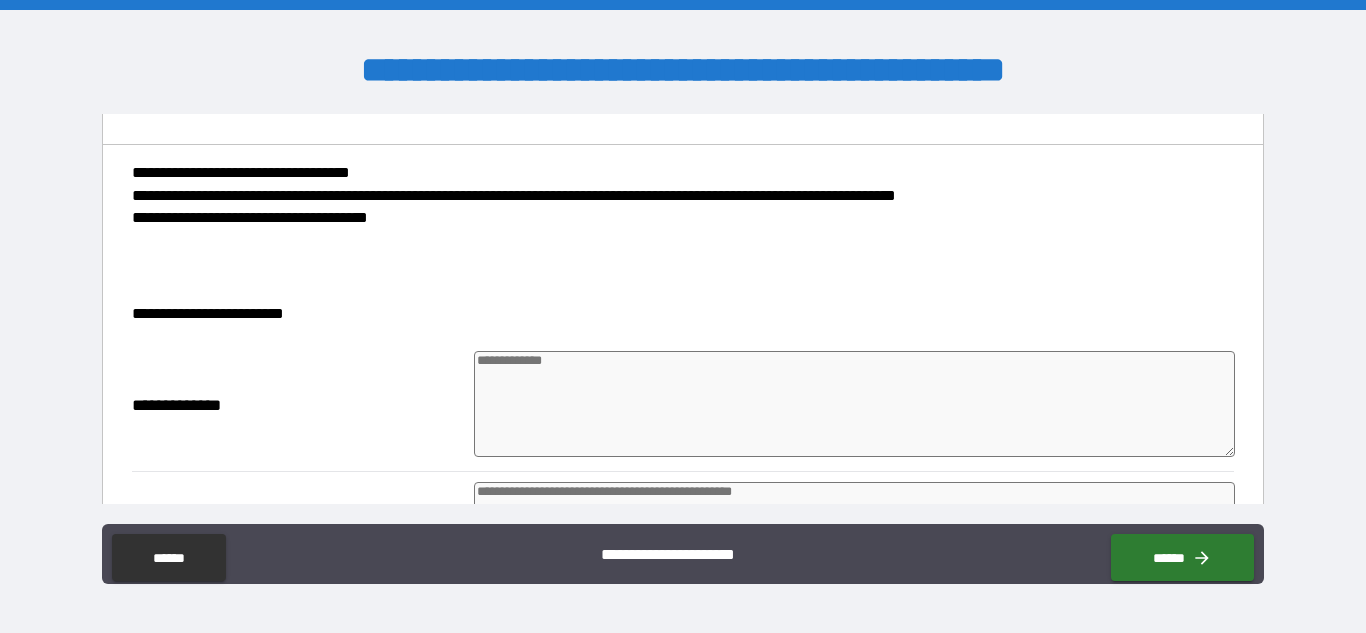 click at bounding box center [854, 404] 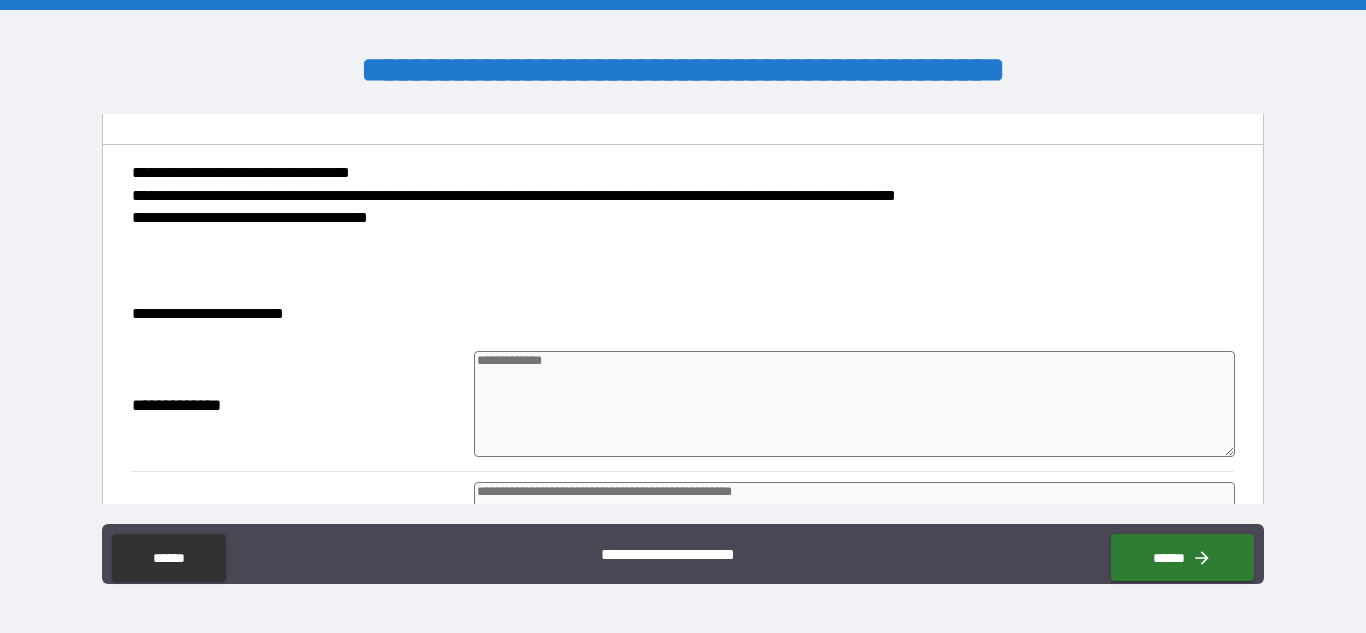type 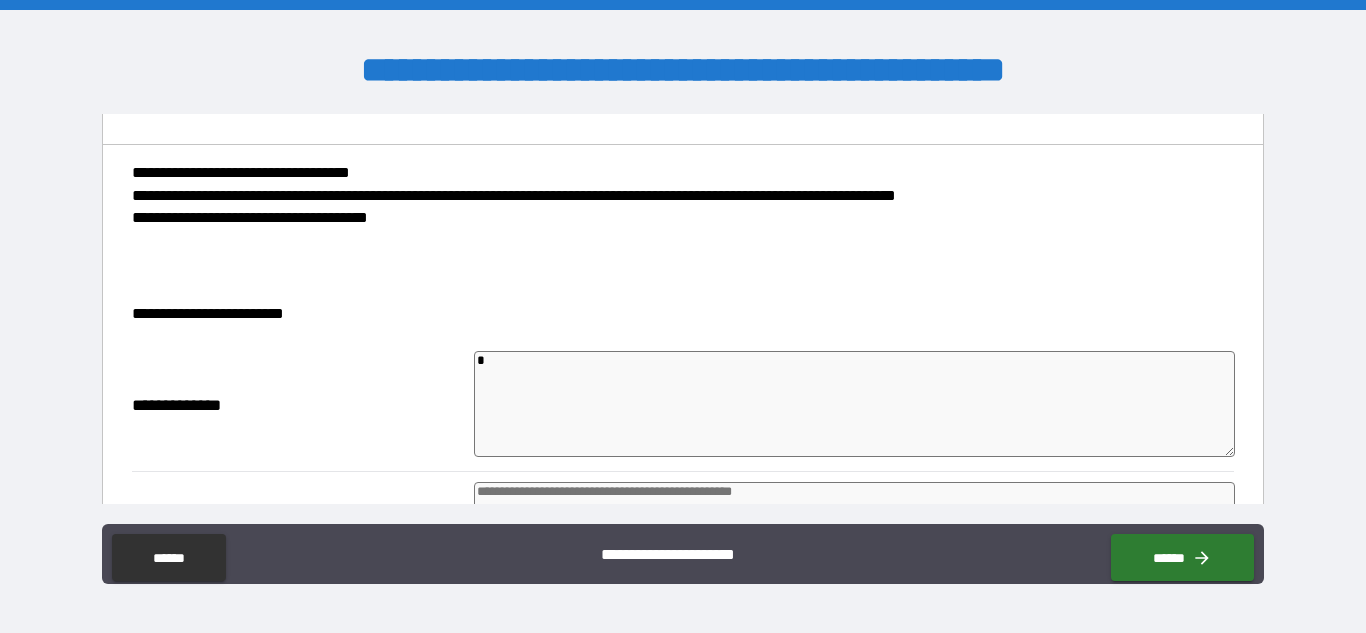 type on "*" 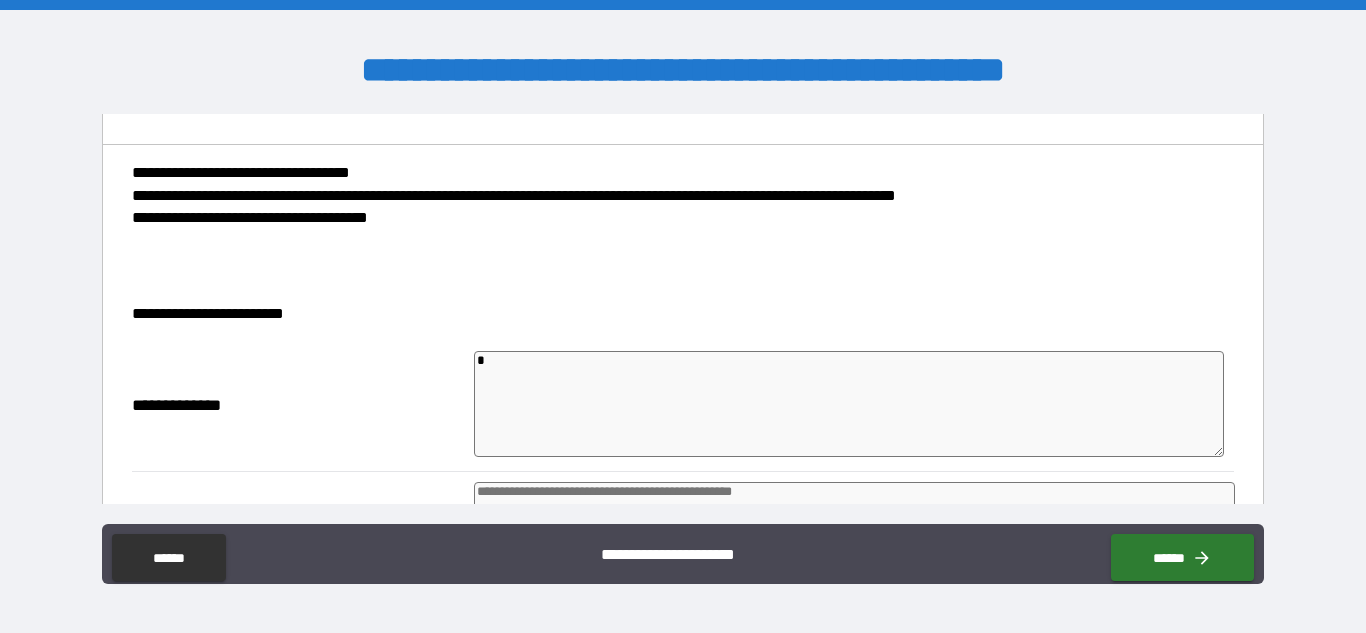 type on "*" 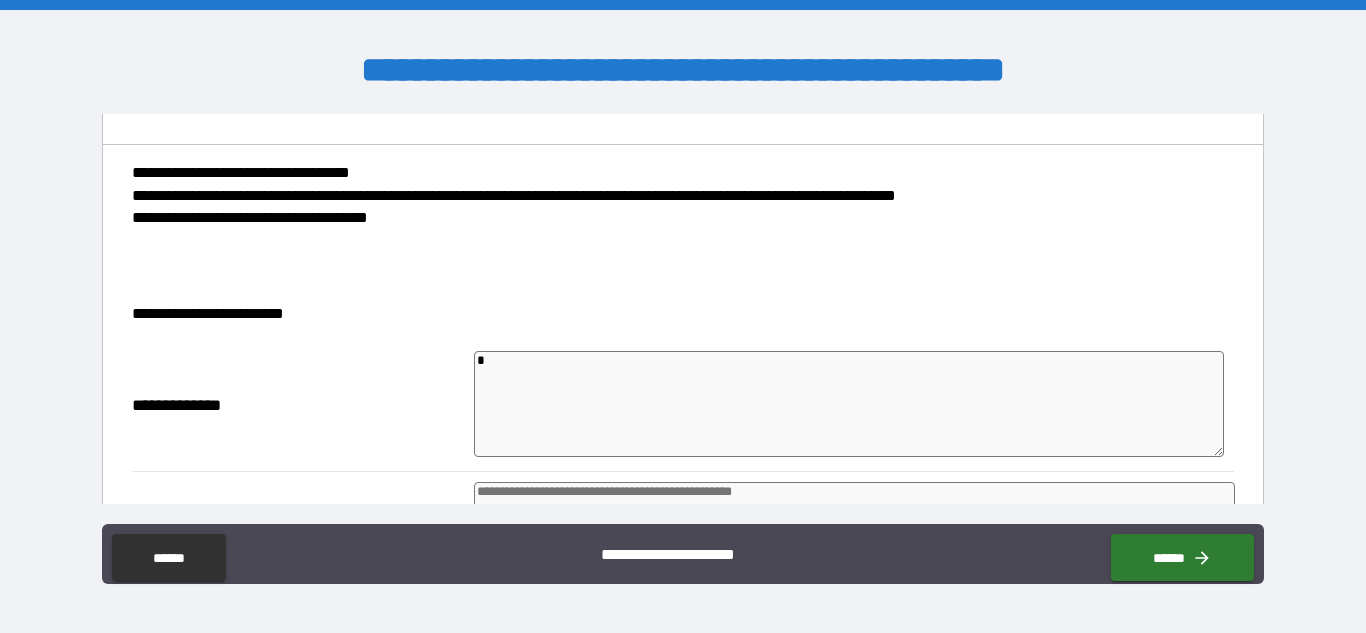 type on "*" 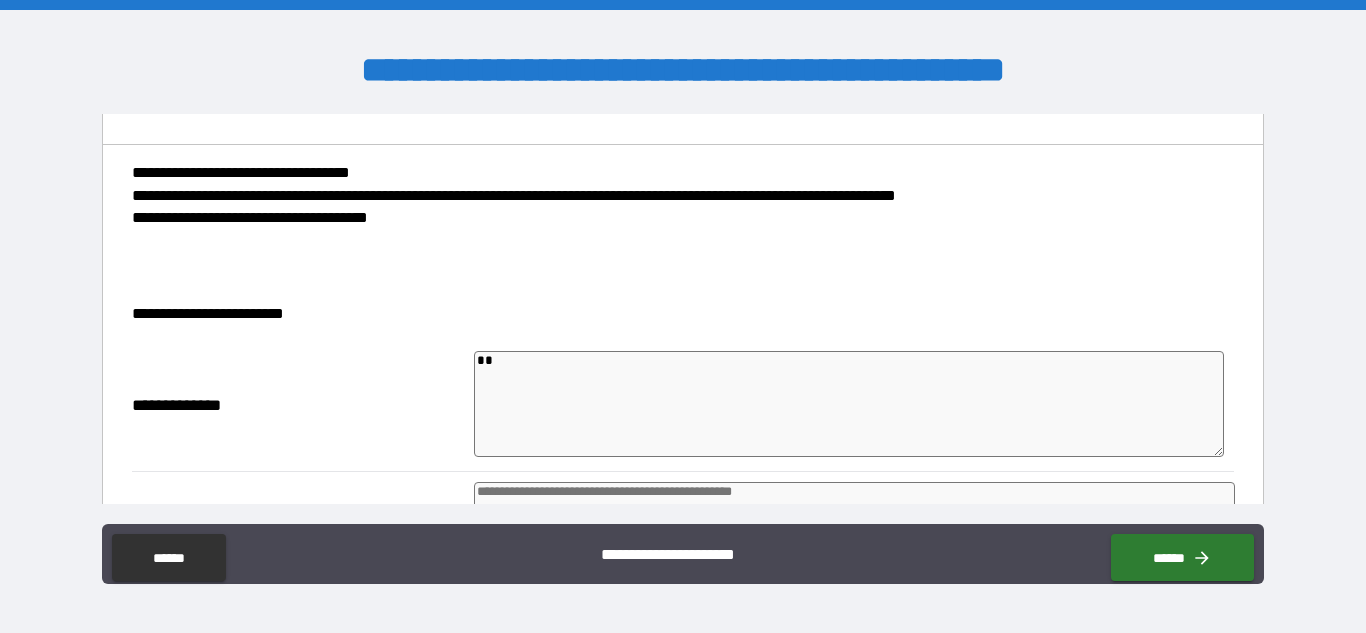 type on "*" 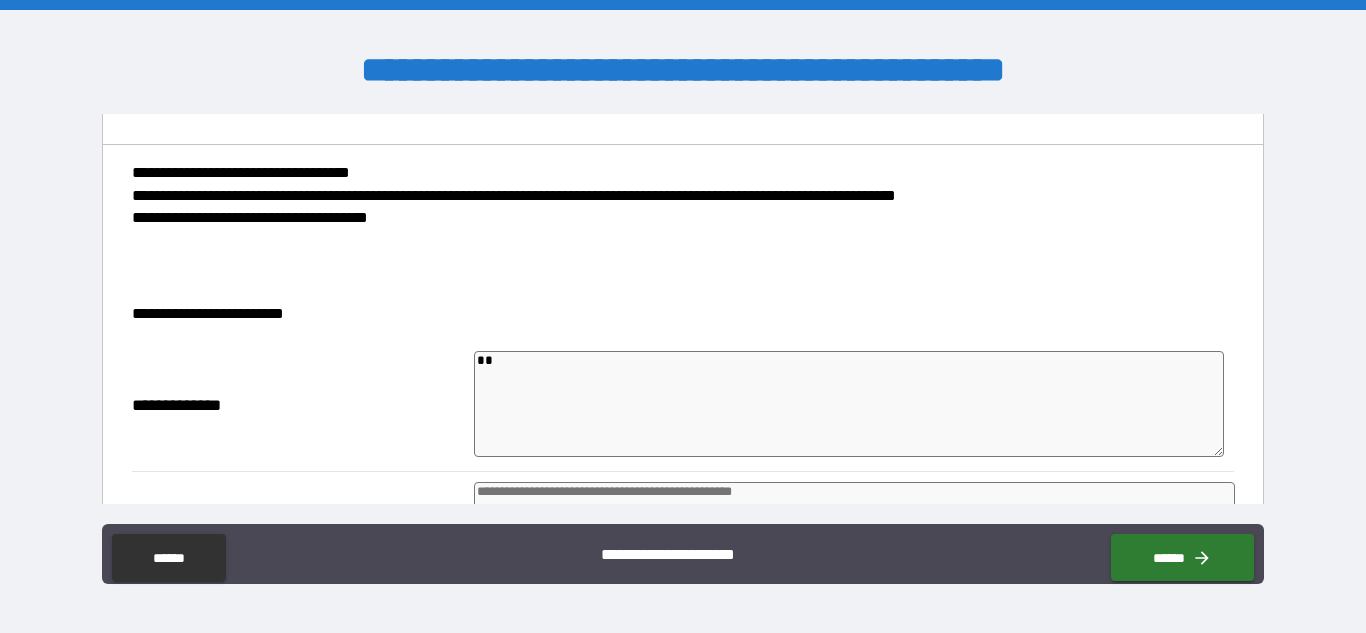 type on "*" 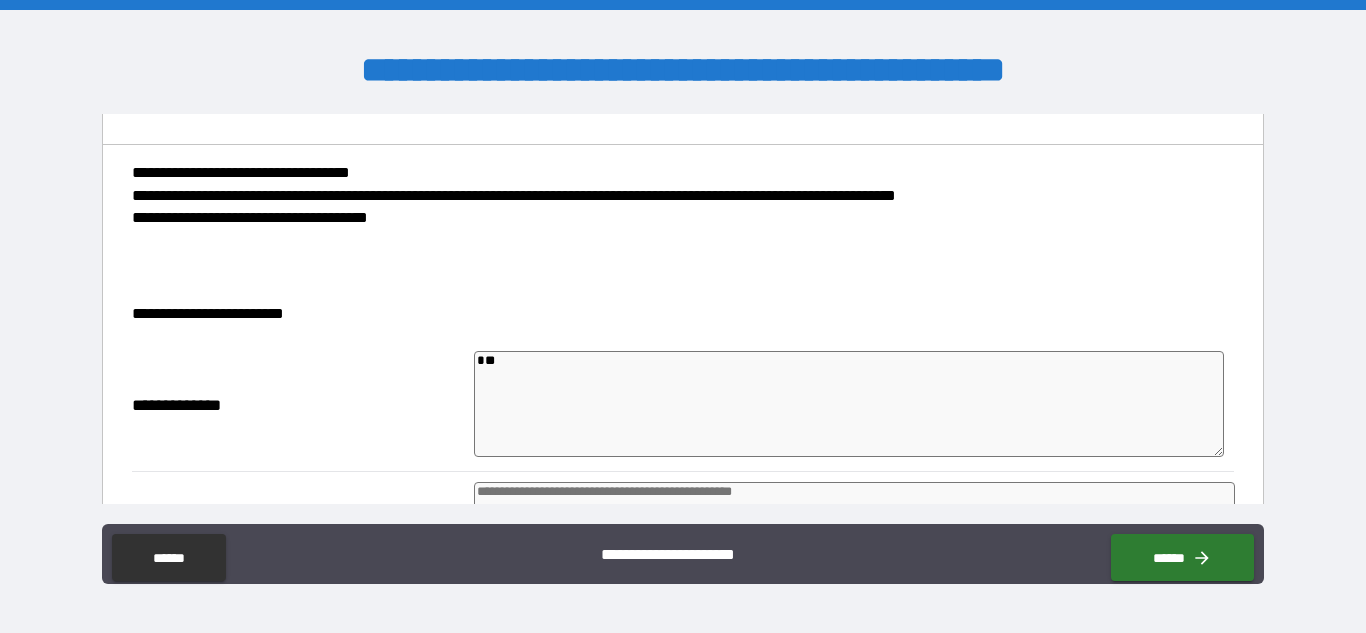 type on "*" 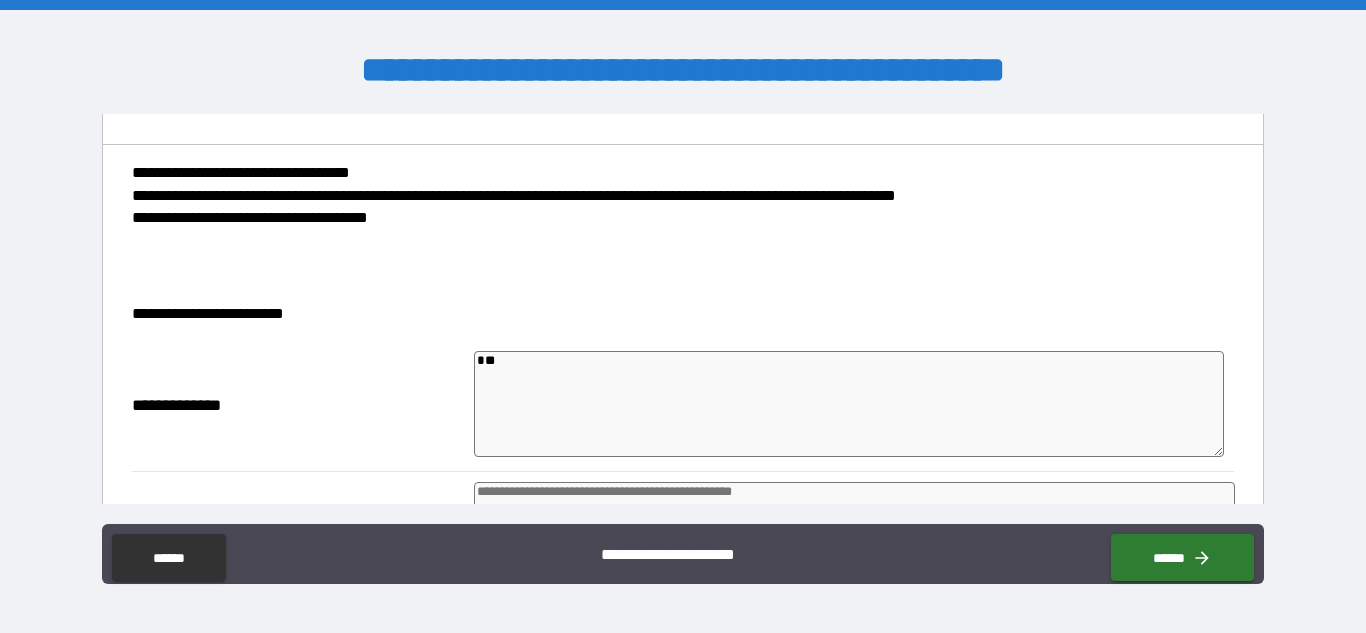 type on "***" 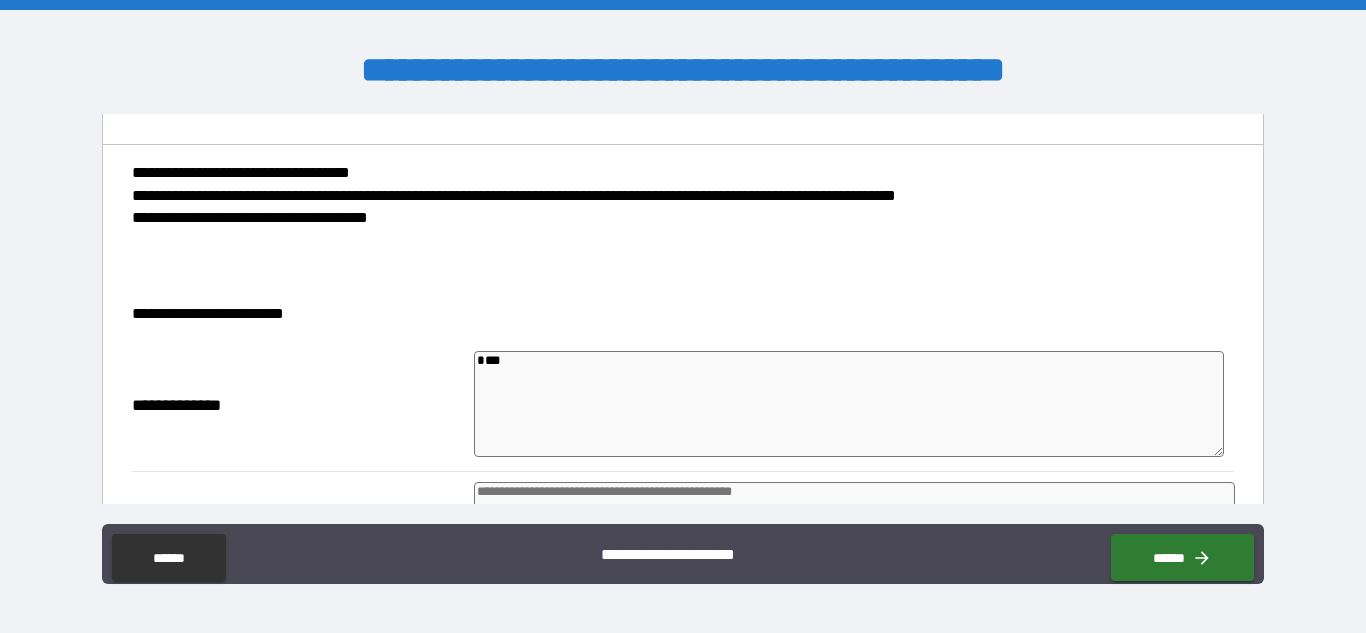 type on "*" 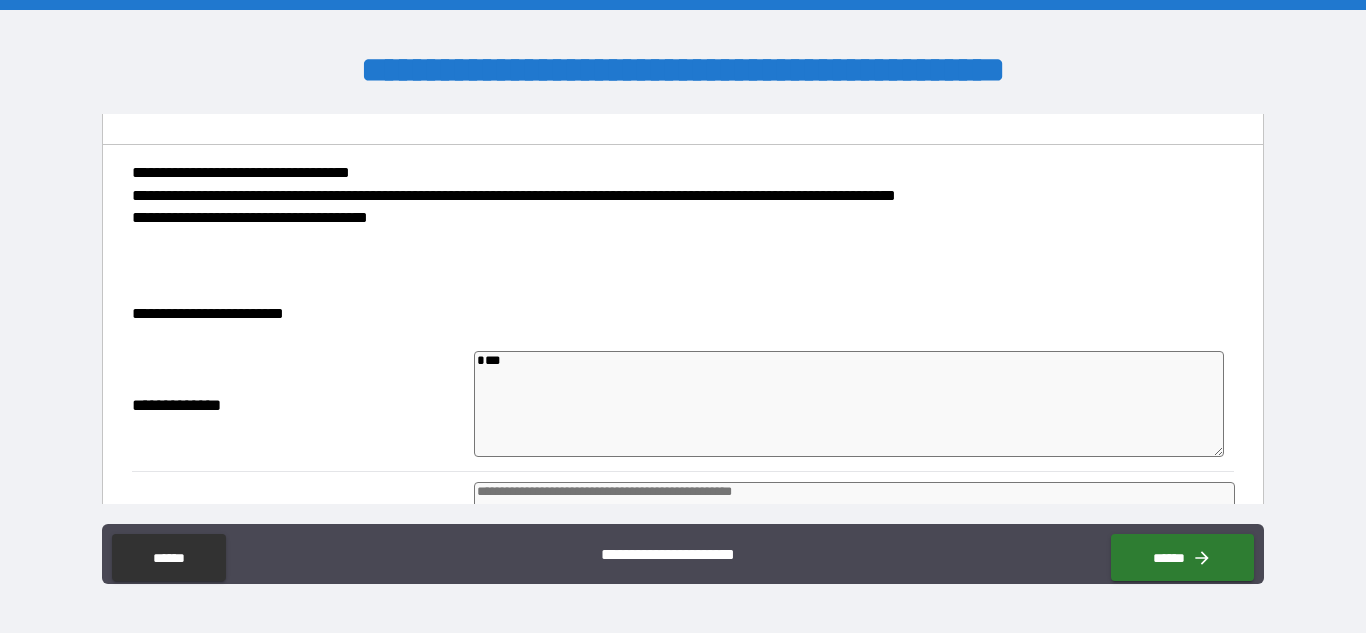 type on "*" 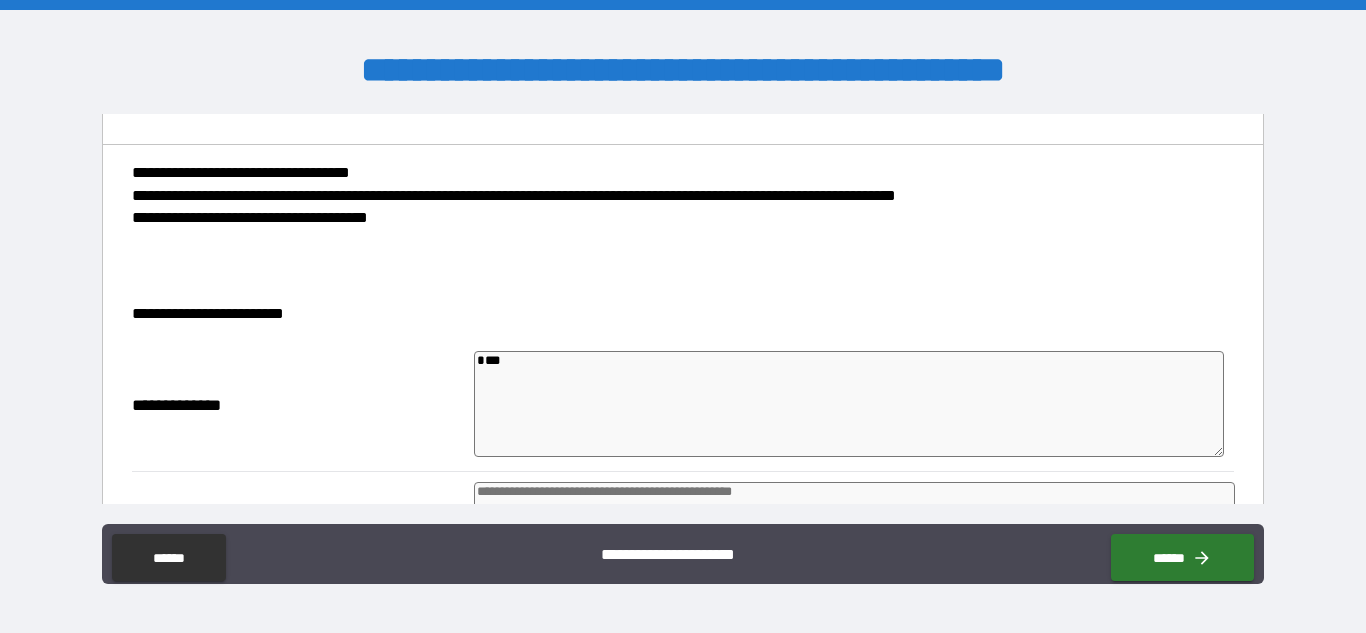 type on "*" 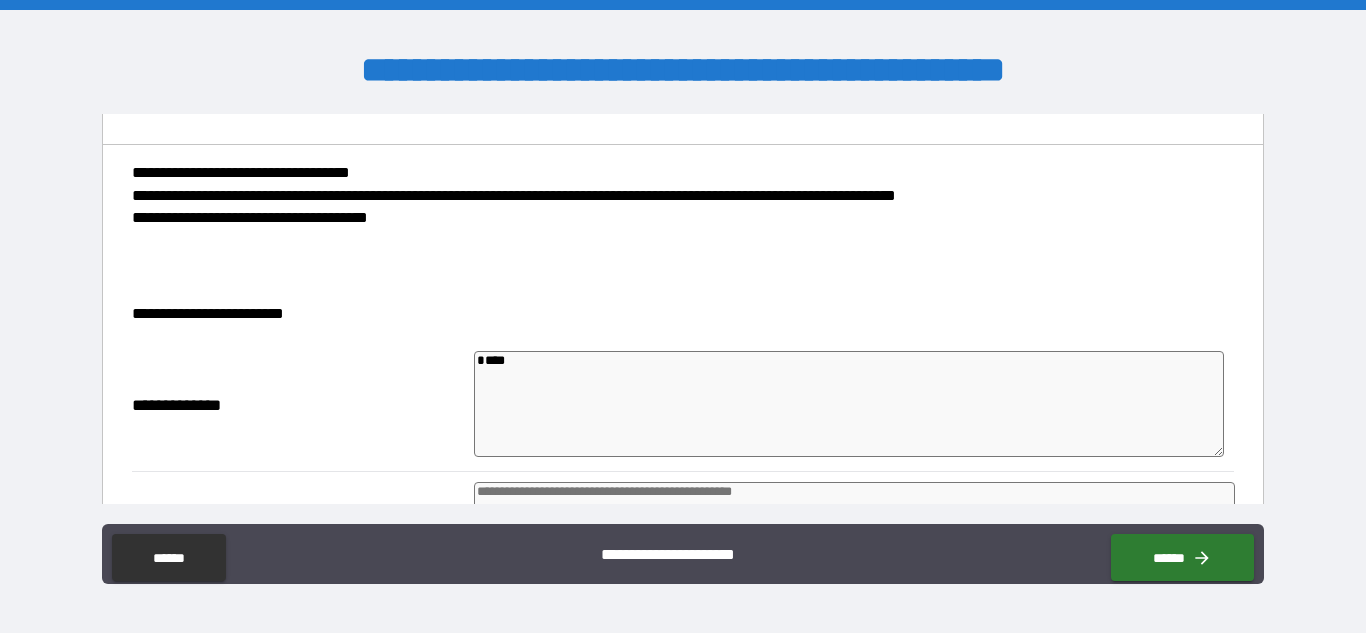 type on "*" 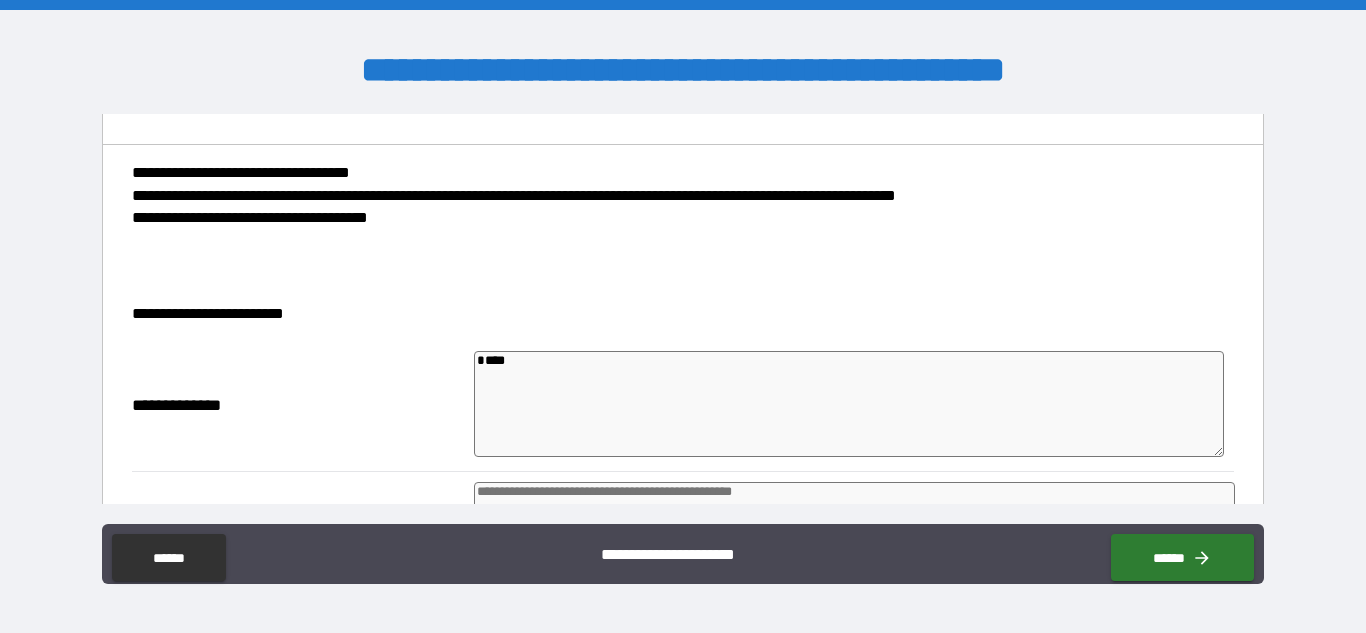 type on "*" 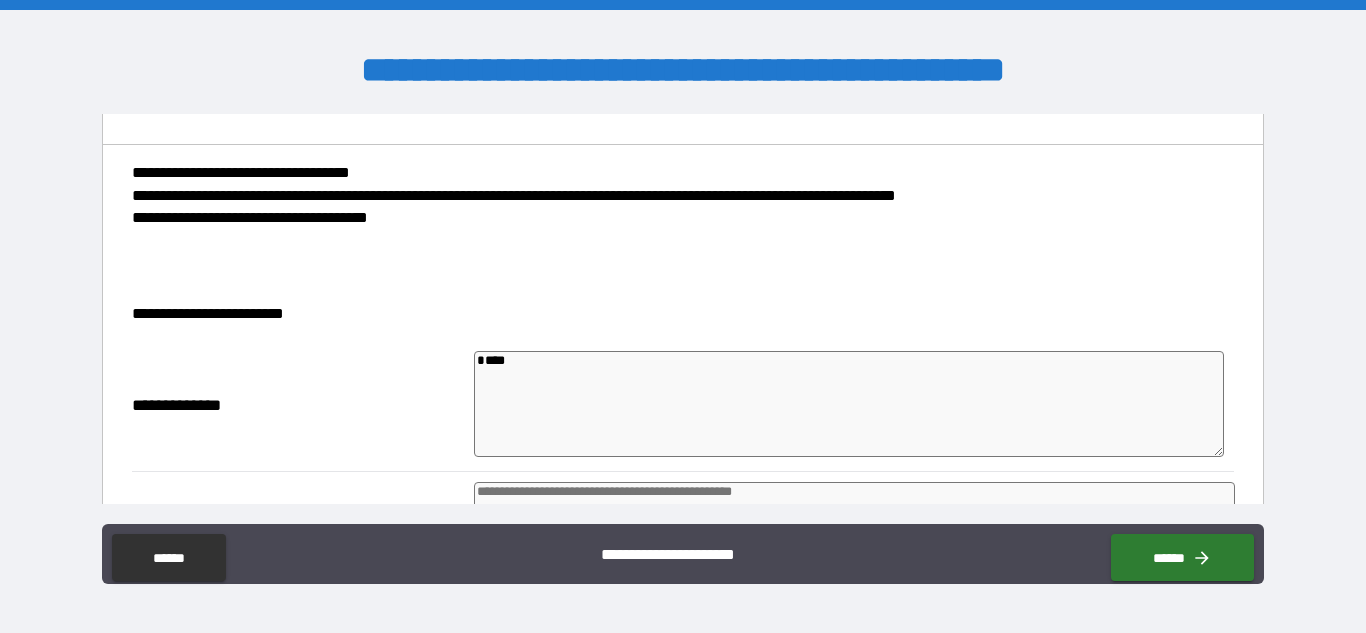 type on "*" 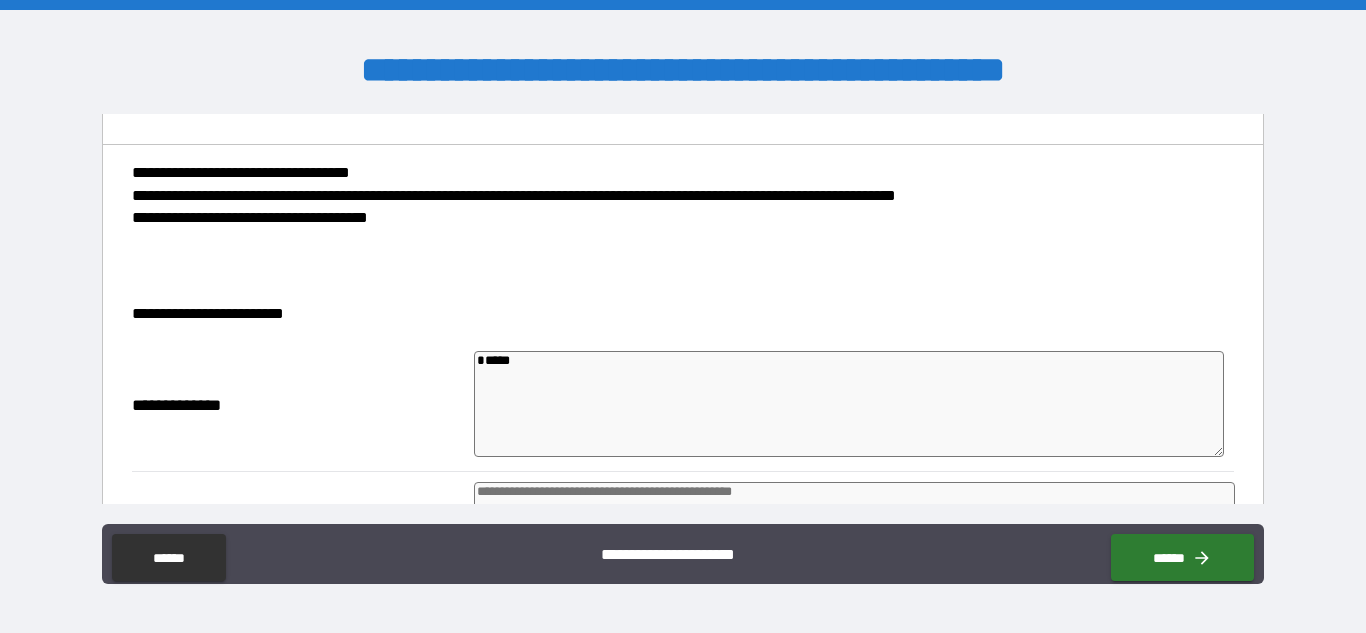 type on "*" 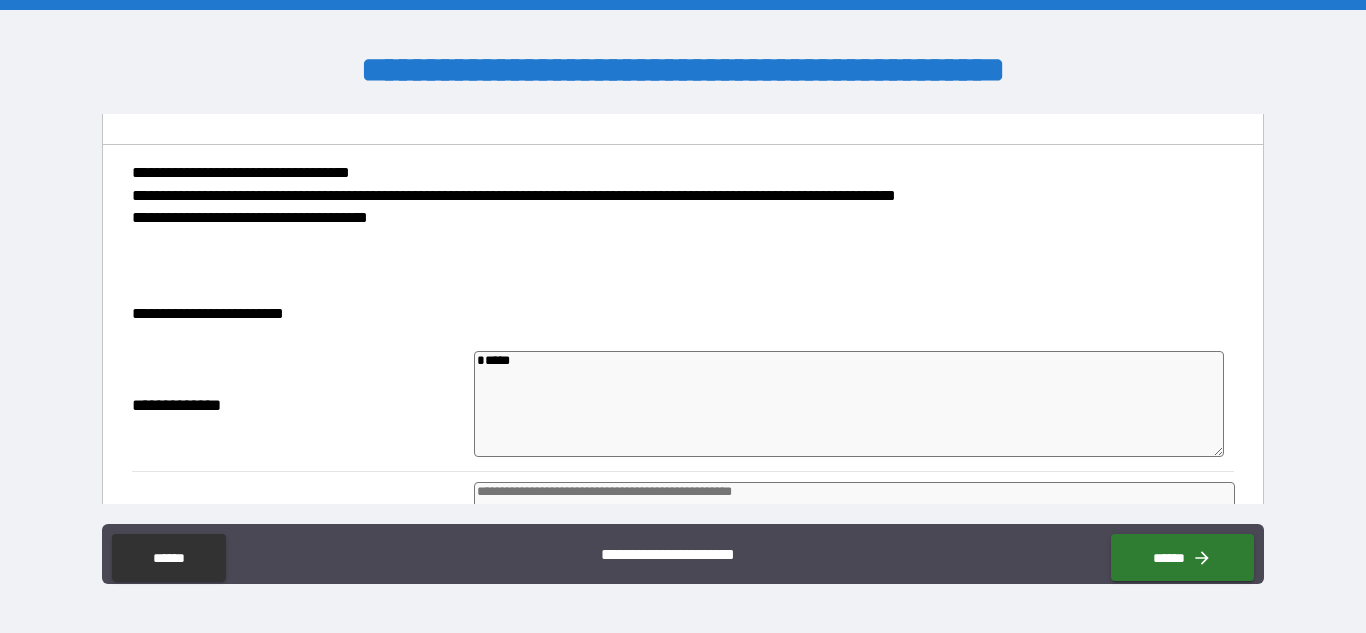 type on "*" 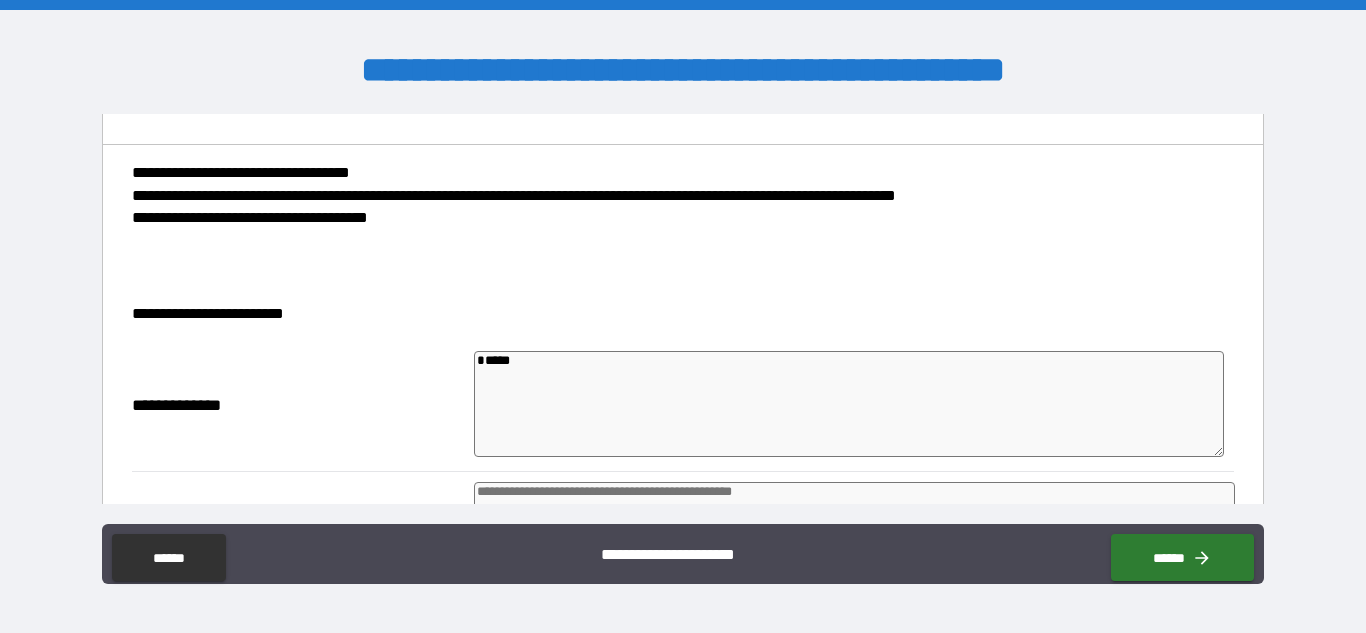 type on "*" 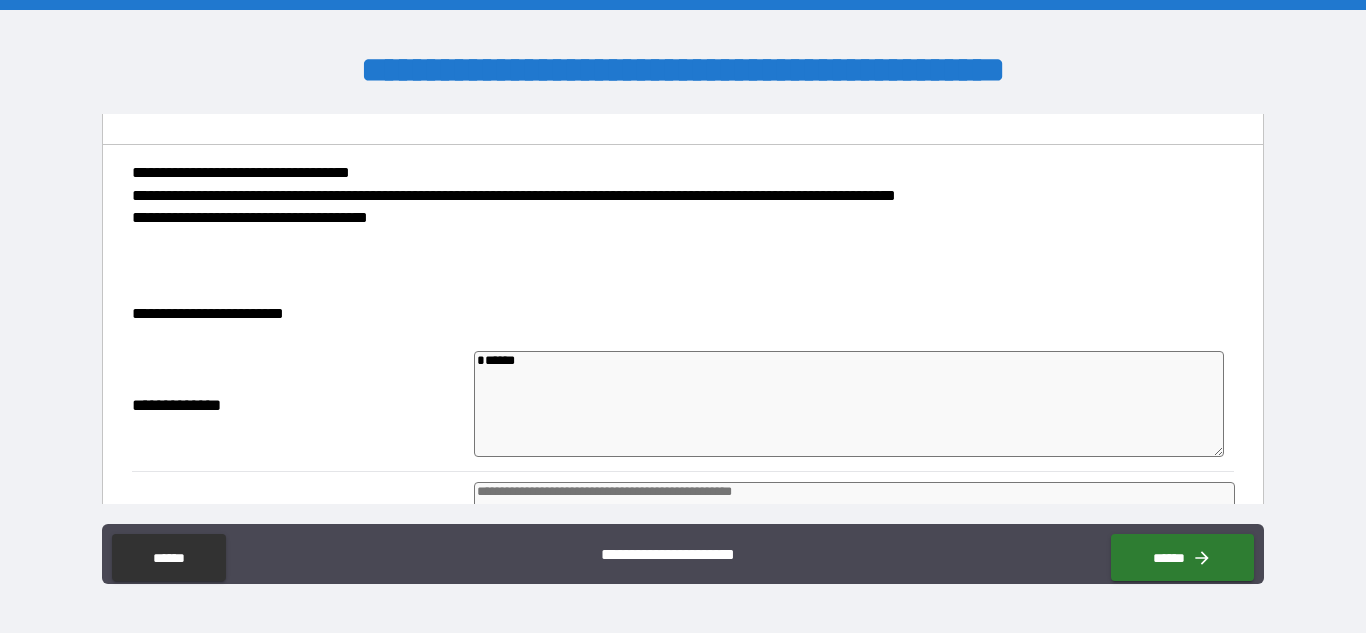 type on "*" 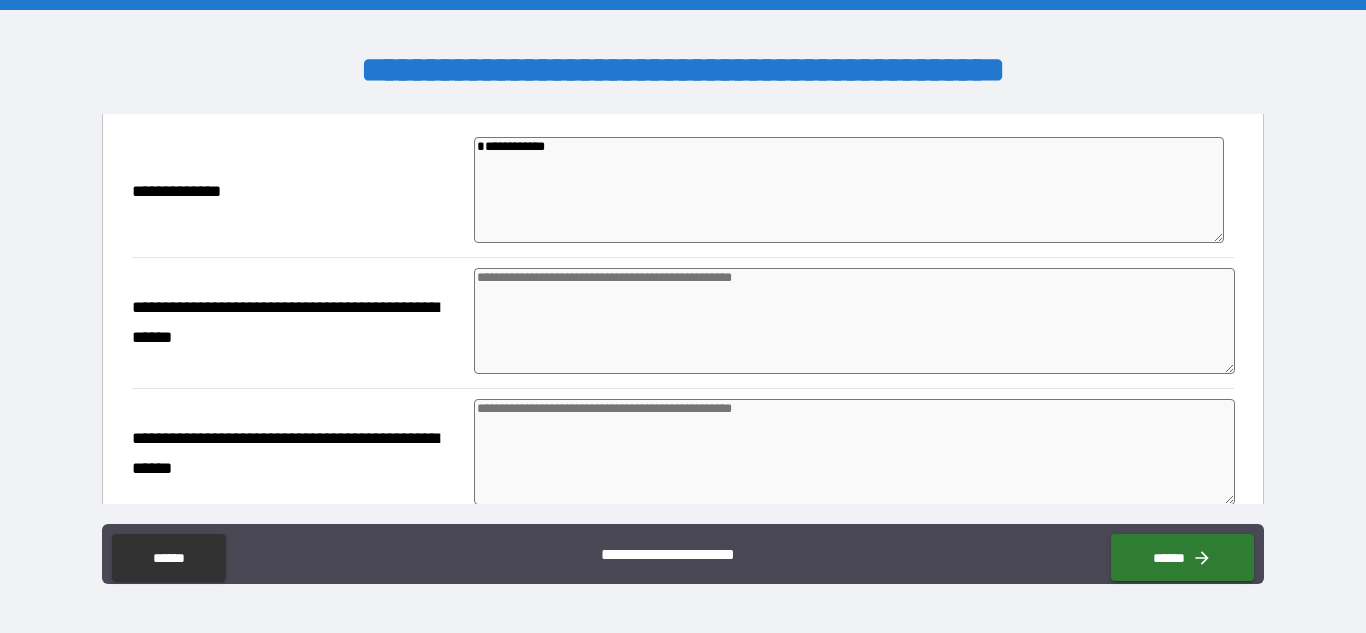 scroll, scrollTop: 412, scrollLeft: 0, axis: vertical 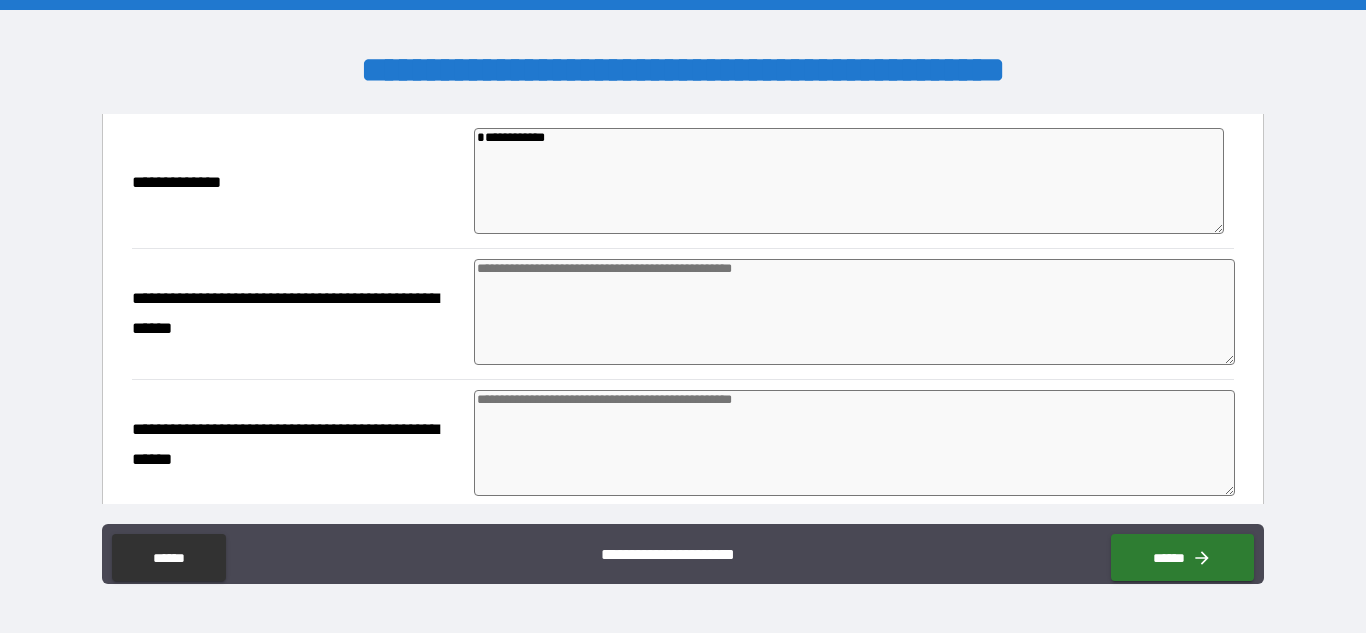 click at bounding box center [854, 312] 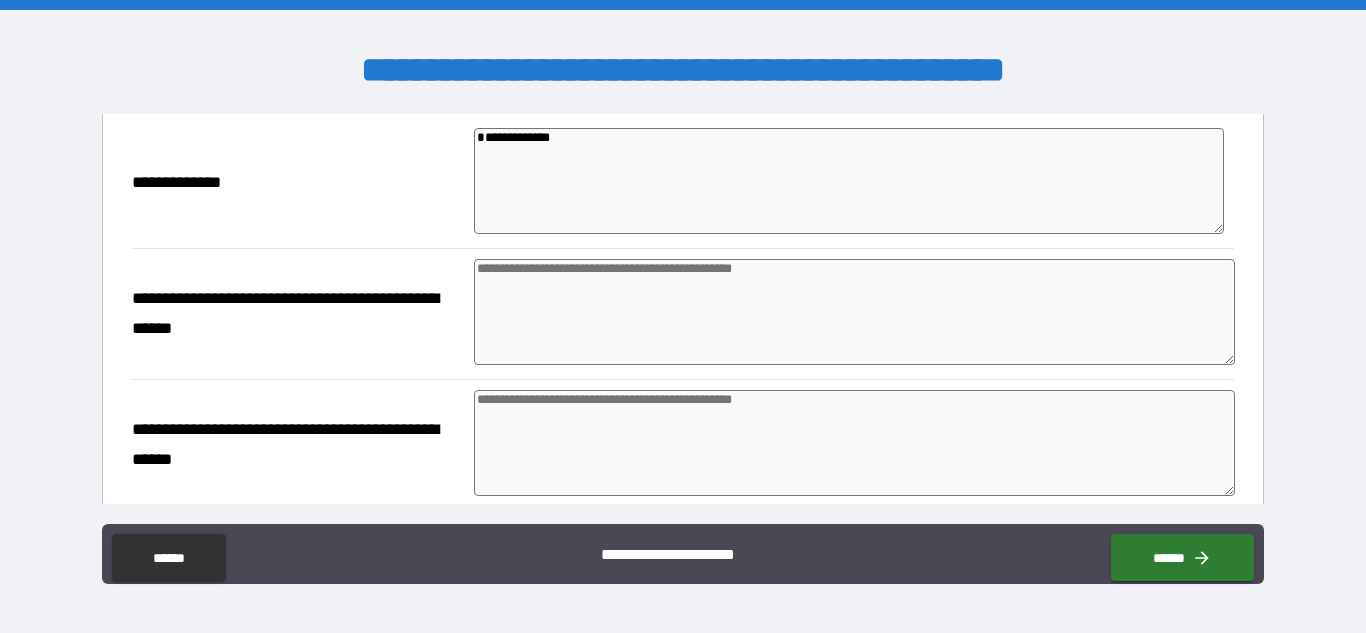 click on "**********" at bounding box center (849, 181) 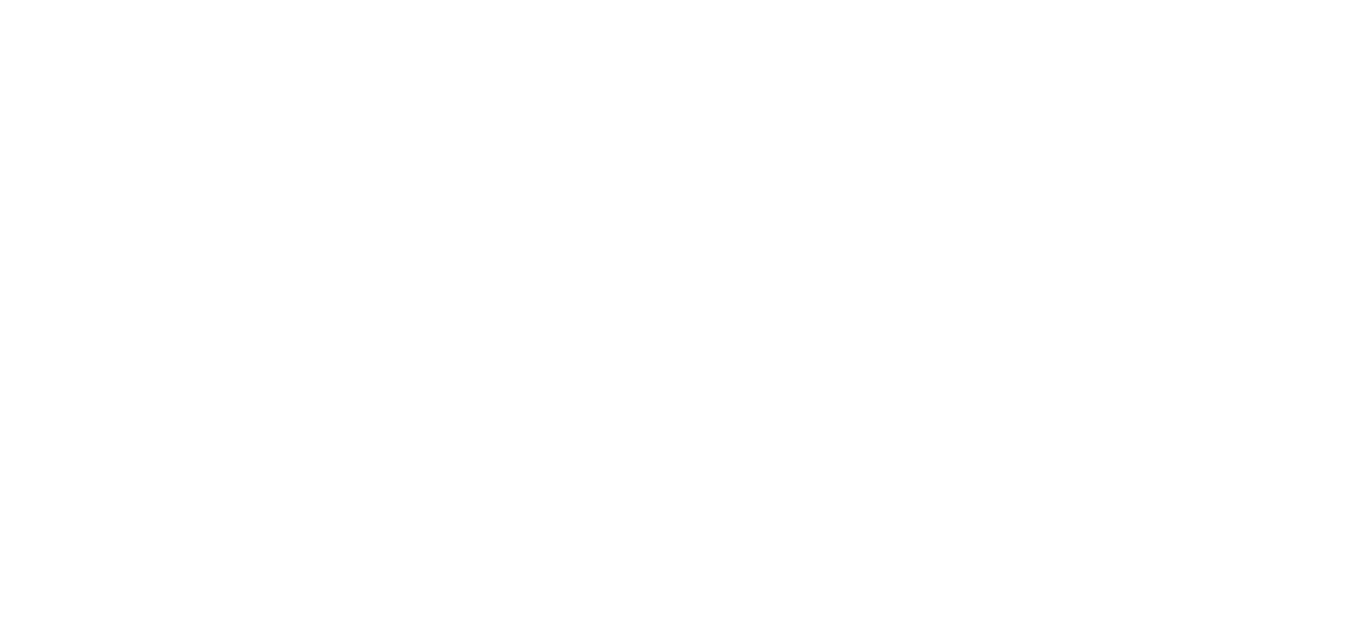 scroll, scrollTop: 0, scrollLeft: 0, axis: both 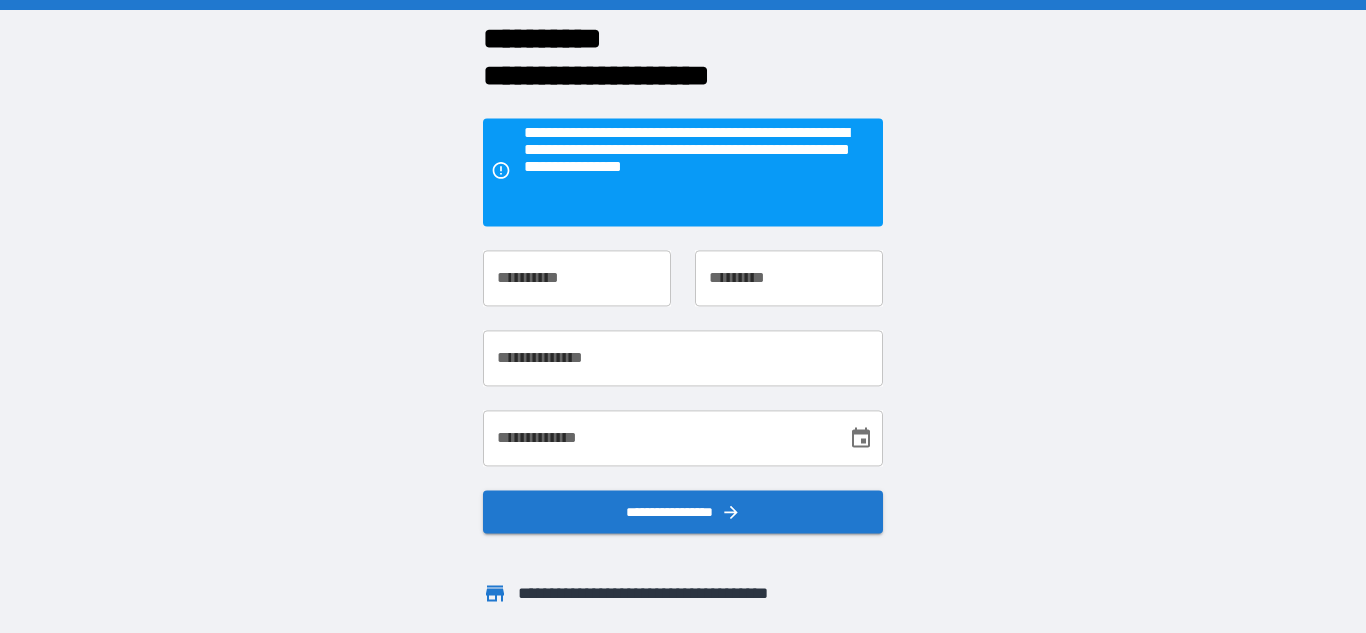 click on "**********" at bounding box center (577, 278) 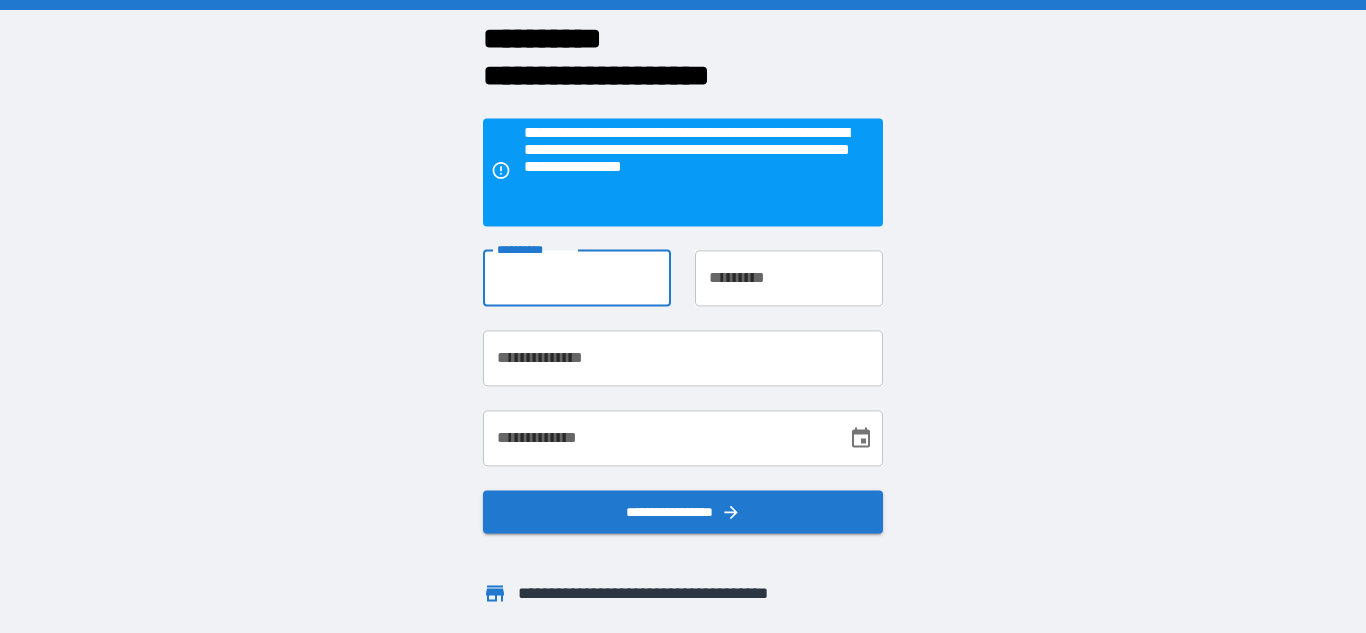 type on "********" 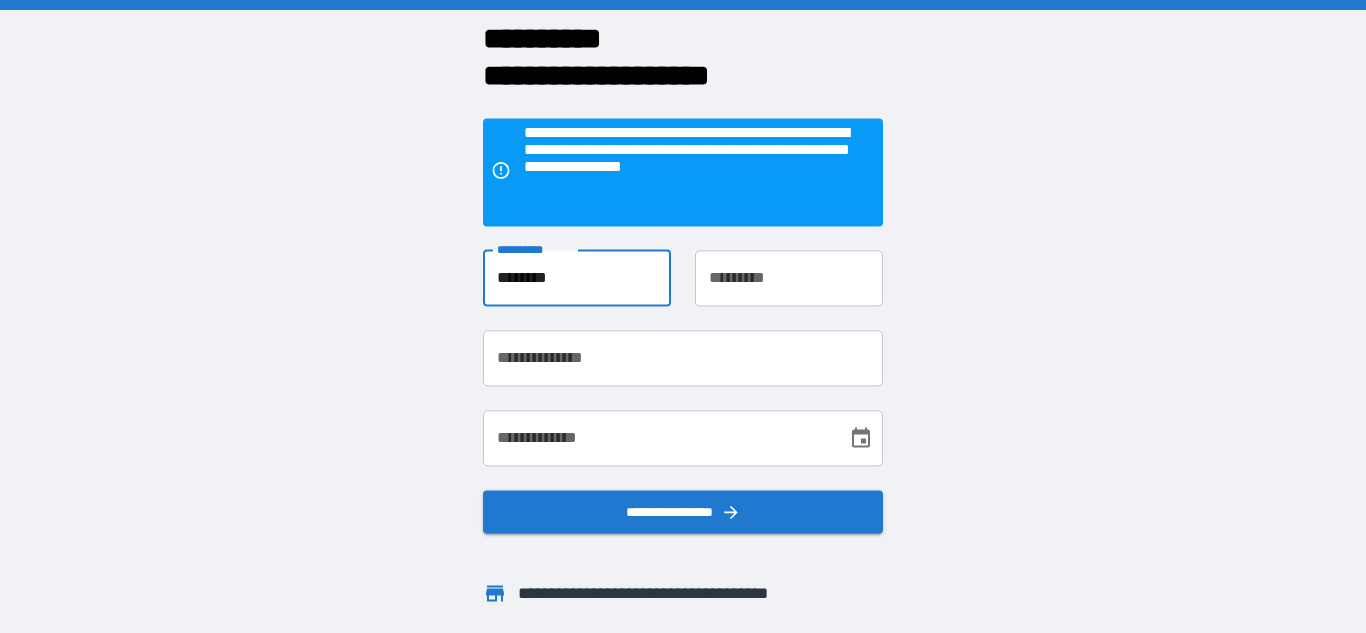 type on "*********" 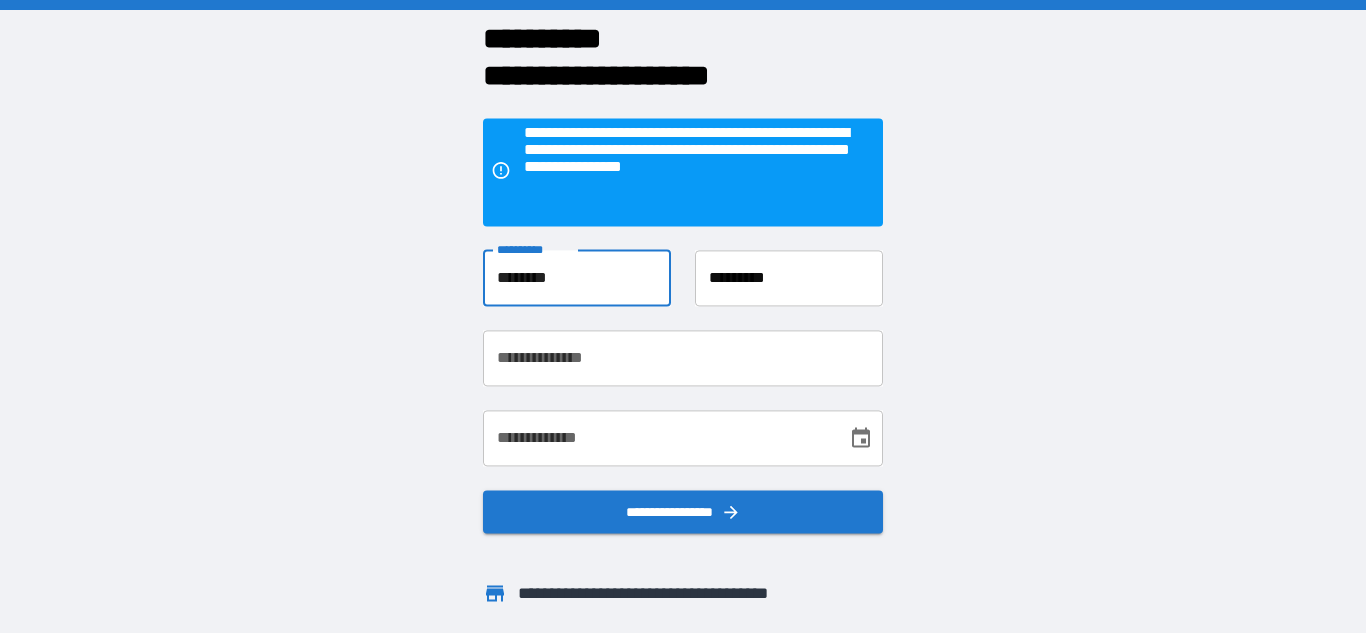 type on "**********" 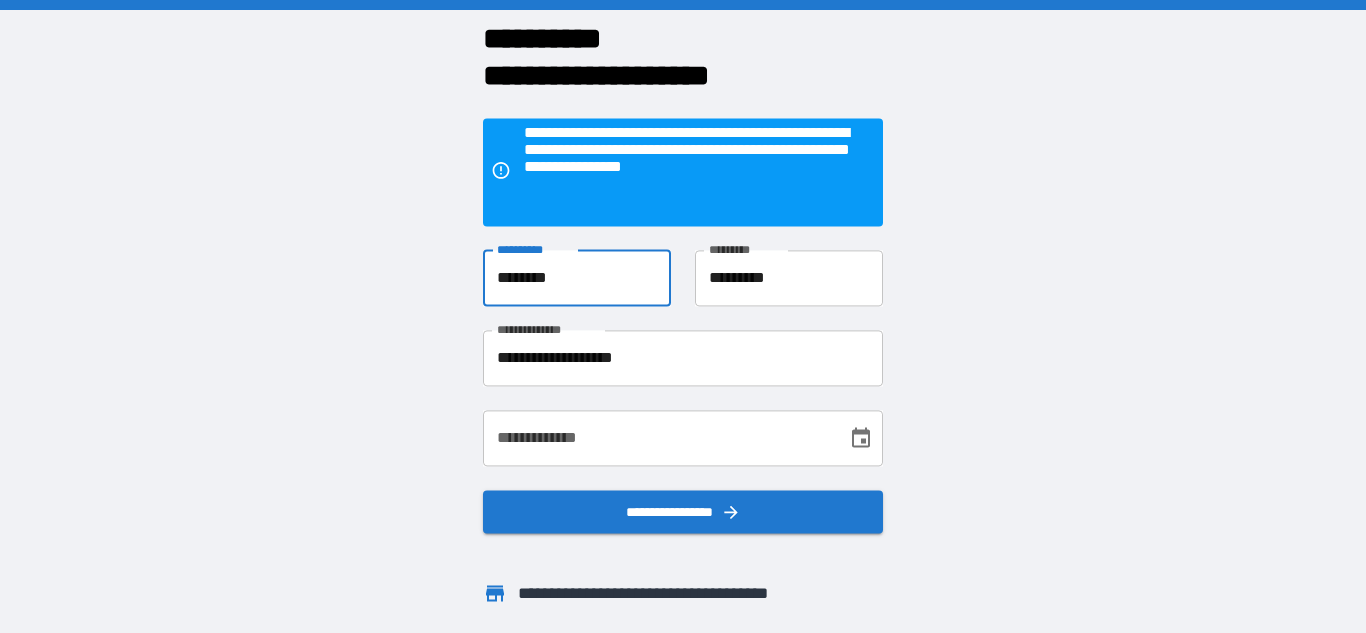 click on "**********" at bounding box center (658, 438) 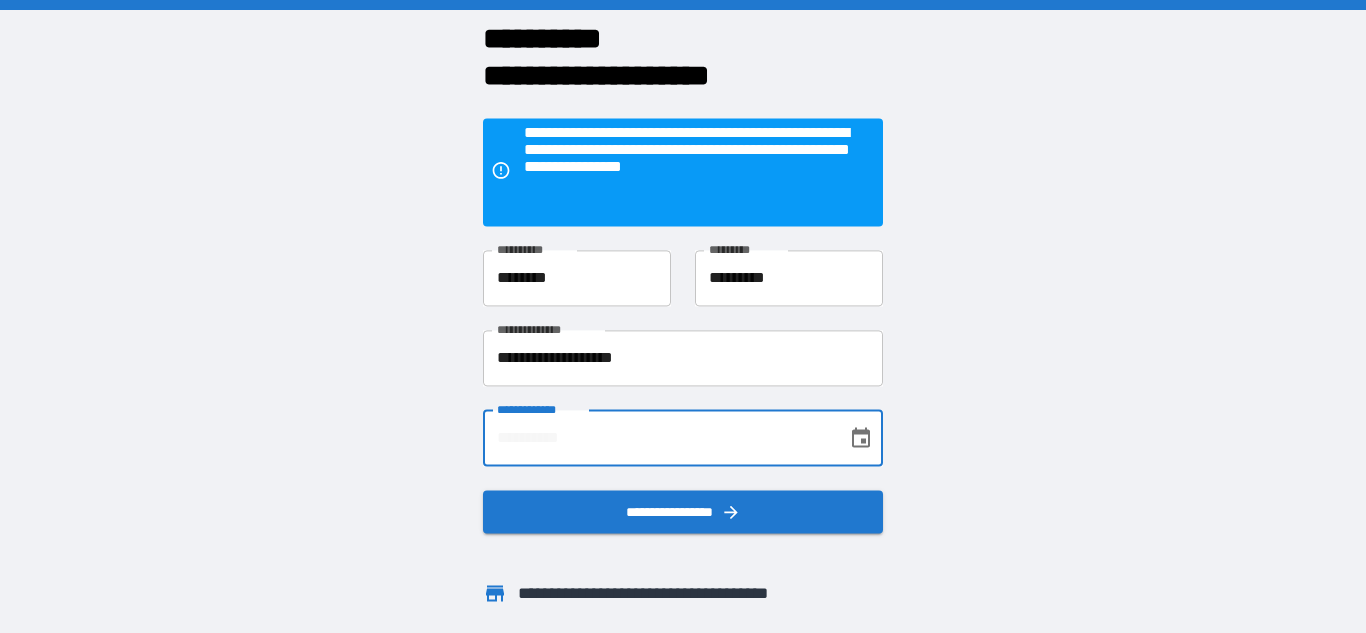 type on "**********" 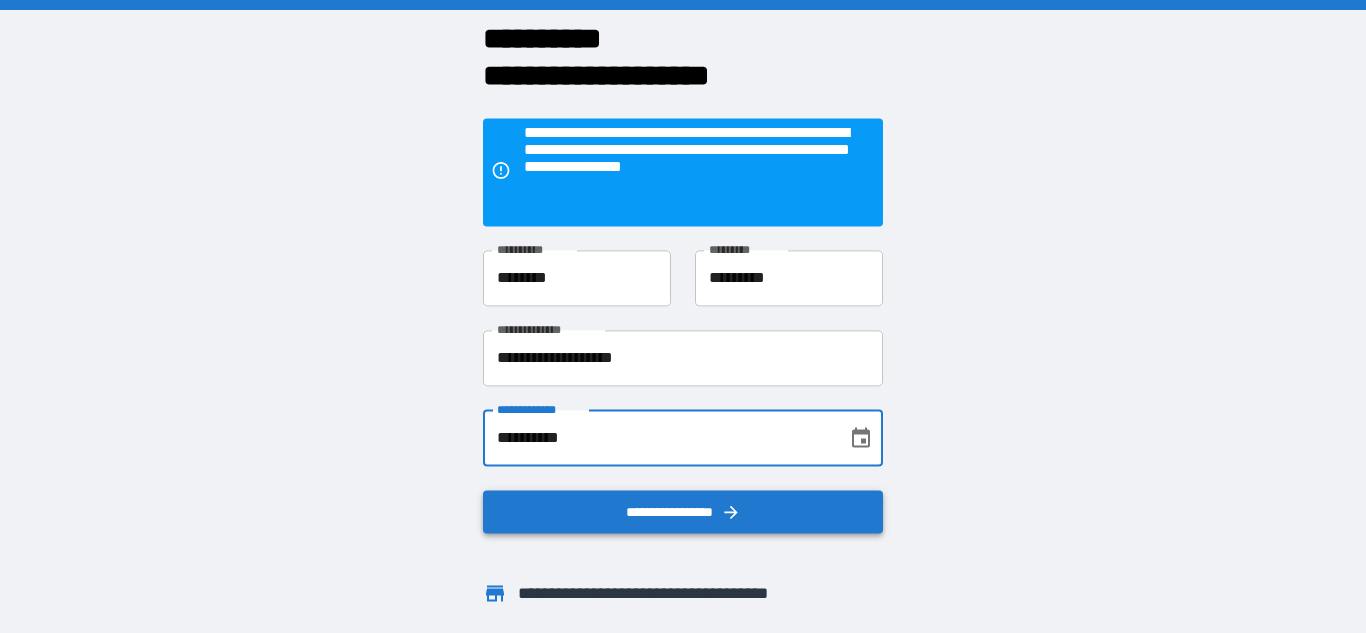 click on "**********" at bounding box center (683, 512) 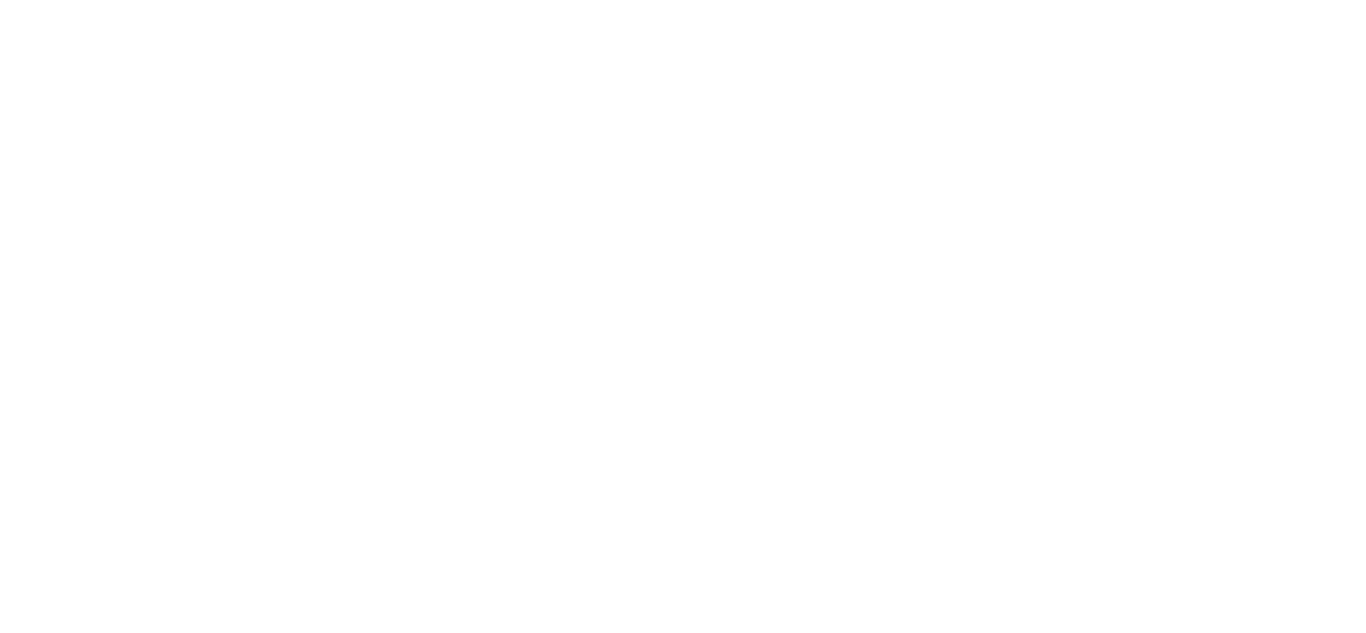 scroll, scrollTop: 0, scrollLeft: 0, axis: both 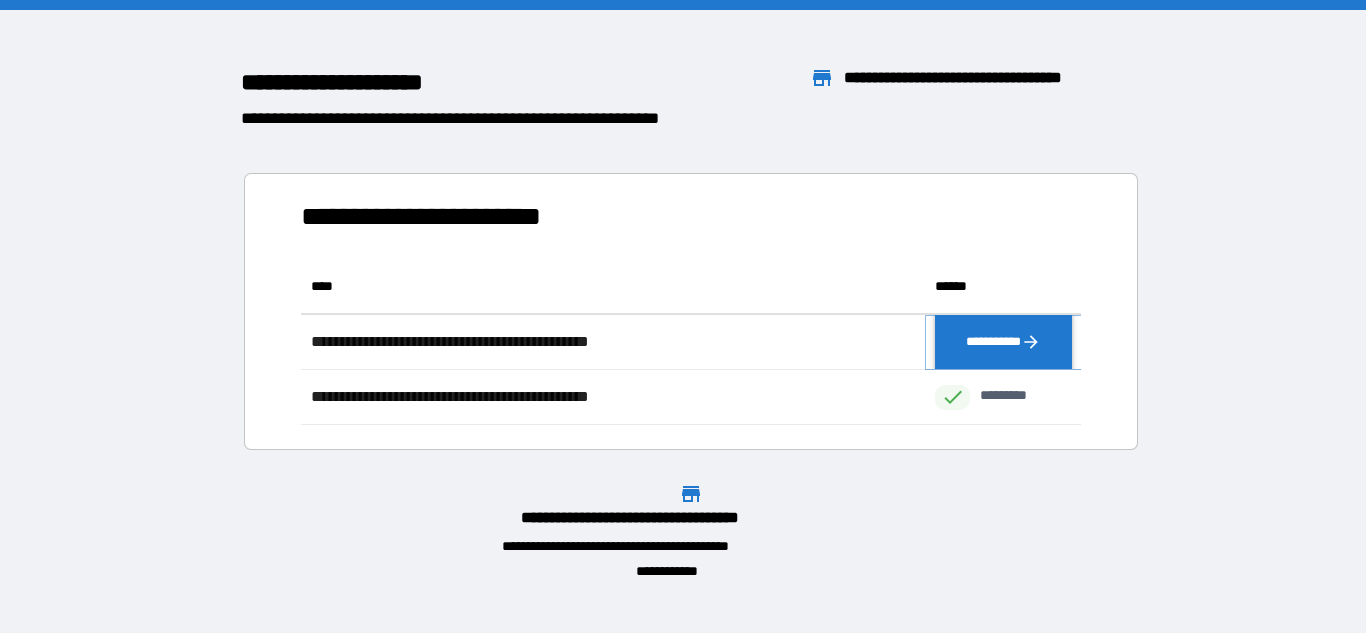 click on "**********" at bounding box center [1003, 342] 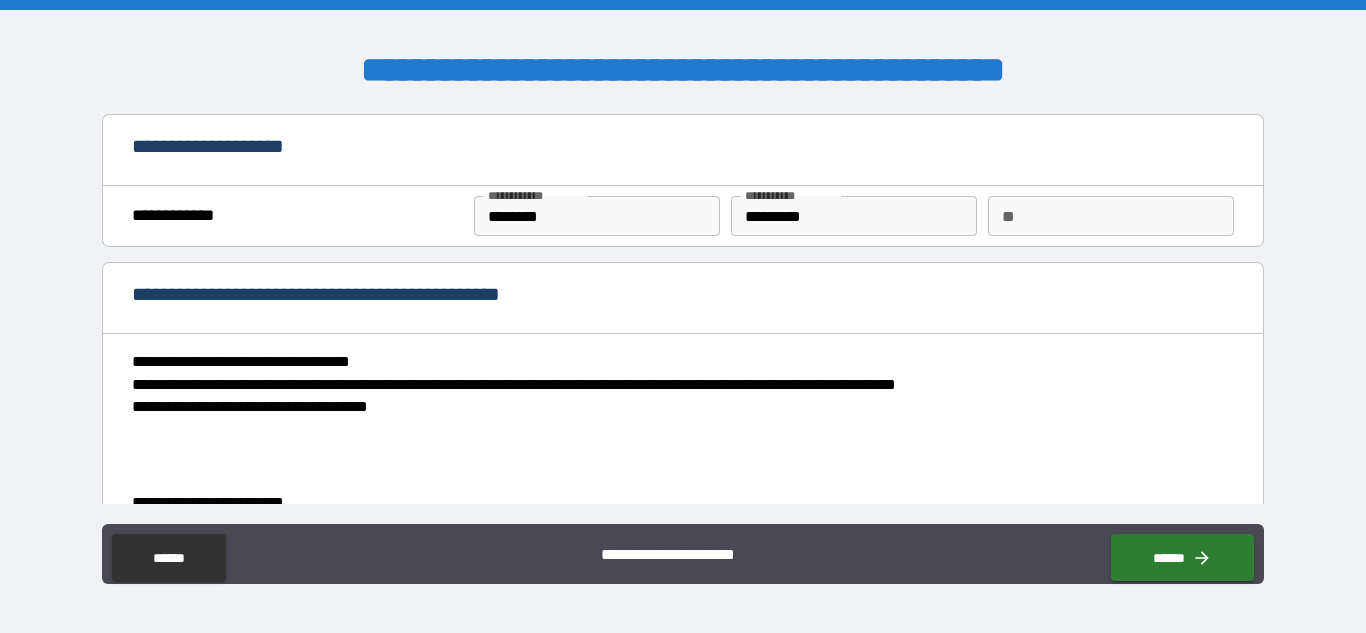 type on "*" 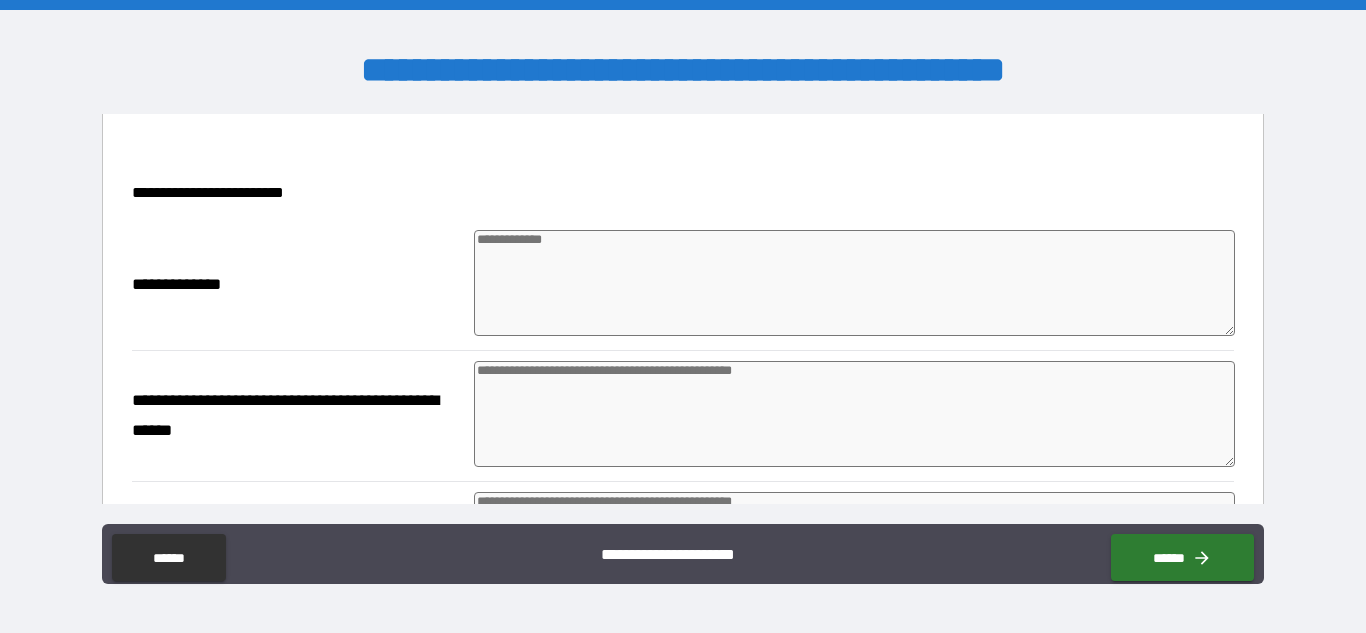 scroll, scrollTop: 312, scrollLeft: 0, axis: vertical 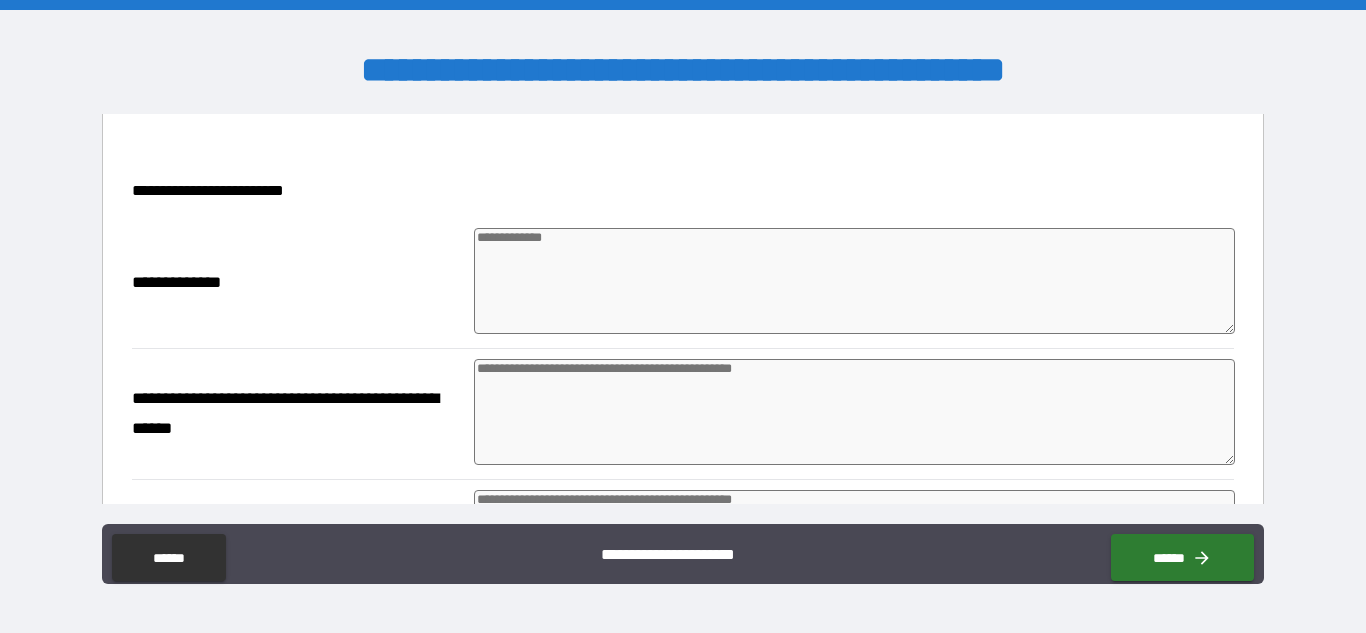 click at bounding box center [854, 281] 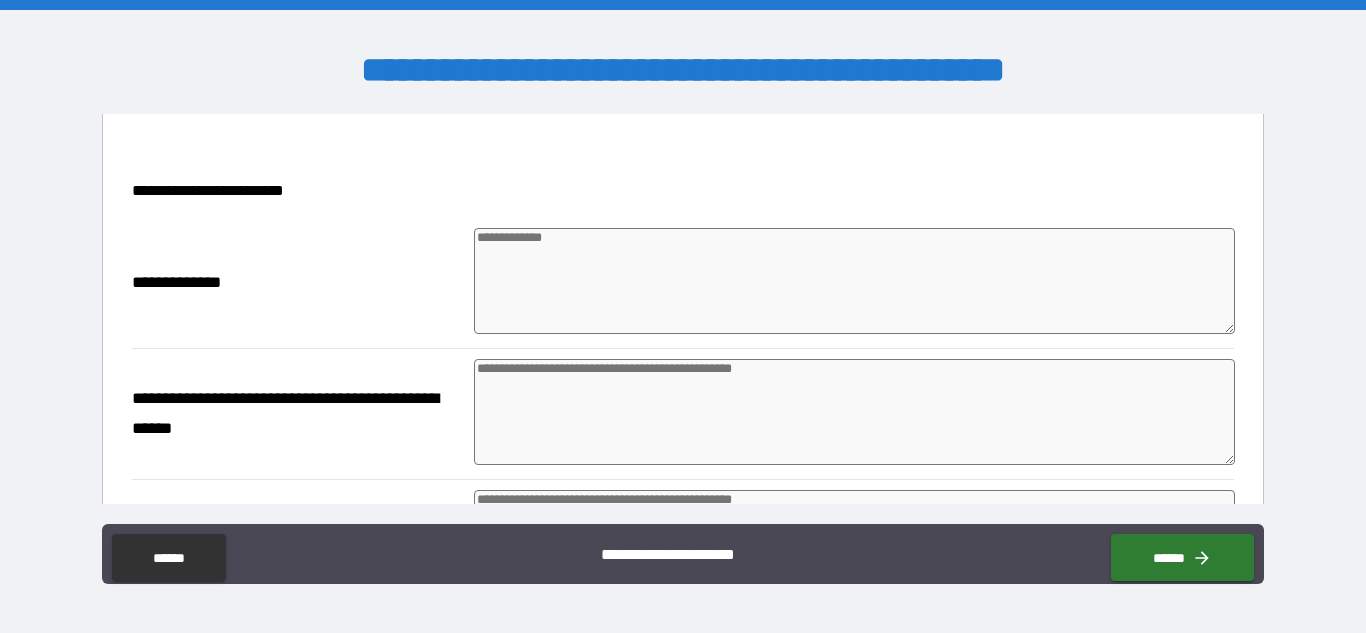 type on "*" 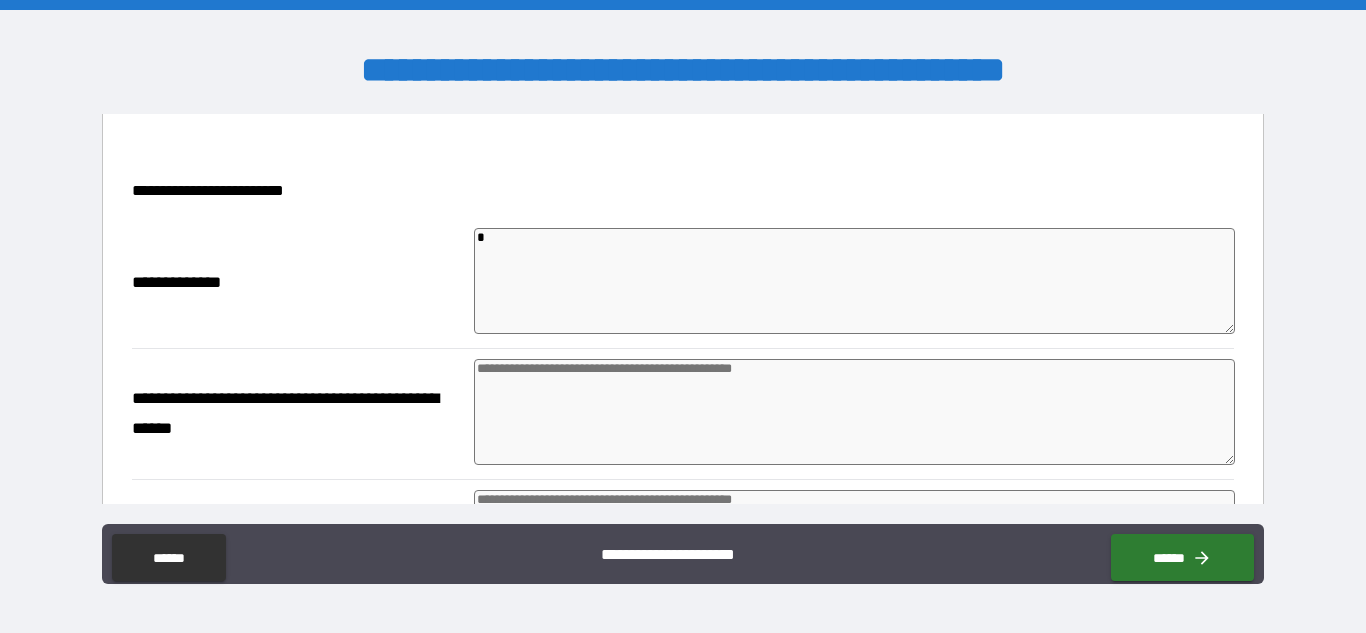 type on "*" 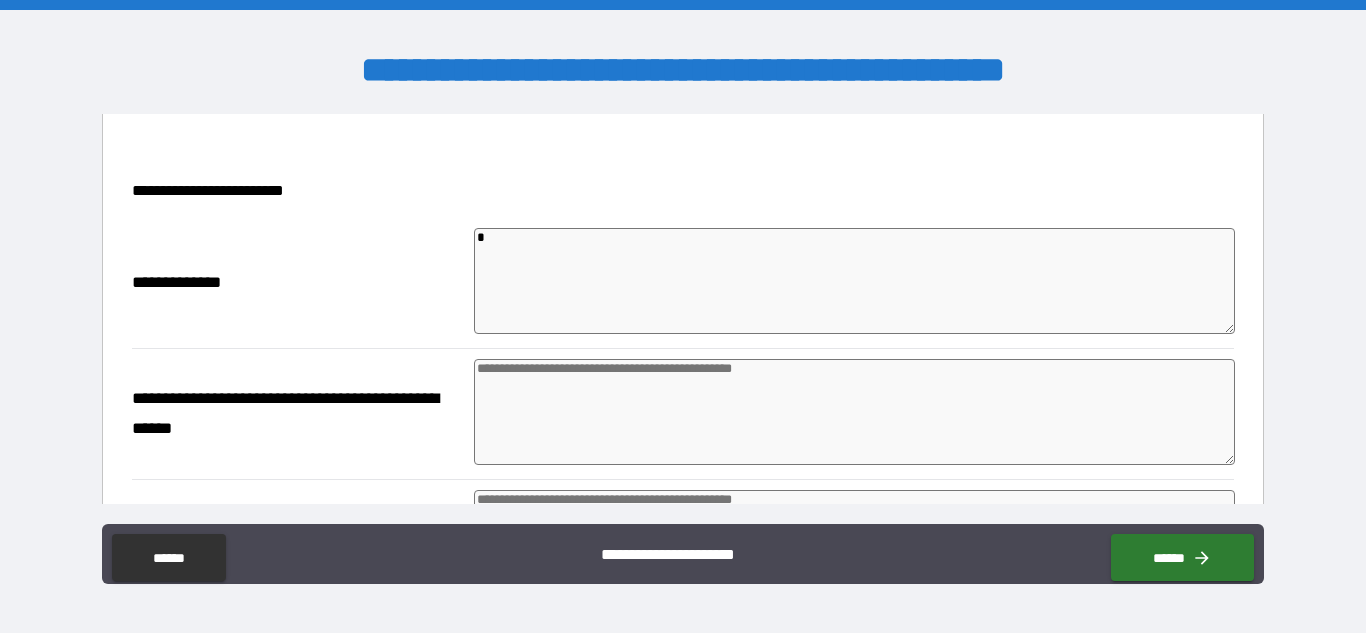 type on "*" 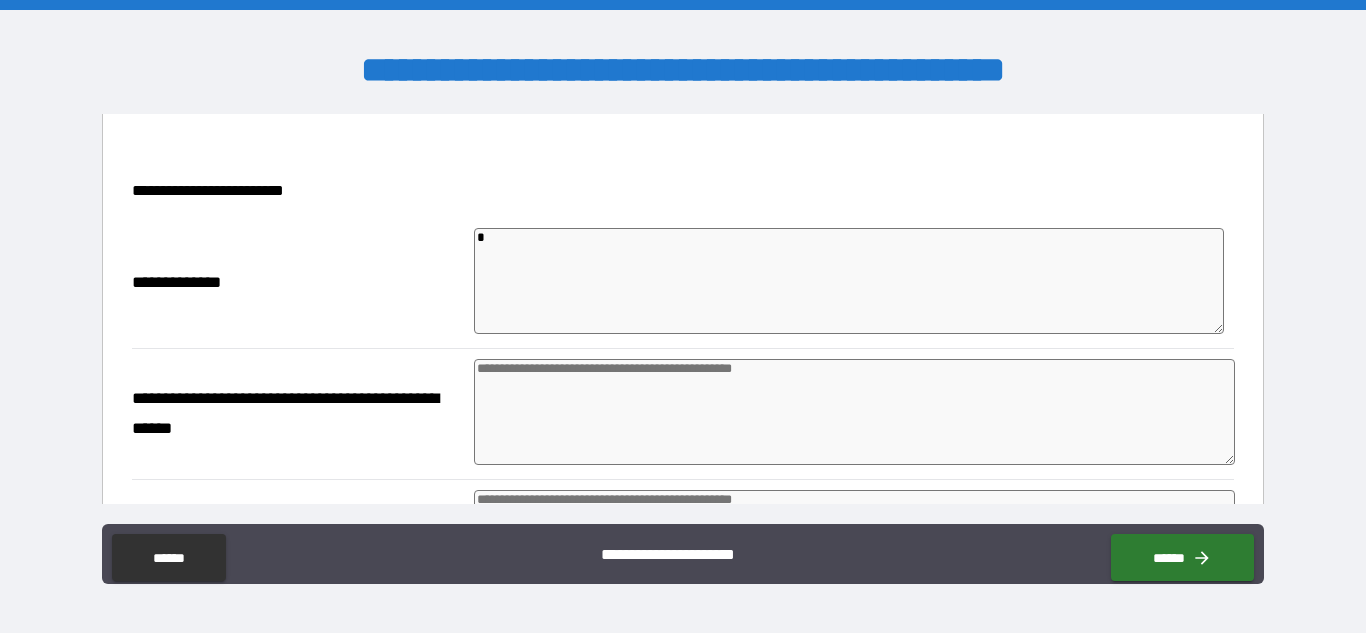 type on "**" 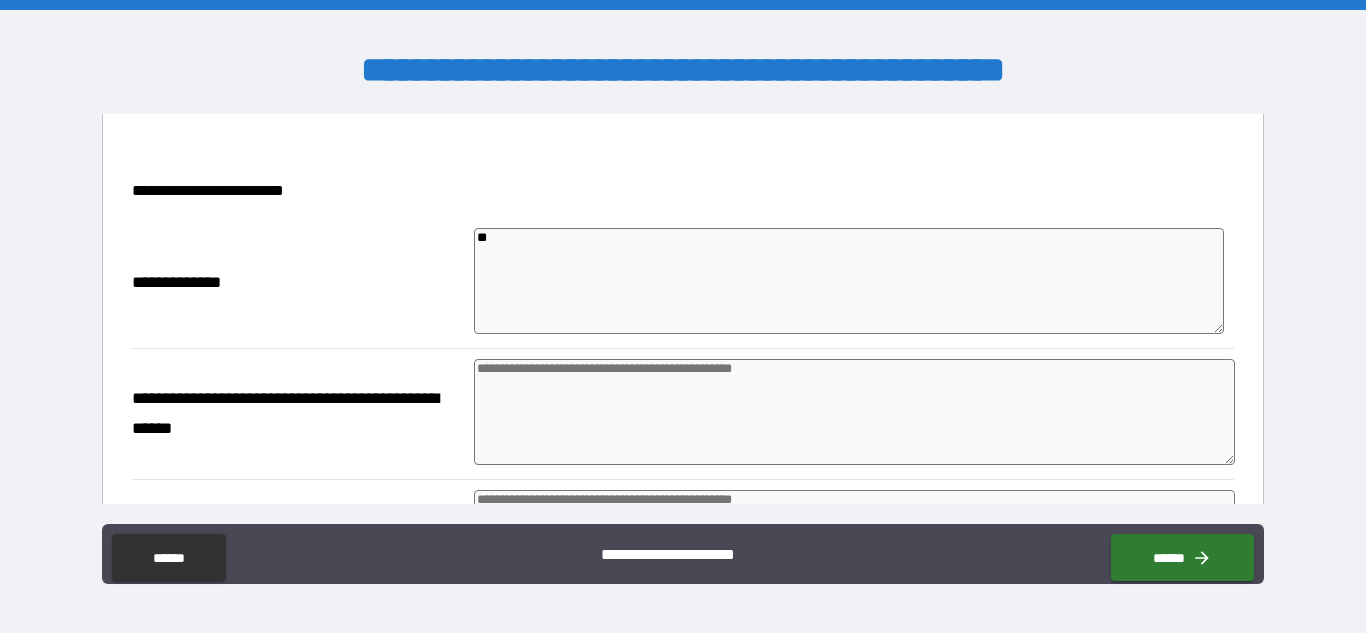 type on "*" 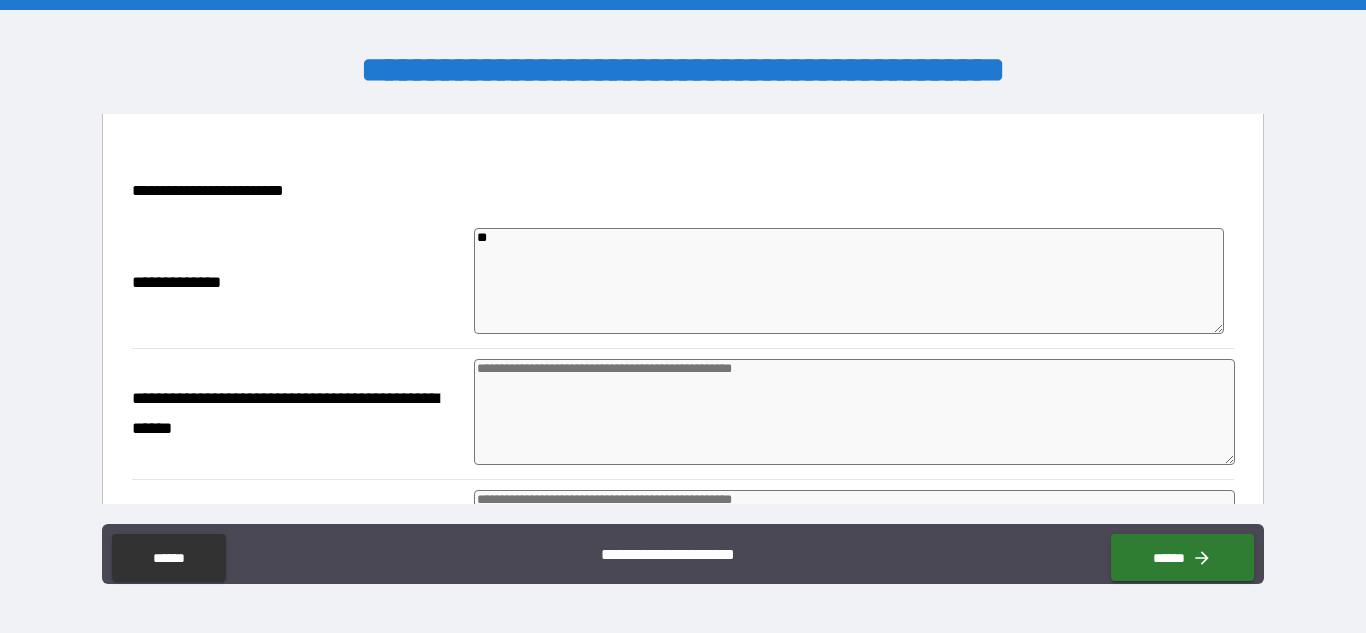 type on "*" 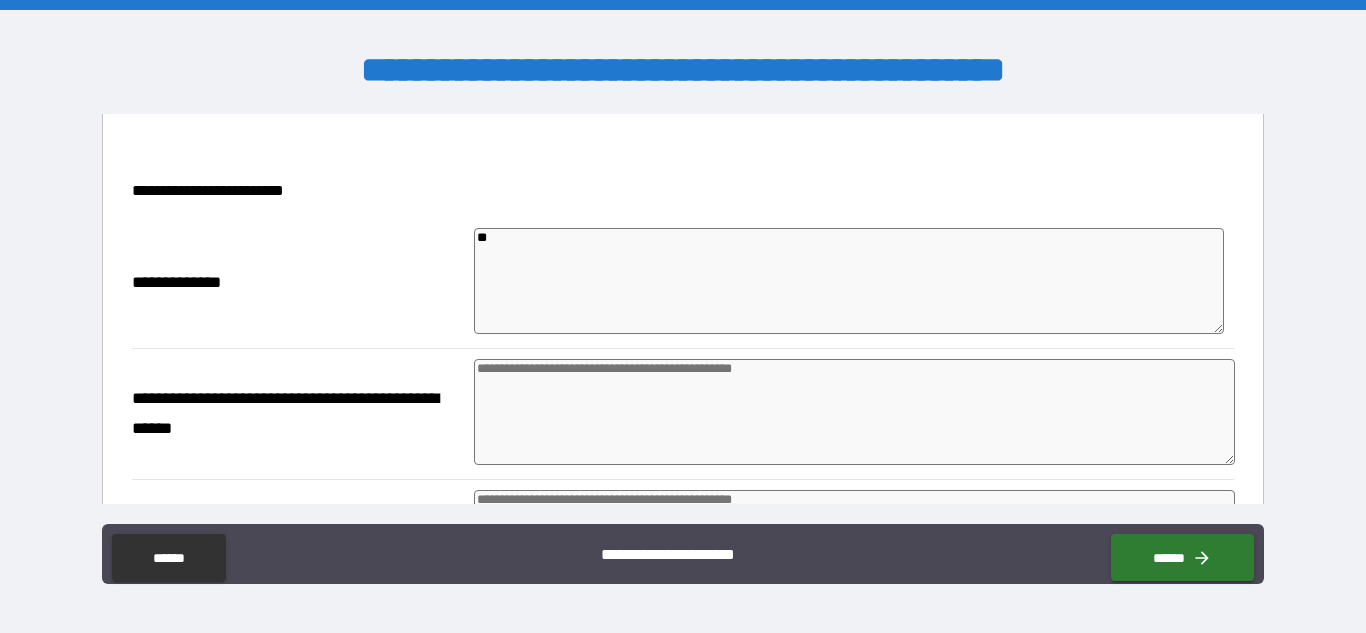 type on "*" 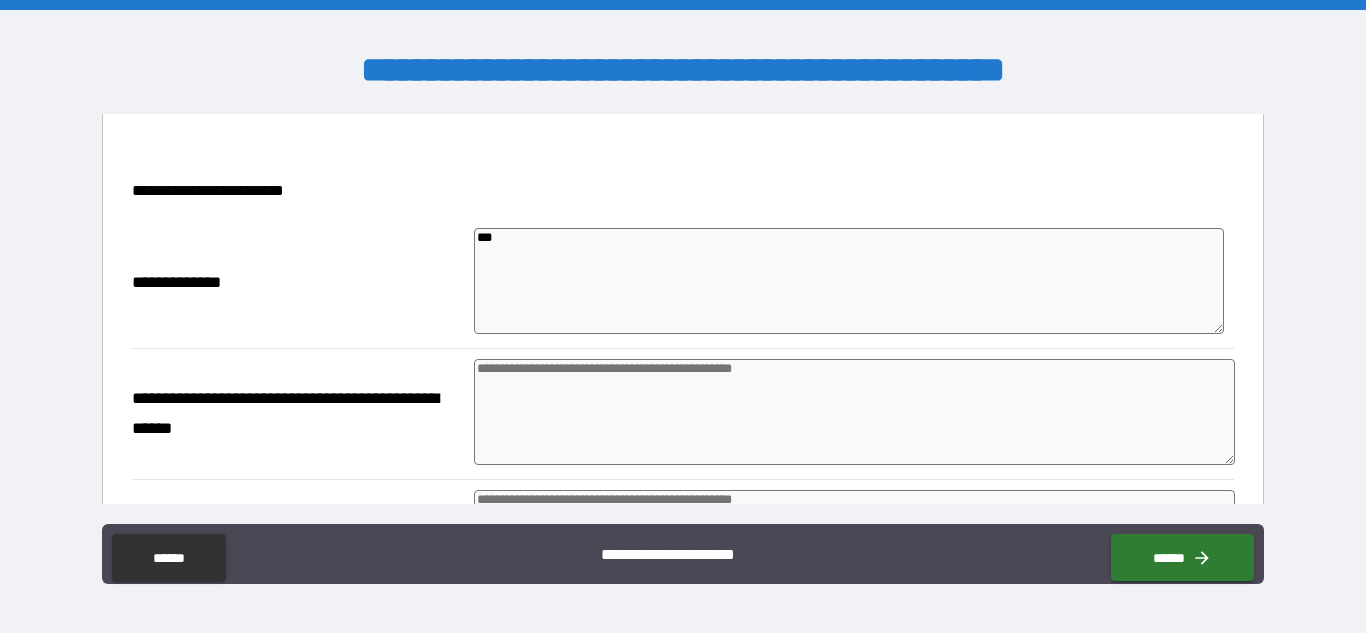 type on "*" 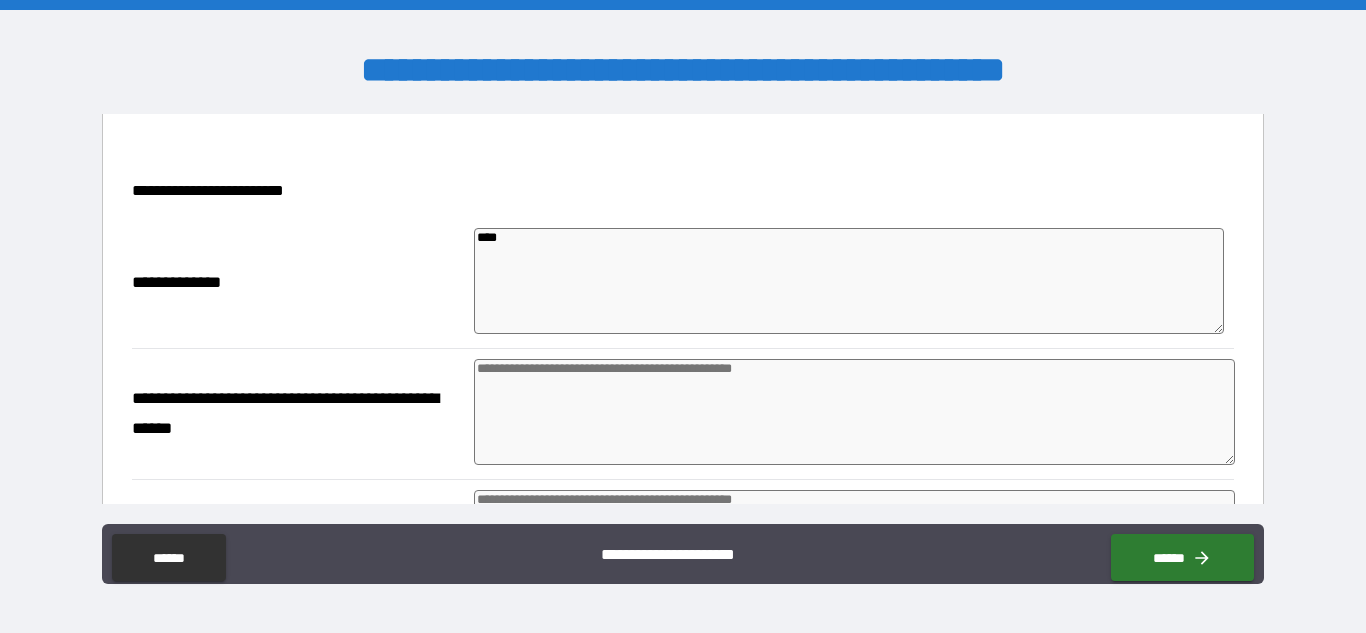 type on "*" 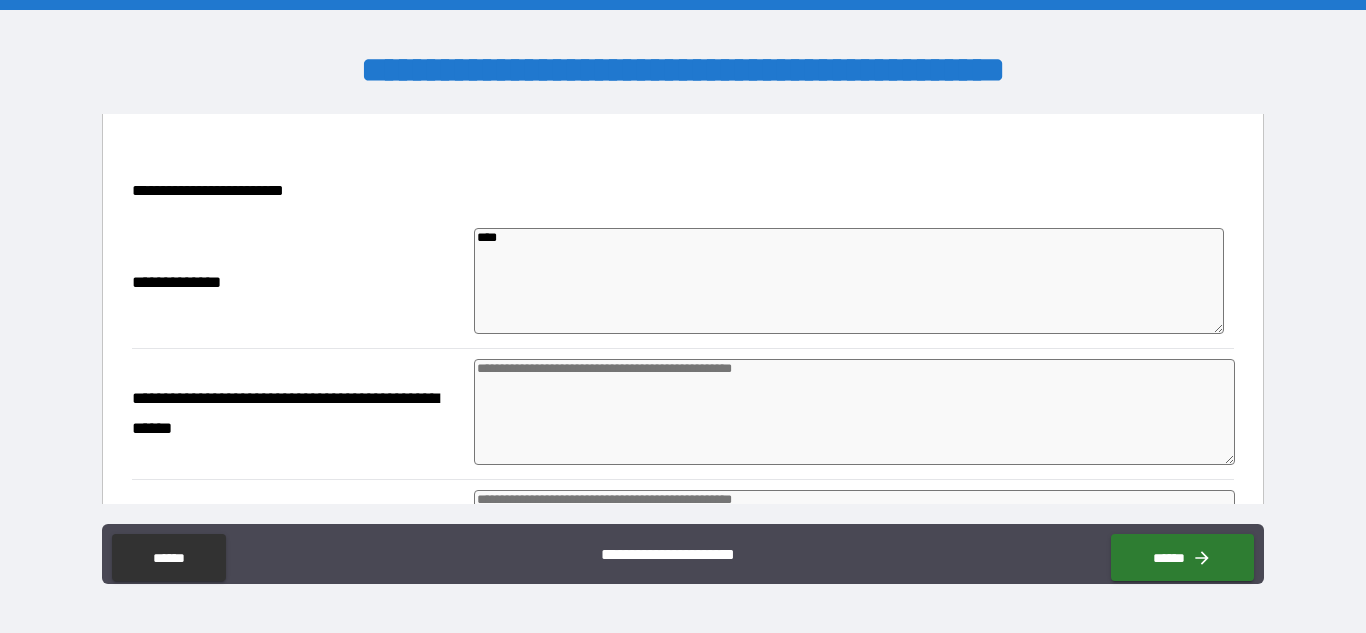type on "*" 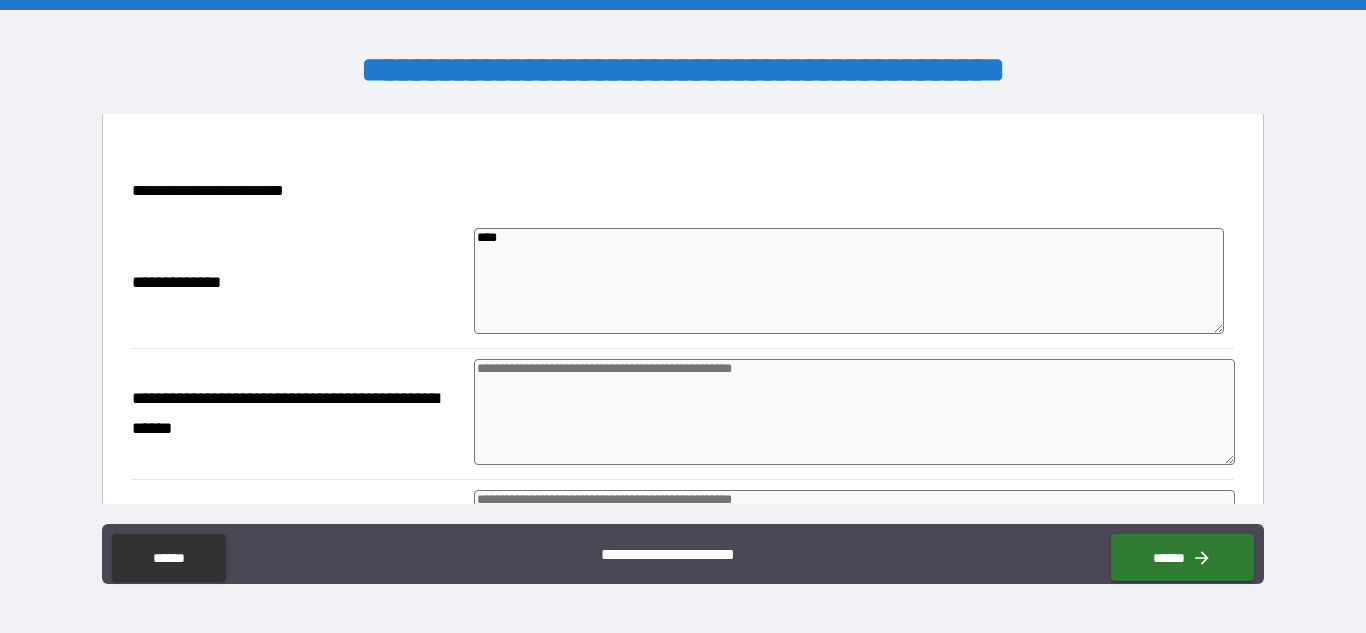 type on "*" 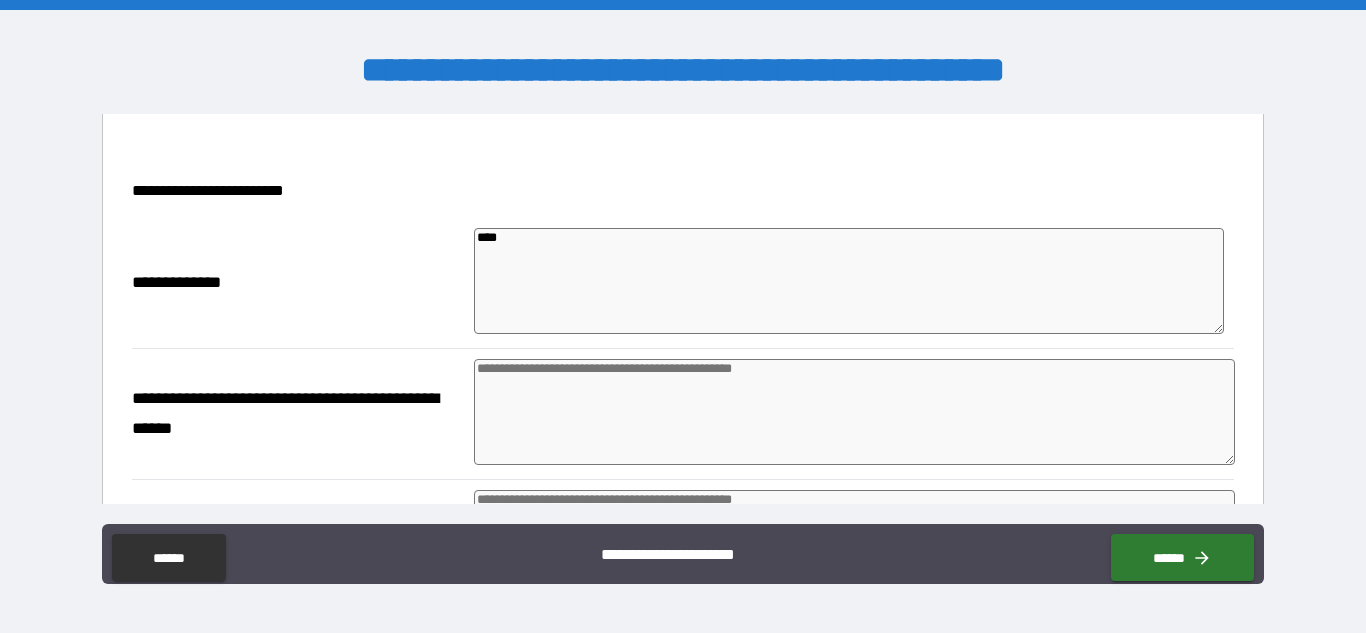 type on "*****" 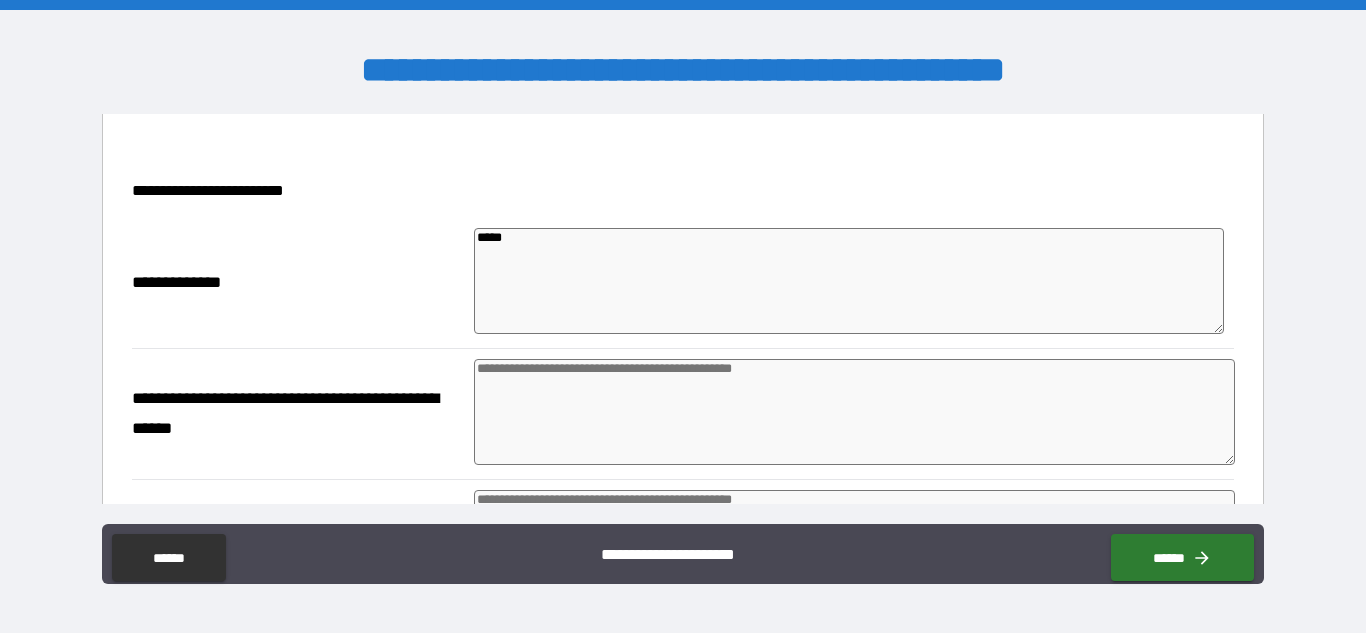 type on "*" 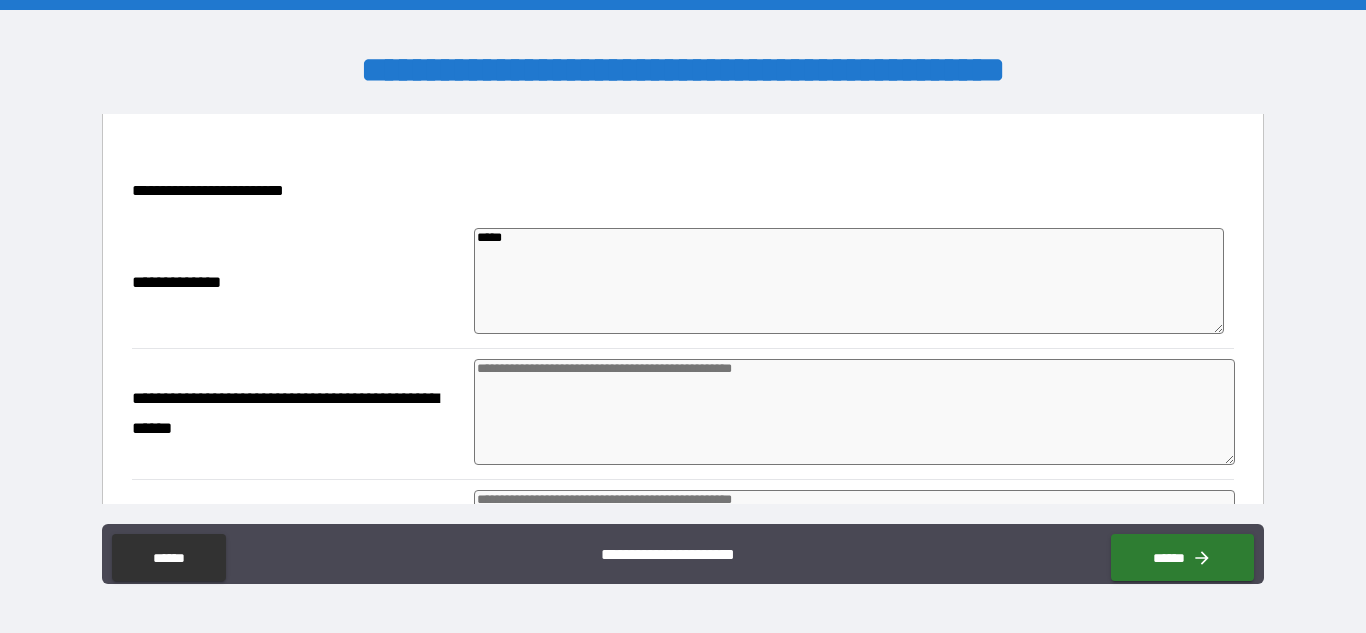 type on "*" 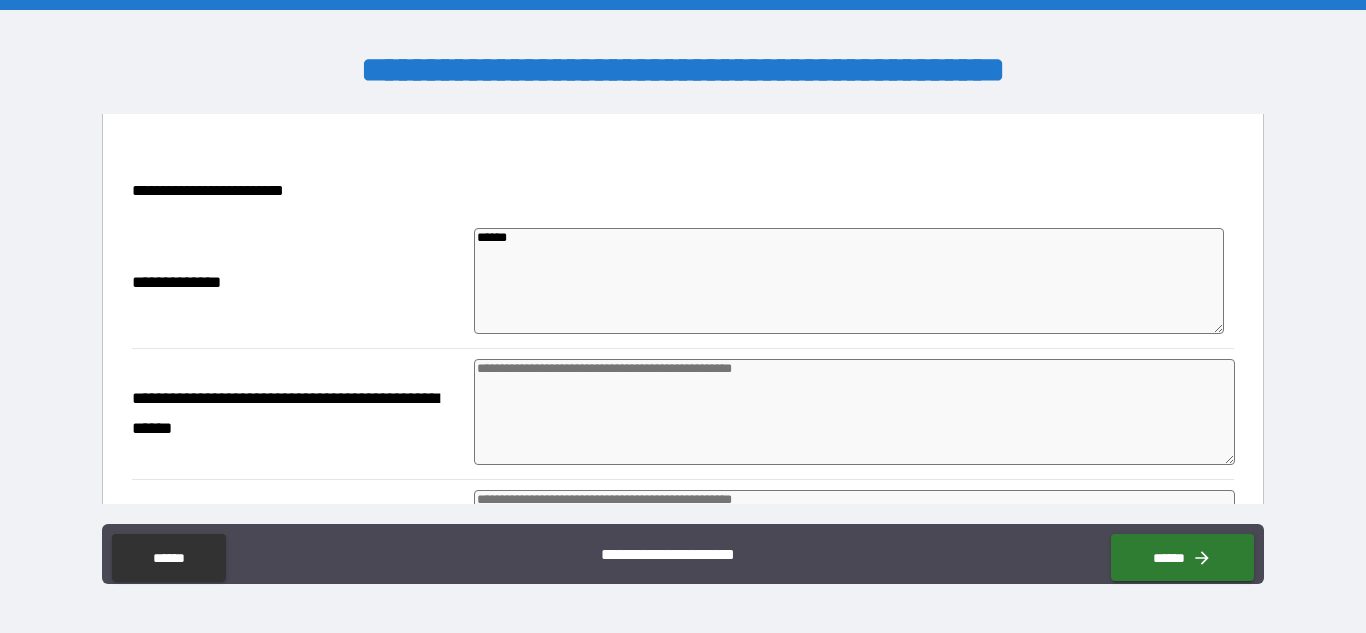 type on "*" 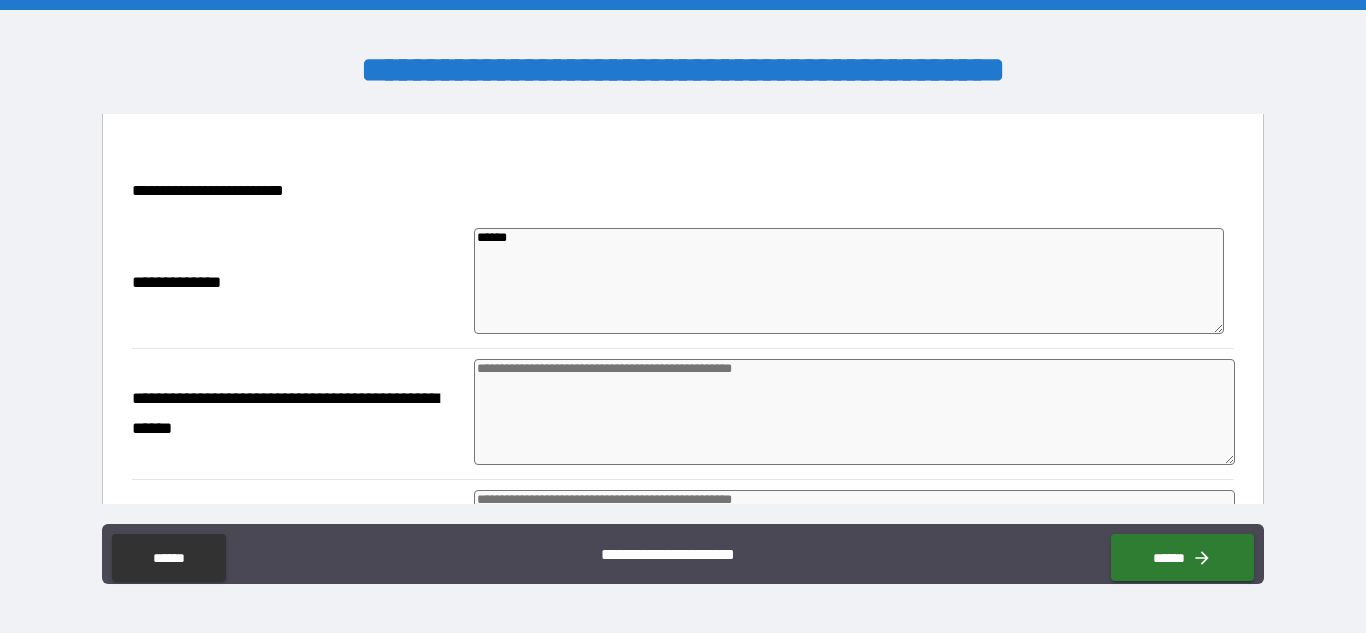 type on "*" 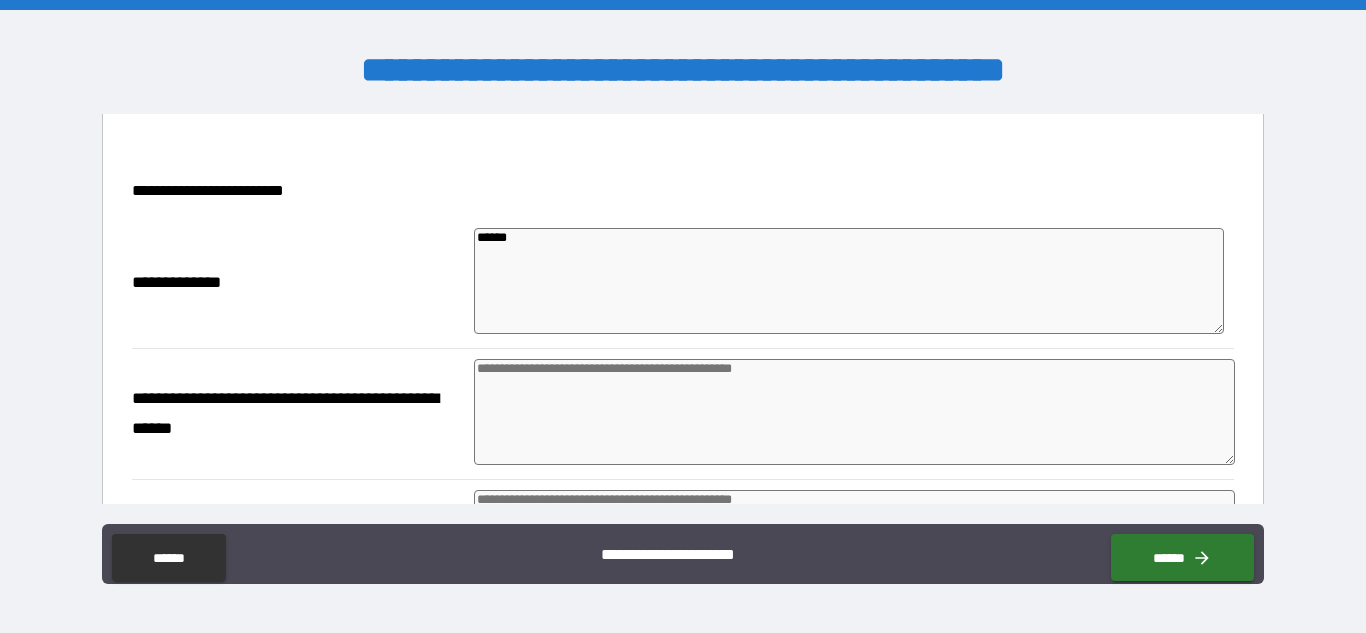 type on "*" 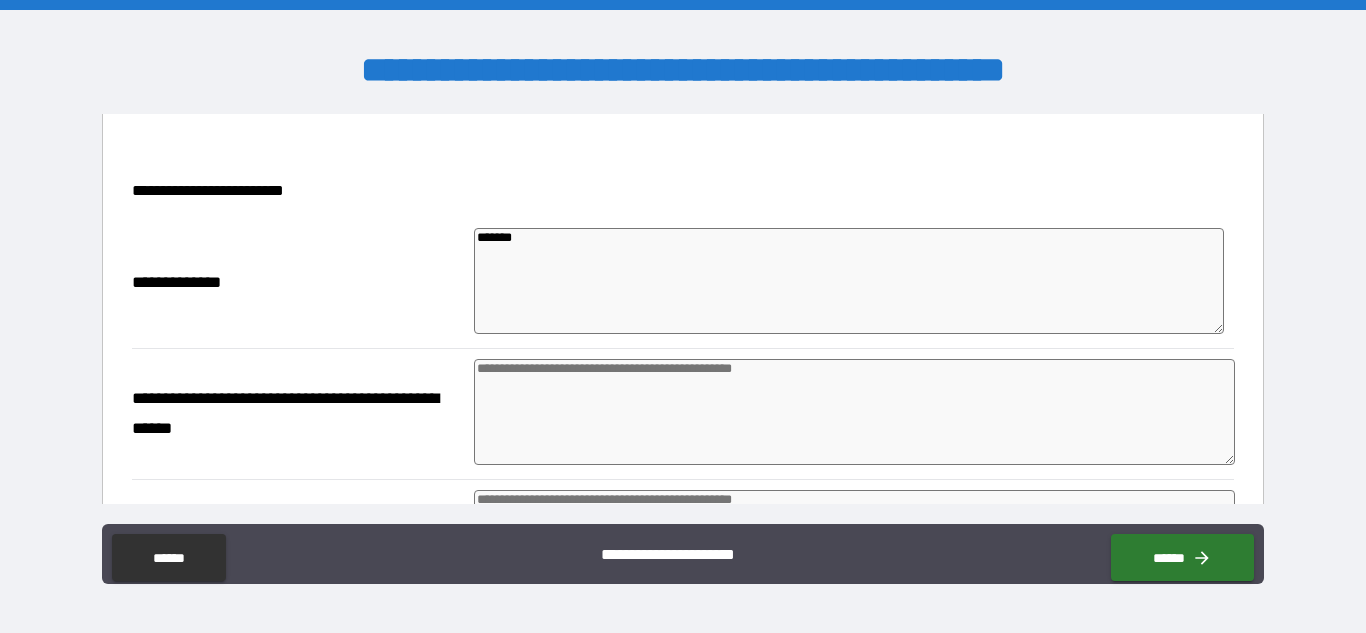 type on "*" 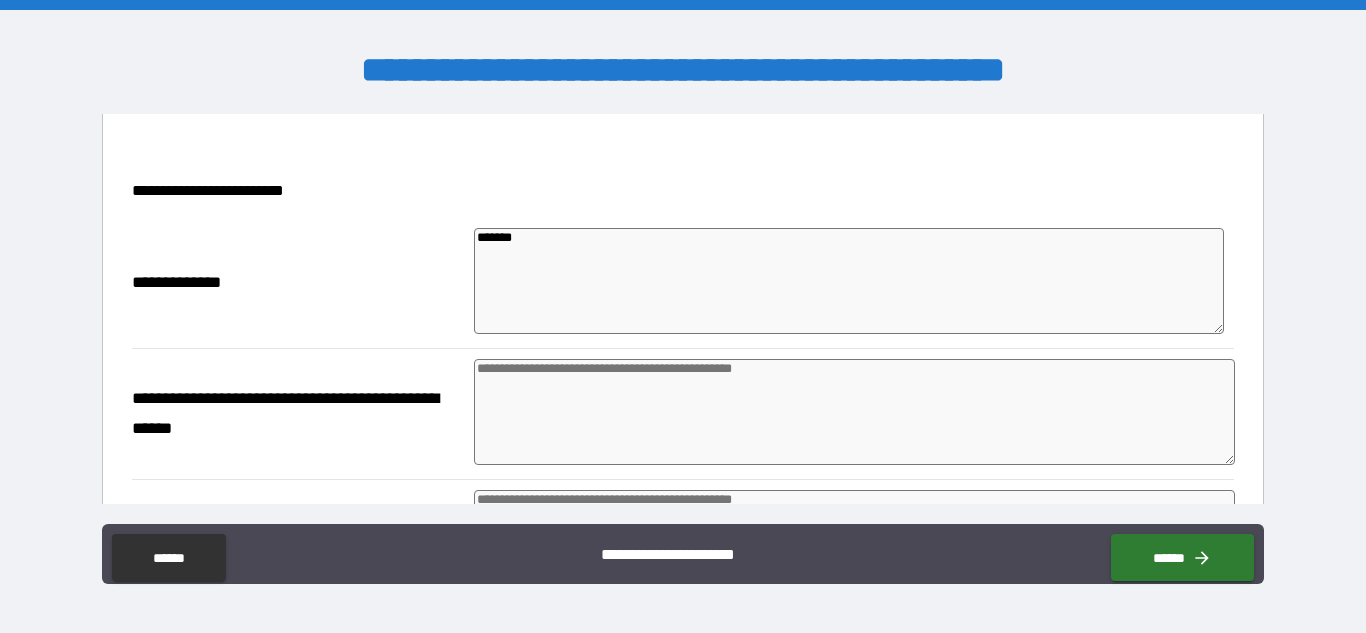 type on "********" 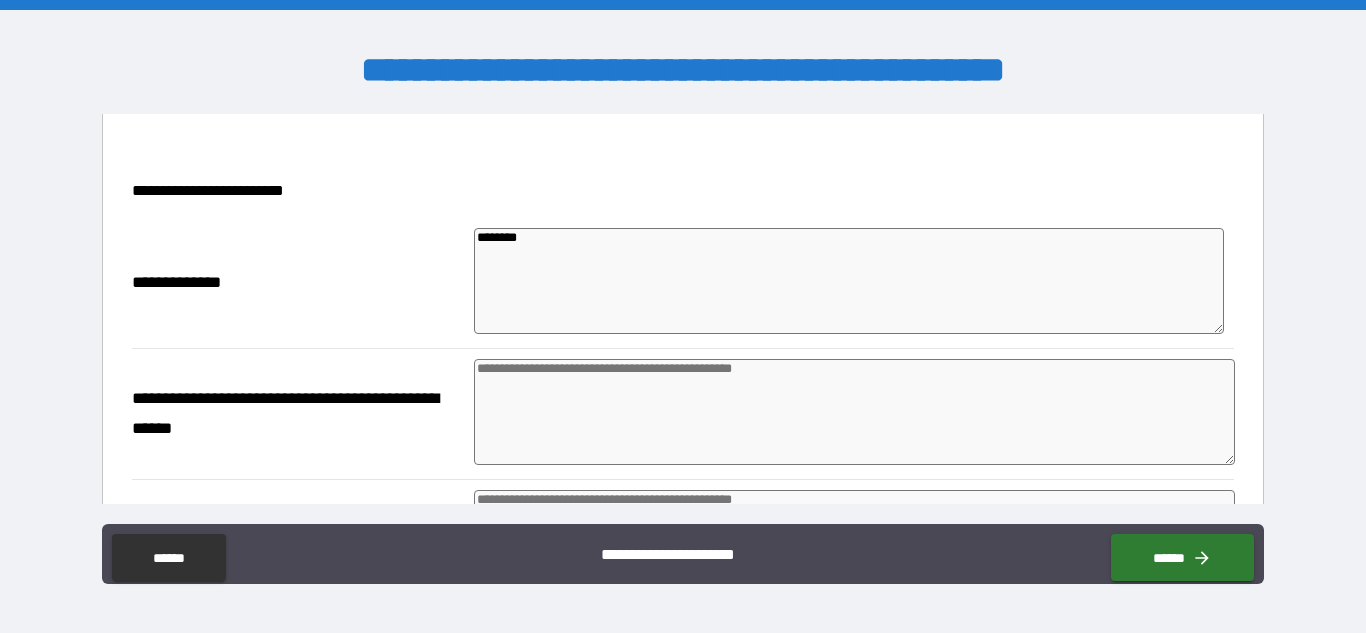 type 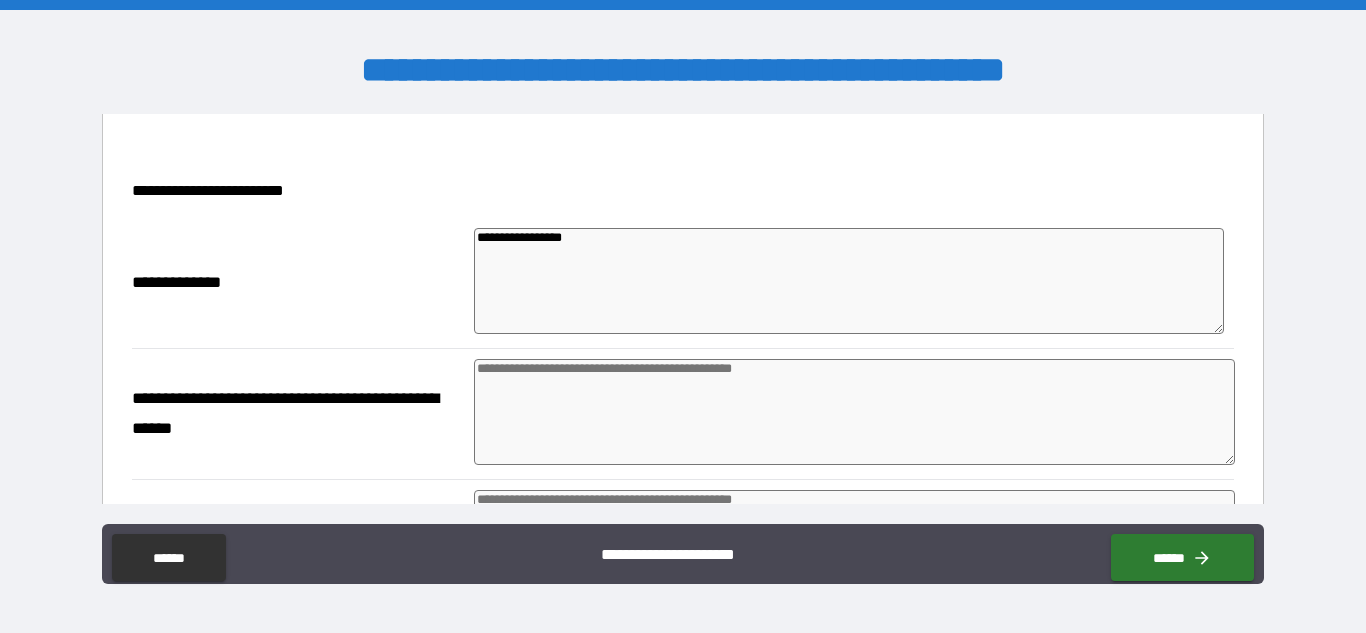 click on "**********" at bounding box center [849, 281] 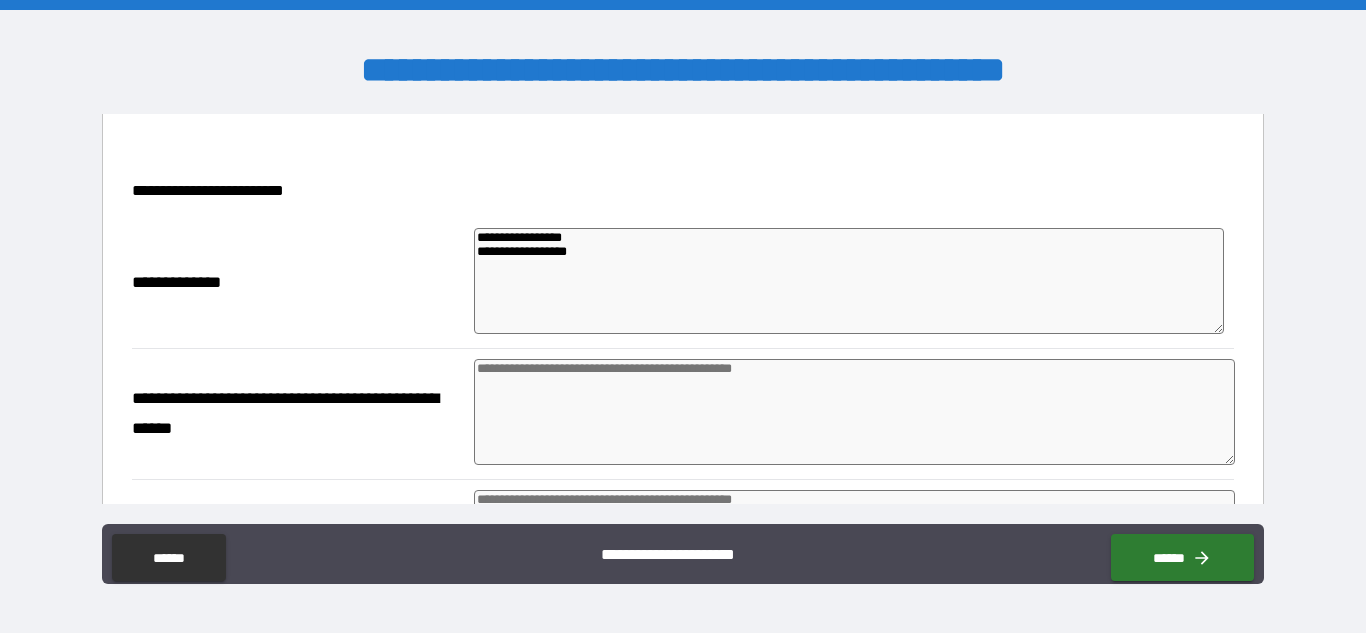 click at bounding box center (854, 412) 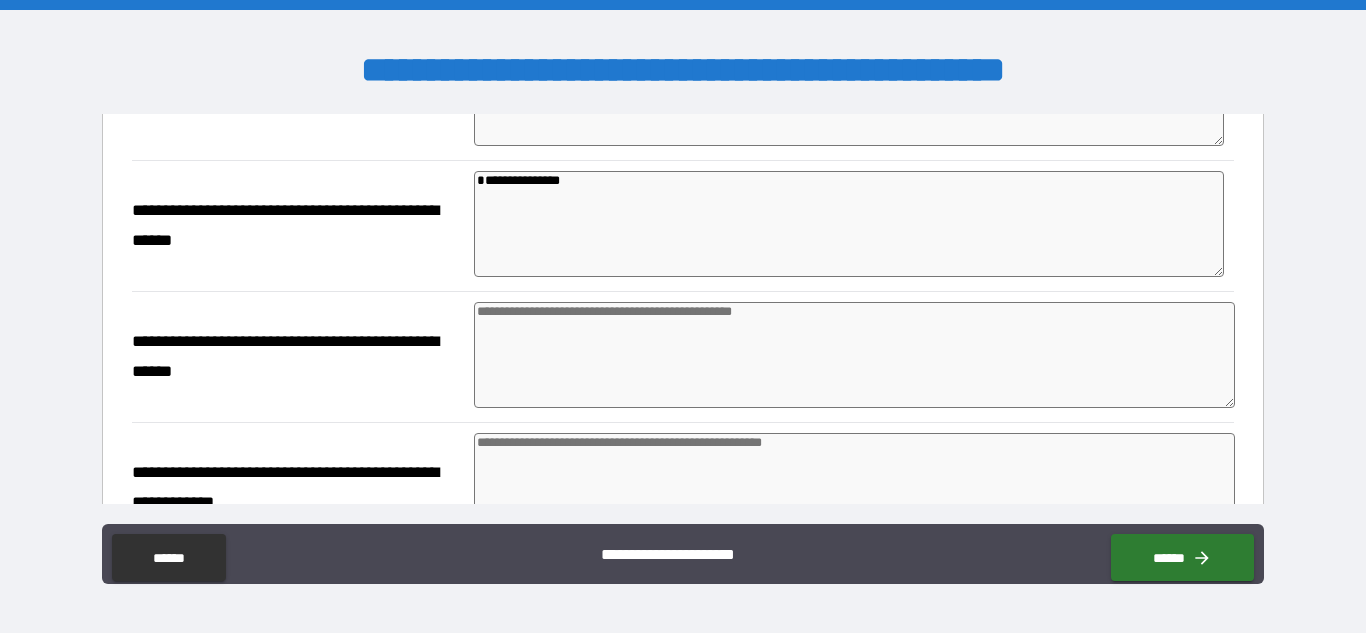 scroll, scrollTop: 509, scrollLeft: 0, axis: vertical 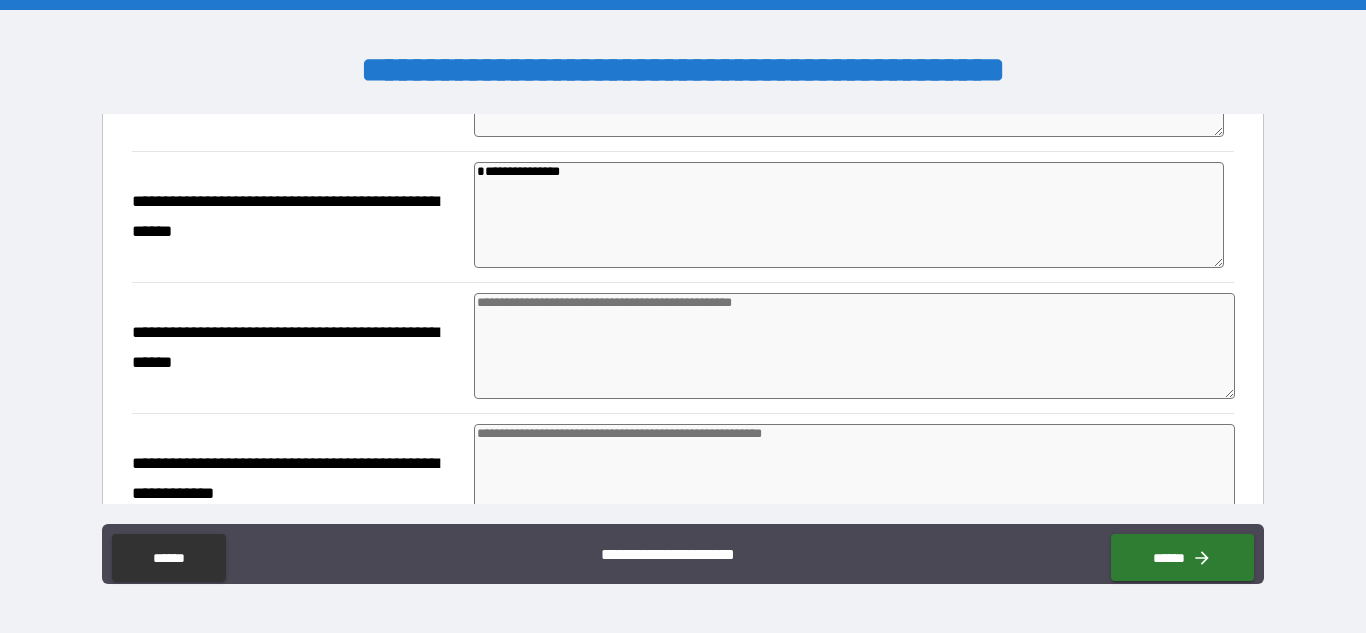 click at bounding box center [854, 346] 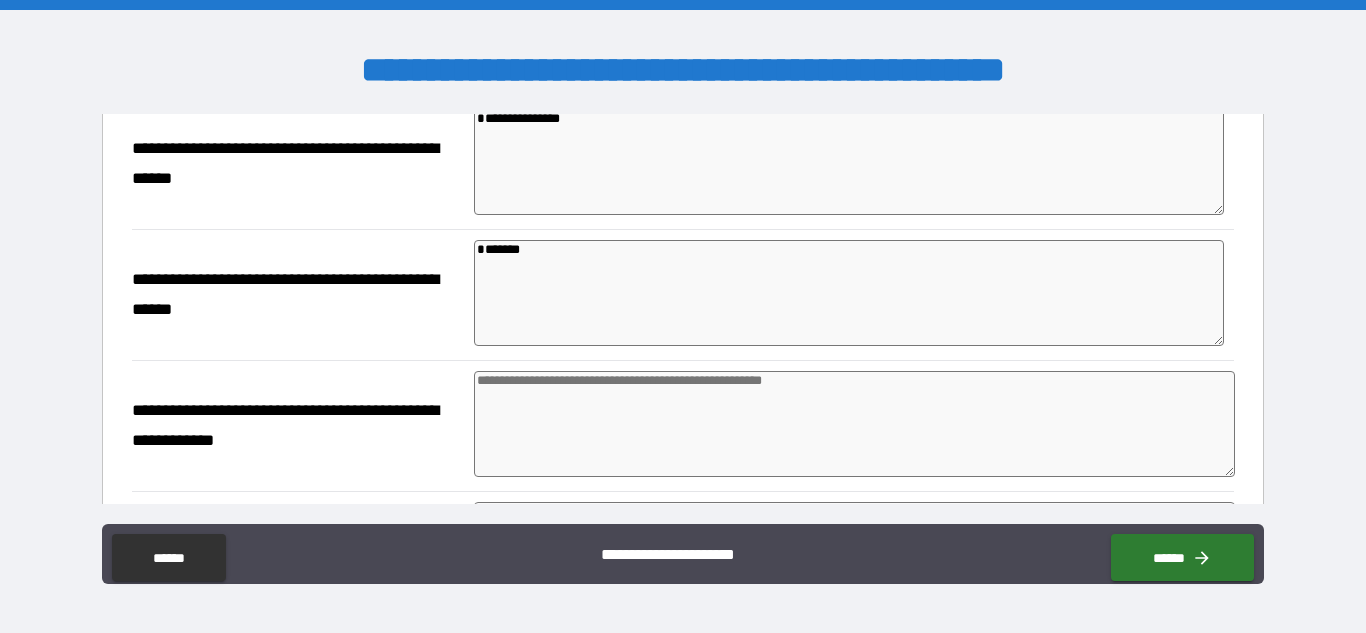scroll, scrollTop: 563, scrollLeft: 0, axis: vertical 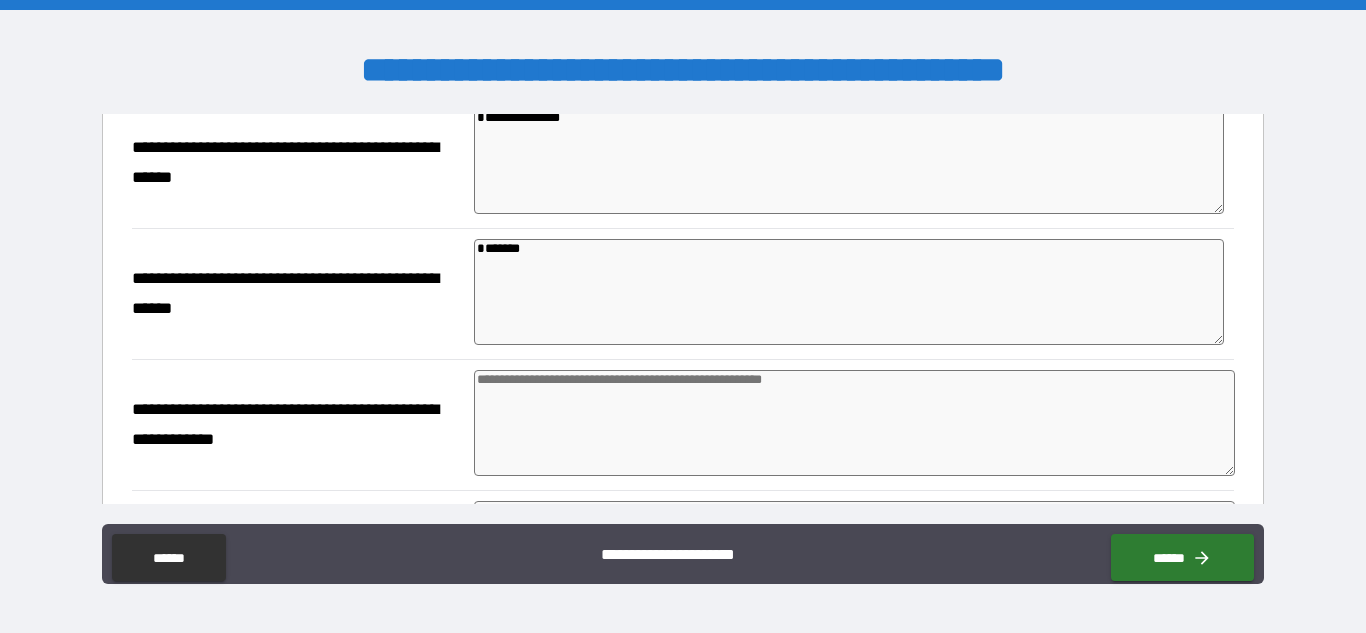 click at bounding box center [854, 423] 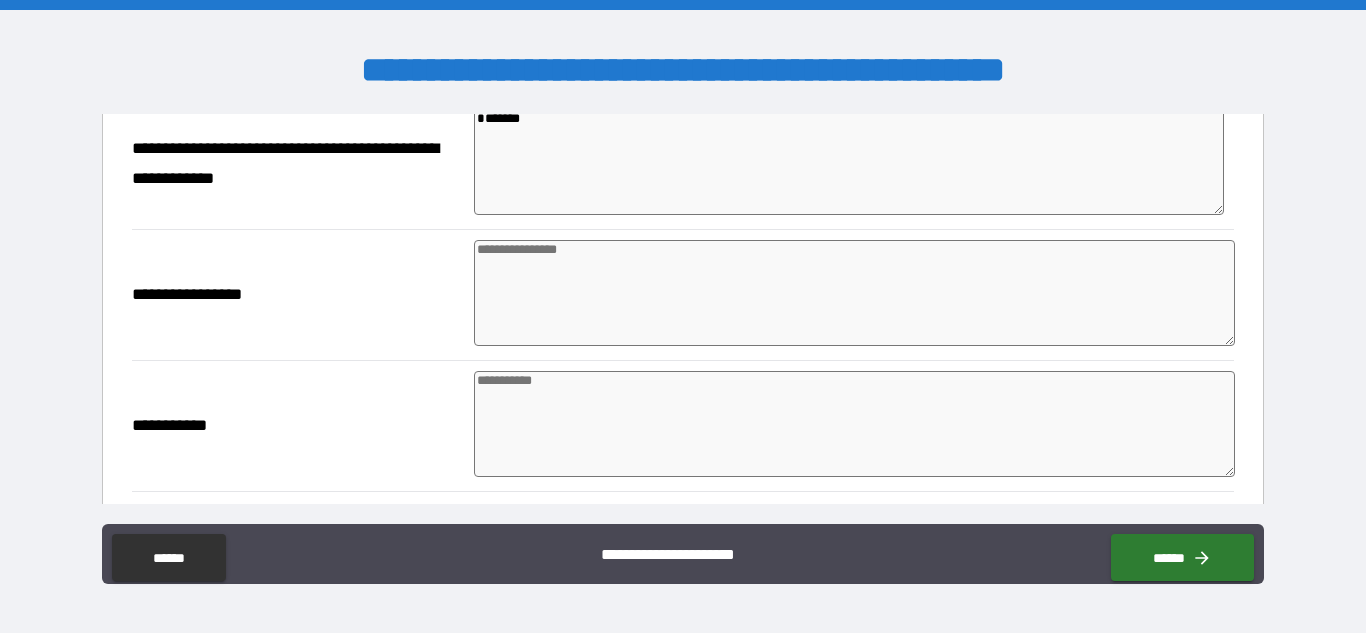 scroll, scrollTop: 829, scrollLeft: 0, axis: vertical 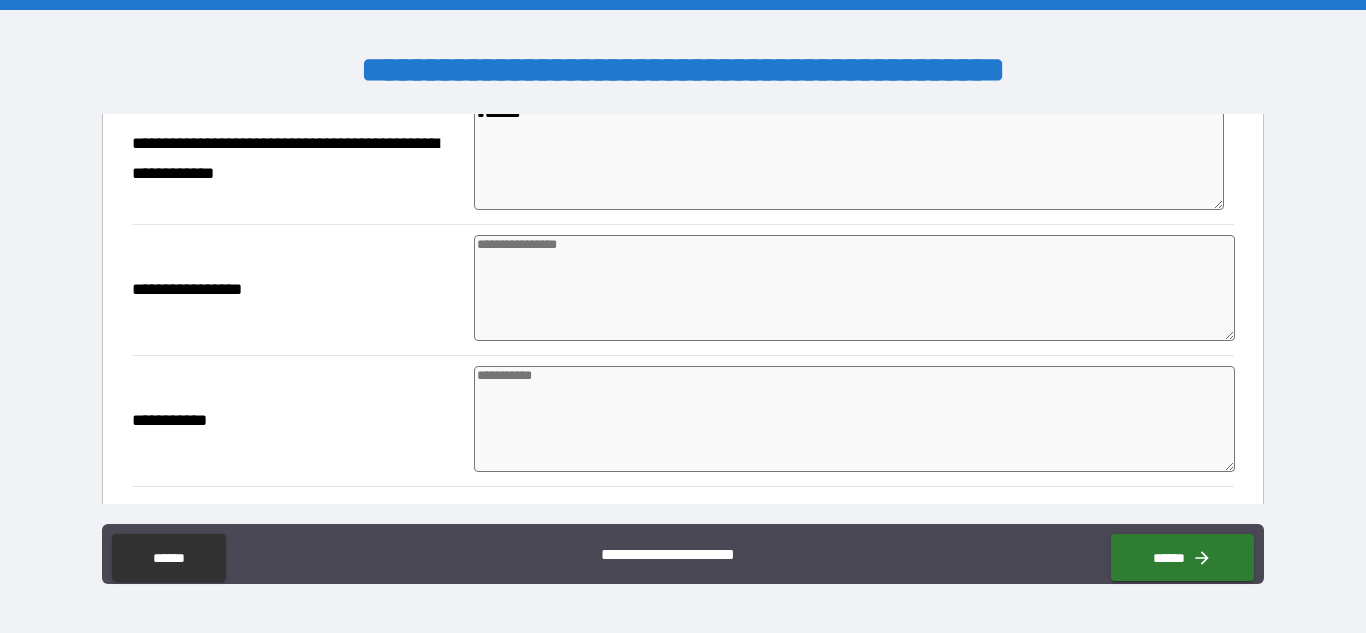 click at bounding box center [854, 288] 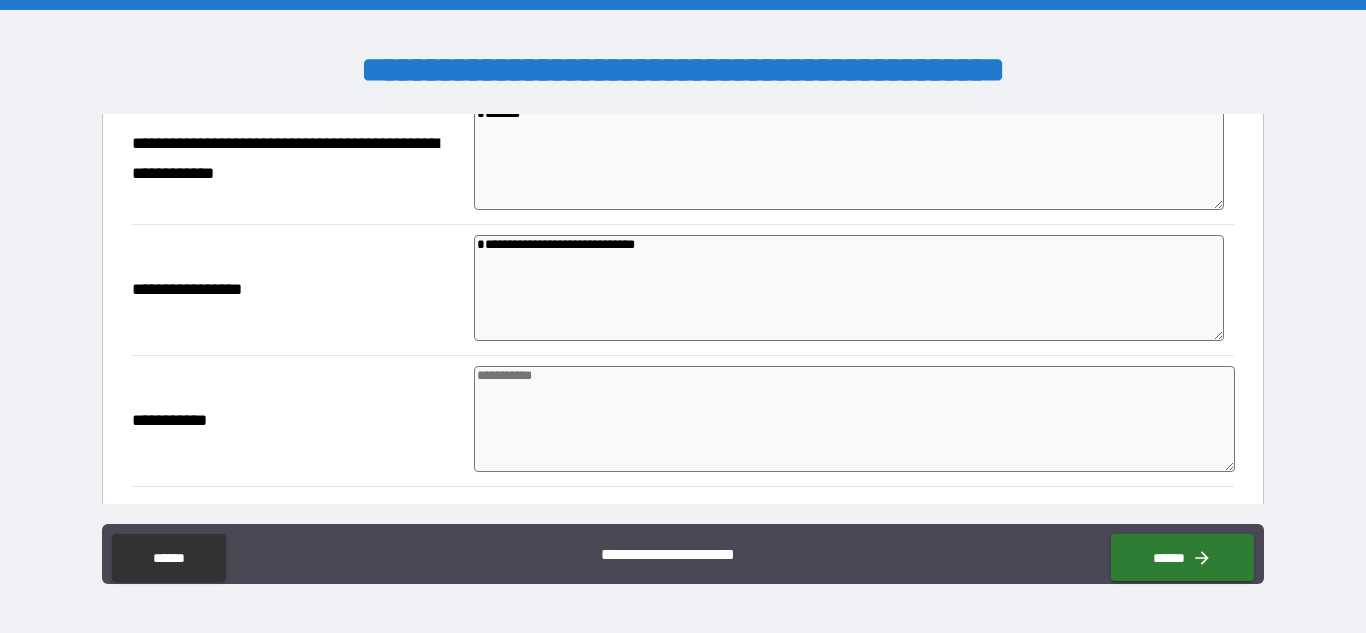 click at bounding box center [854, 419] 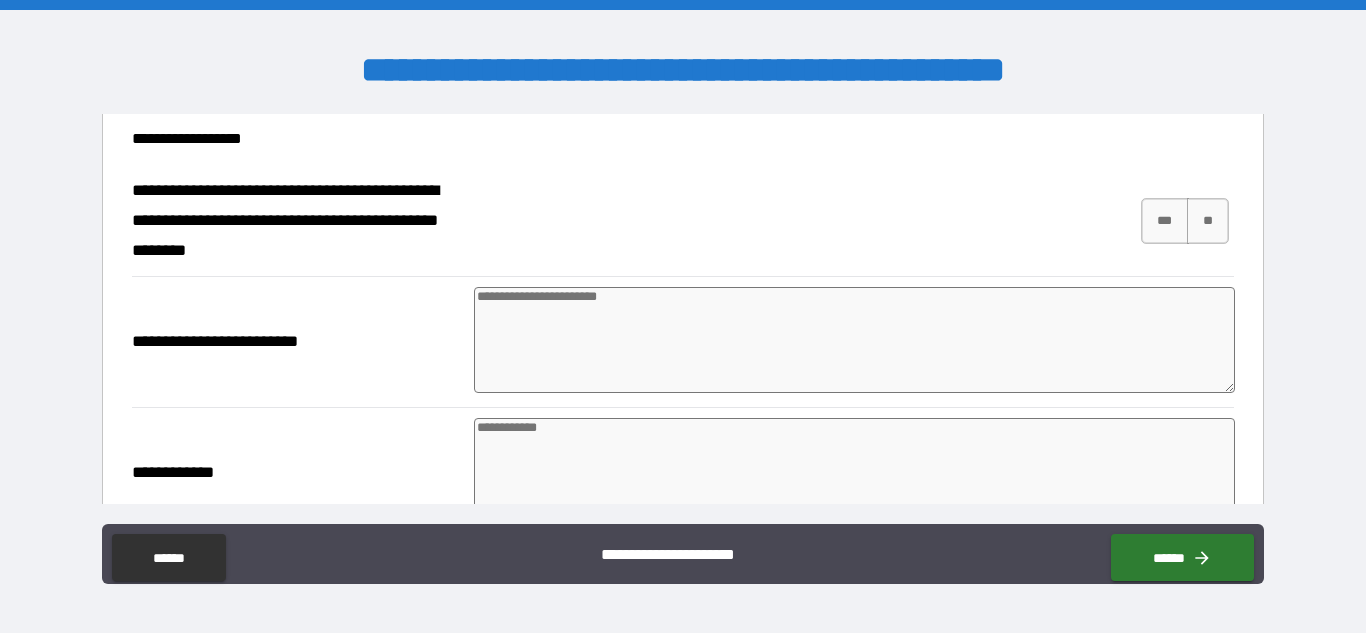 scroll, scrollTop: 1221, scrollLeft: 0, axis: vertical 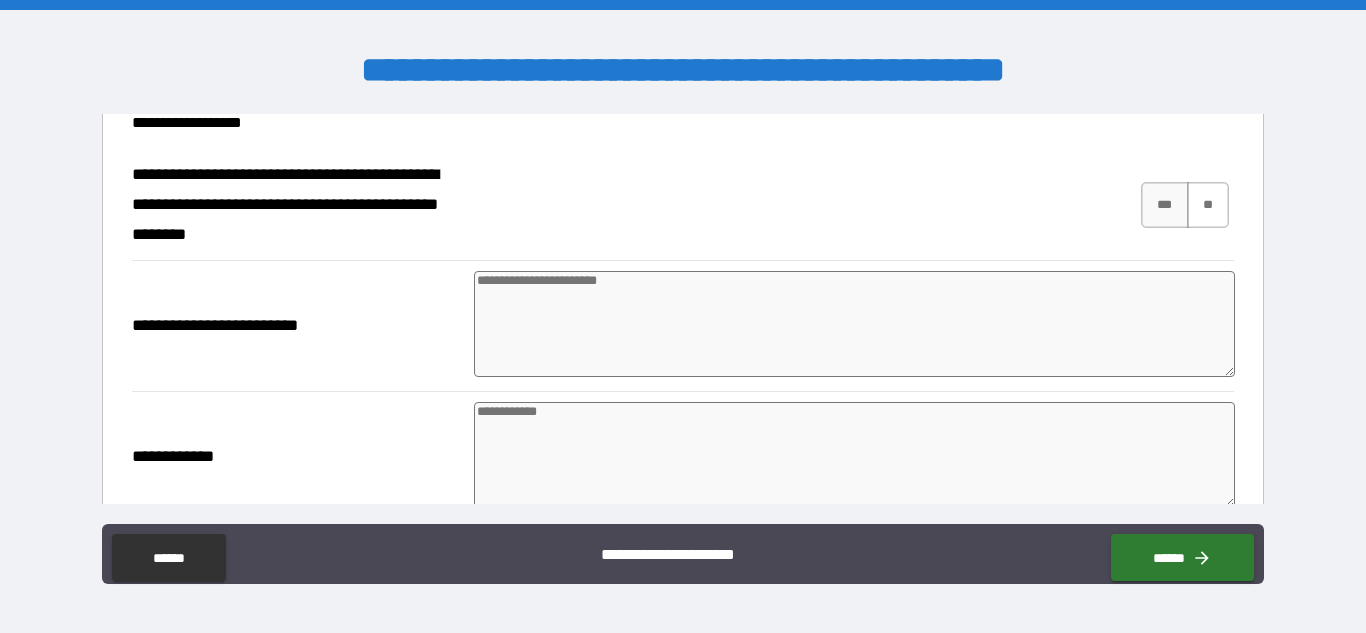 click on "**" at bounding box center [1208, 205] 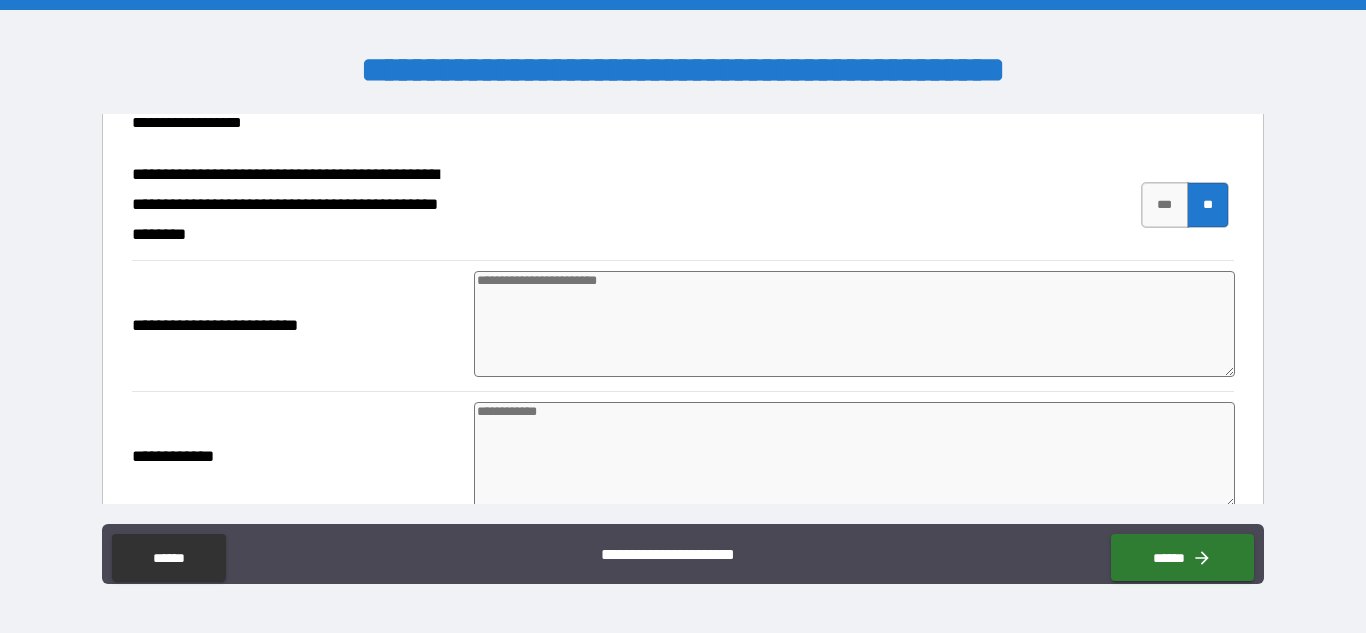 click at bounding box center [854, 324] 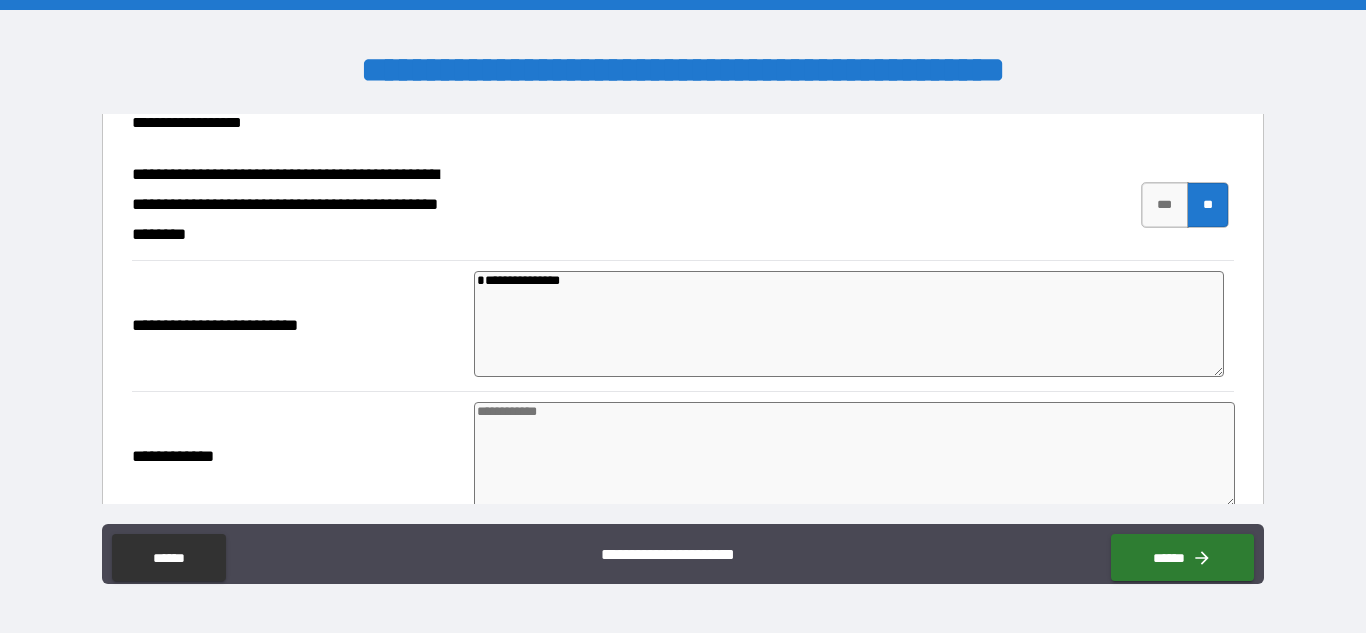 click at bounding box center (854, 455) 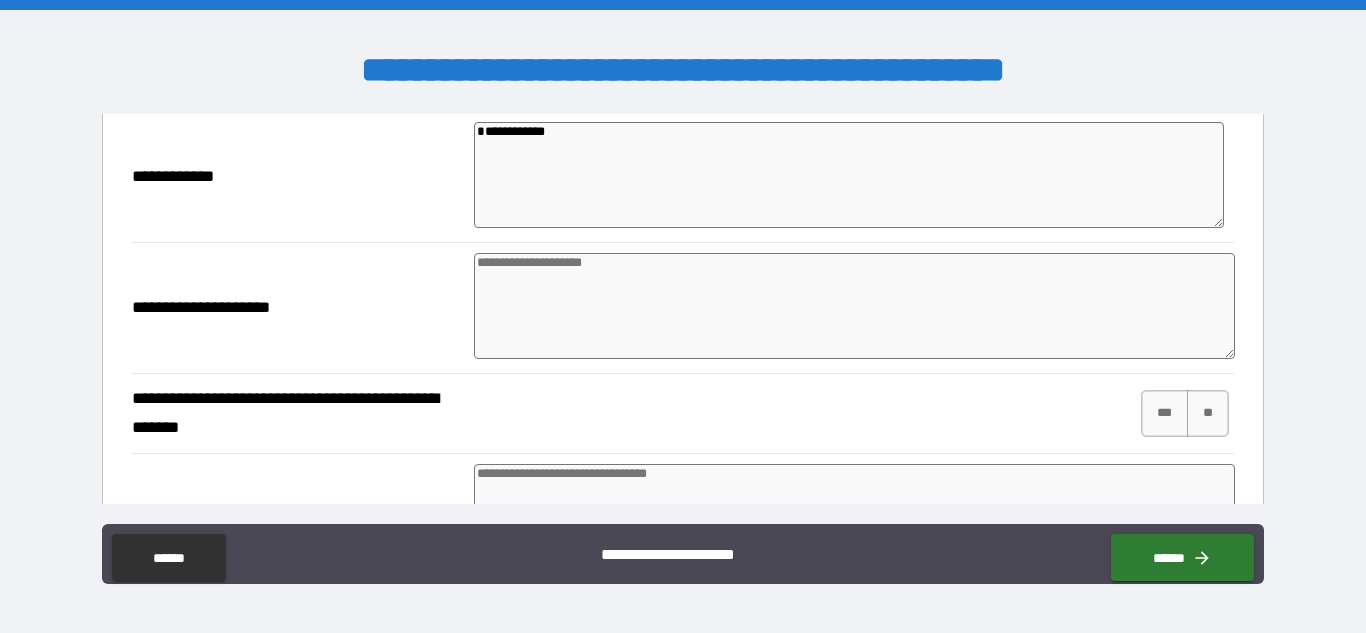 scroll, scrollTop: 1506, scrollLeft: 0, axis: vertical 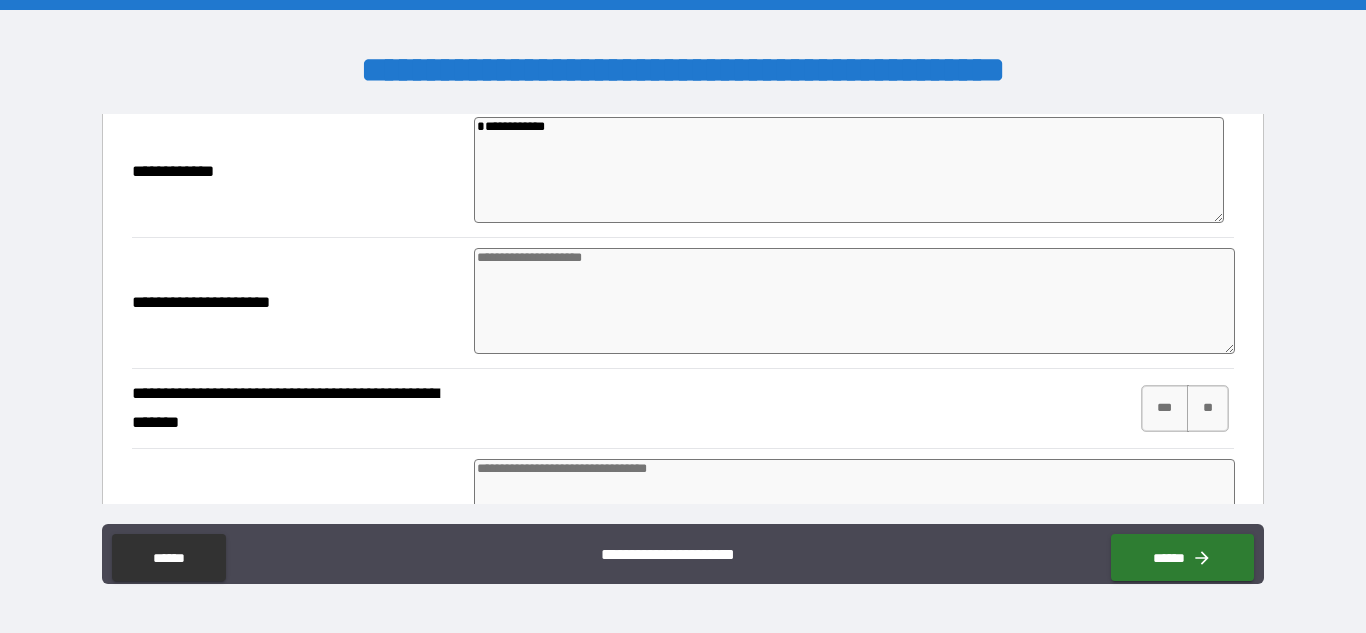 click at bounding box center [854, 301] 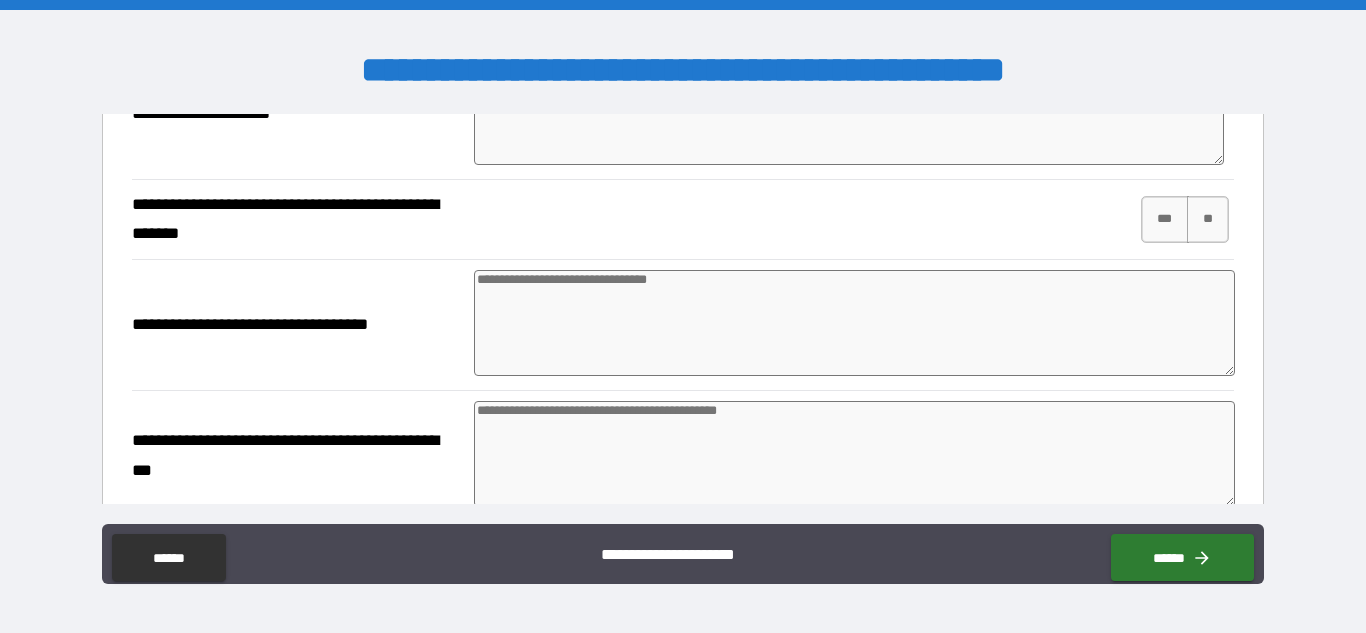 scroll, scrollTop: 1703, scrollLeft: 0, axis: vertical 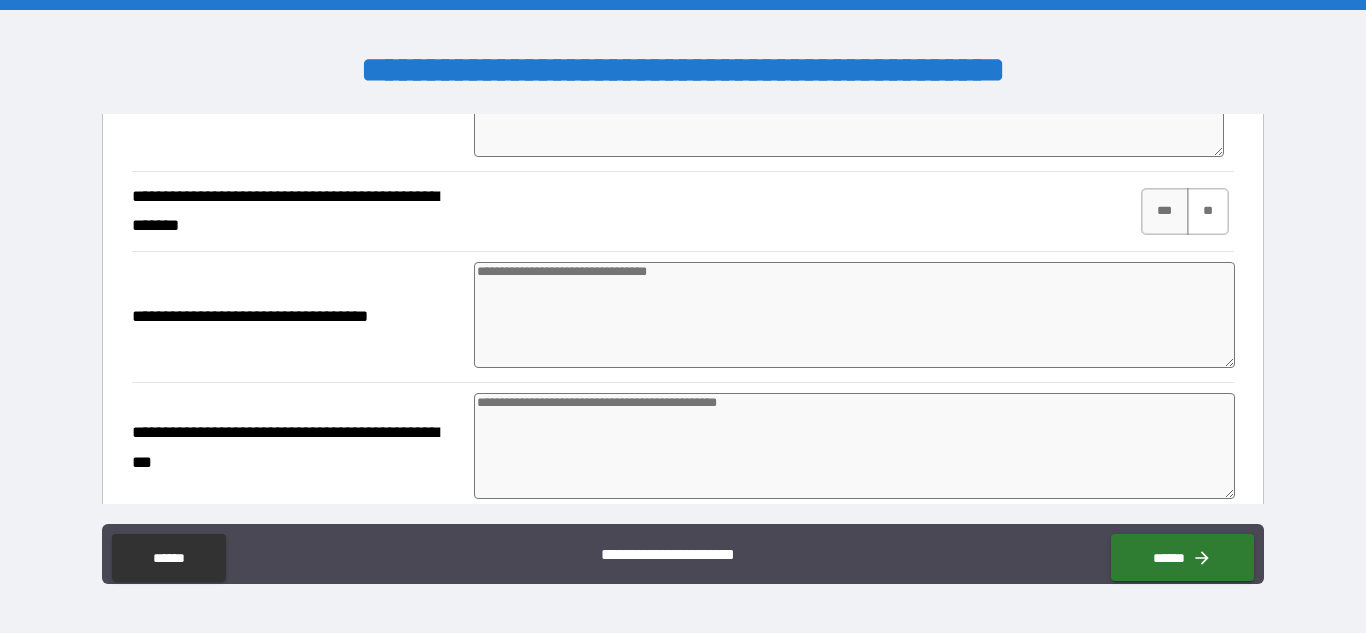 click on "**" at bounding box center [1208, 211] 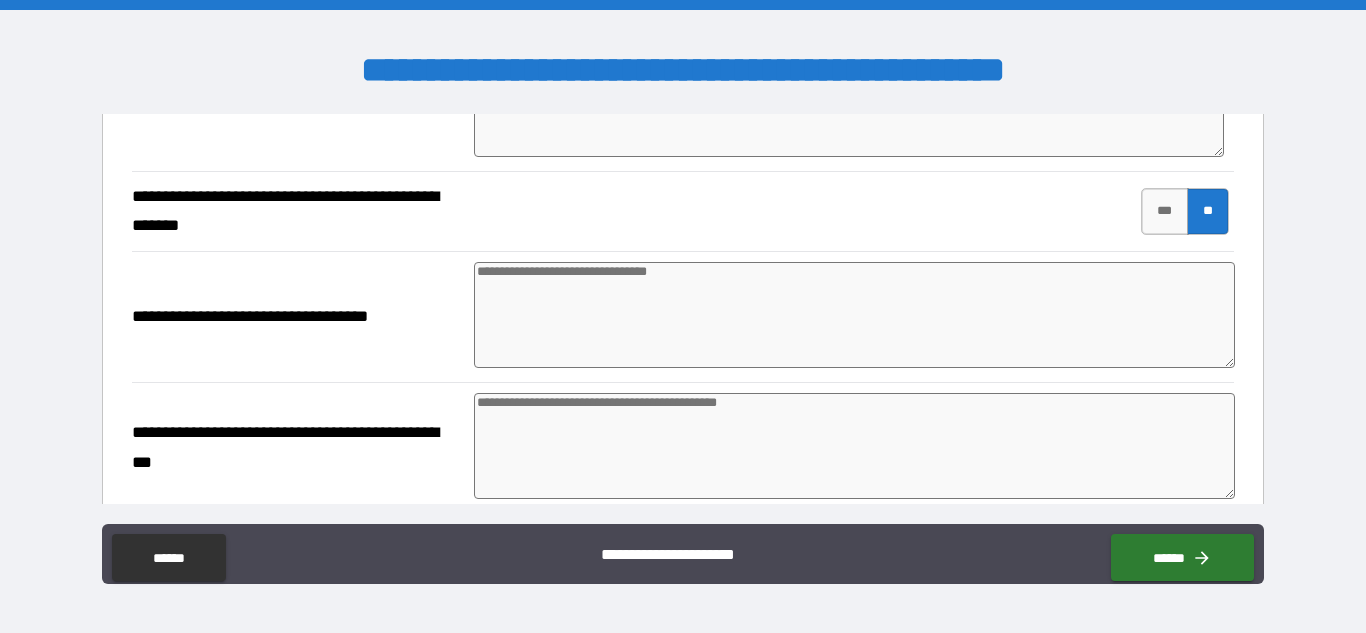 click at bounding box center (854, 315) 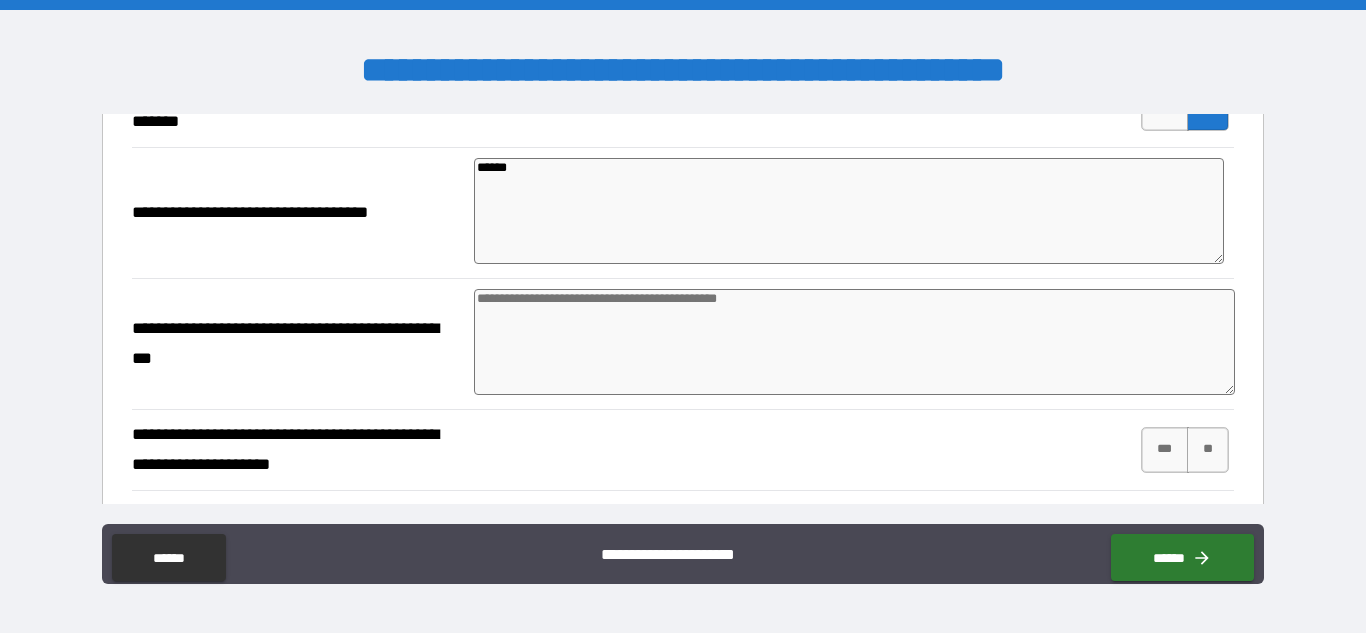 scroll, scrollTop: 1811, scrollLeft: 0, axis: vertical 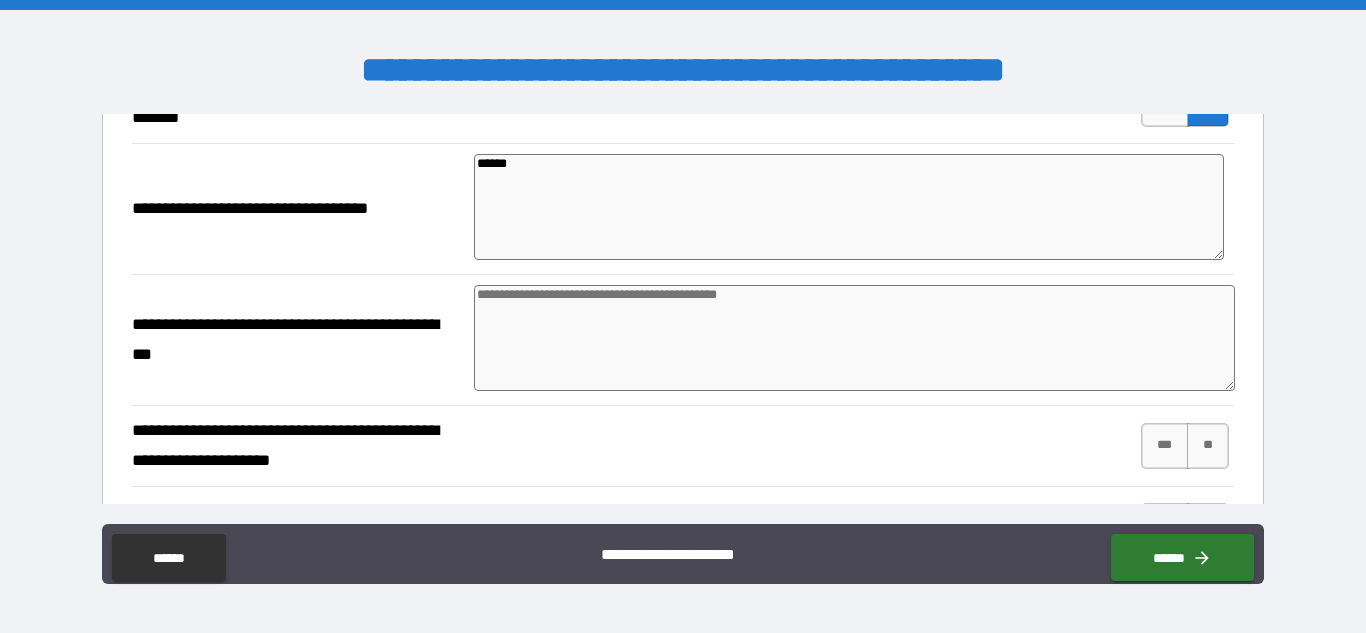 click at bounding box center [854, 338] 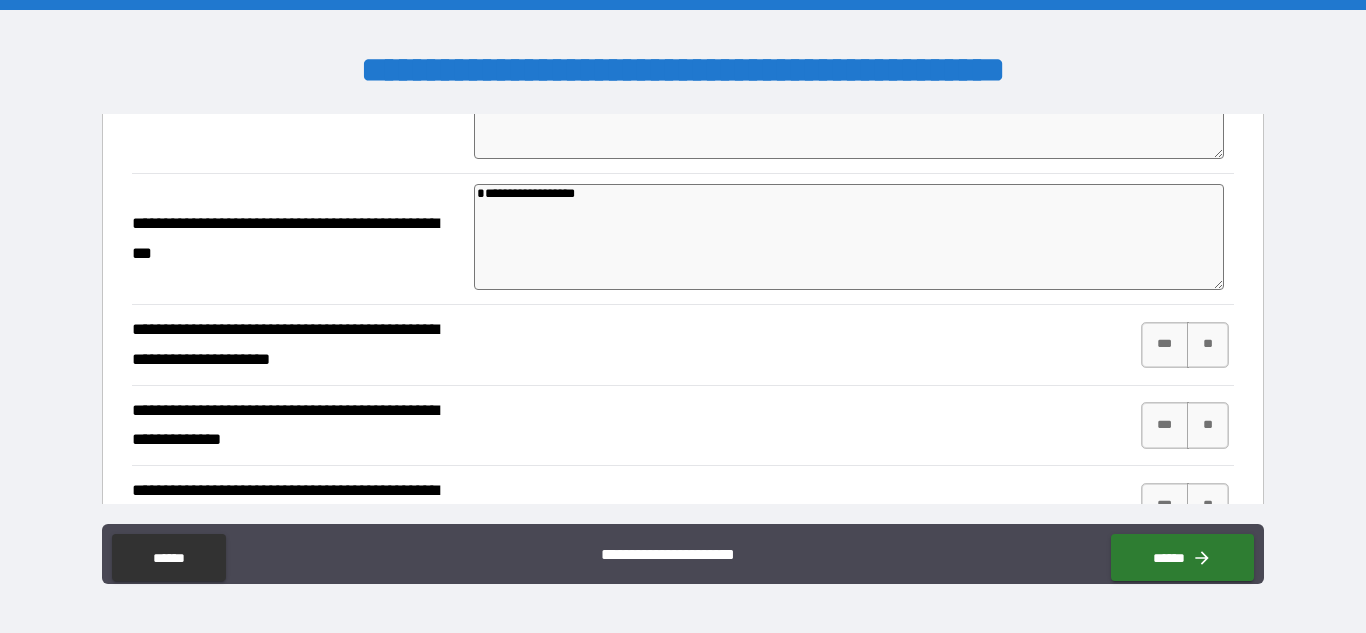 scroll, scrollTop: 1928, scrollLeft: 0, axis: vertical 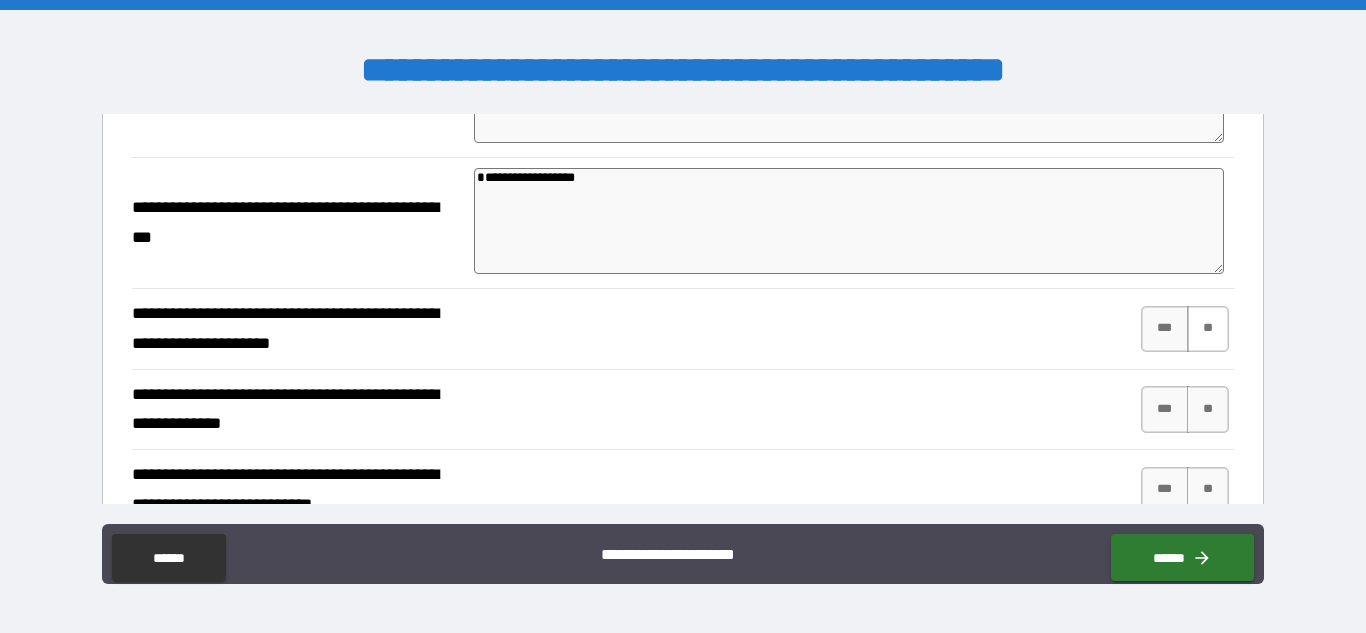 click on "**" at bounding box center (1208, 329) 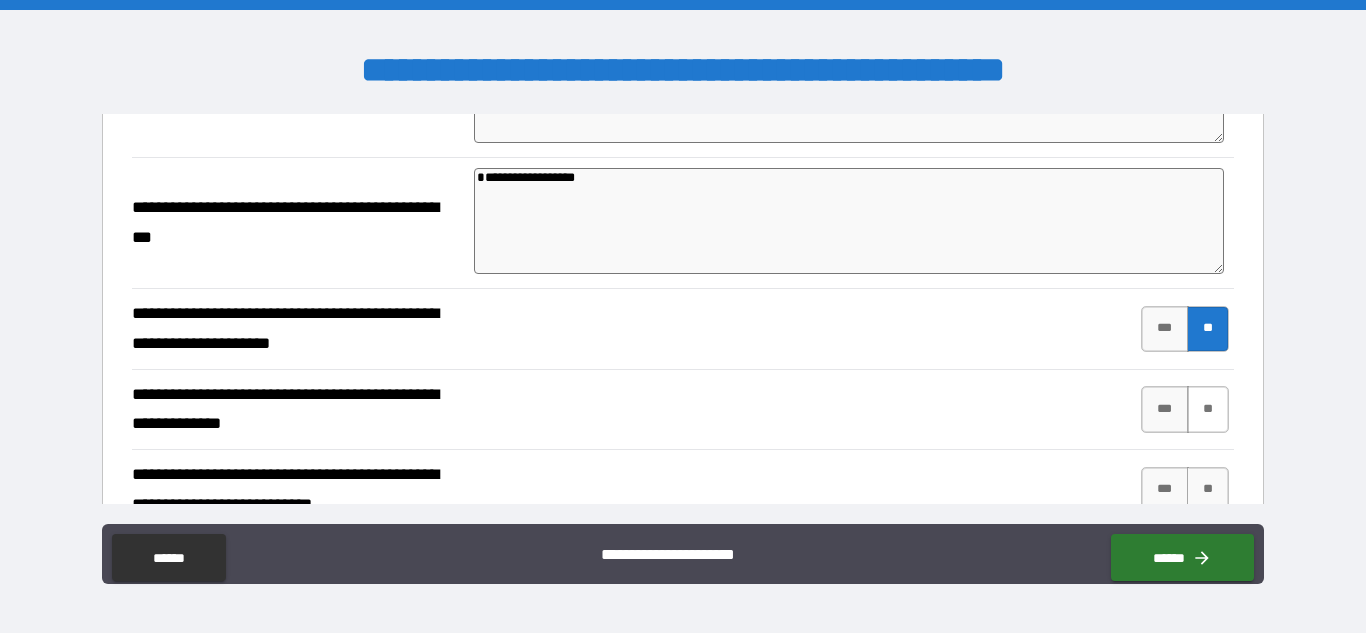 click on "**" at bounding box center (1208, 409) 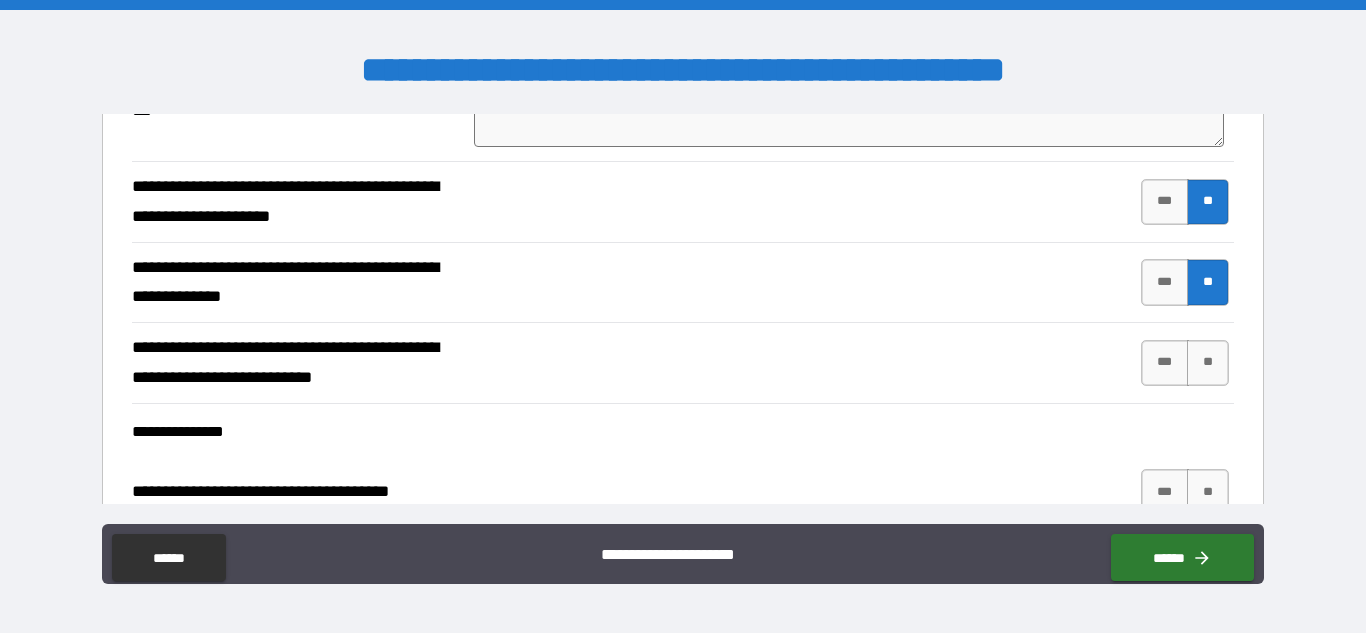 scroll, scrollTop: 2071, scrollLeft: 0, axis: vertical 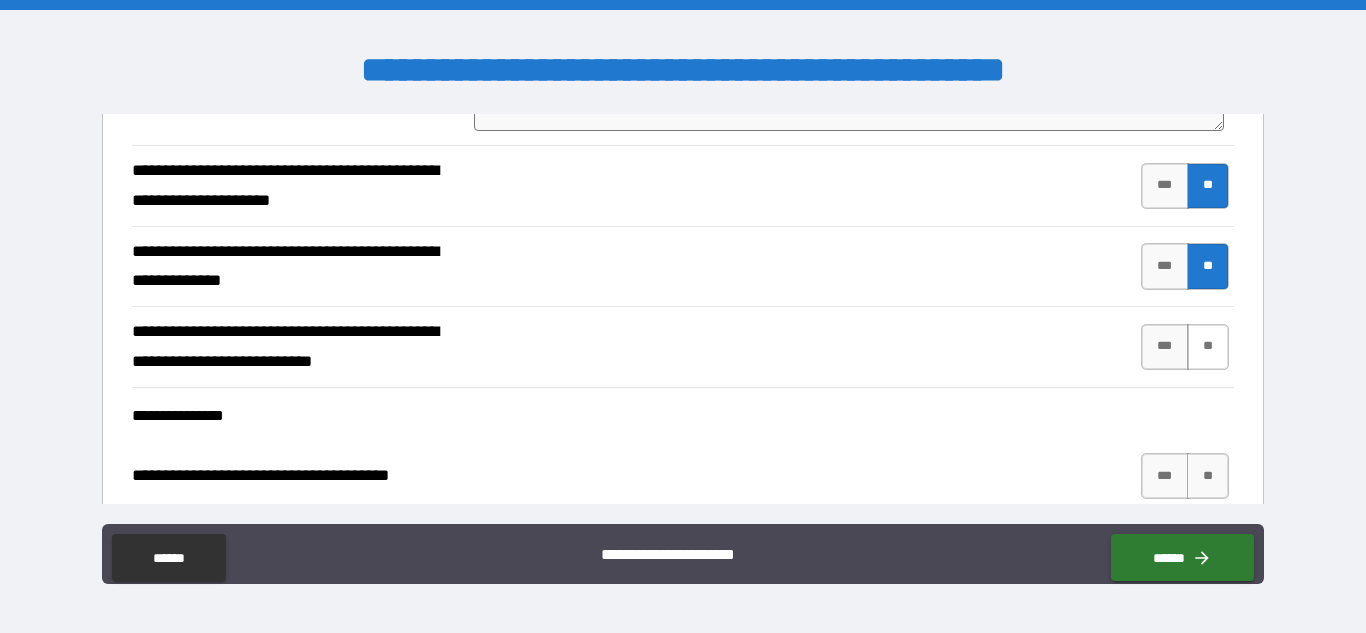 click on "**" at bounding box center [1208, 347] 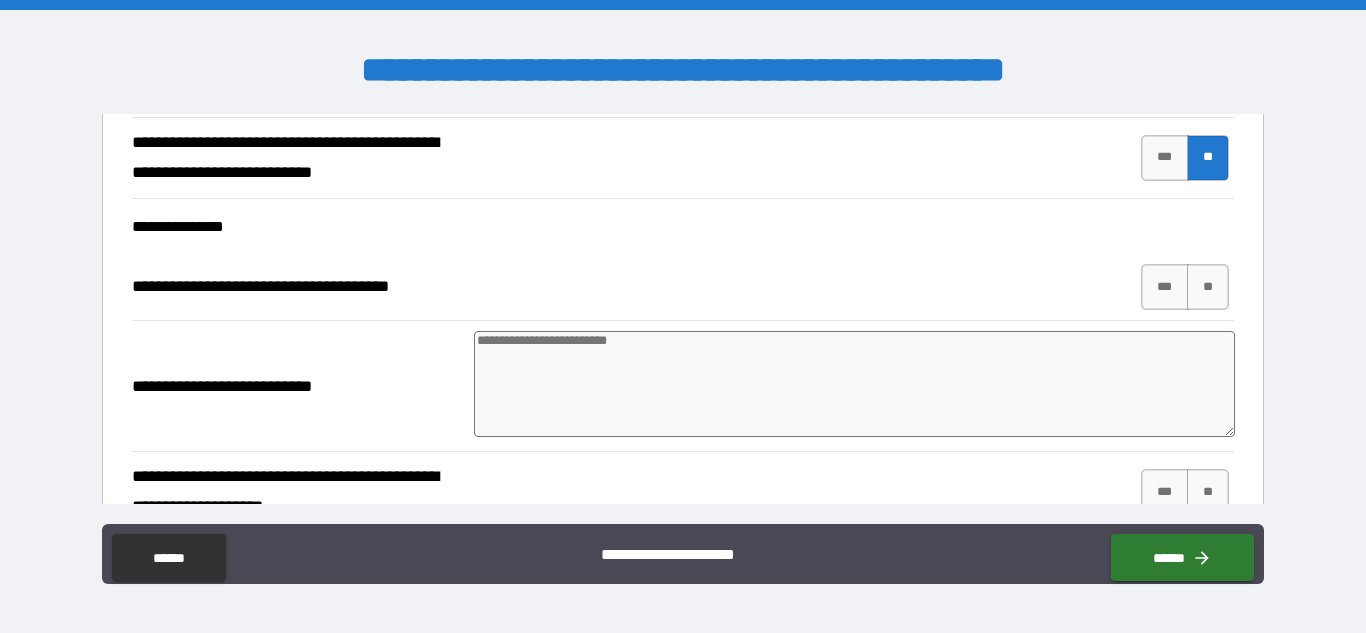 scroll, scrollTop: 2267, scrollLeft: 0, axis: vertical 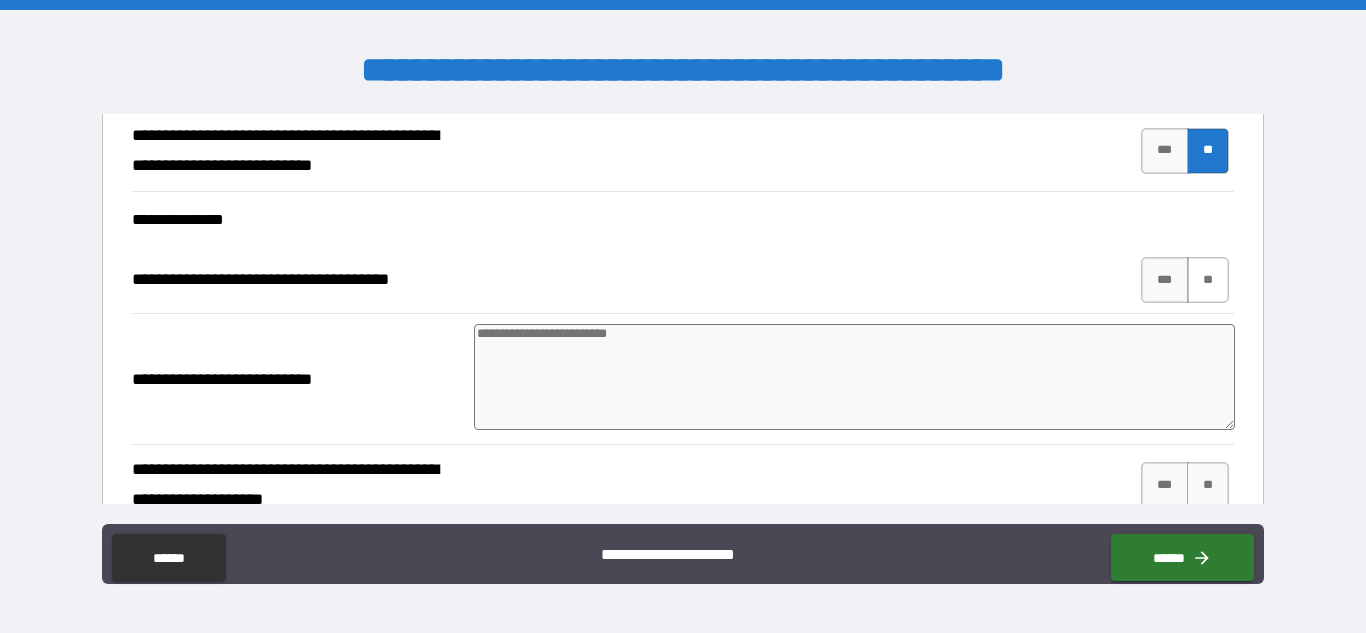 click on "**" at bounding box center [1208, 280] 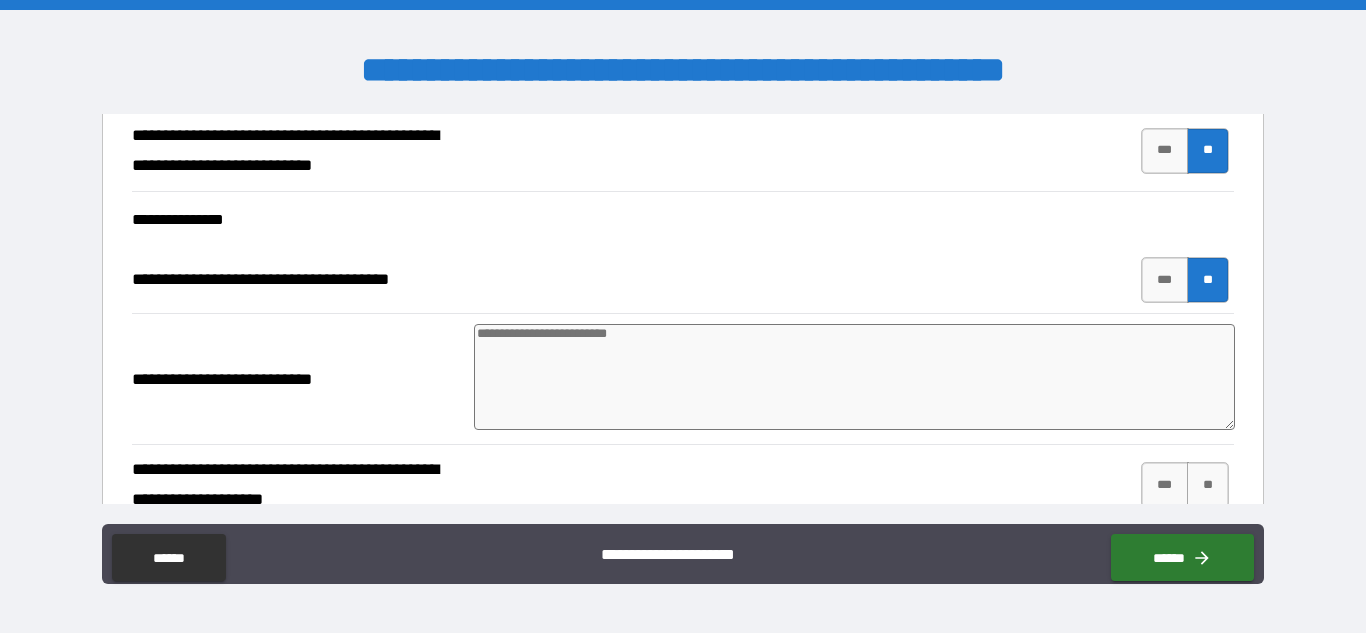click at bounding box center (854, 377) 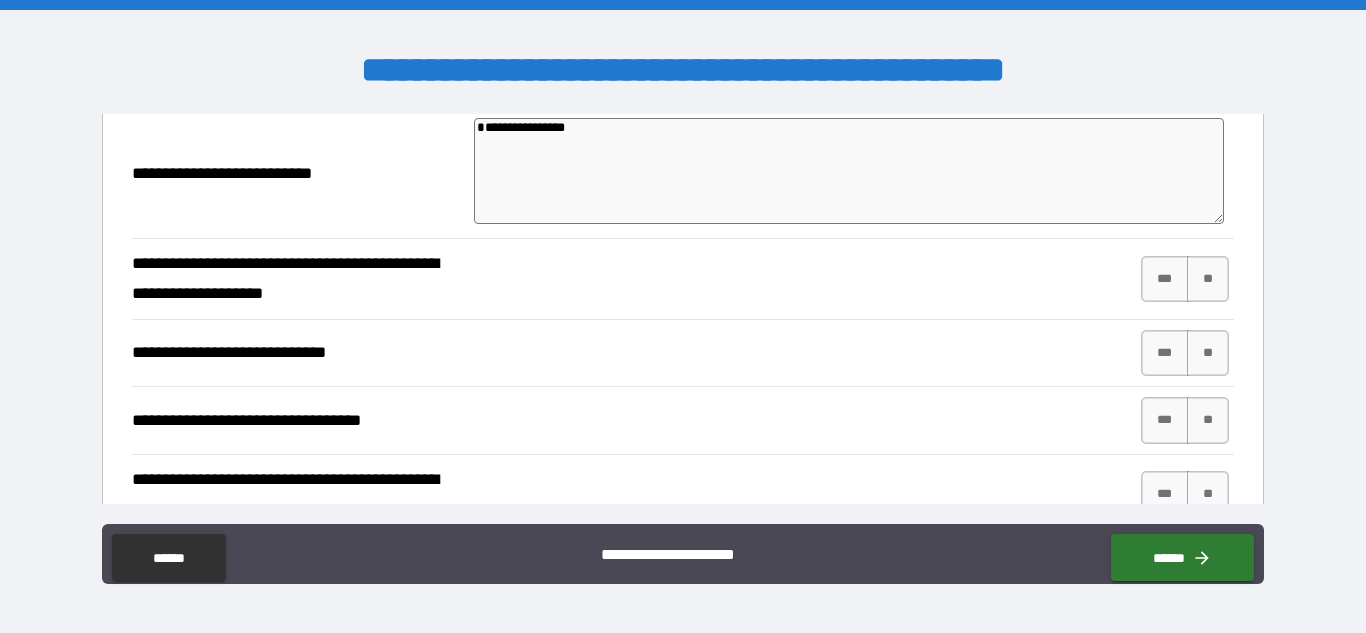 scroll, scrollTop: 2475, scrollLeft: 0, axis: vertical 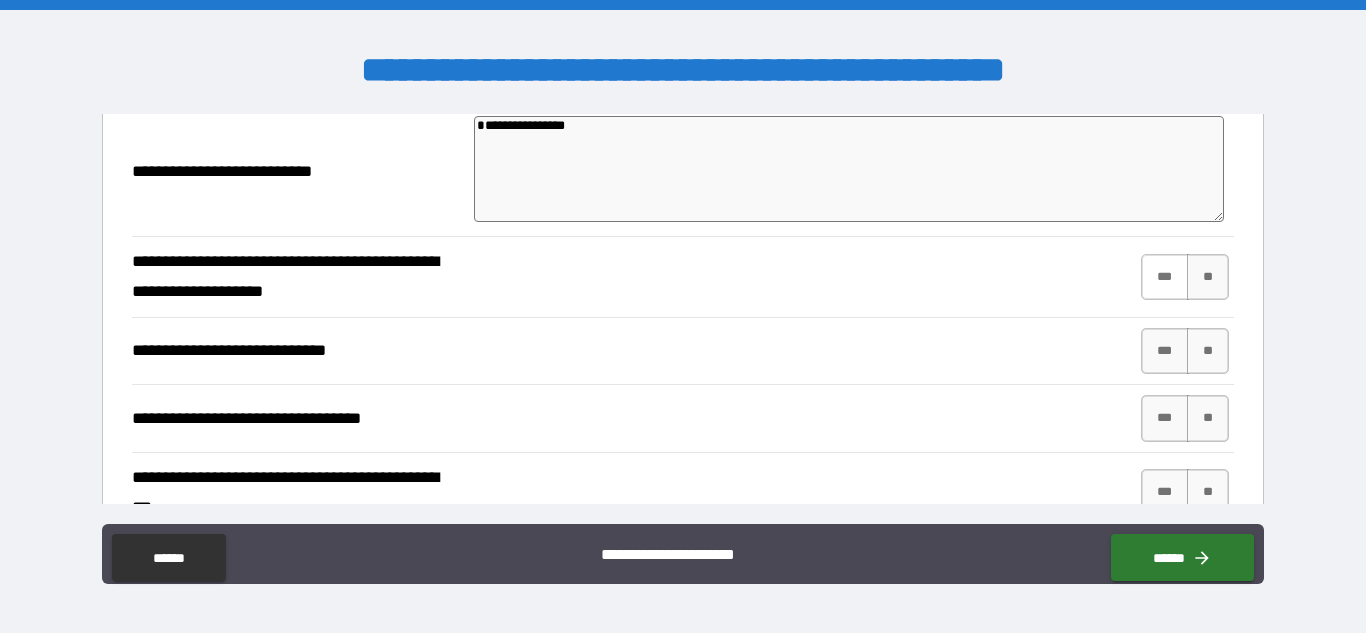 click on "***" at bounding box center (1165, 277) 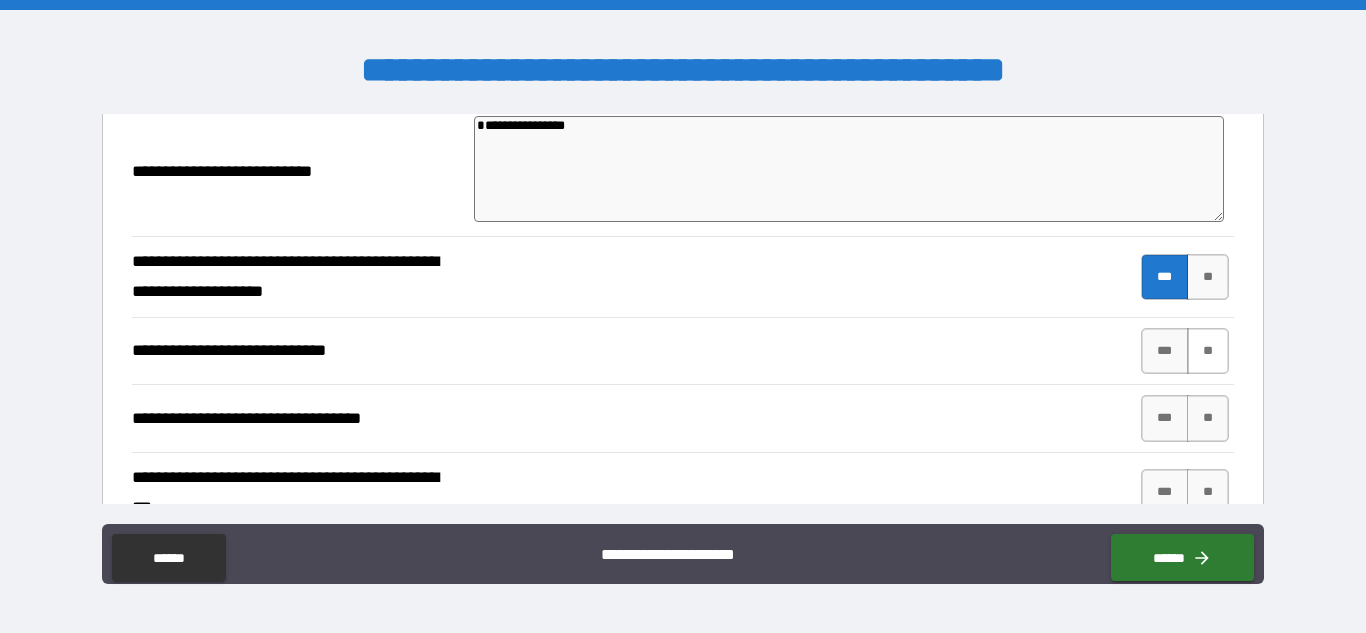 click on "**" at bounding box center (1208, 351) 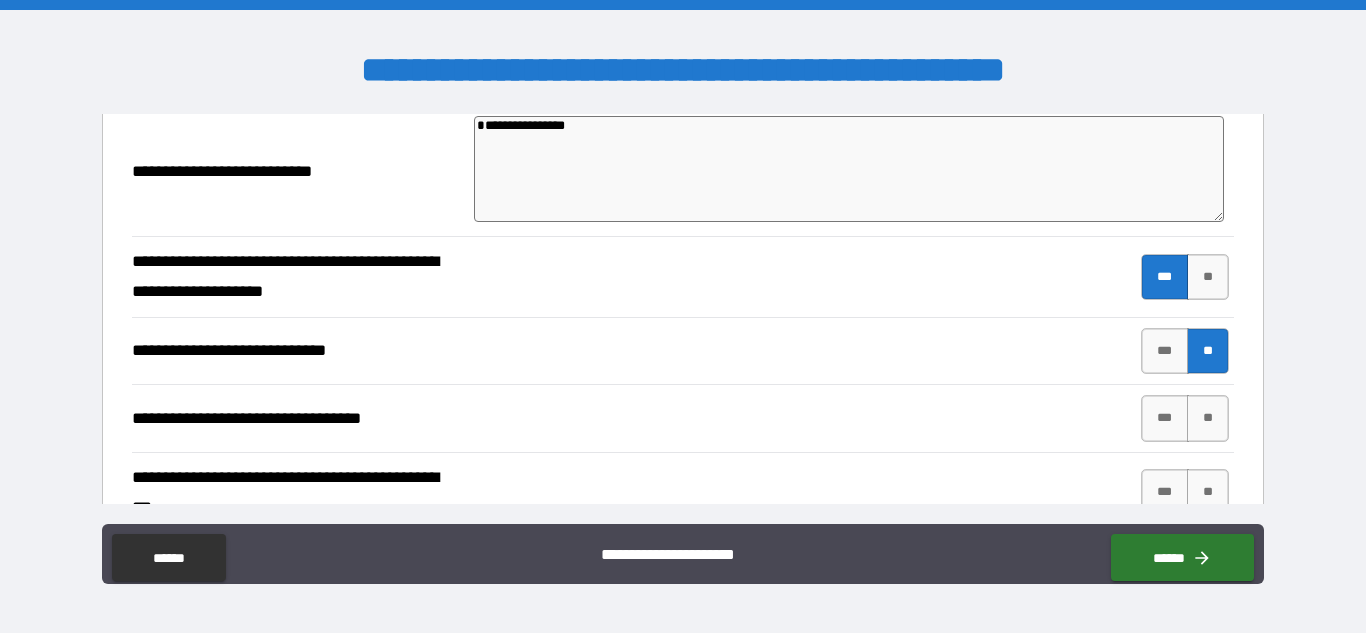 click on "**" at bounding box center (1208, 351) 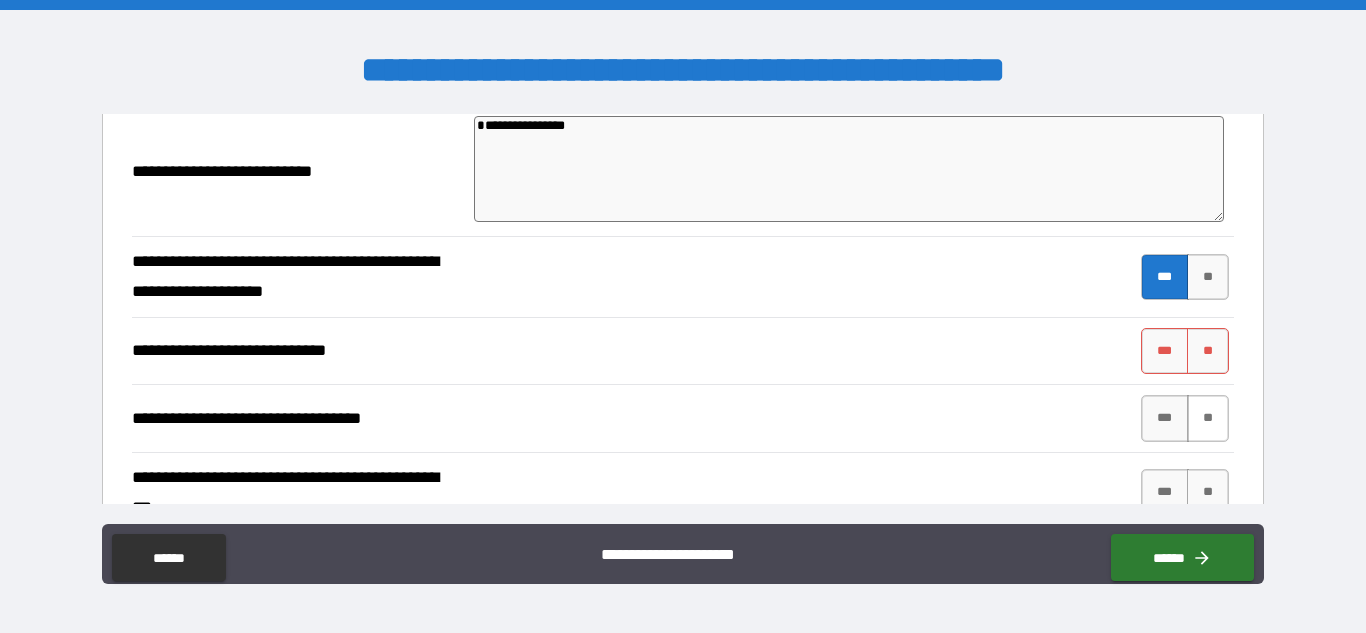 click on "**" at bounding box center [1208, 418] 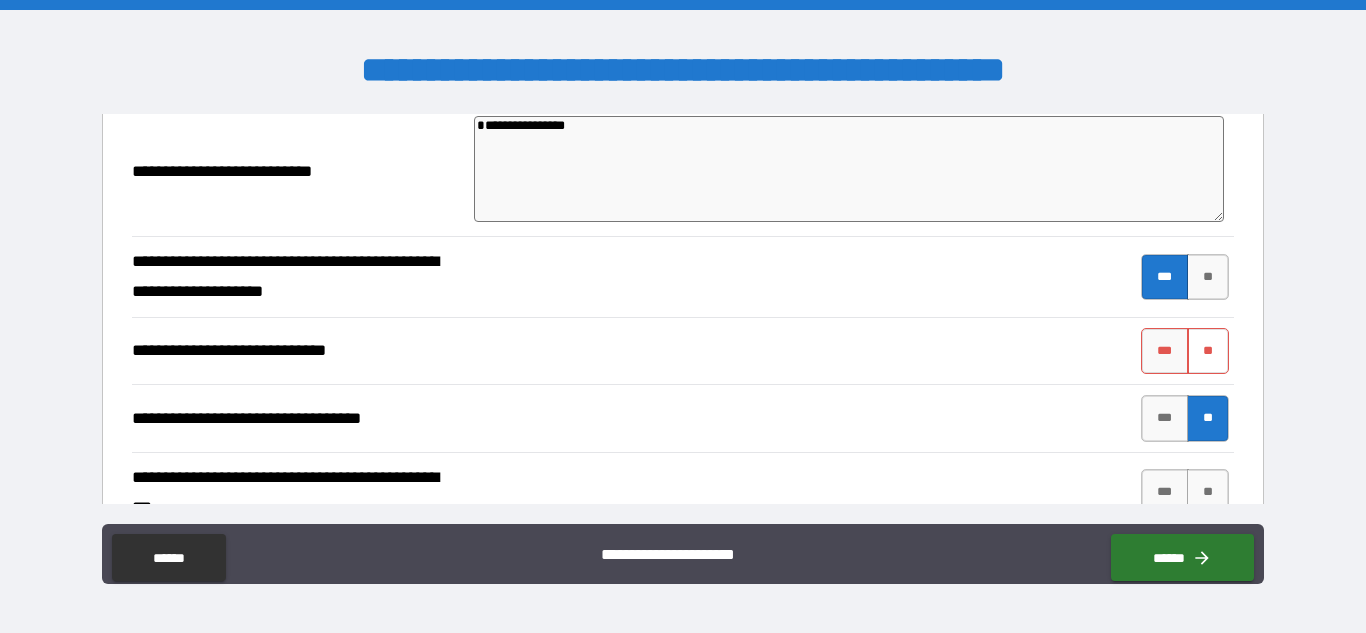click on "**" at bounding box center [1208, 351] 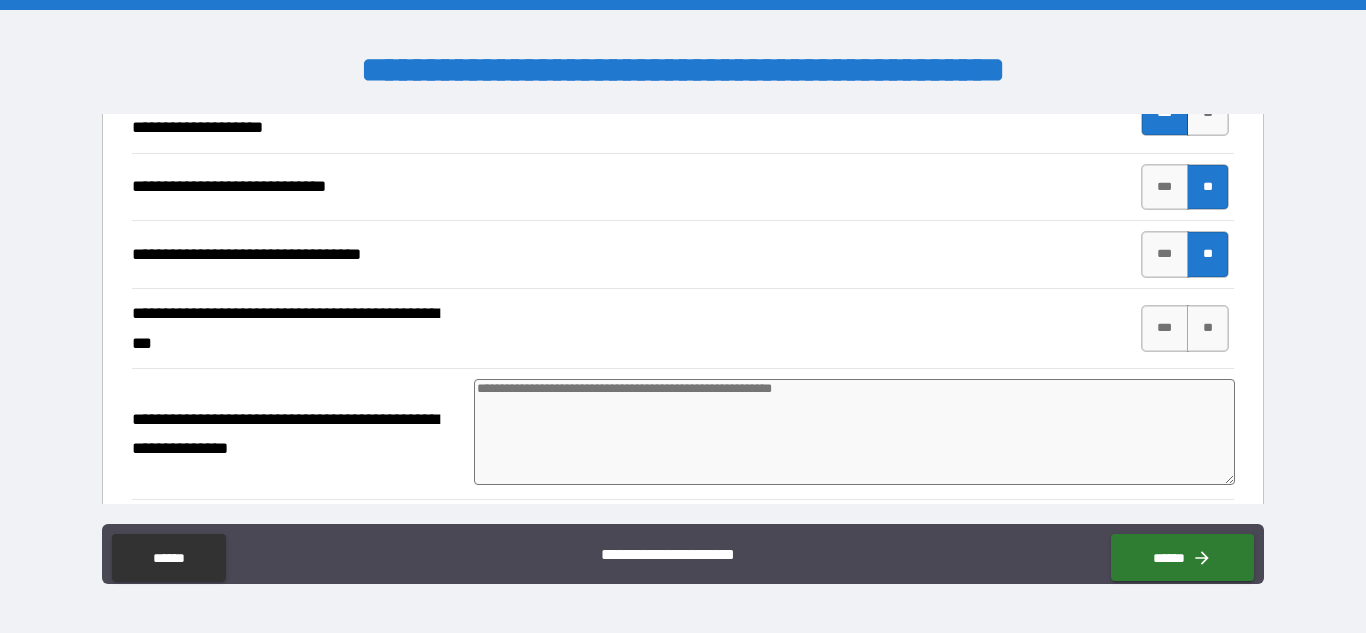 scroll, scrollTop: 2644, scrollLeft: 0, axis: vertical 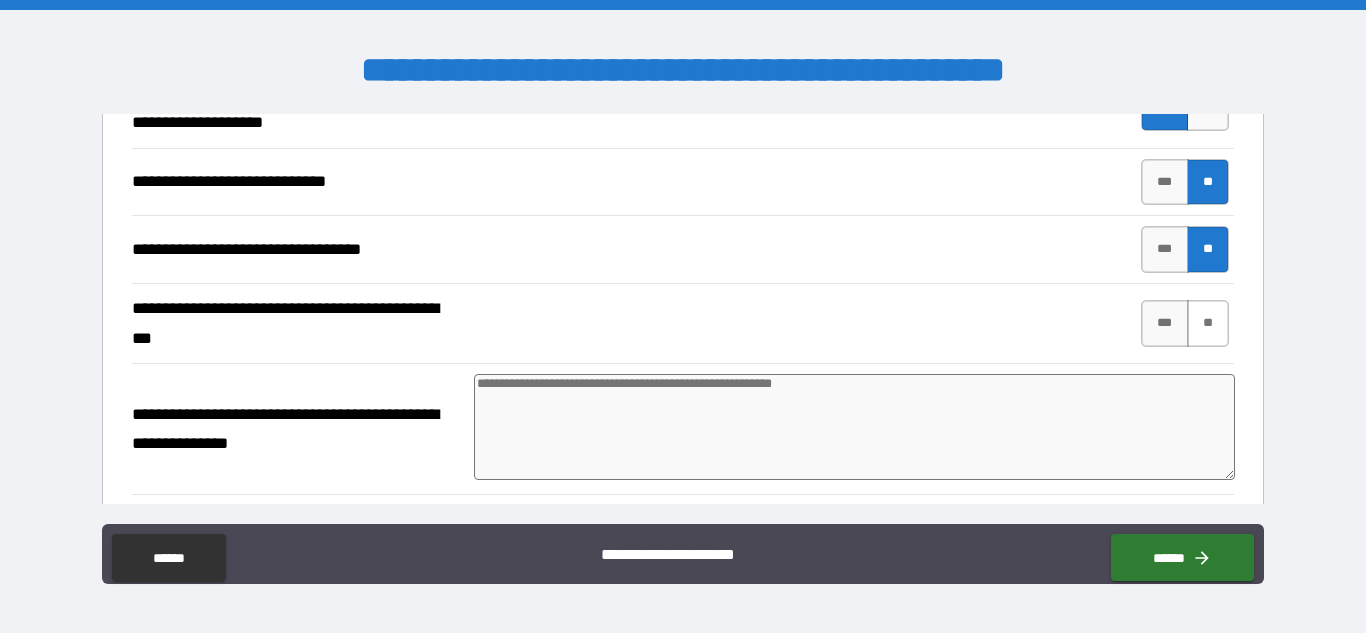 click on "**" at bounding box center (1208, 323) 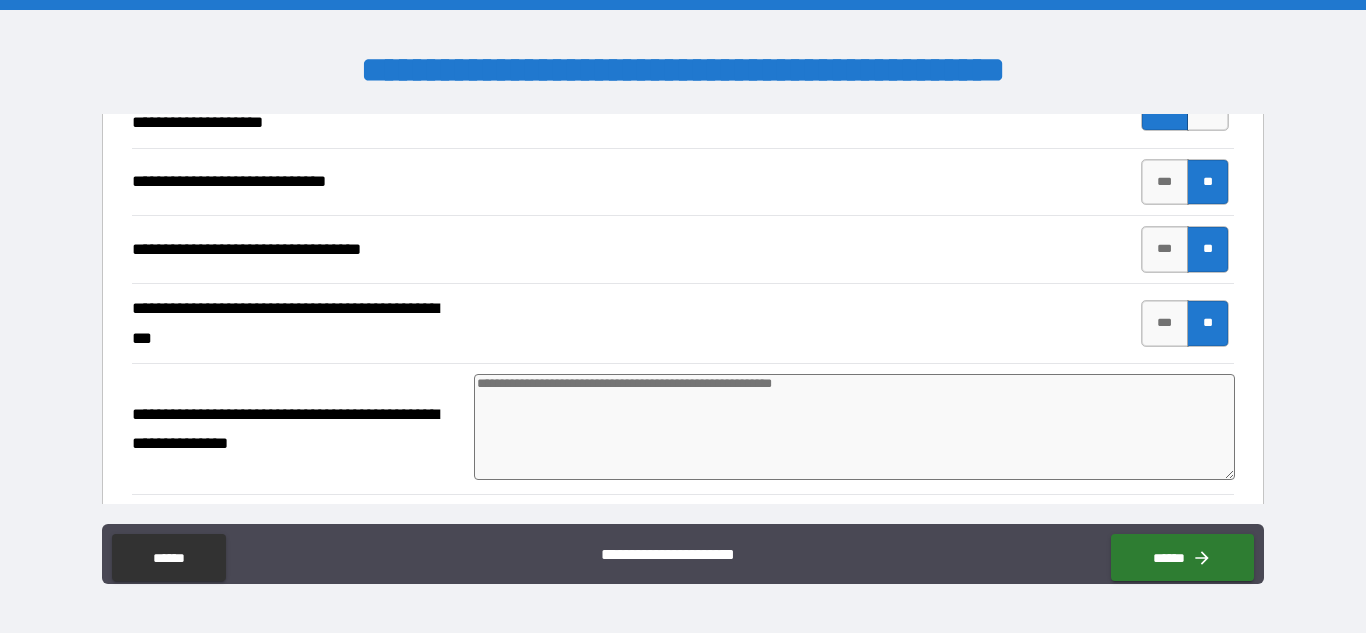 click at bounding box center [854, 427] 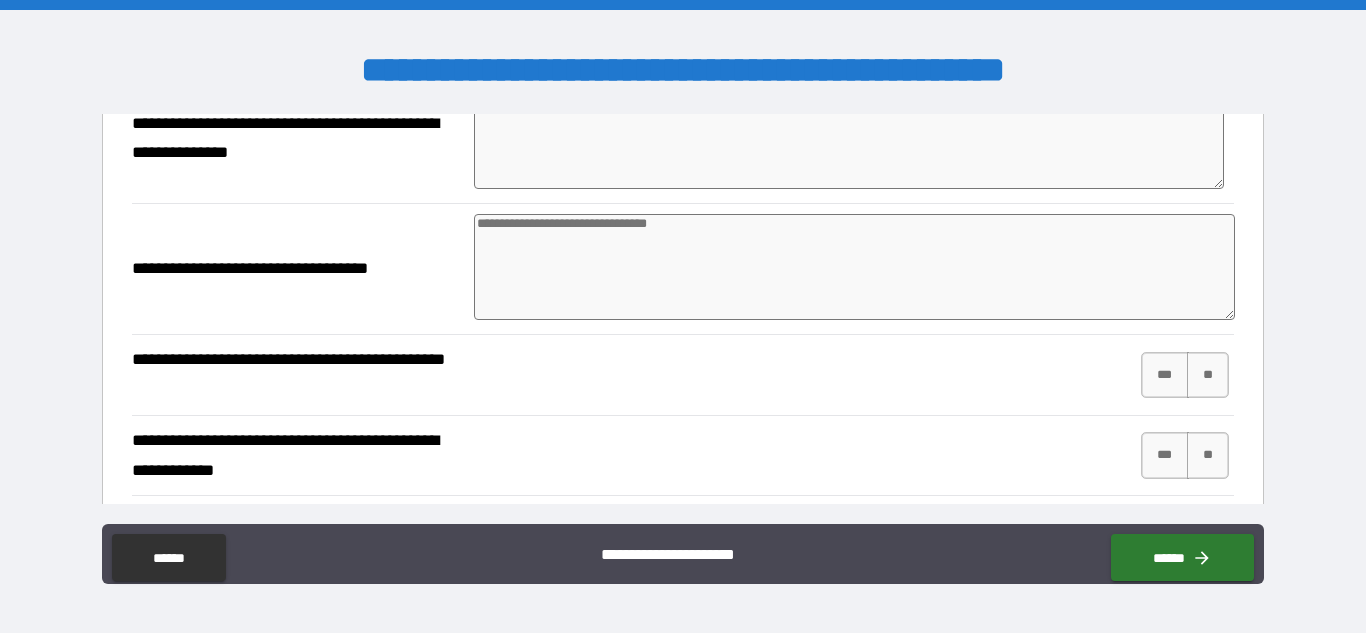 scroll, scrollTop: 2950, scrollLeft: 0, axis: vertical 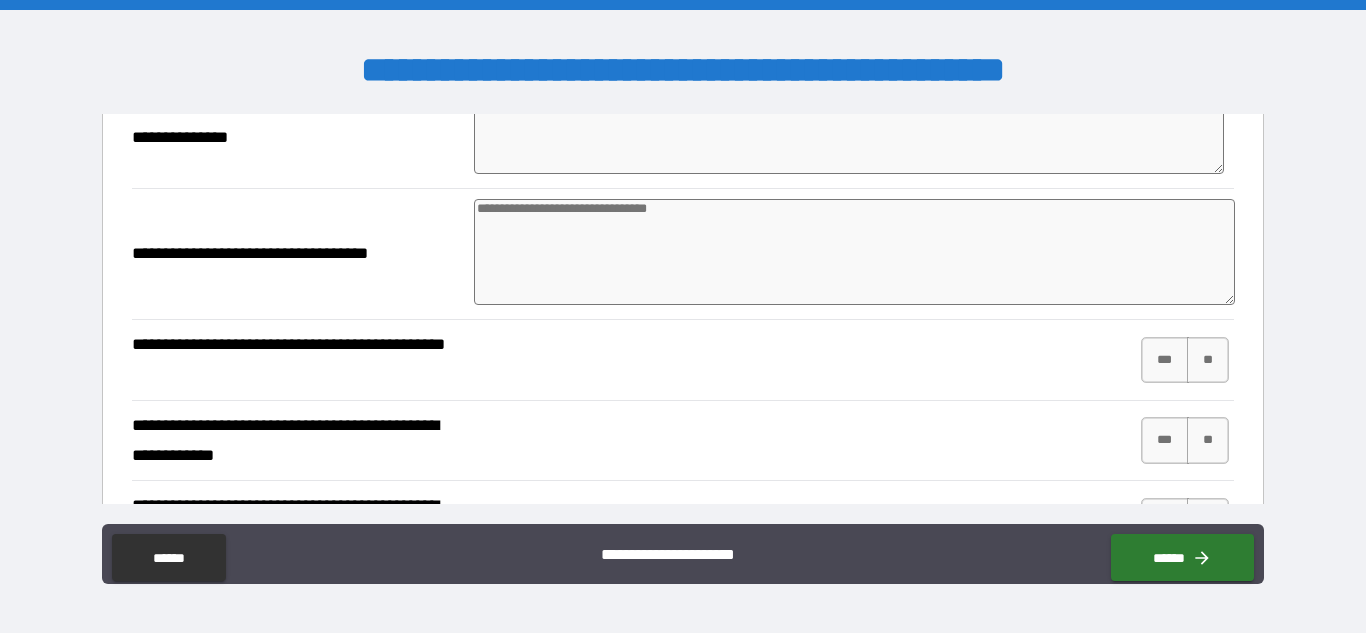 click at bounding box center [854, 252] 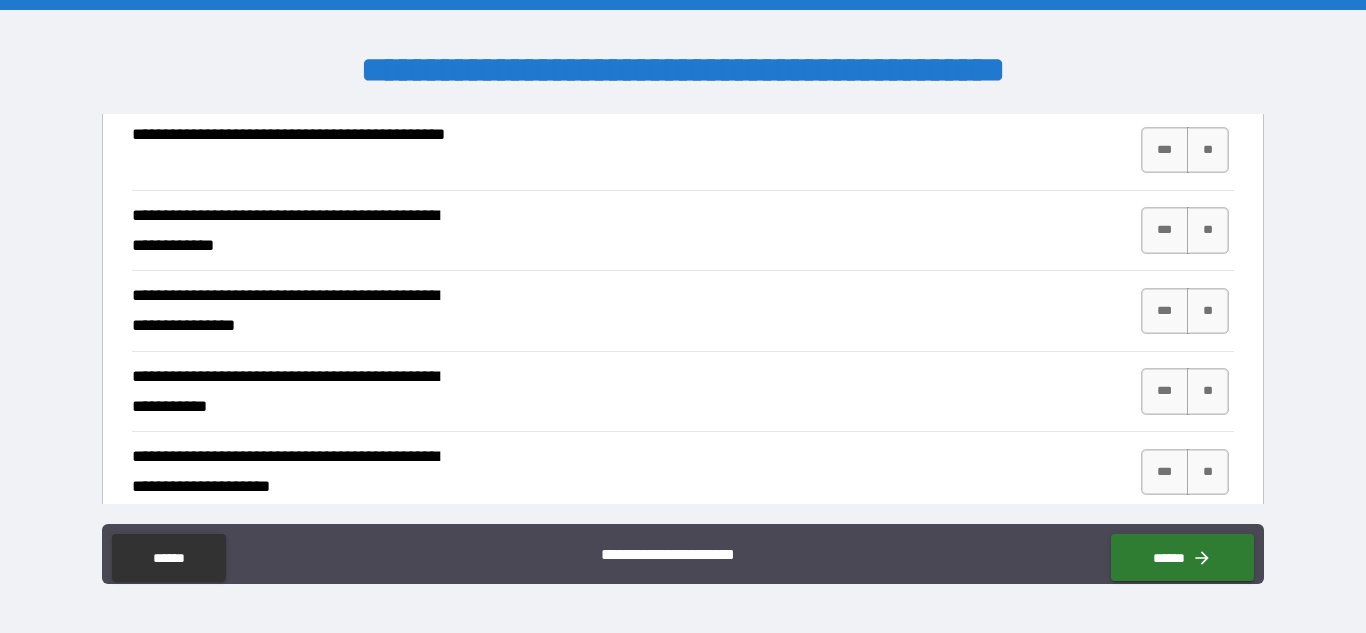 scroll, scrollTop: 3136, scrollLeft: 0, axis: vertical 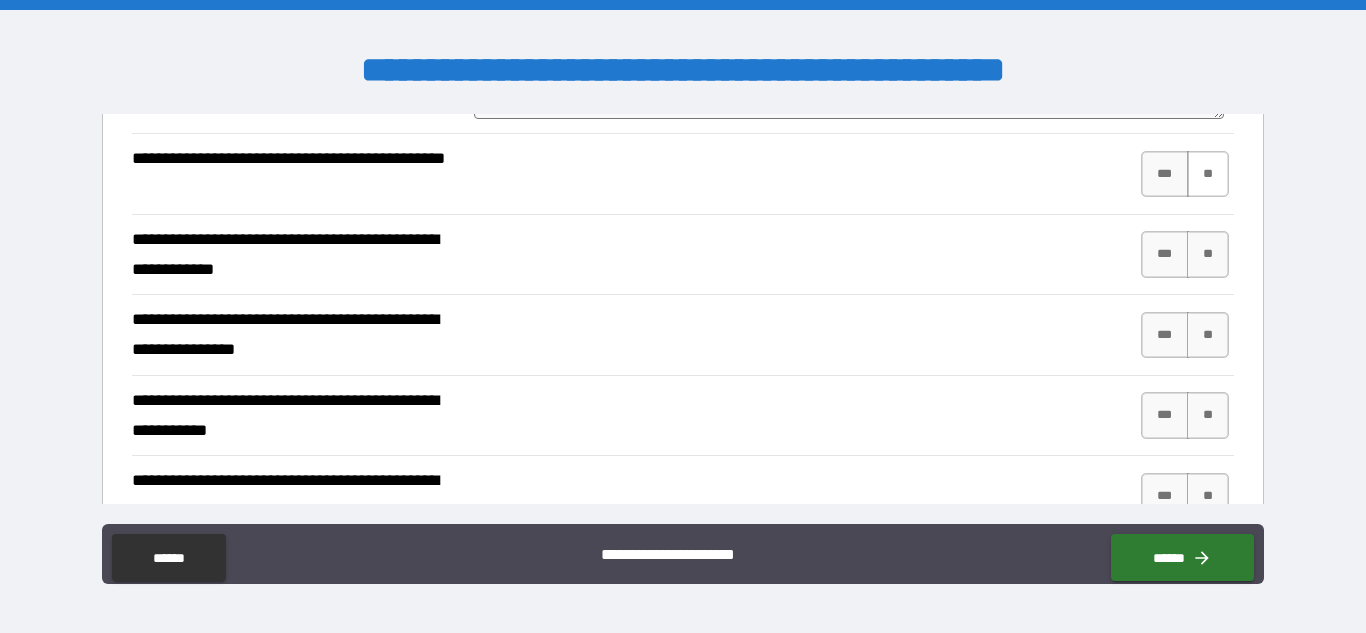 click on "**" at bounding box center [1208, 174] 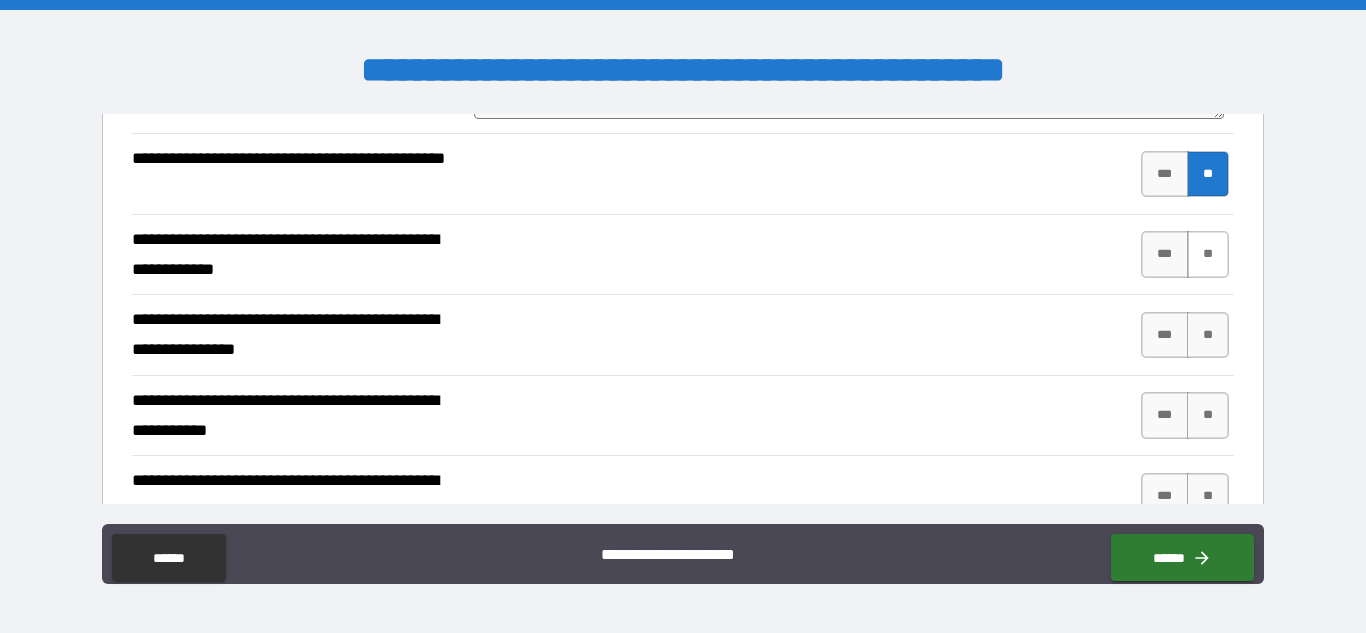click on "**" at bounding box center (1208, 254) 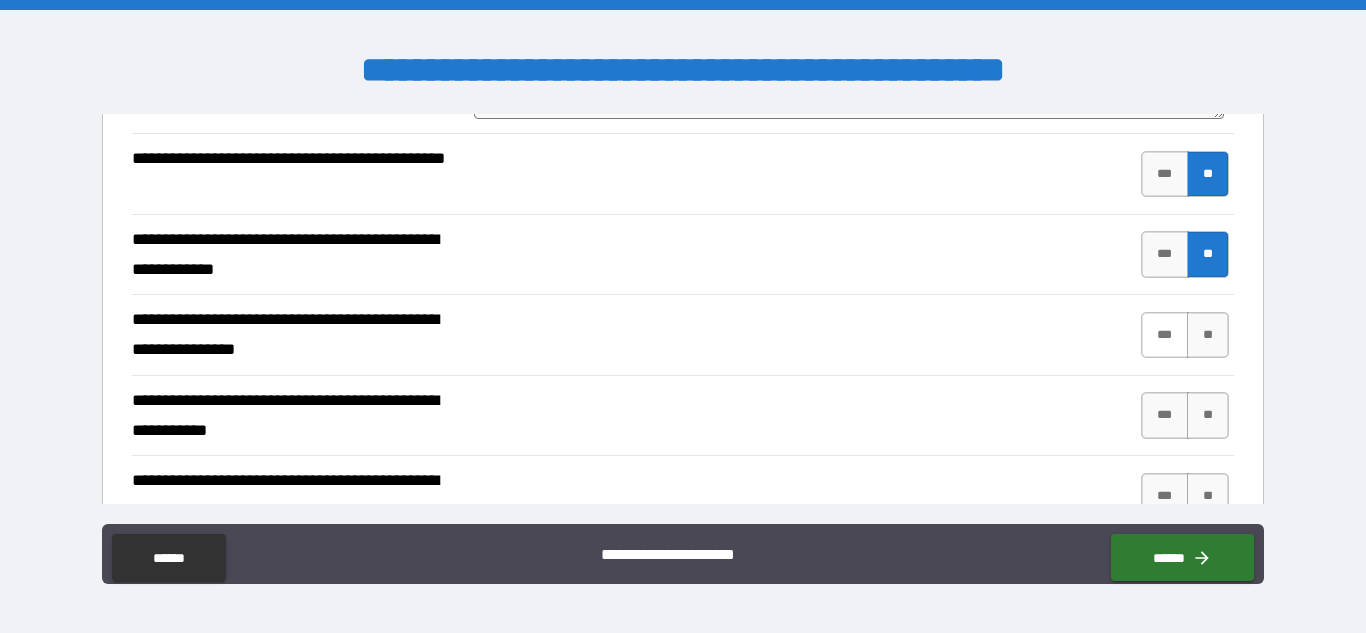 click on "***" at bounding box center [1165, 335] 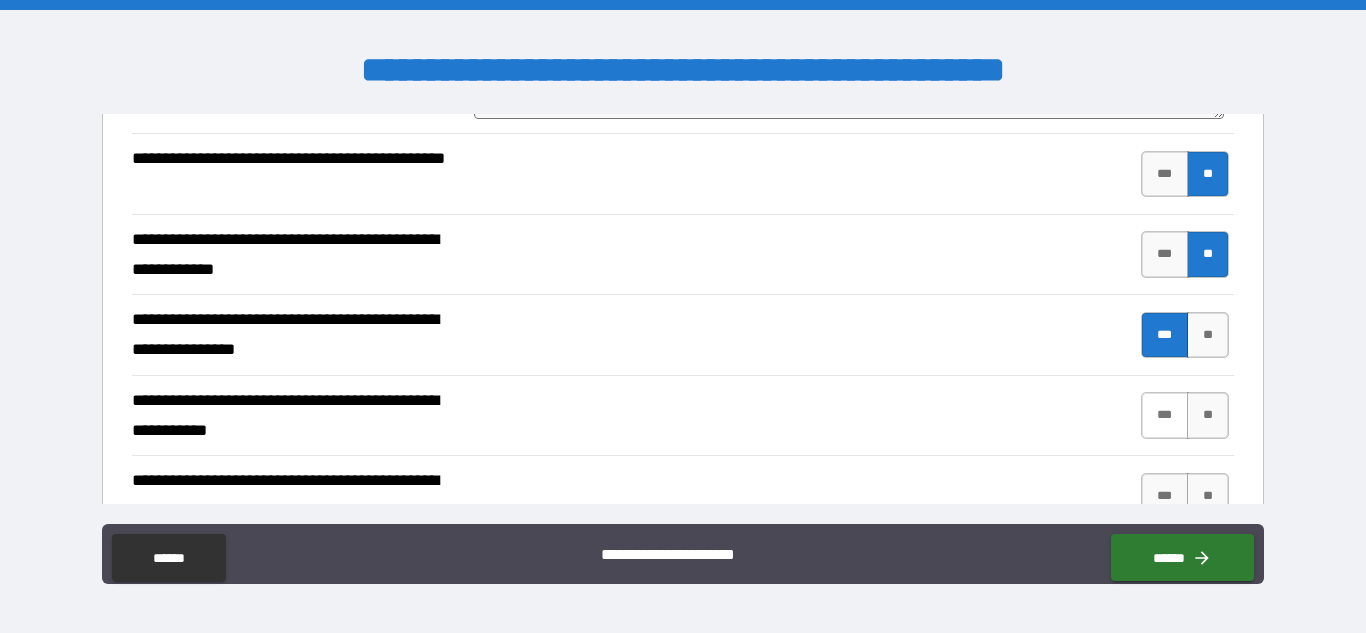 click on "***" at bounding box center (1165, 415) 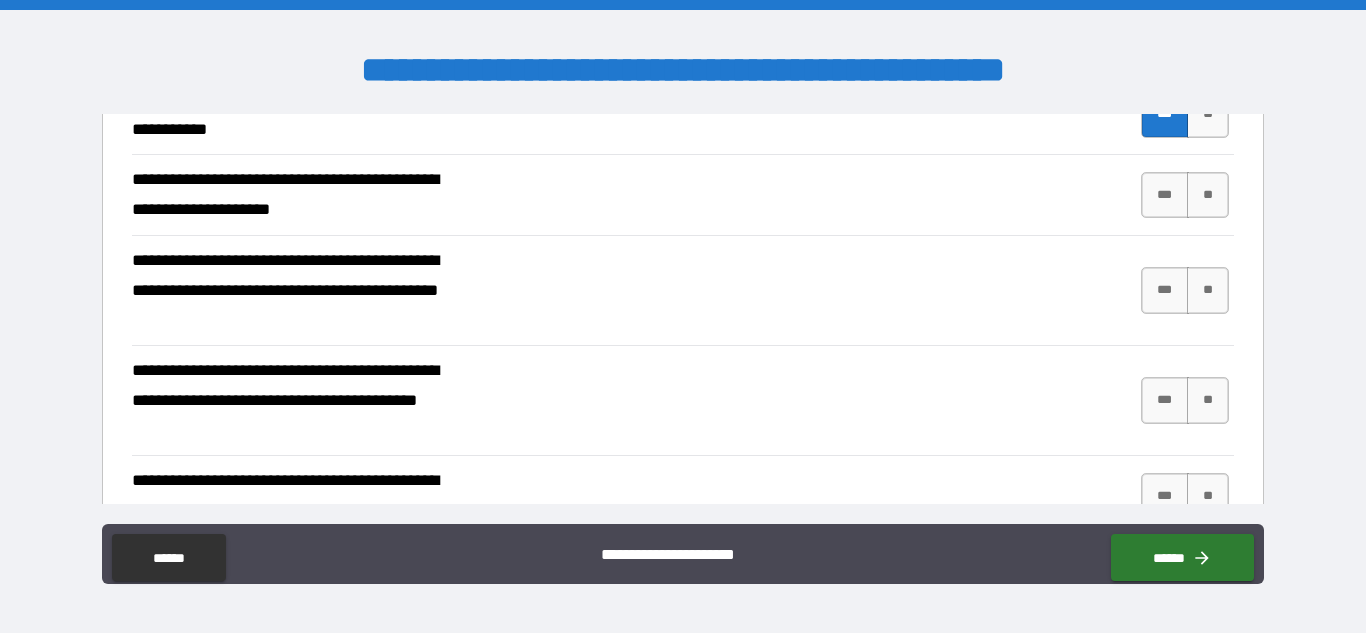 scroll, scrollTop: 3430, scrollLeft: 0, axis: vertical 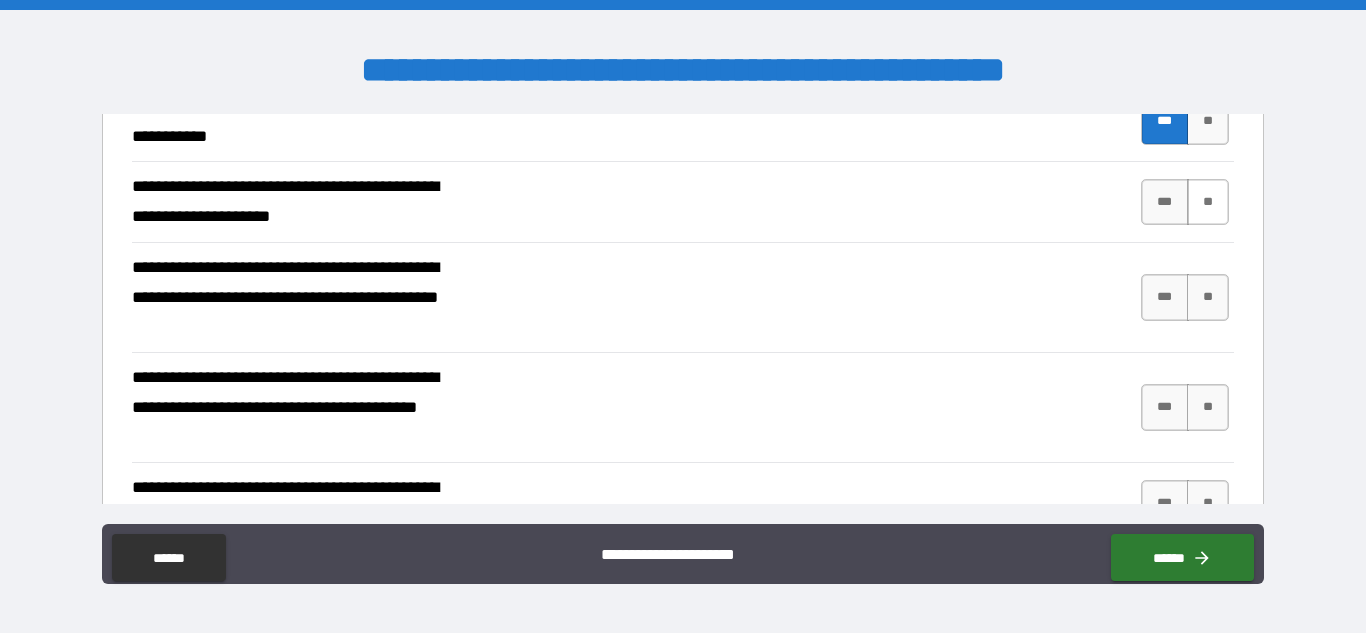 click on "**" at bounding box center (1208, 202) 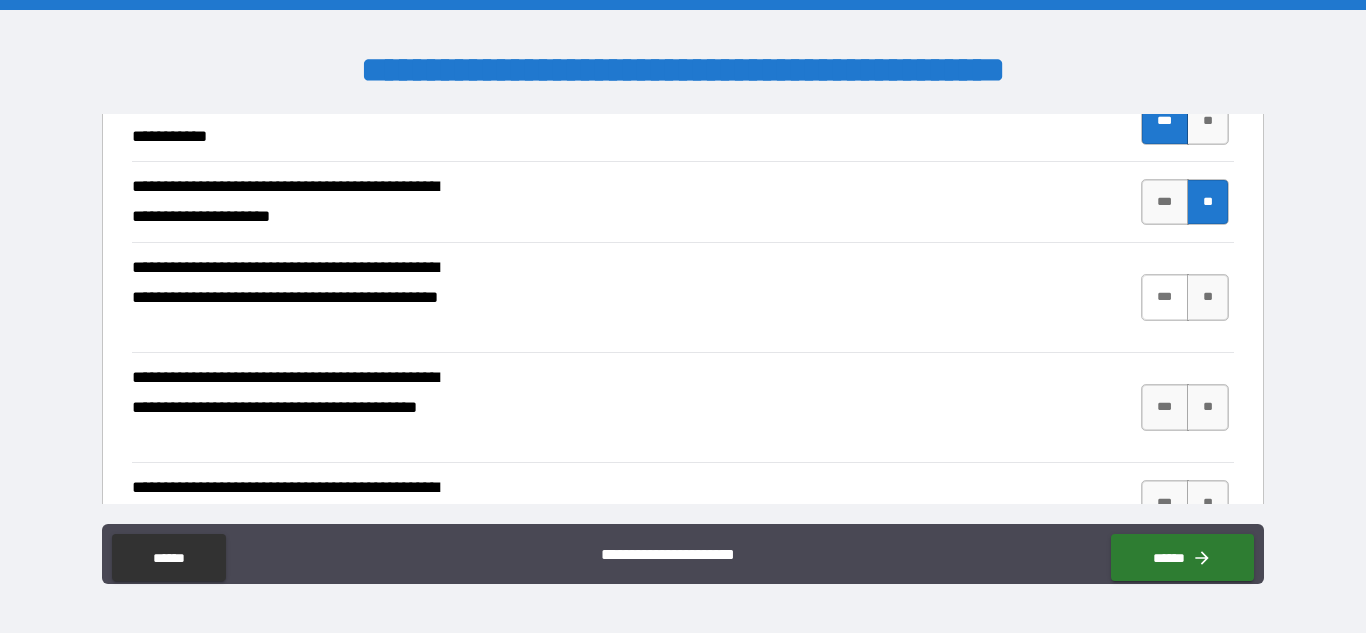 click on "***" at bounding box center (1165, 297) 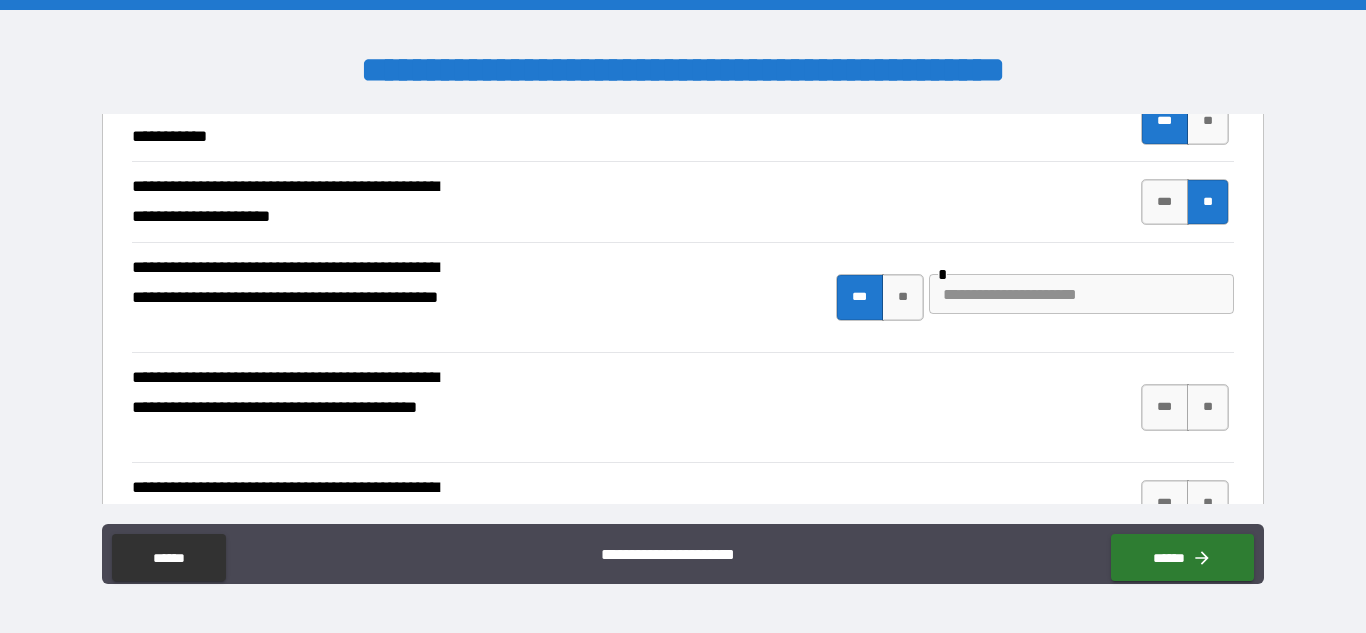 click at bounding box center (1081, 294) 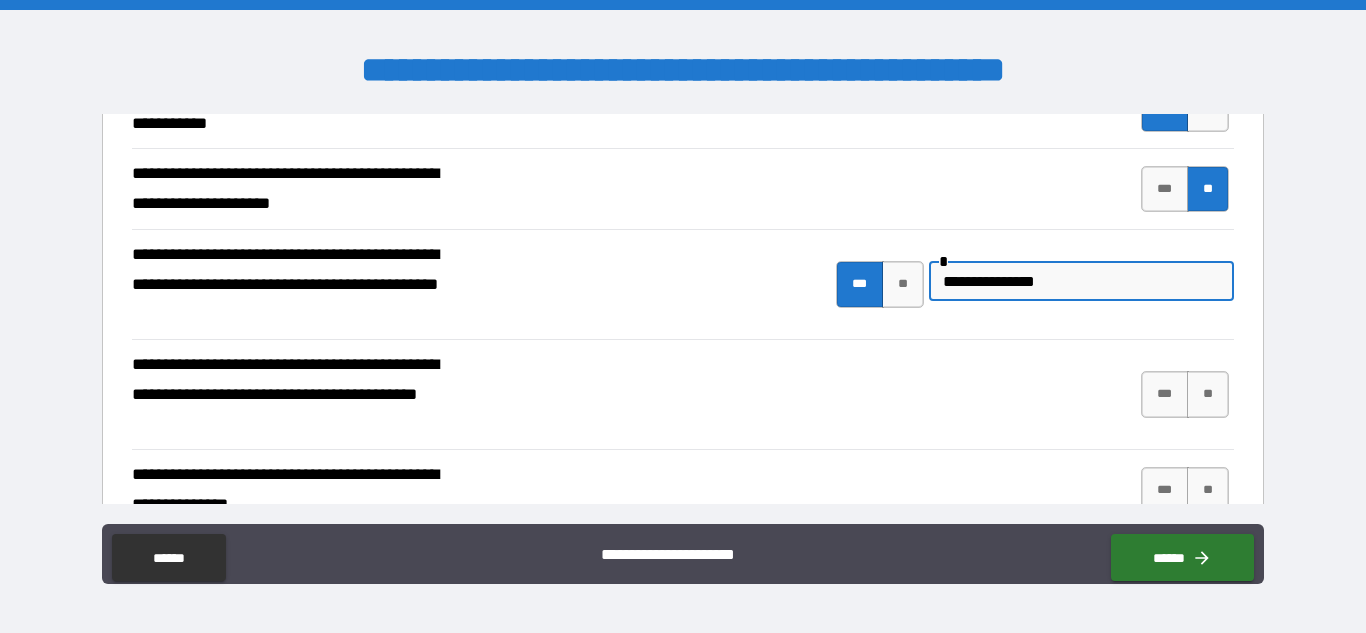 scroll, scrollTop: 3444, scrollLeft: 0, axis: vertical 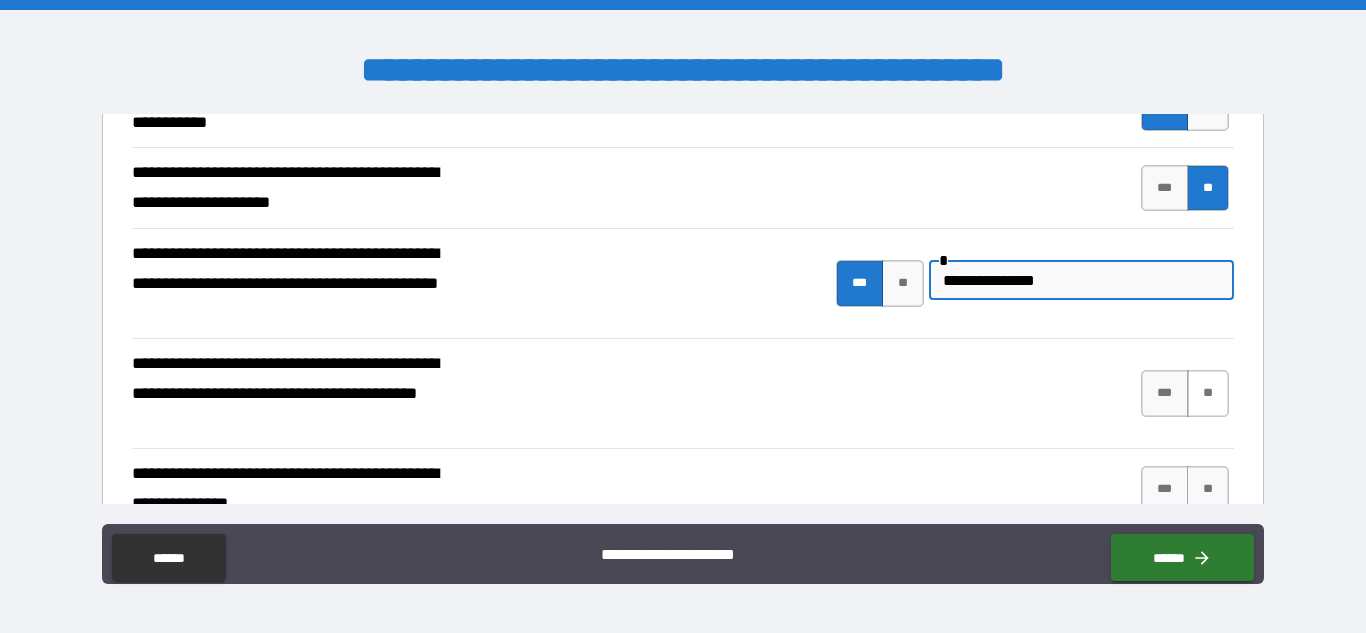 click on "**" at bounding box center [1208, 393] 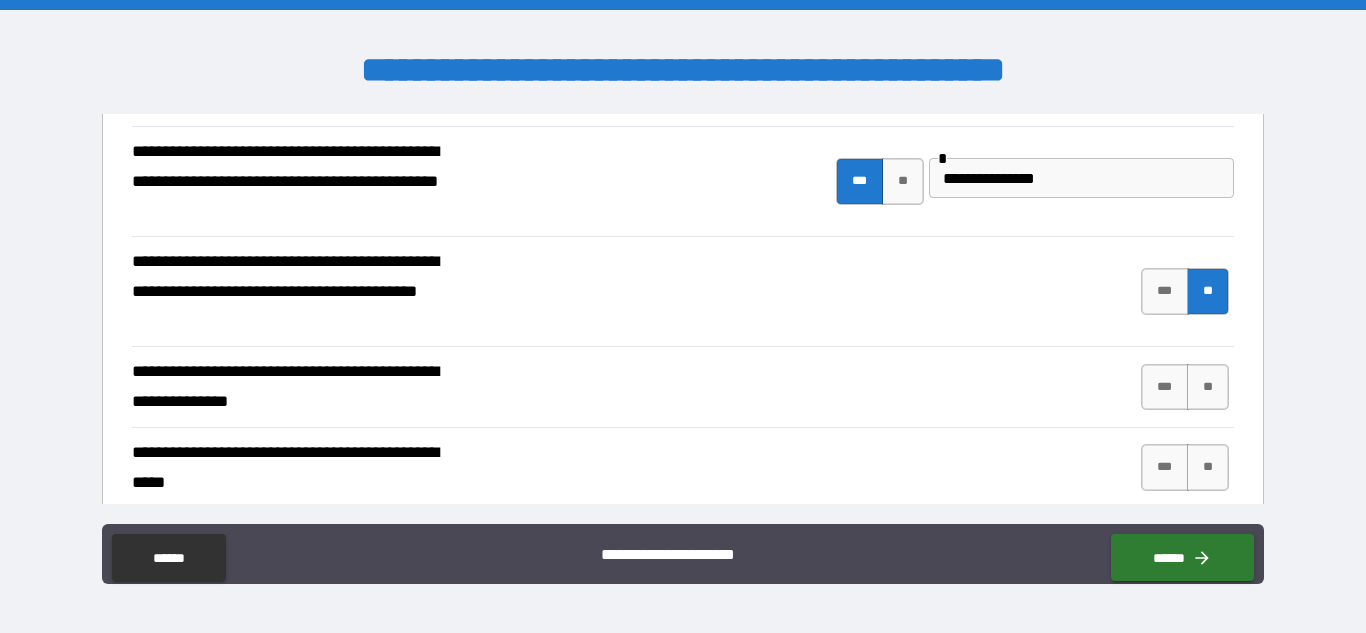 scroll, scrollTop: 3553, scrollLeft: 0, axis: vertical 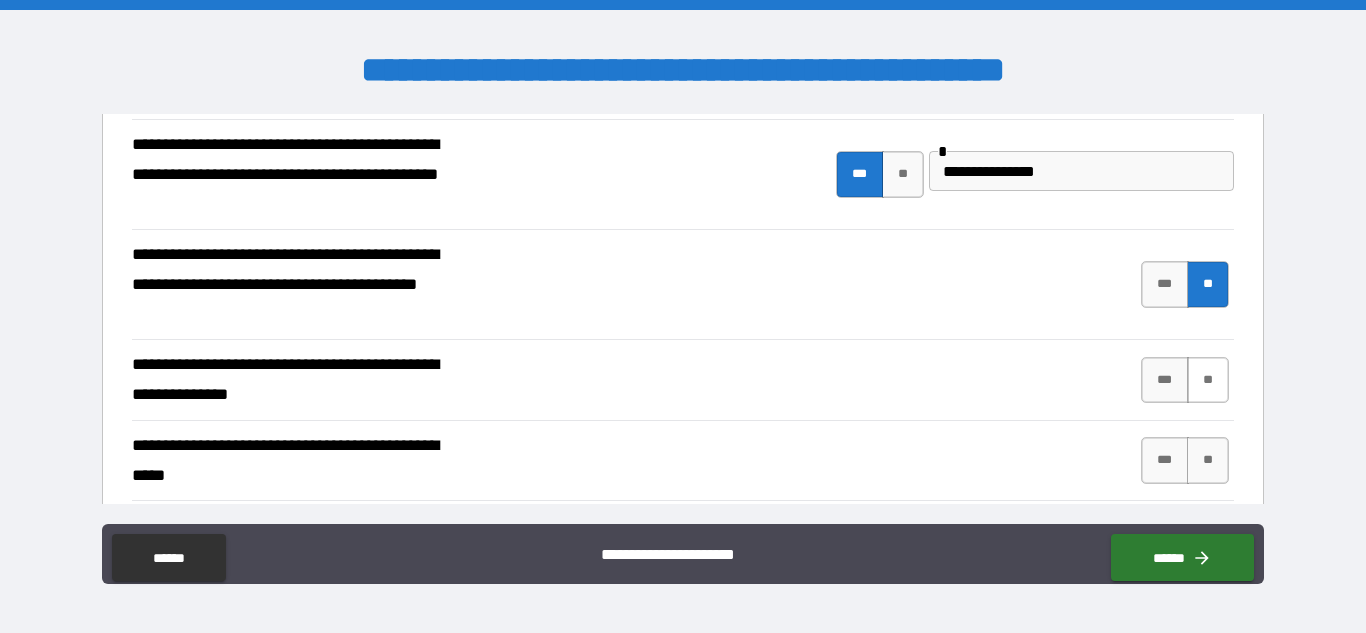 click on "**" at bounding box center (1208, 380) 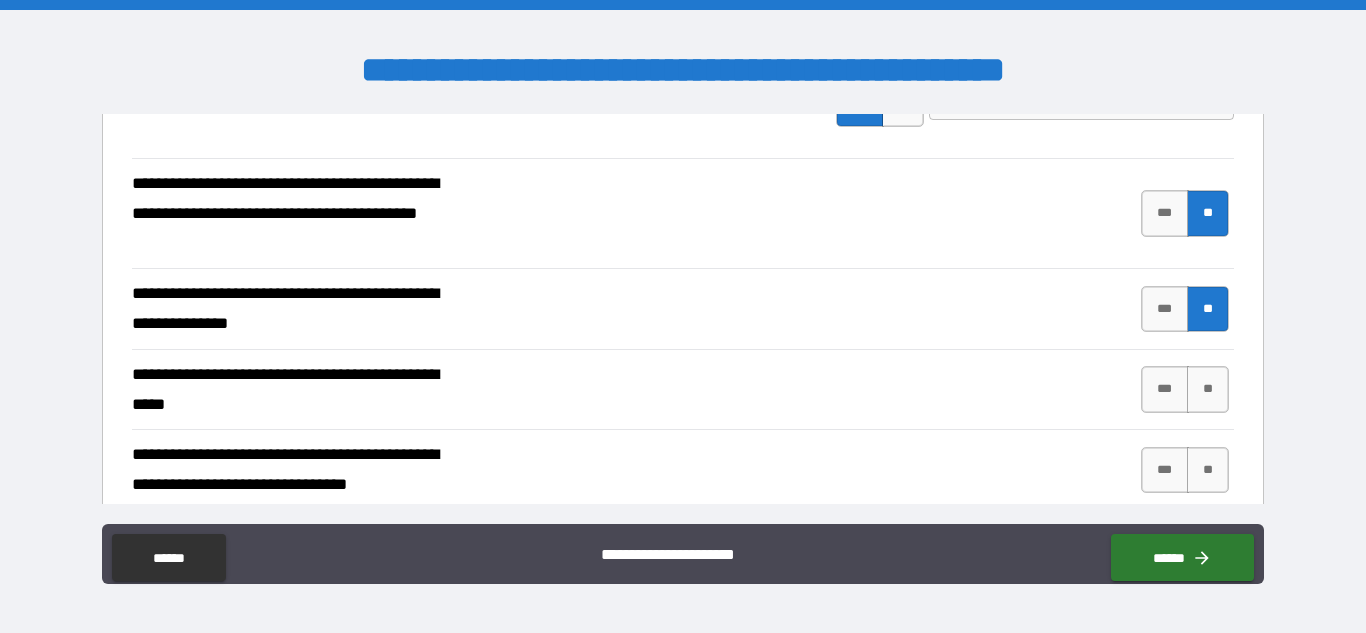scroll, scrollTop: 3626, scrollLeft: 0, axis: vertical 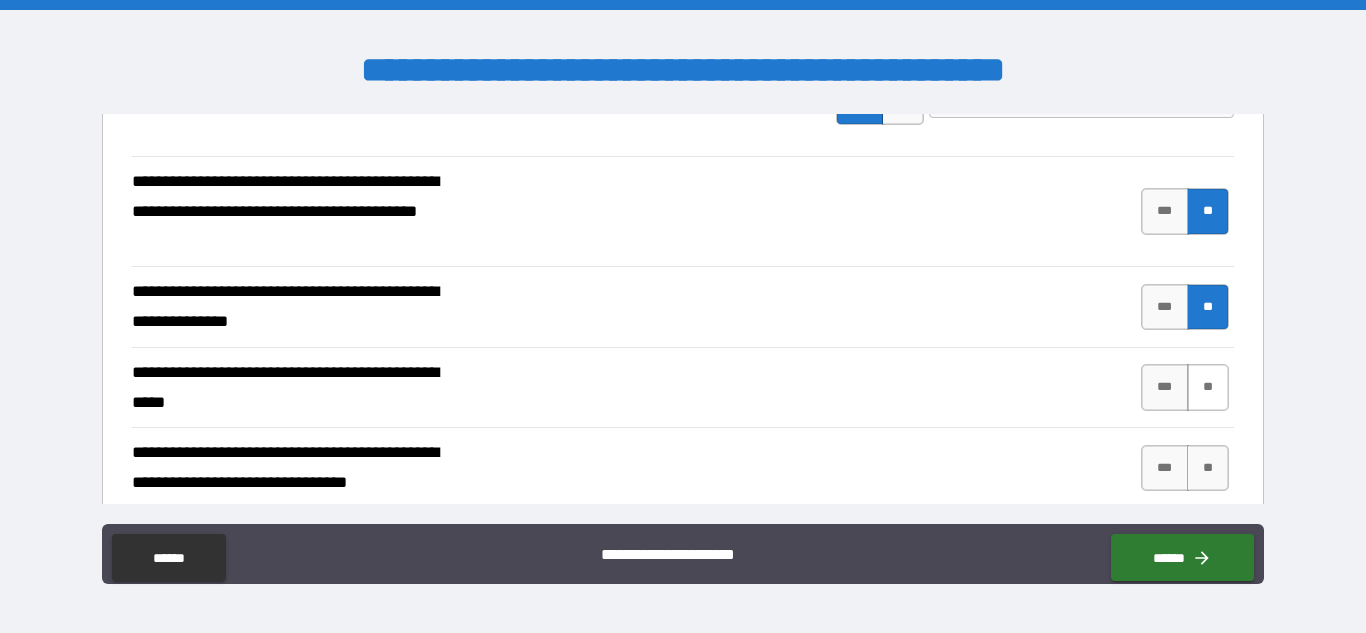 click on "**" at bounding box center (1208, 387) 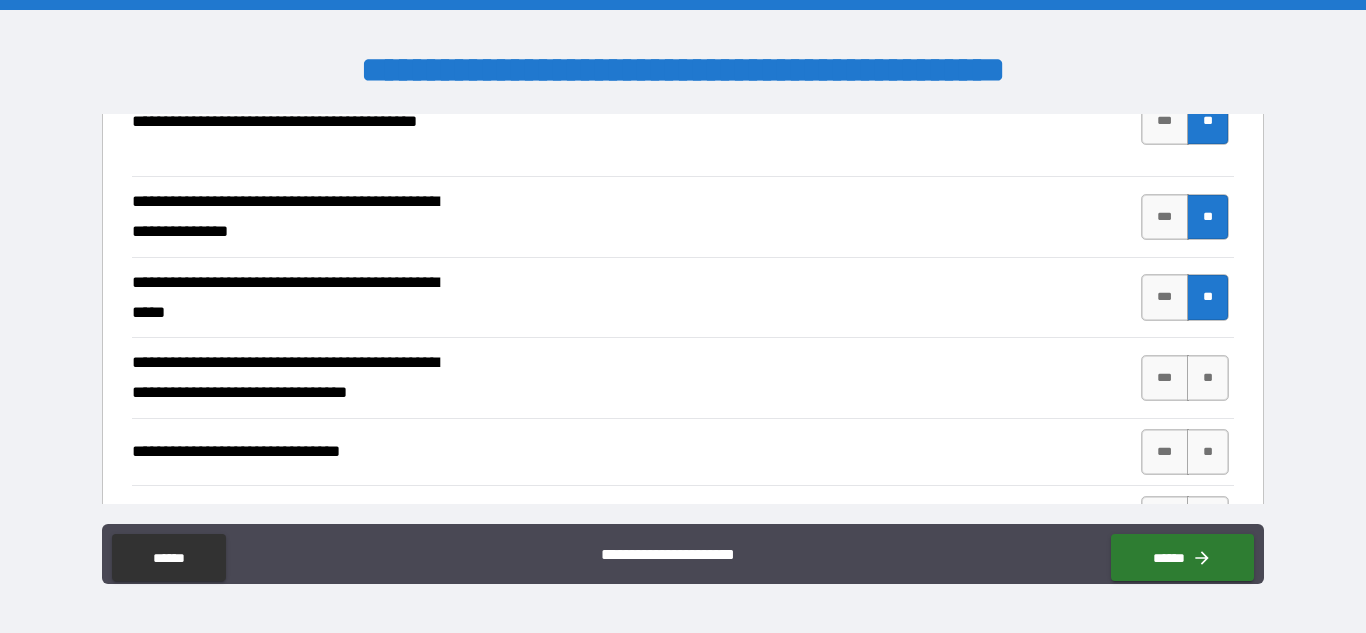 scroll, scrollTop: 3727, scrollLeft: 0, axis: vertical 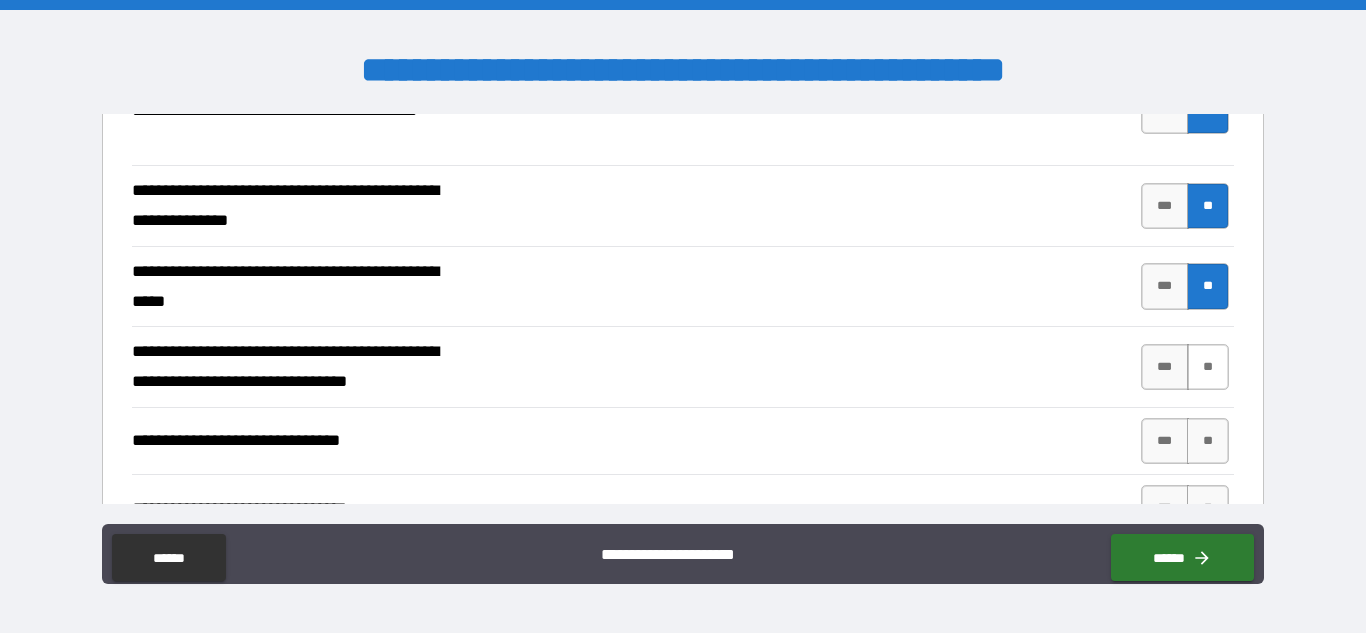 click on "**" at bounding box center [1208, 367] 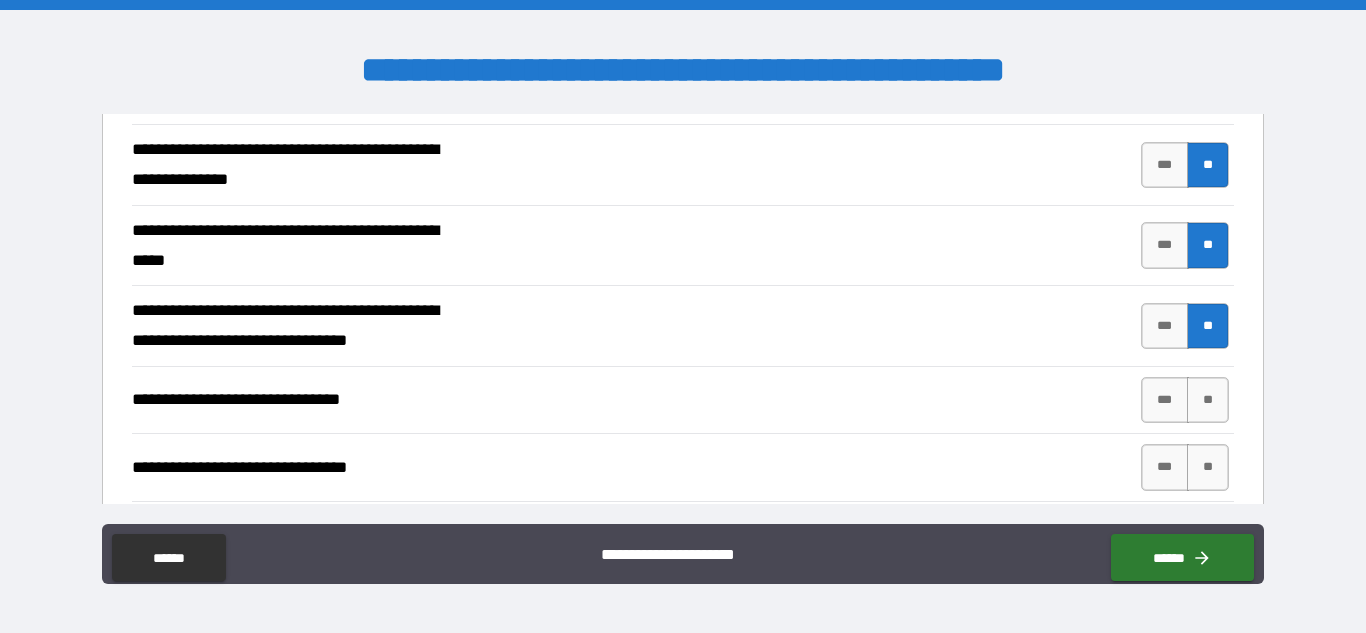scroll, scrollTop: 3771, scrollLeft: 0, axis: vertical 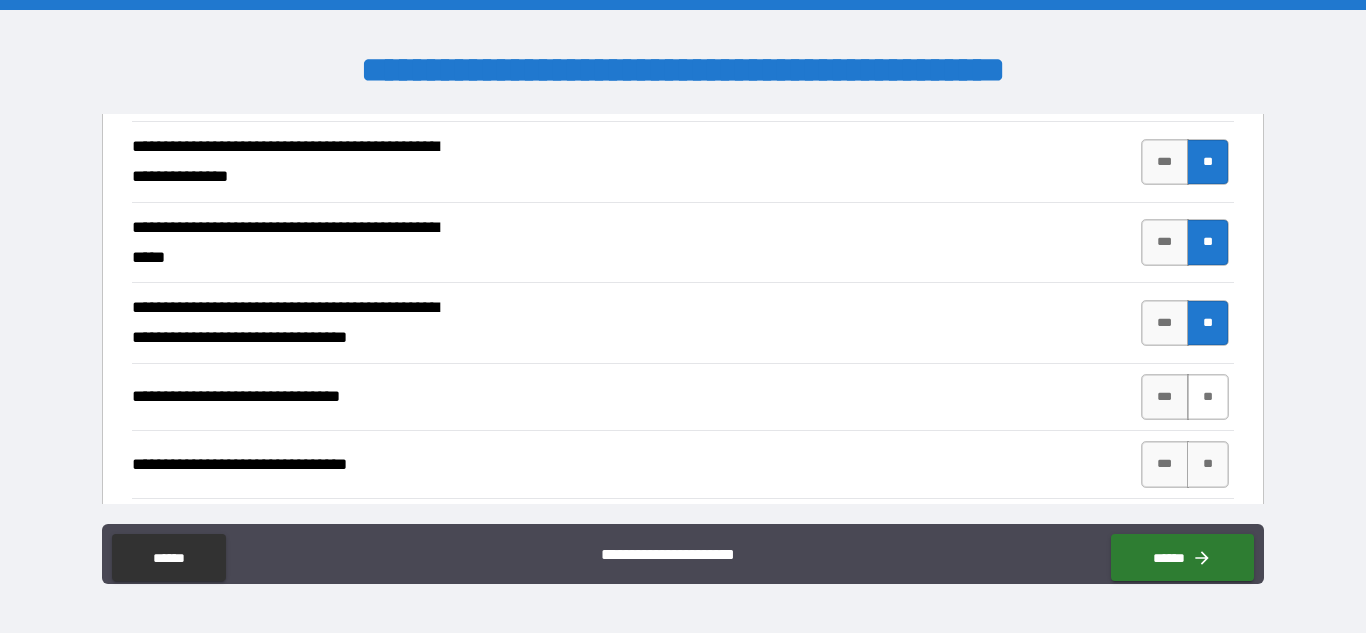 click on "**" at bounding box center (1208, 397) 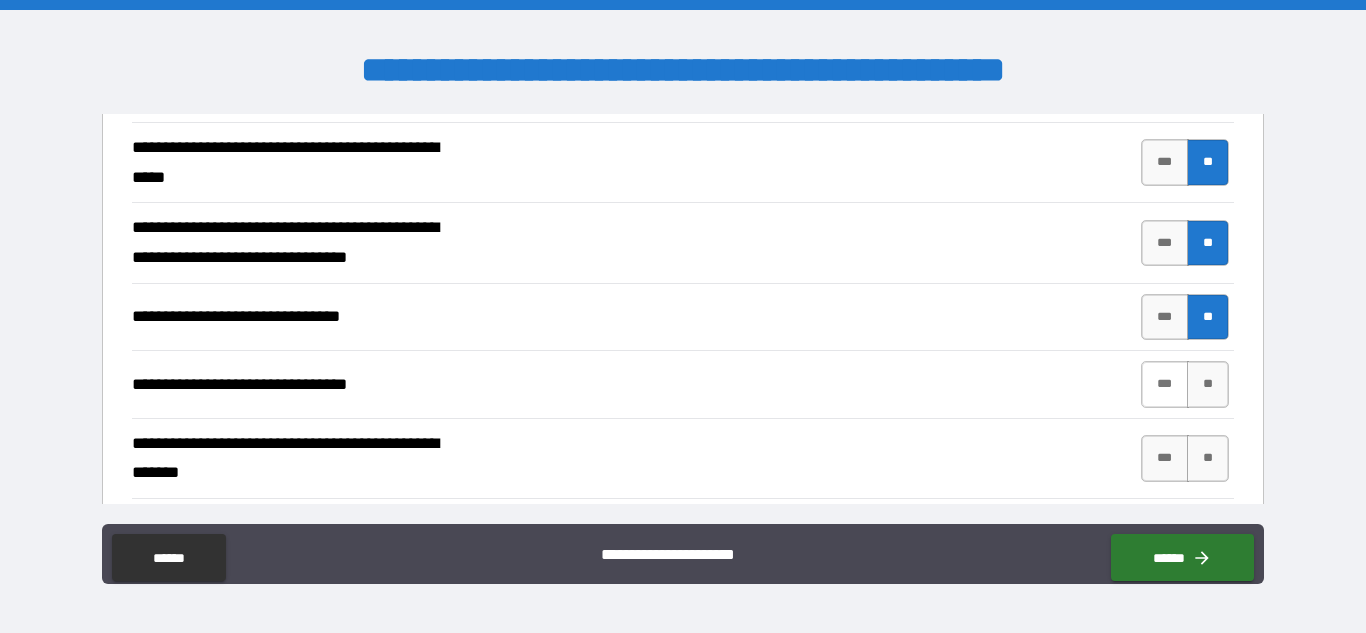 scroll, scrollTop: 3852, scrollLeft: 0, axis: vertical 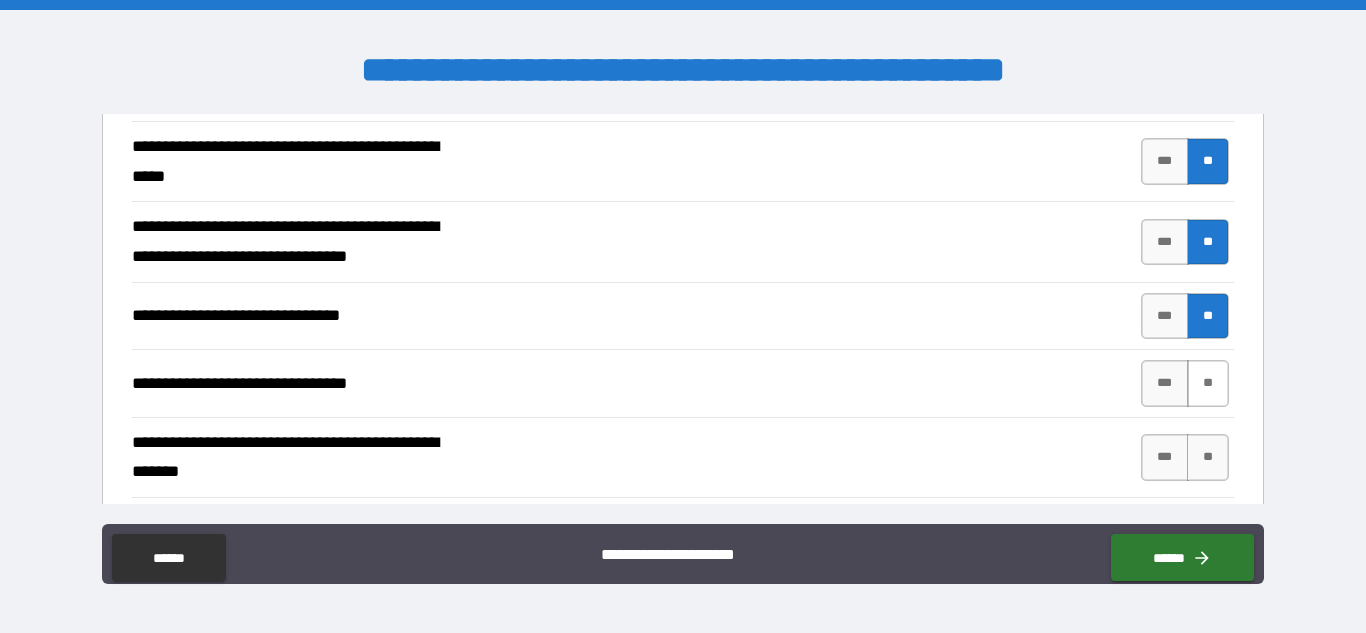 click on "**" at bounding box center (1208, 383) 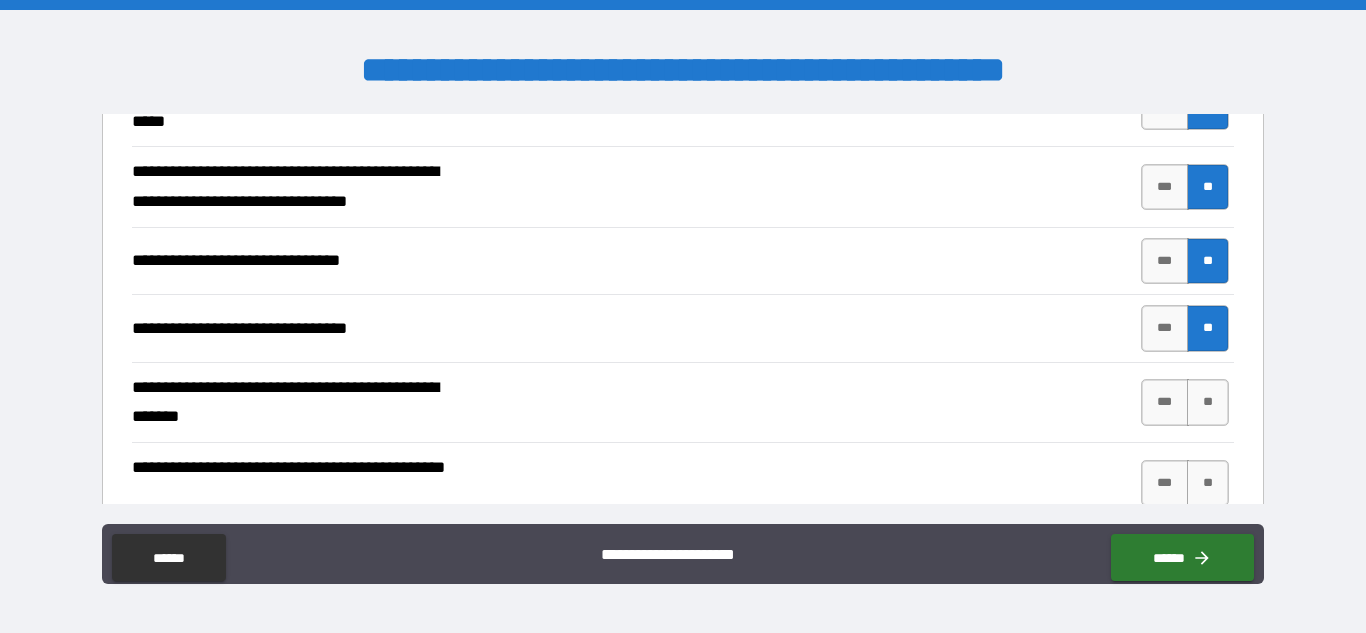 scroll, scrollTop: 3910, scrollLeft: 0, axis: vertical 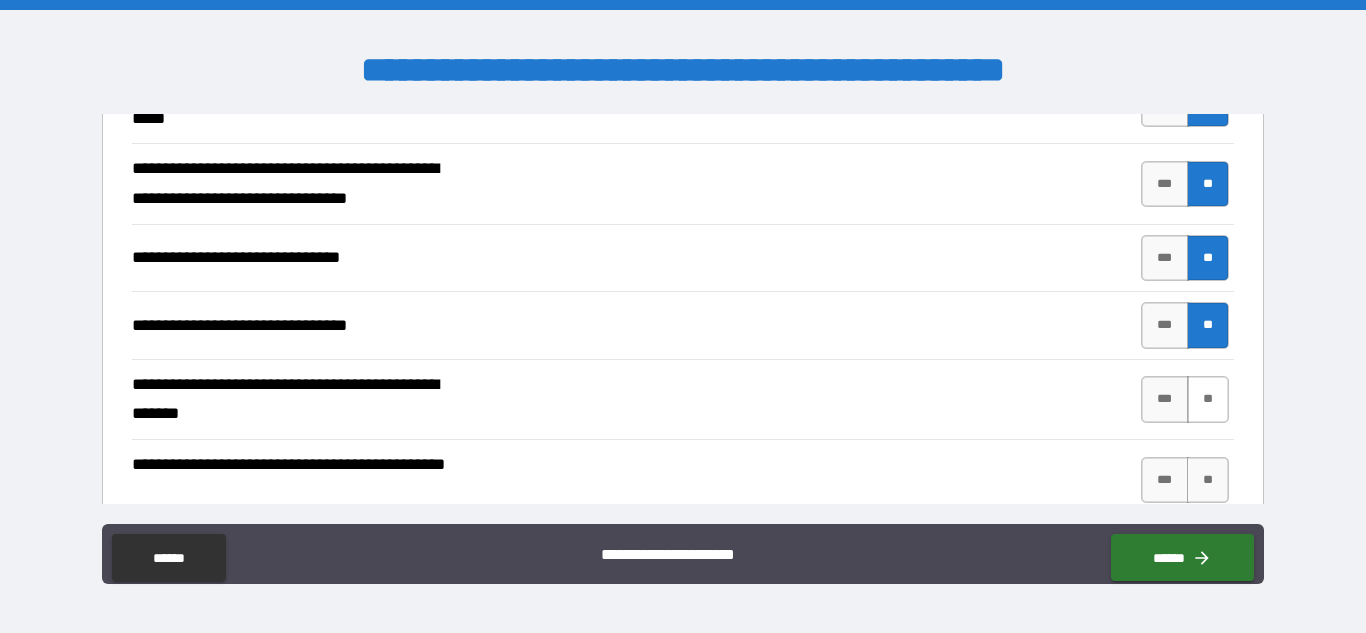 click on "**" at bounding box center (1208, 399) 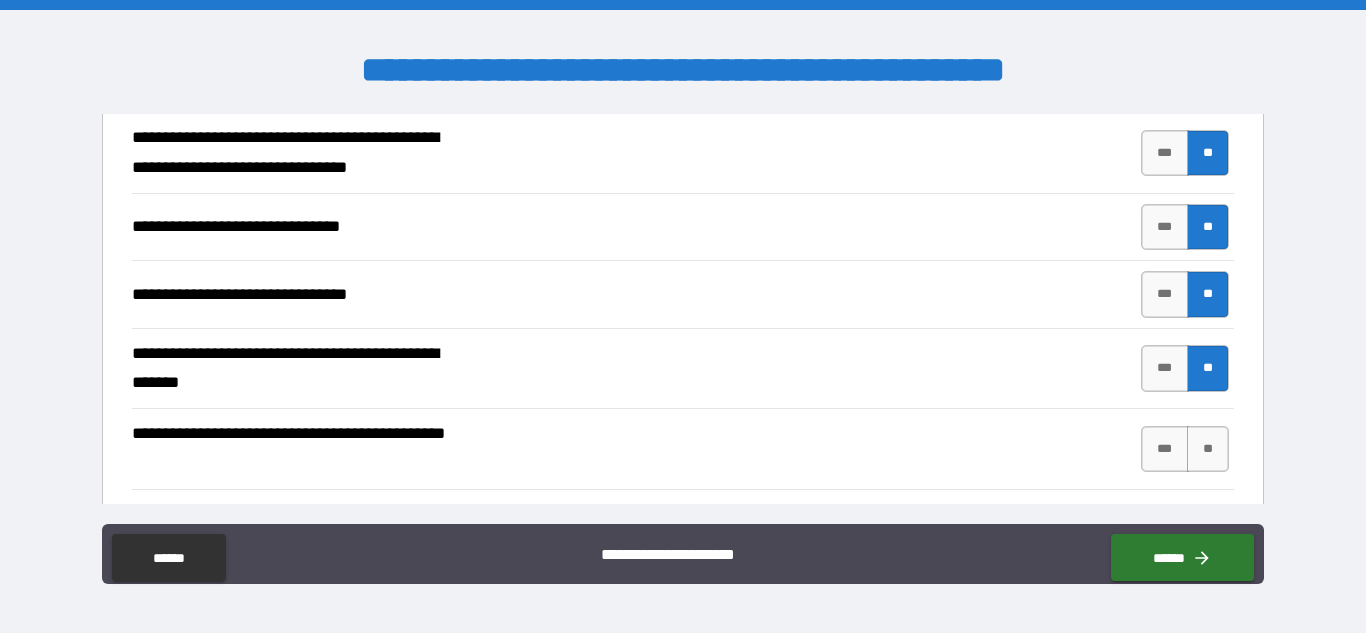 scroll, scrollTop: 3969, scrollLeft: 0, axis: vertical 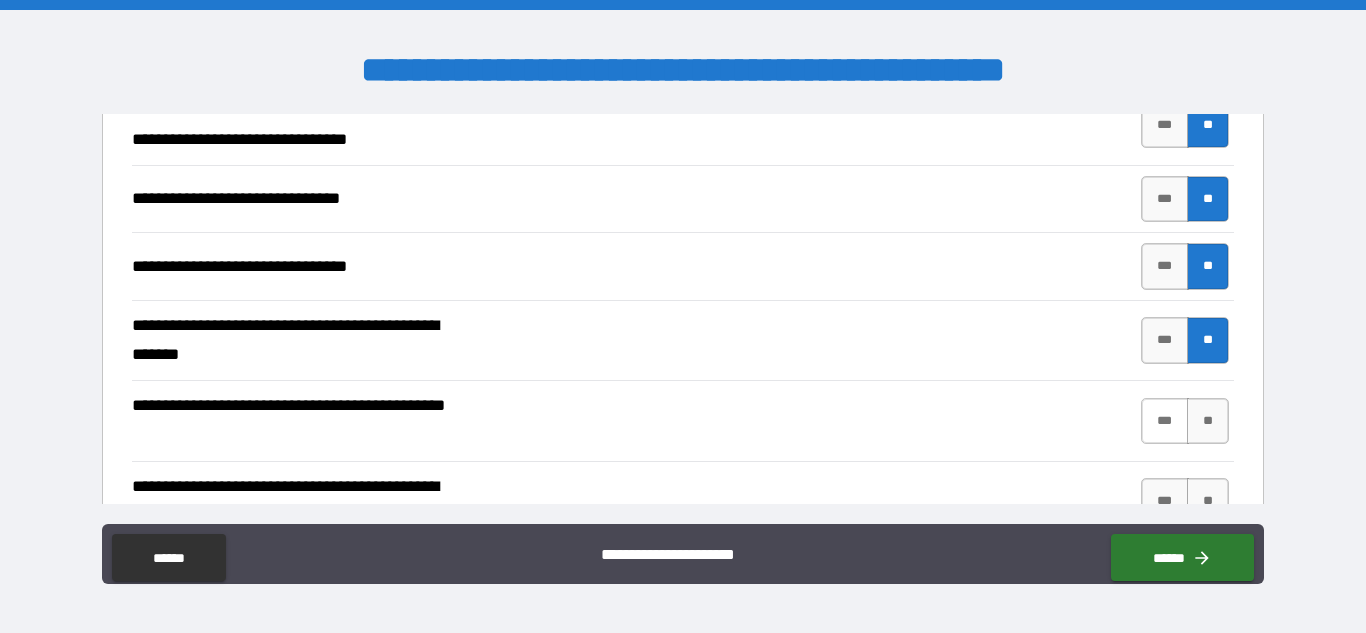 click on "***" at bounding box center (1165, 421) 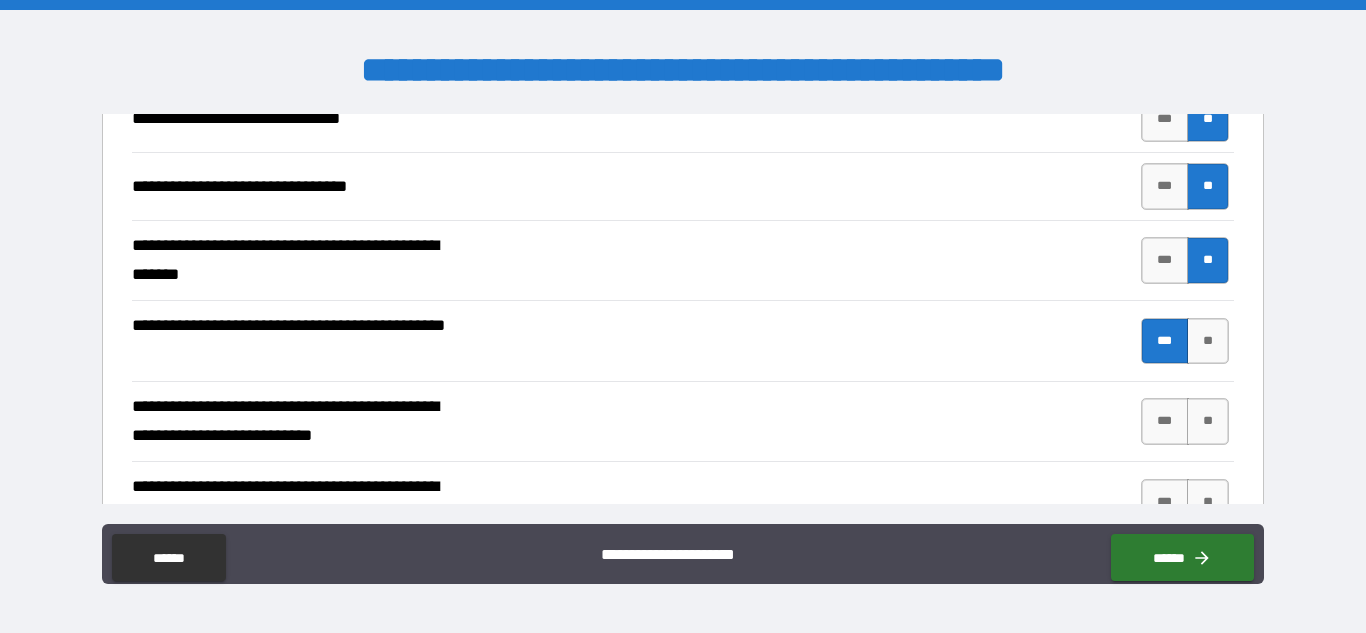 scroll, scrollTop: 4053, scrollLeft: 0, axis: vertical 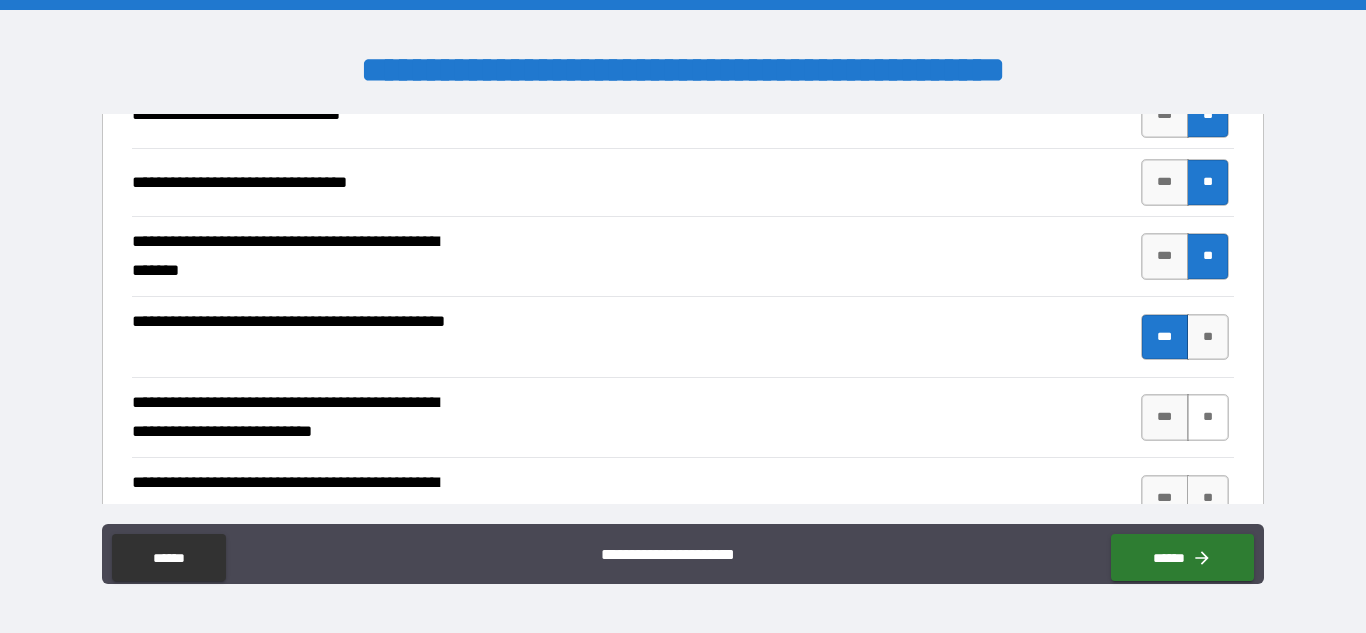 click on "**" at bounding box center [1208, 417] 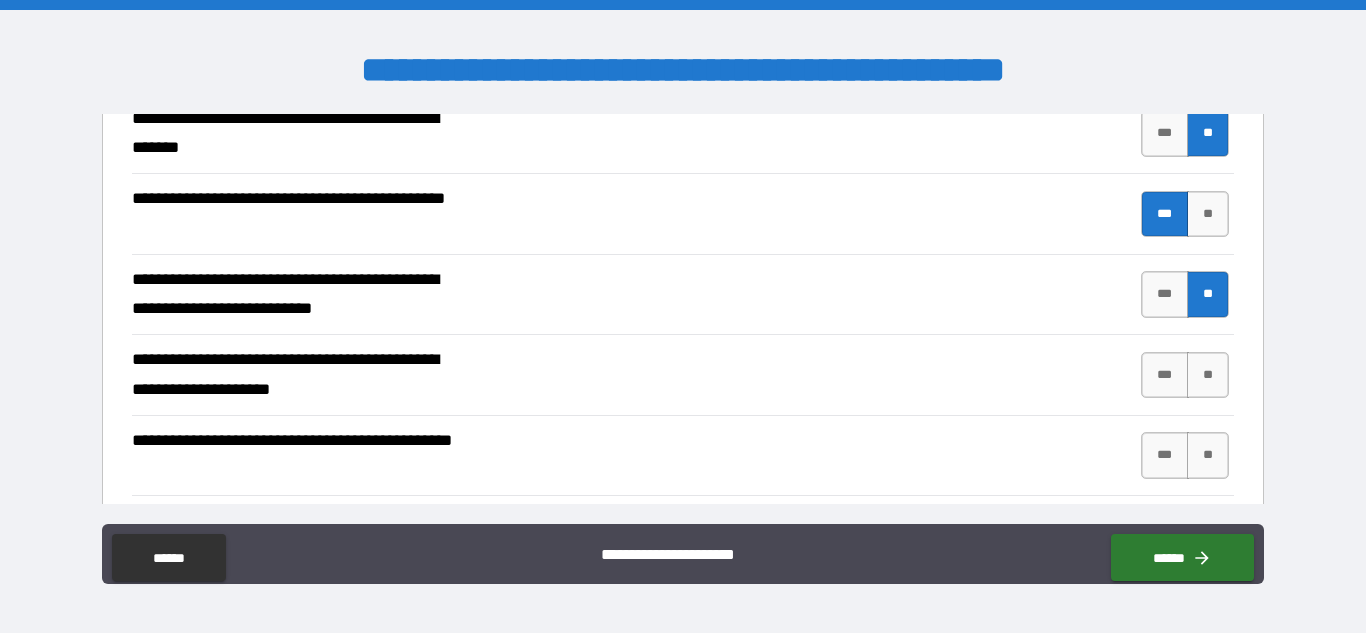 scroll, scrollTop: 4182, scrollLeft: 0, axis: vertical 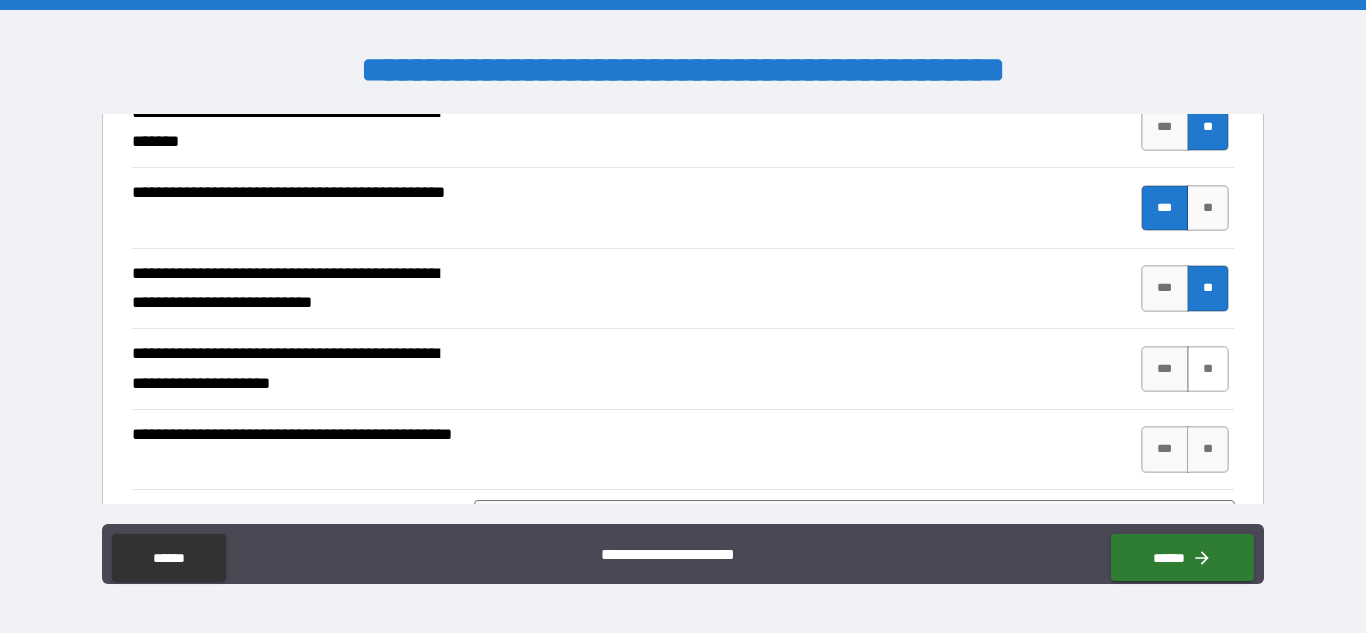 click on "**" at bounding box center [1208, 369] 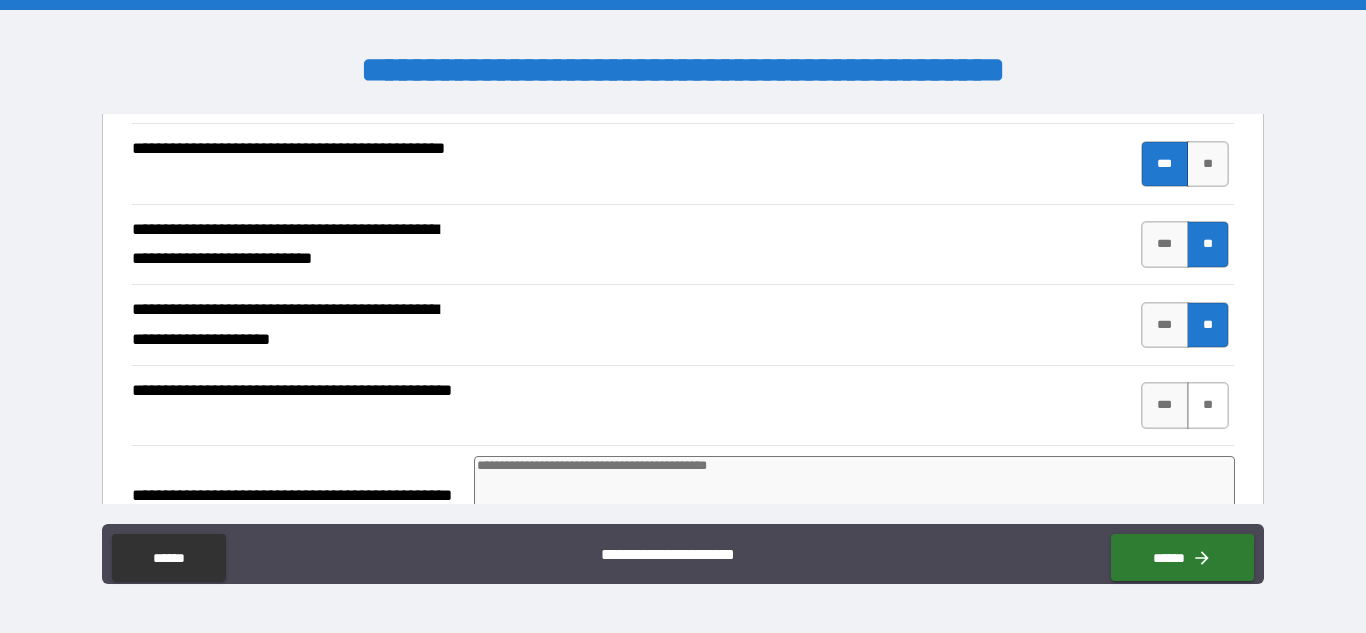 scroll, scrollTop: 4228, scrollLeft: 0, axis: vertical 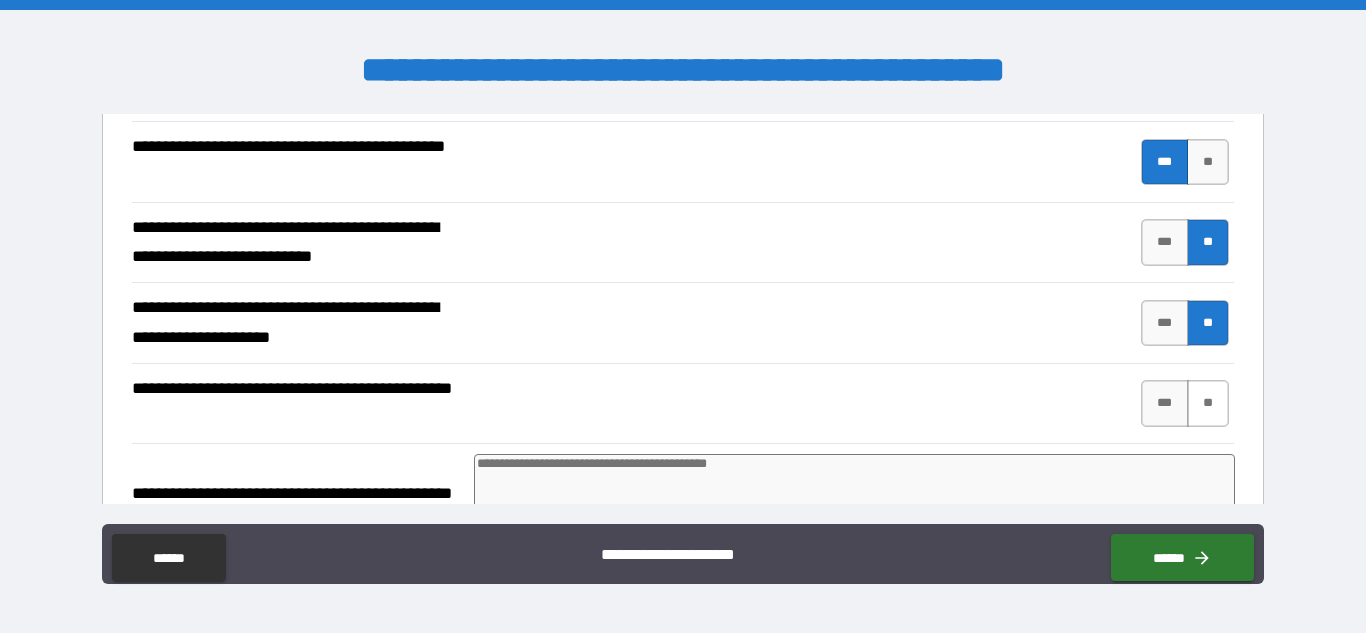 click on "**" at bounding box center [1208, 403] 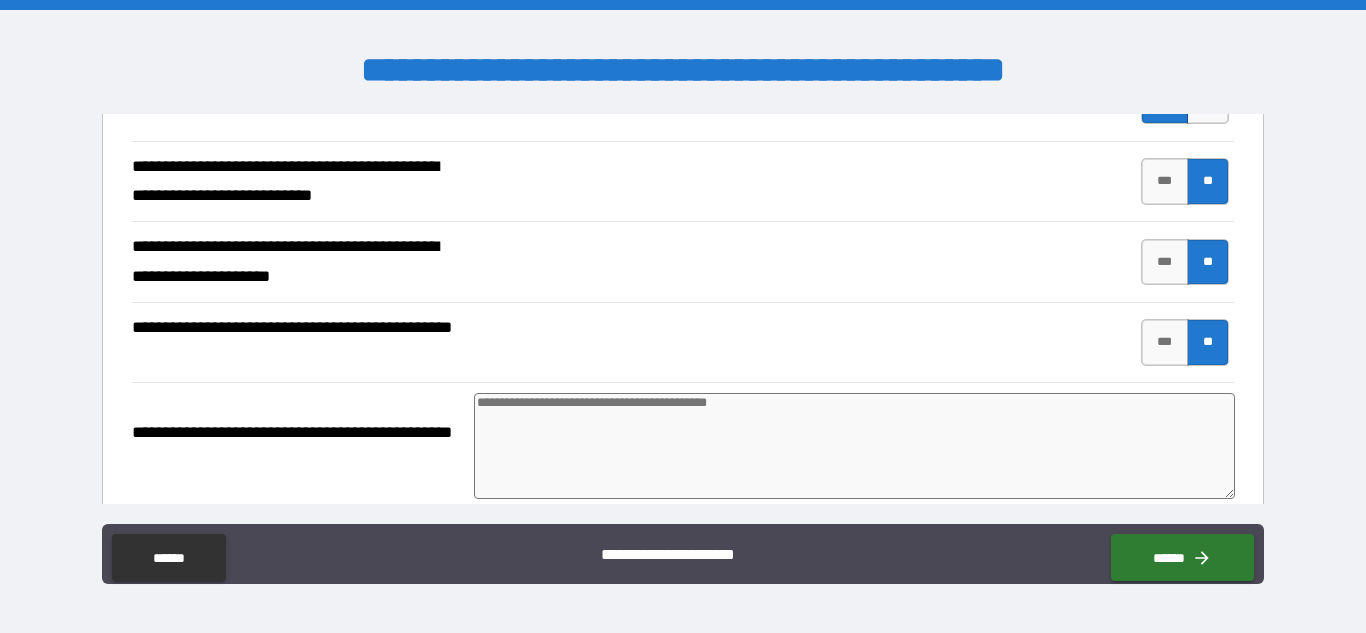 scroll, scrollTop: 4295, scrollLeft: 0, axis: vertical 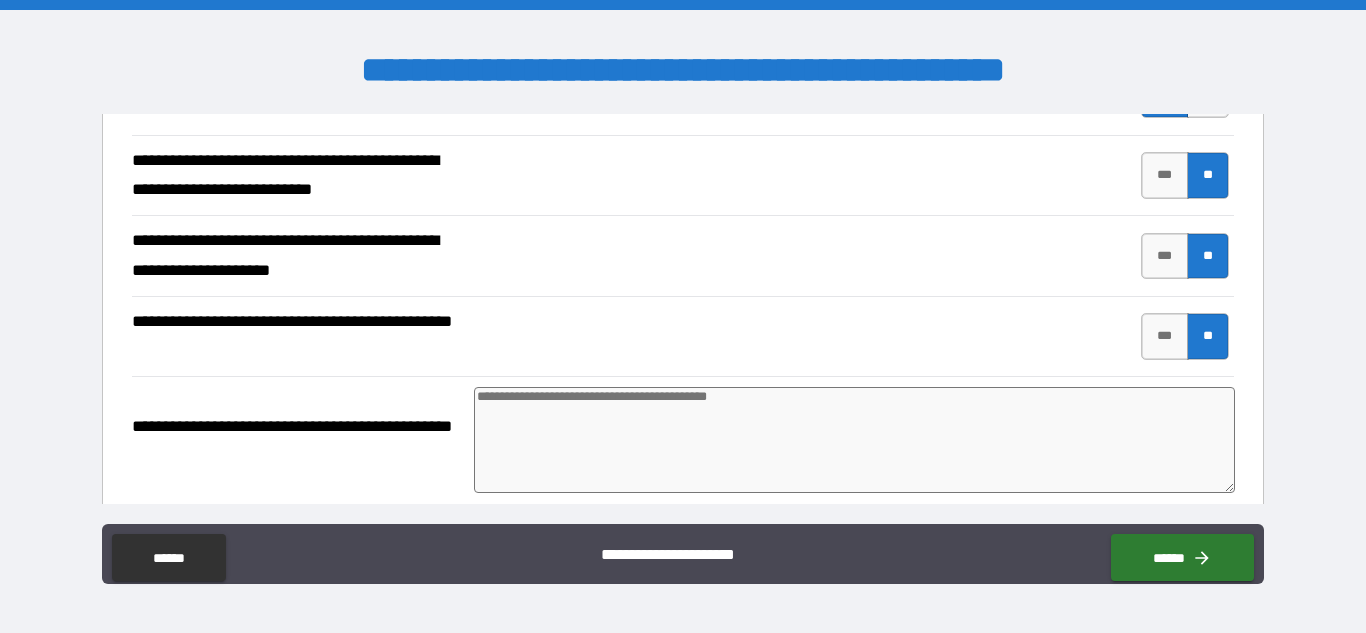 click on "**********" at bounding box center [683, 319] 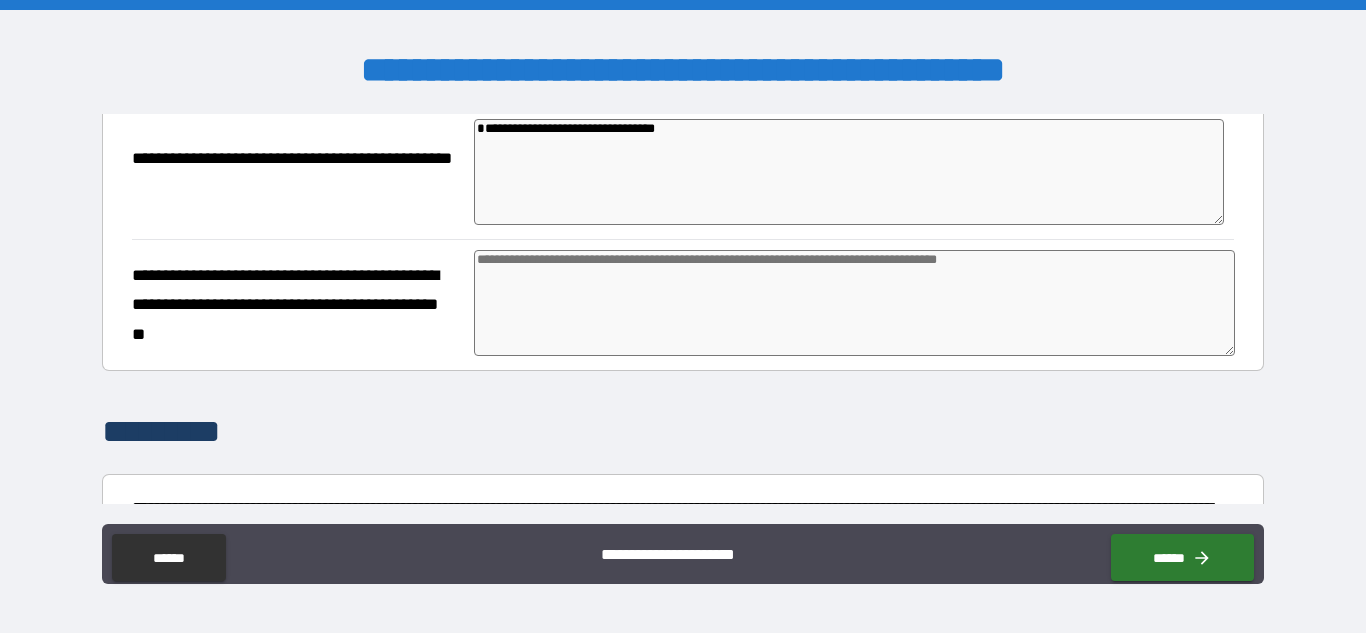 scroll, scrollTop: 4565, scrollLeft: 0, axis: vertical 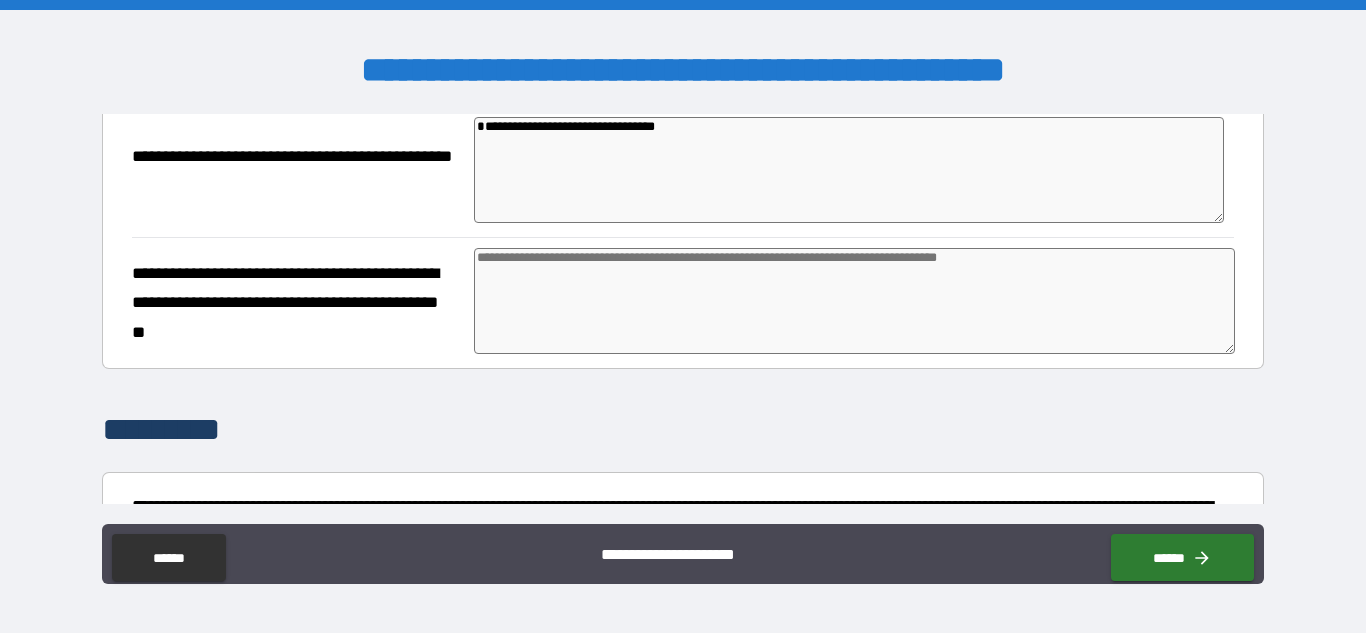 click at bounding box center [854, 301] 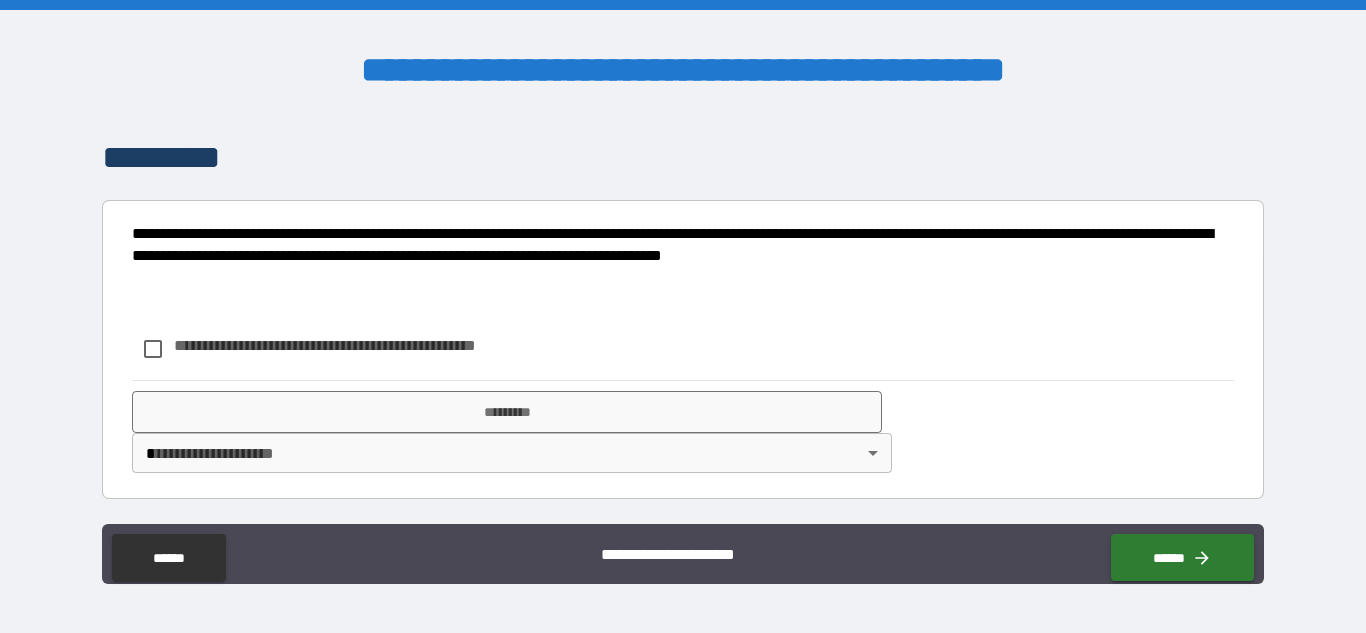 scroll, scrollTop: 4871, scrollLeft: 0, axis: vertical 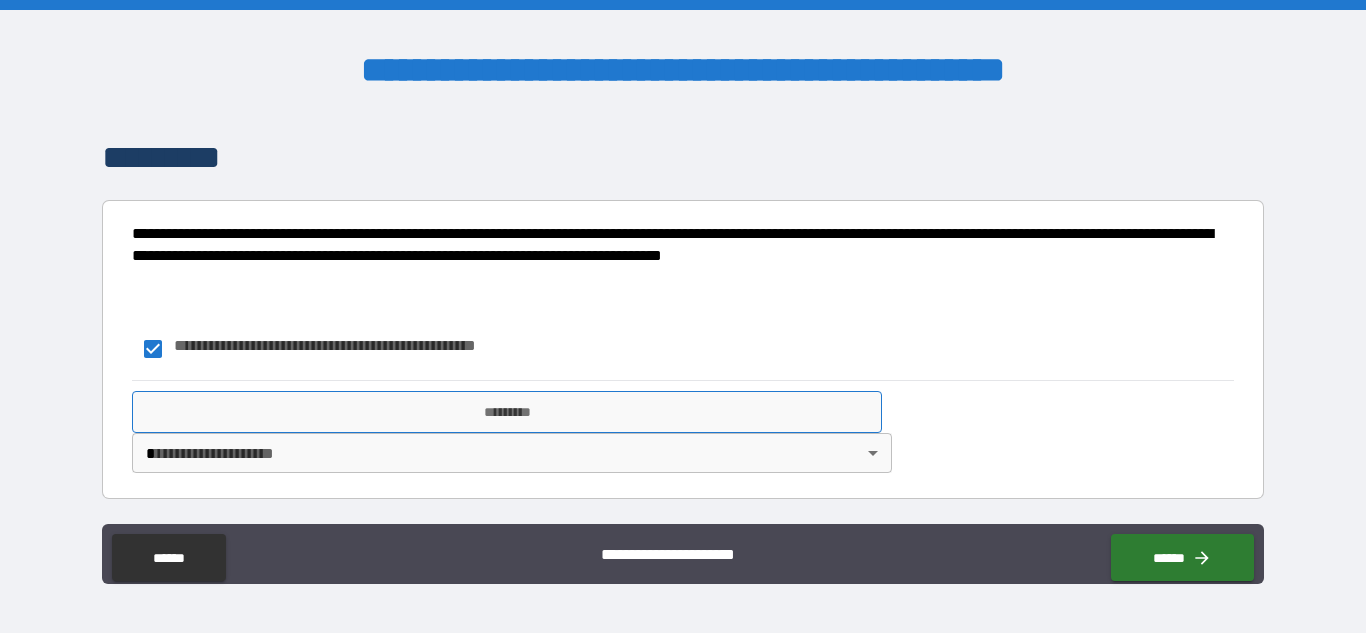 click on "*********" at bounding box center (506, 412) 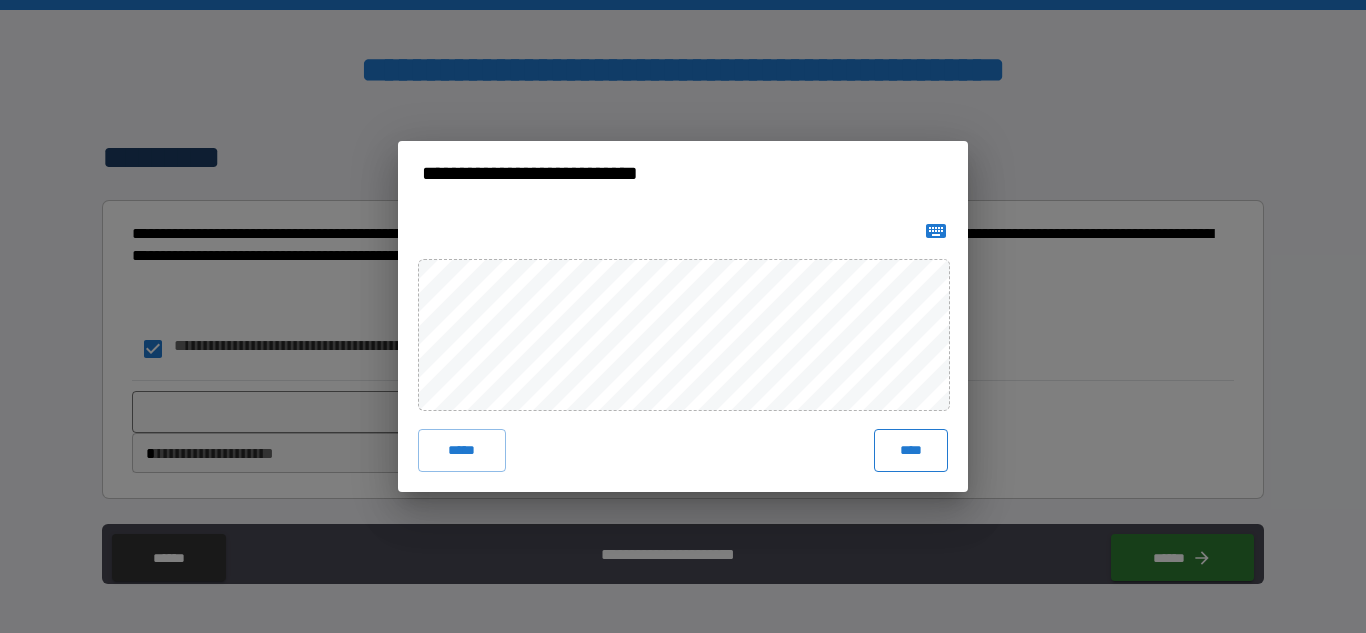 click on "****" at bounding box center (911, 450) 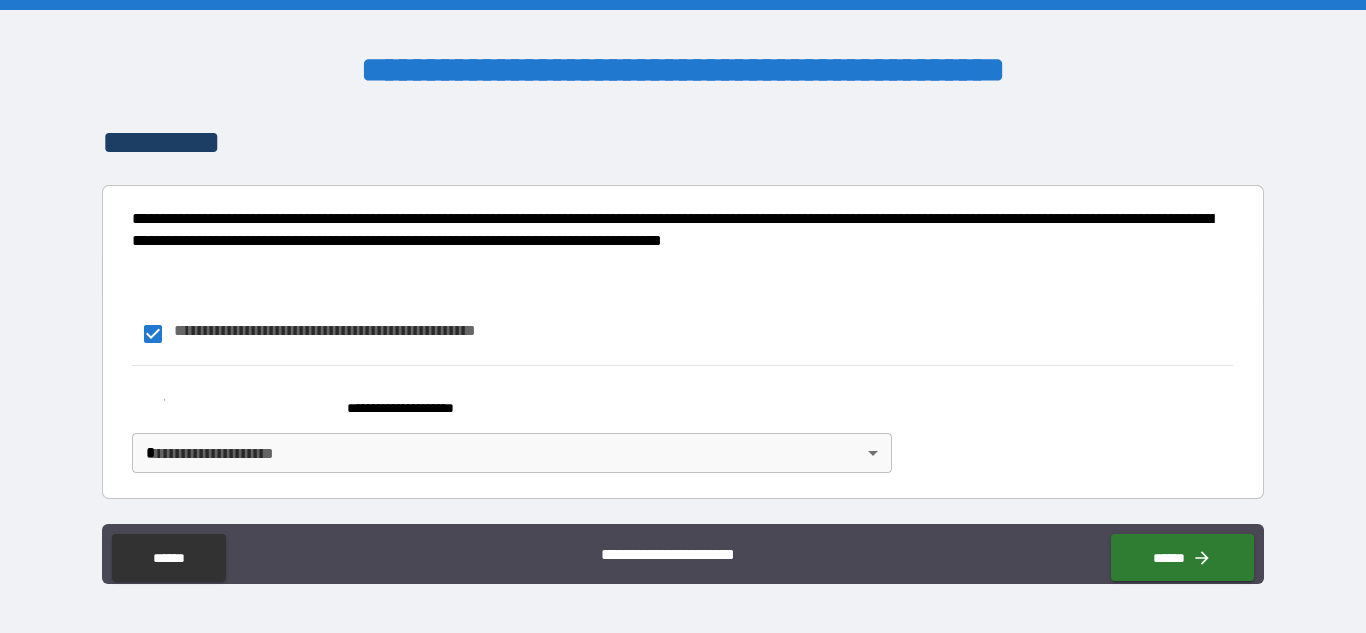 scroll, scrollTop: 4885, scrollLeft: 0, axis: vertical 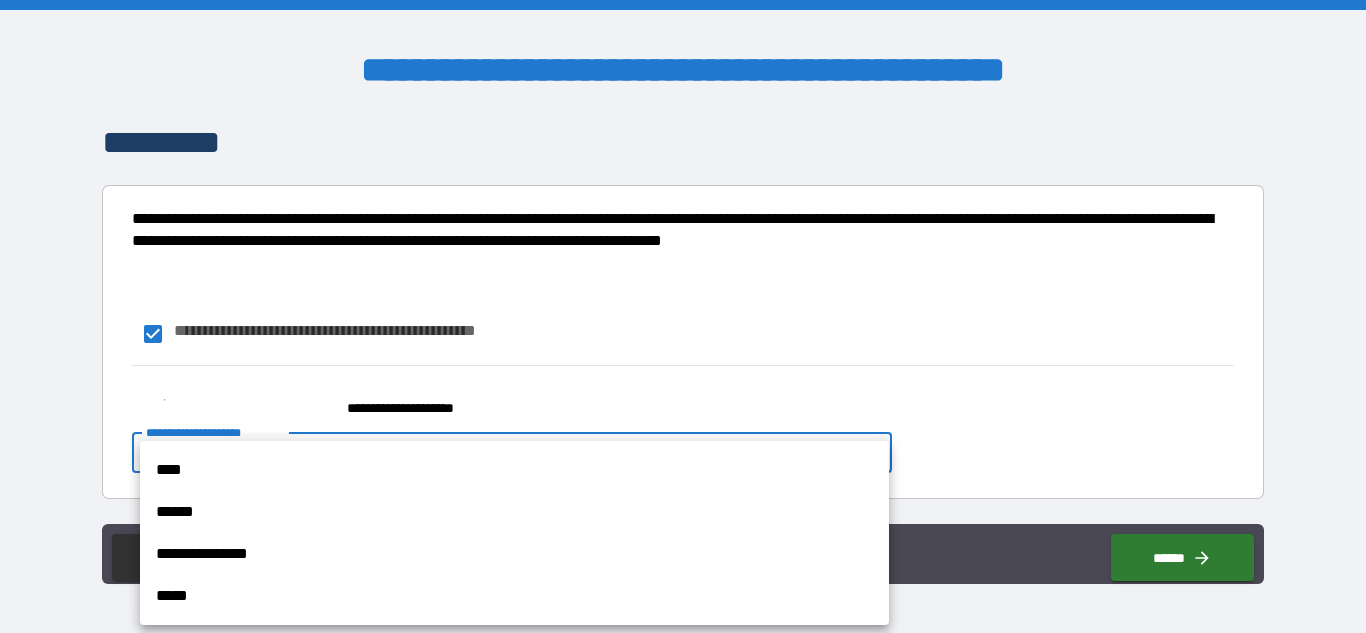 click on "****" at bounding box center [514, 470] 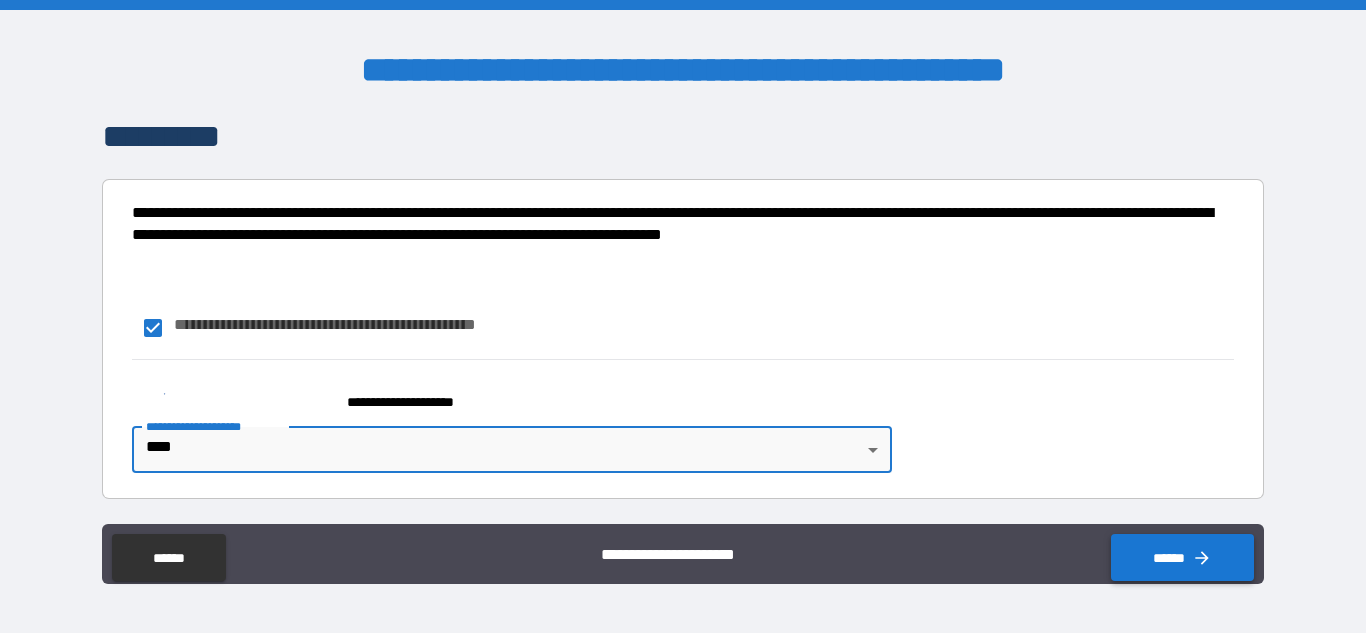 click 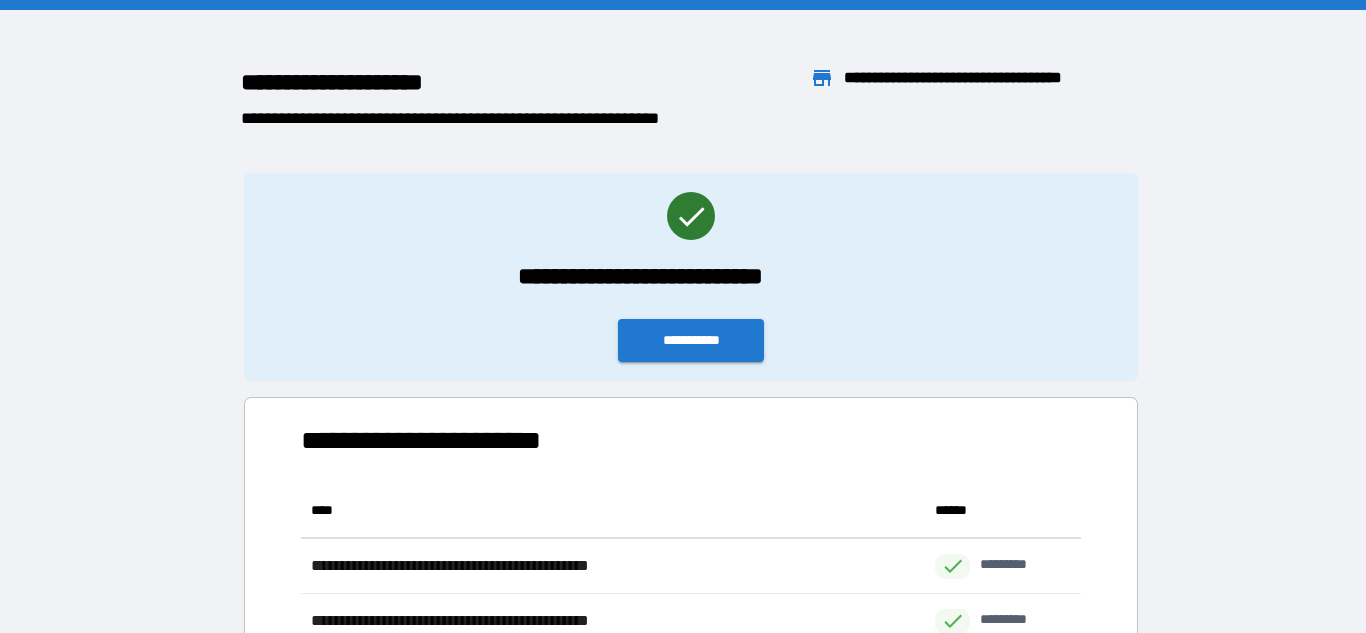 scroll, scrollTop: 1, scrollLeft: 1, axis: both 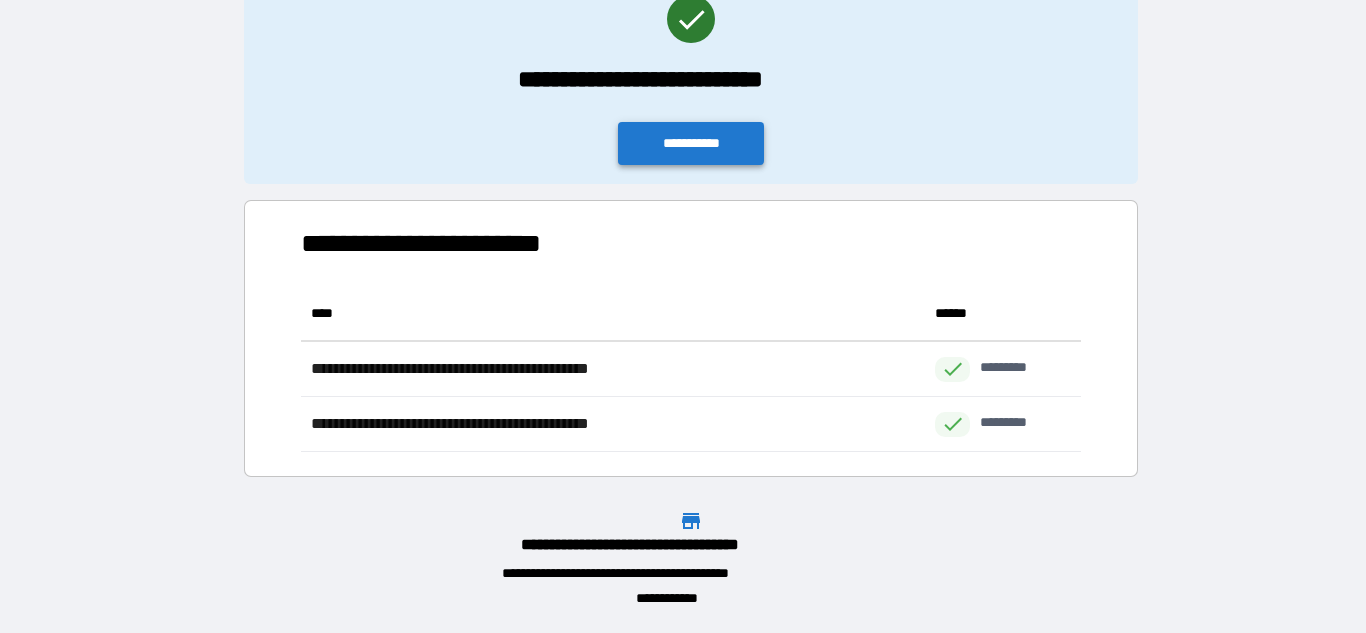 click on "**********" at bounding box center (691, 143) 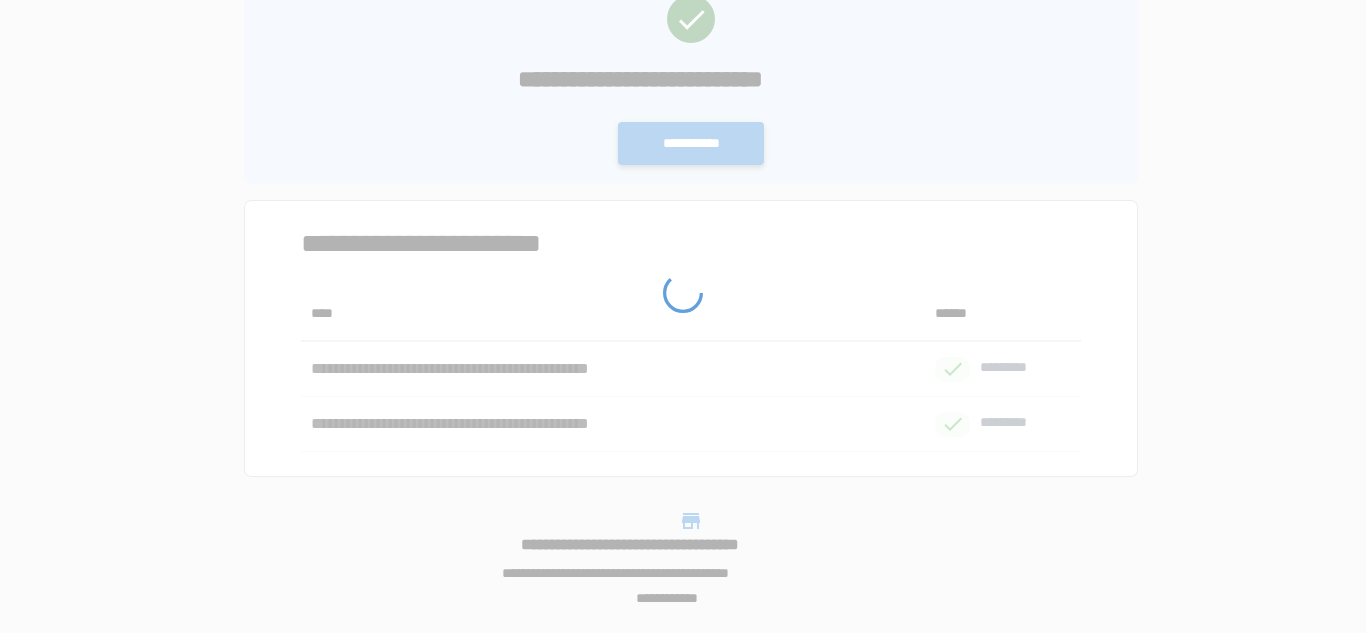 scroll, scrollTop: 0, scrollLeft: 0, axis: both 